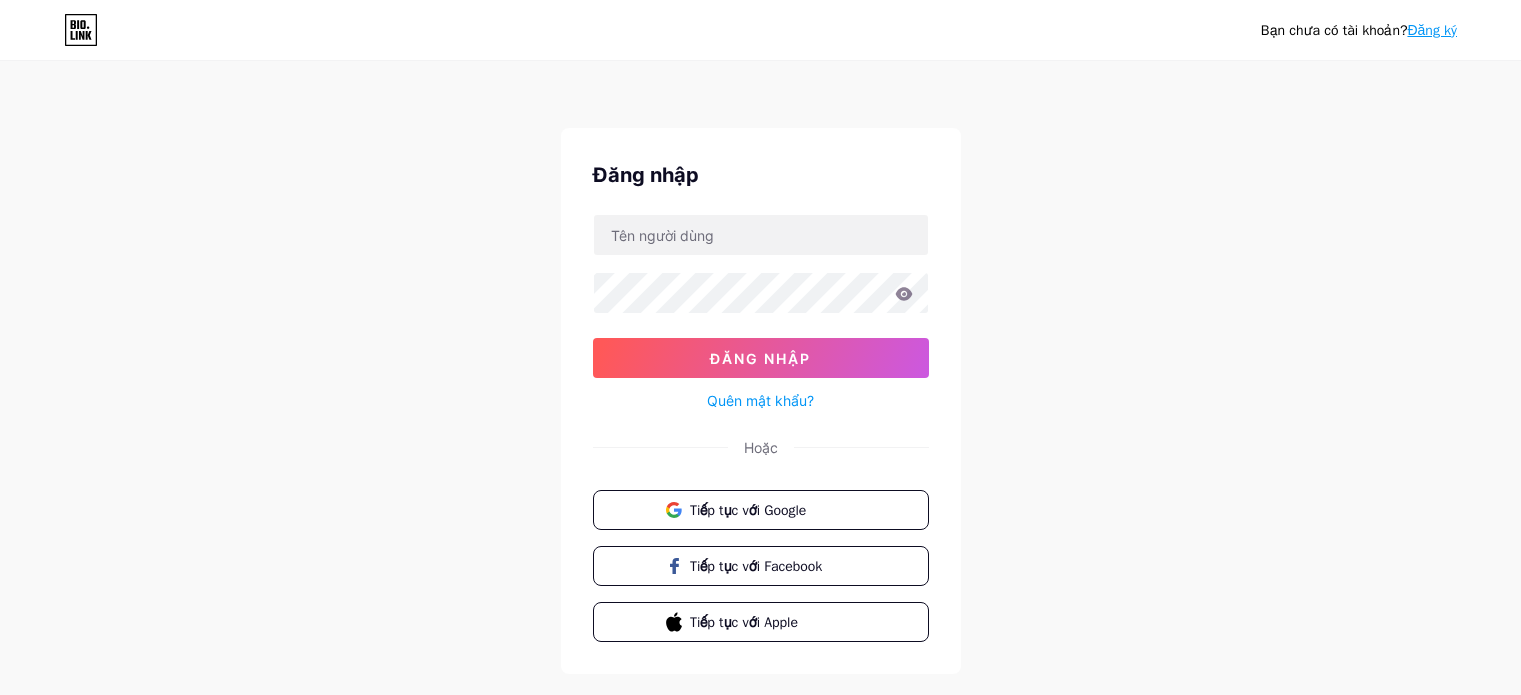 click at bounding box center [761, 235] 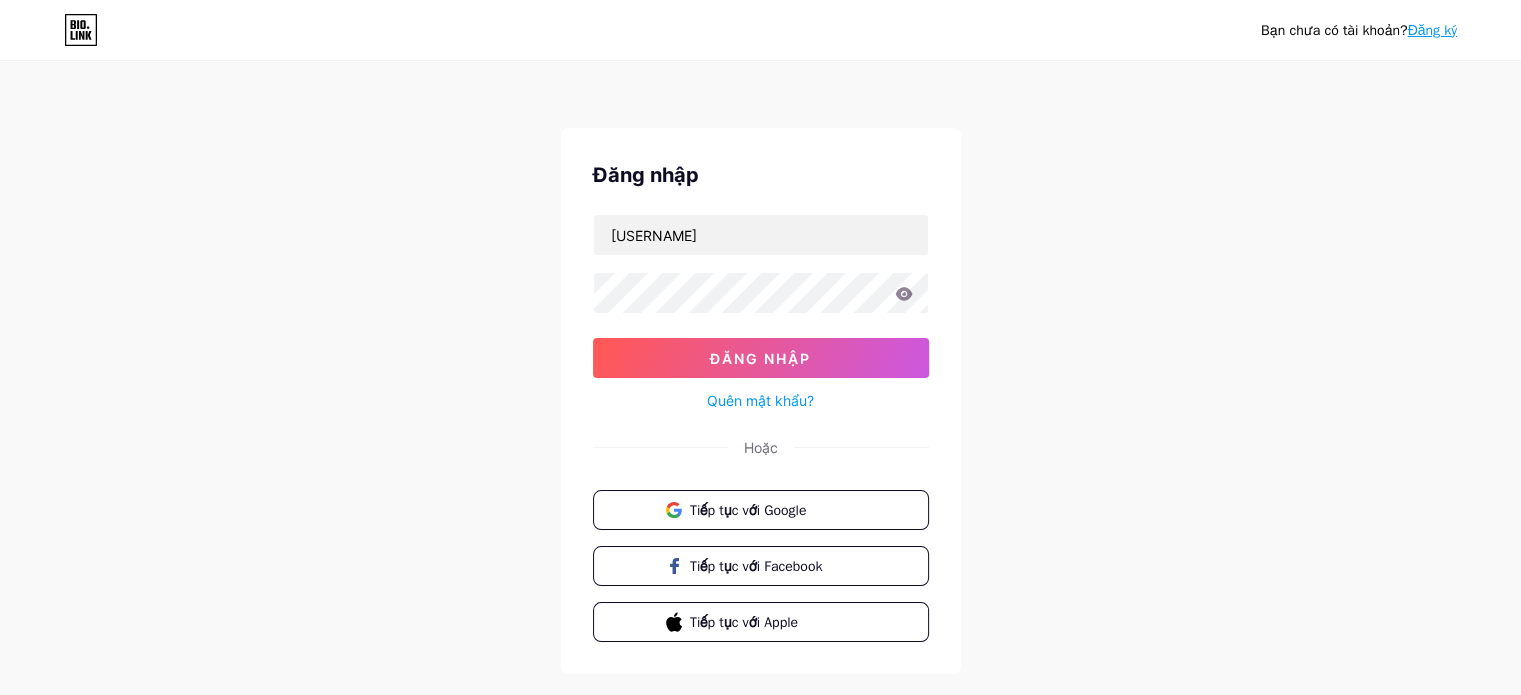 type on "thi71650@gmail.com" 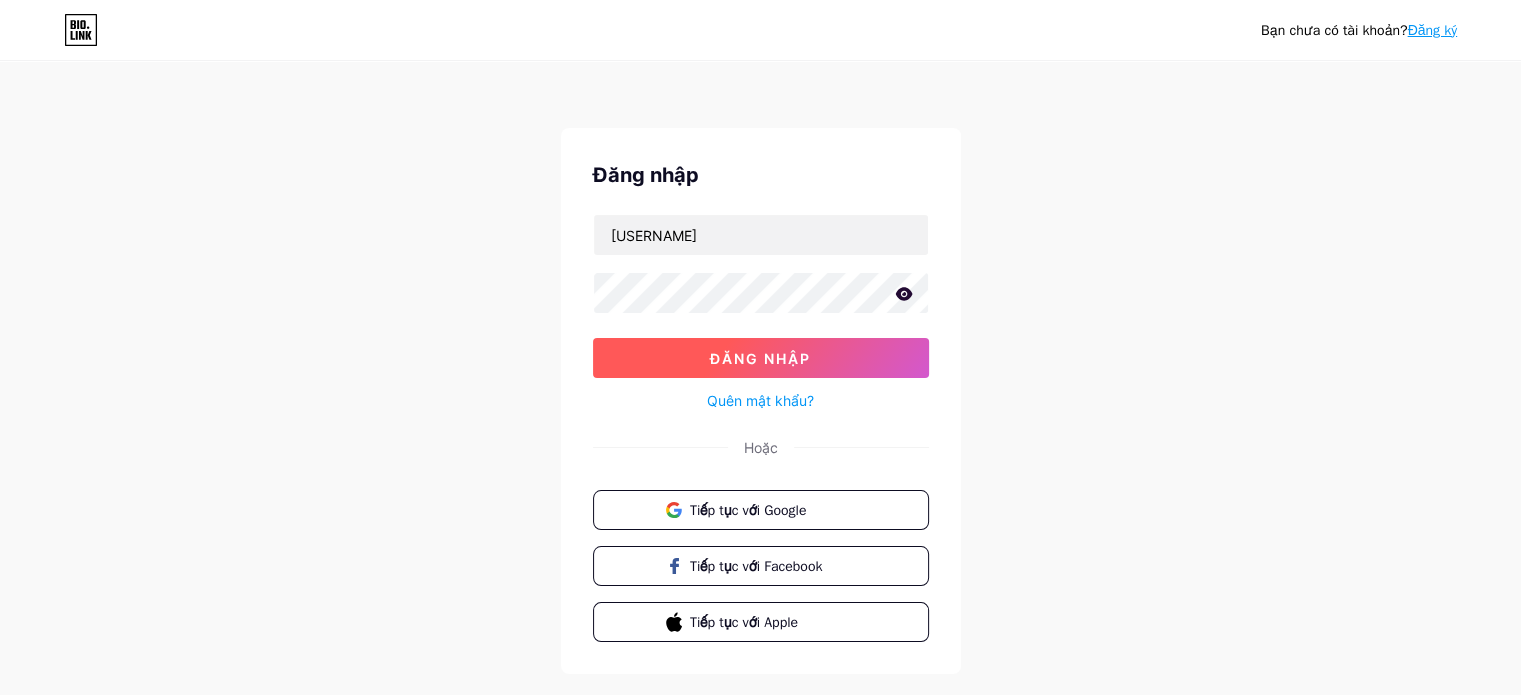 click on "Đăng nhập" at bounding box center (760, 358) 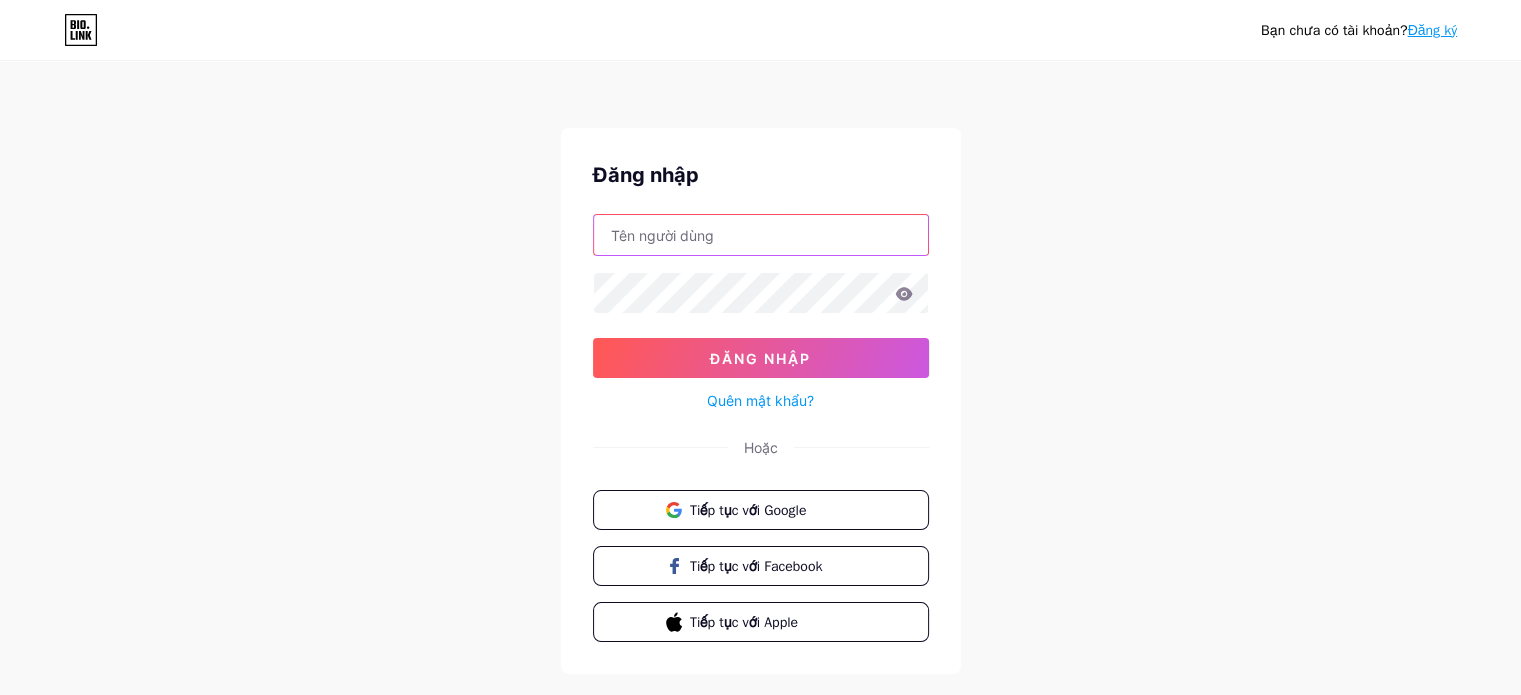 type on "thi71650@gmail.com" 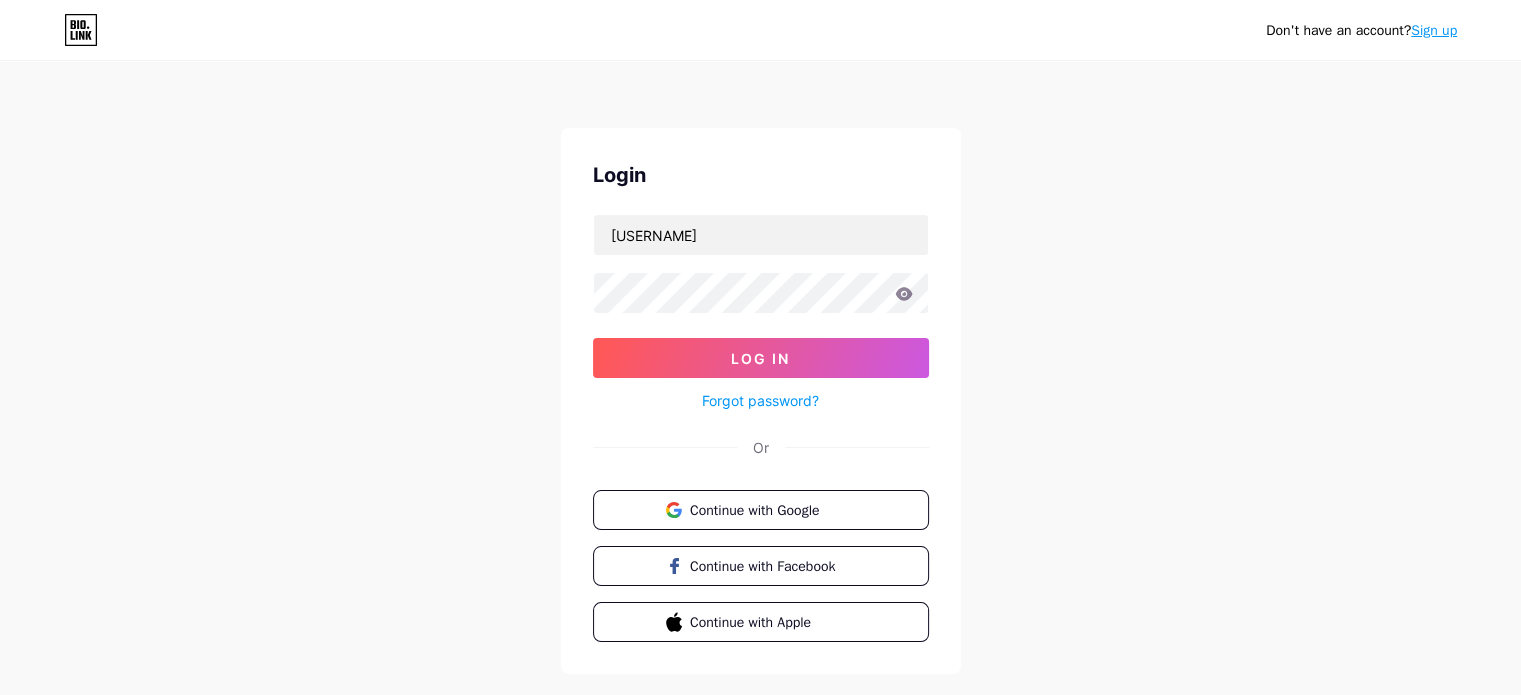 drag, startPoint x: 1091, startPoint y: 193, endPoint x: 1074, endPoint y: 222, distance: 33.61547 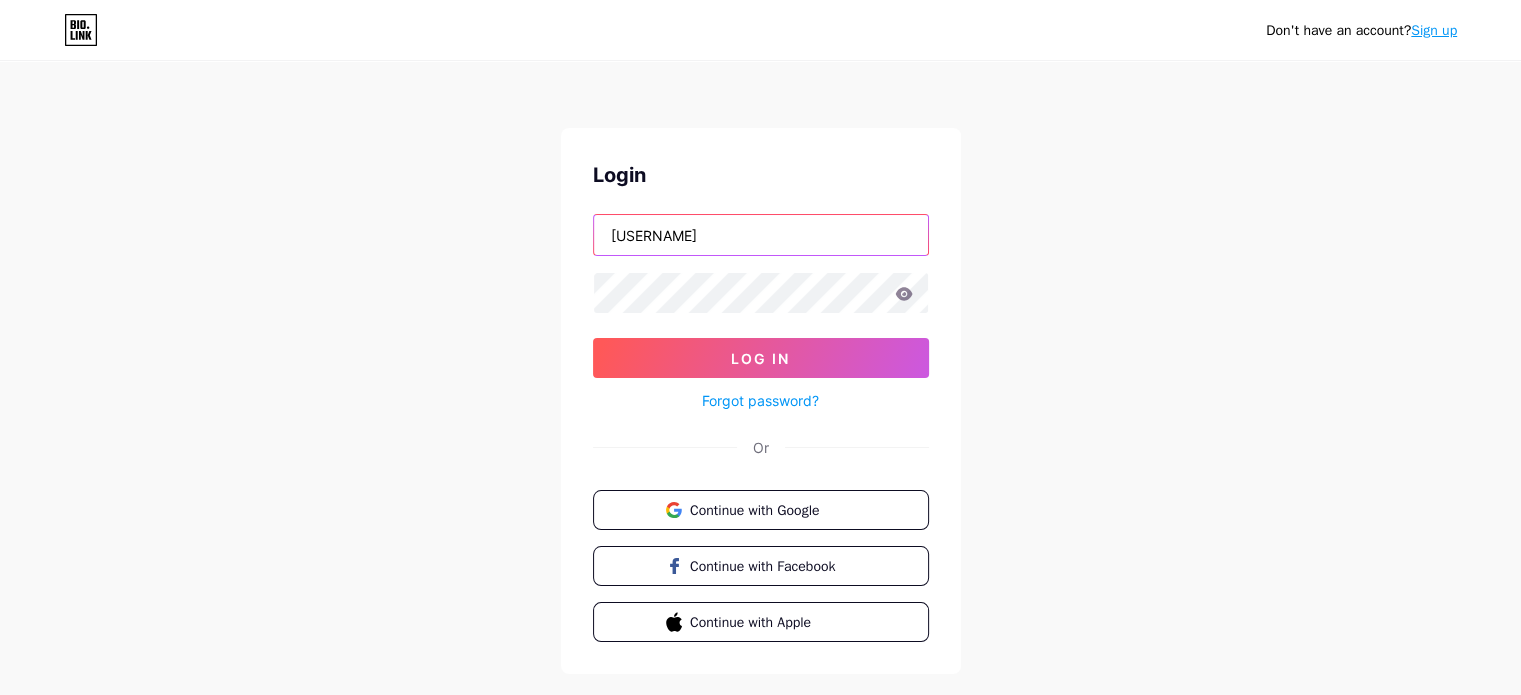 drag, startPoint x: 758, startPoint y: 241, endPoint x: 621, endPoint y: 250, distance: 137.2953 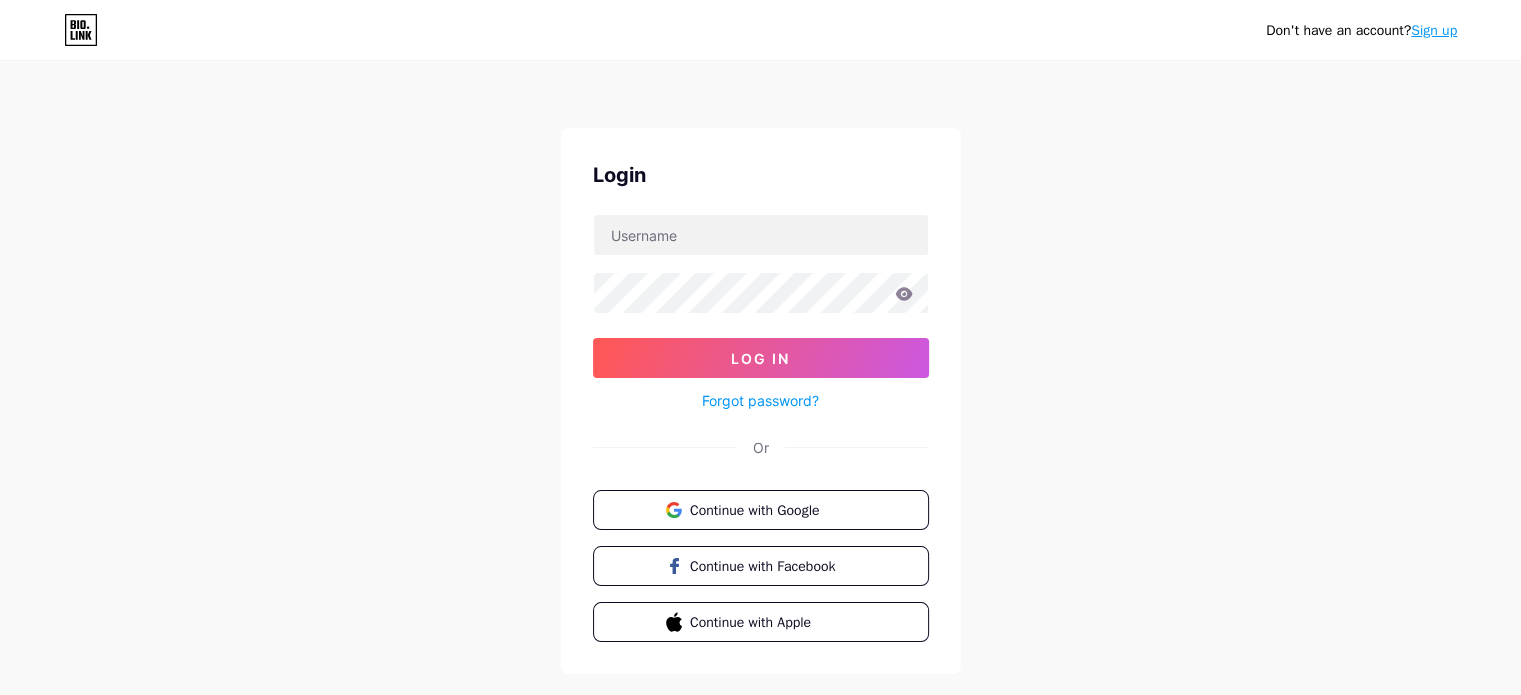 click on "Login                   Log In
Forgot password?
Or       Continue with Google     Continue with Facebook
Continue with Apple" at bounding box center (761, 401) 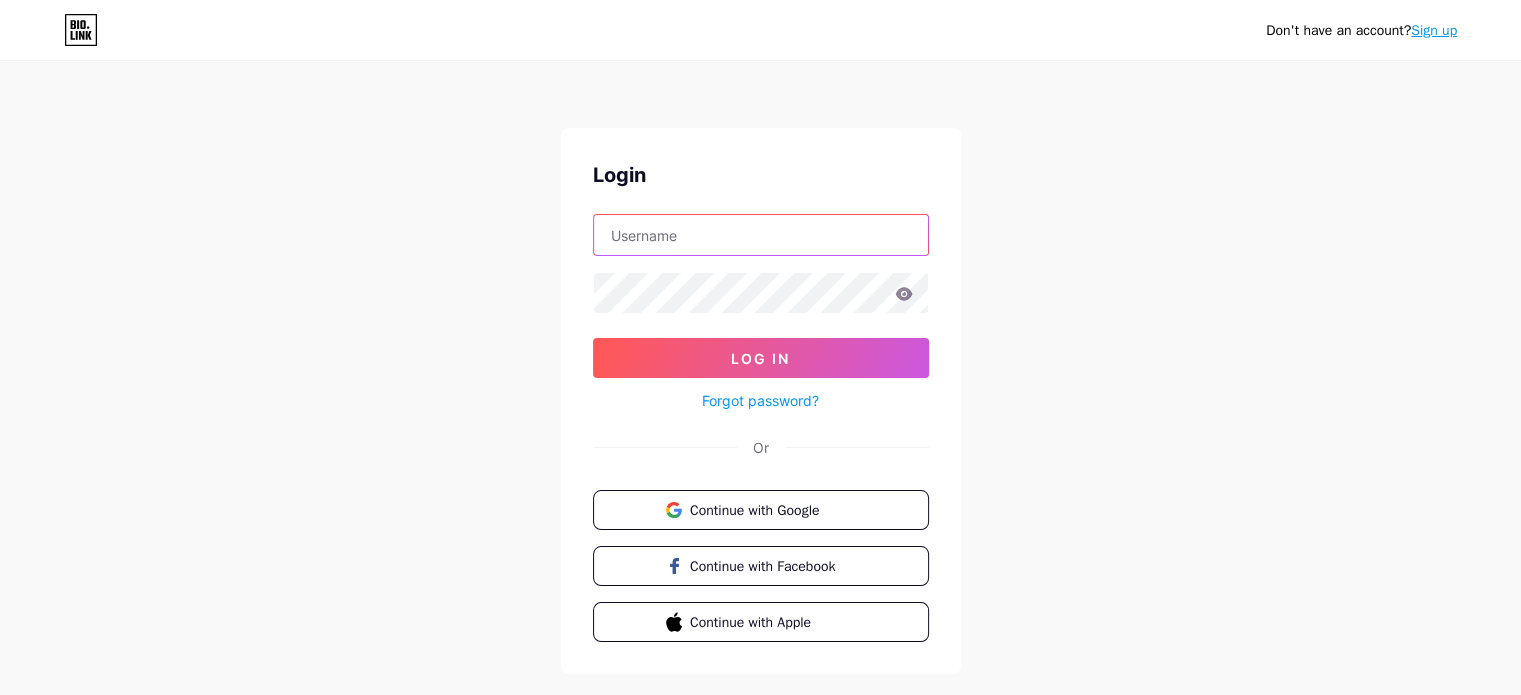 click at bounding box center (761, 235) 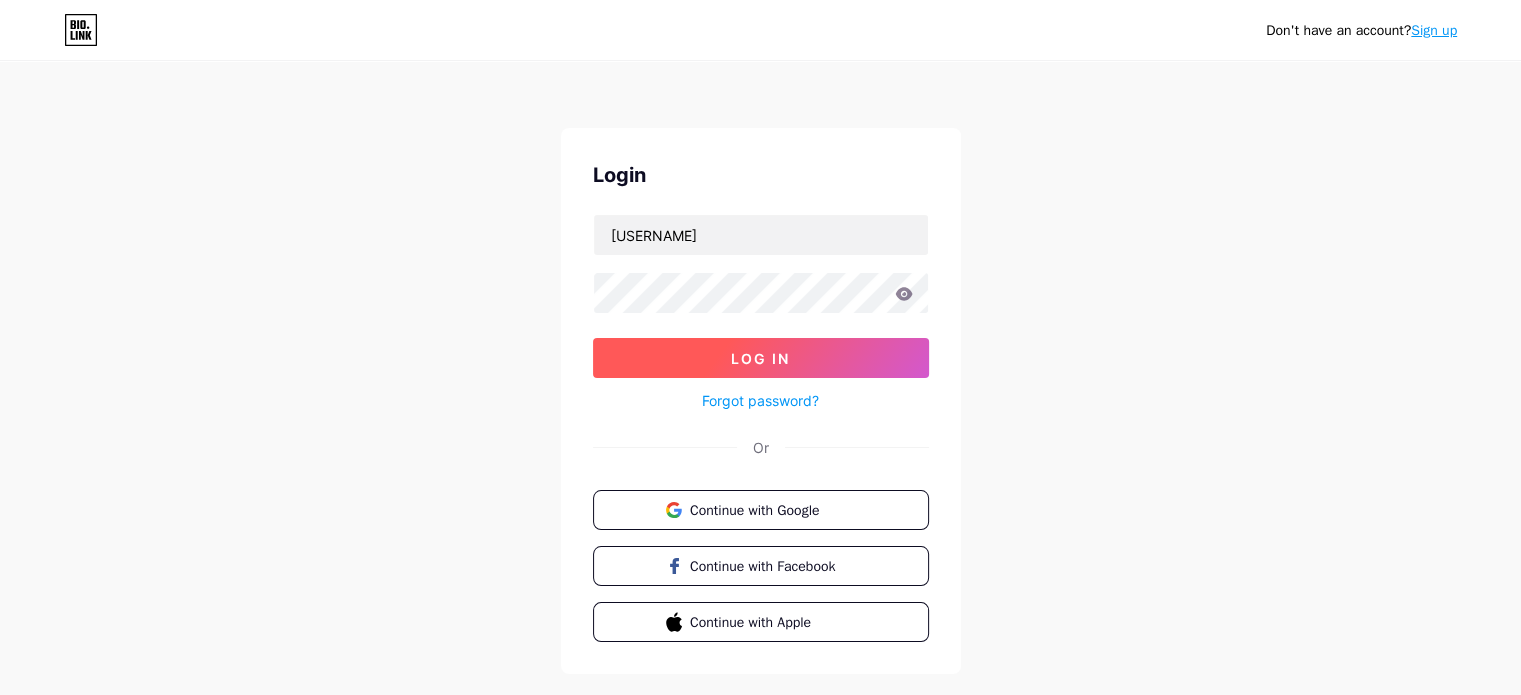 click on "Log In" at bounding box center (761, 358) 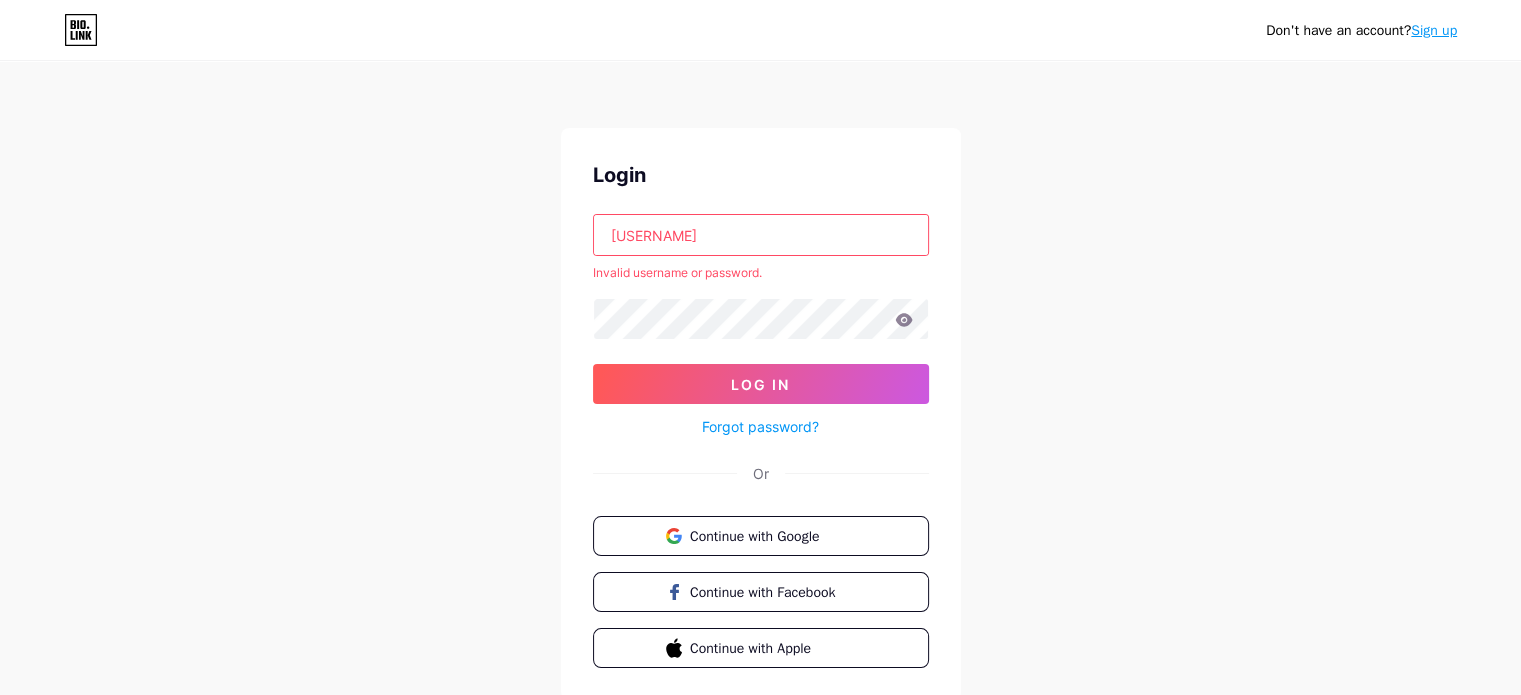 click on "phuongthi" at bounding box center [761, 235] 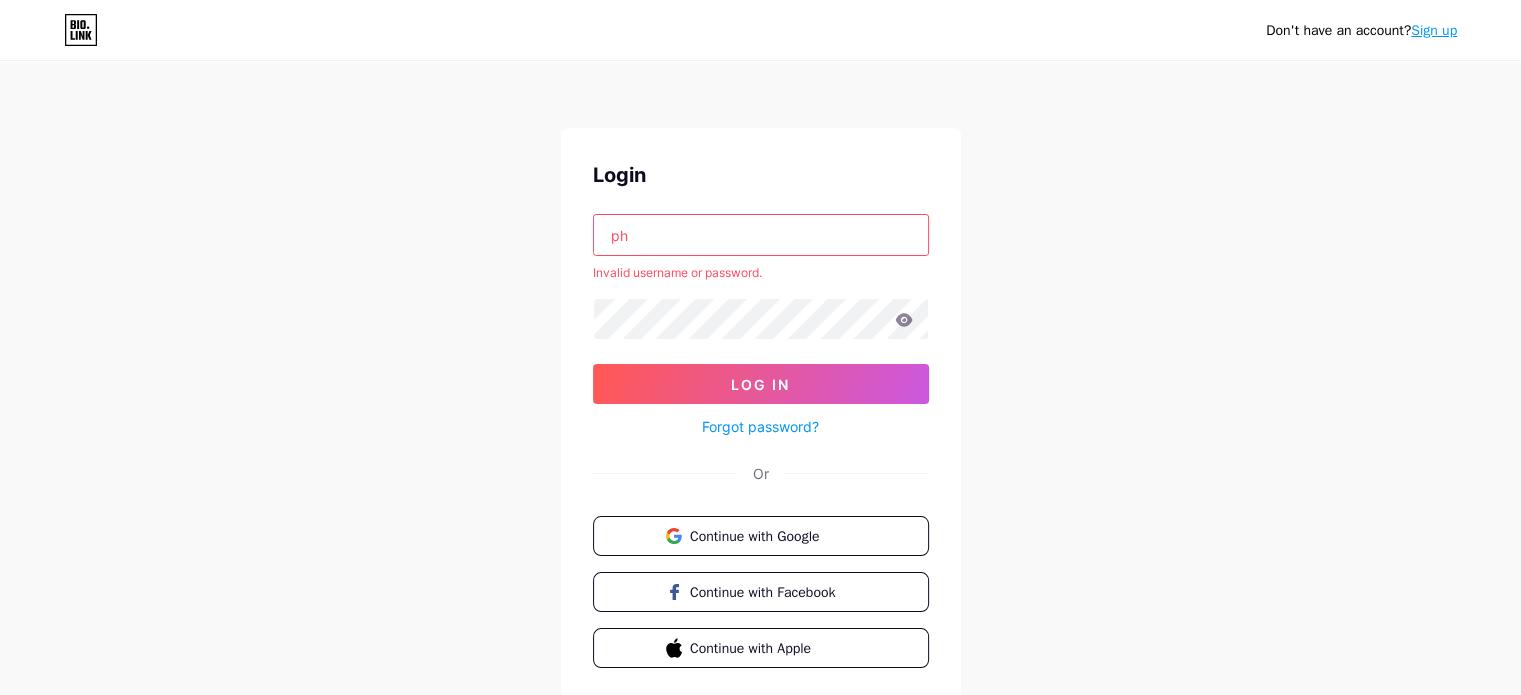 type on "p" 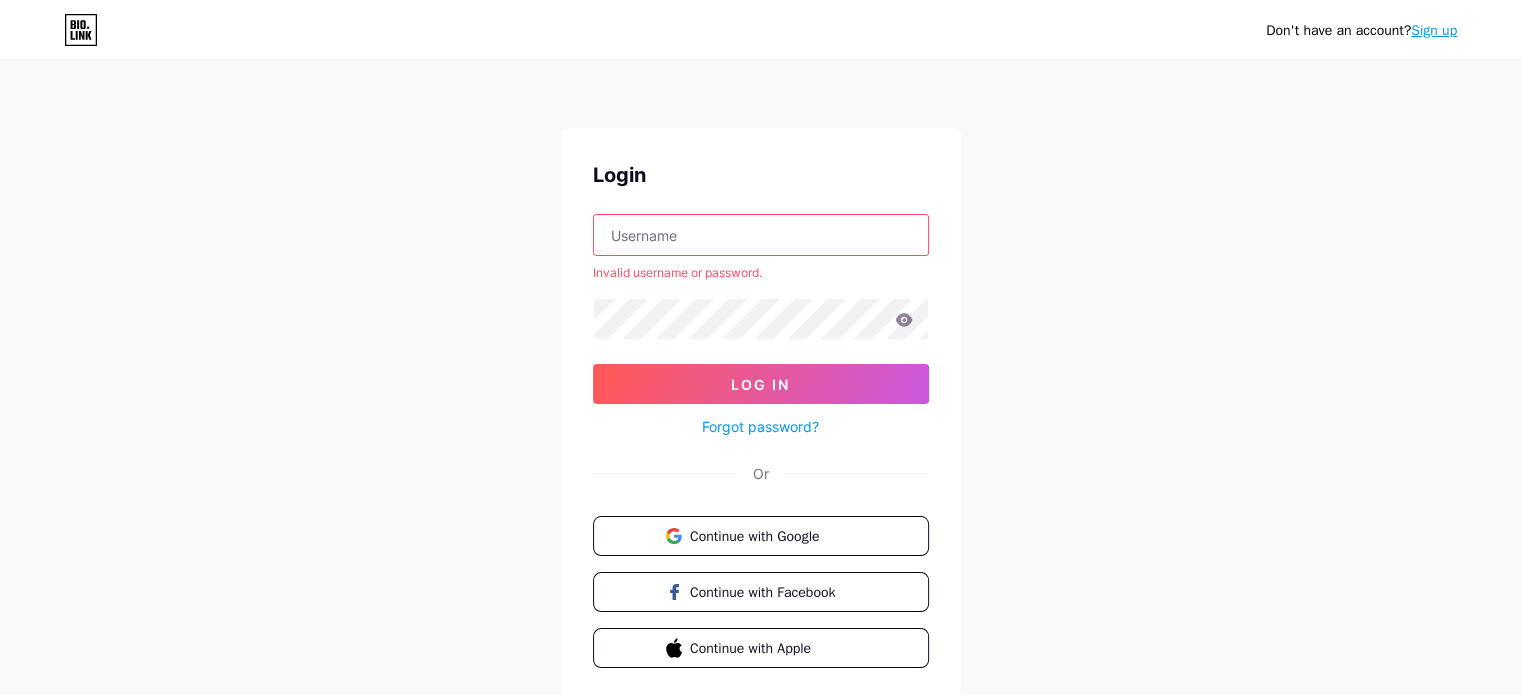 type on "c" 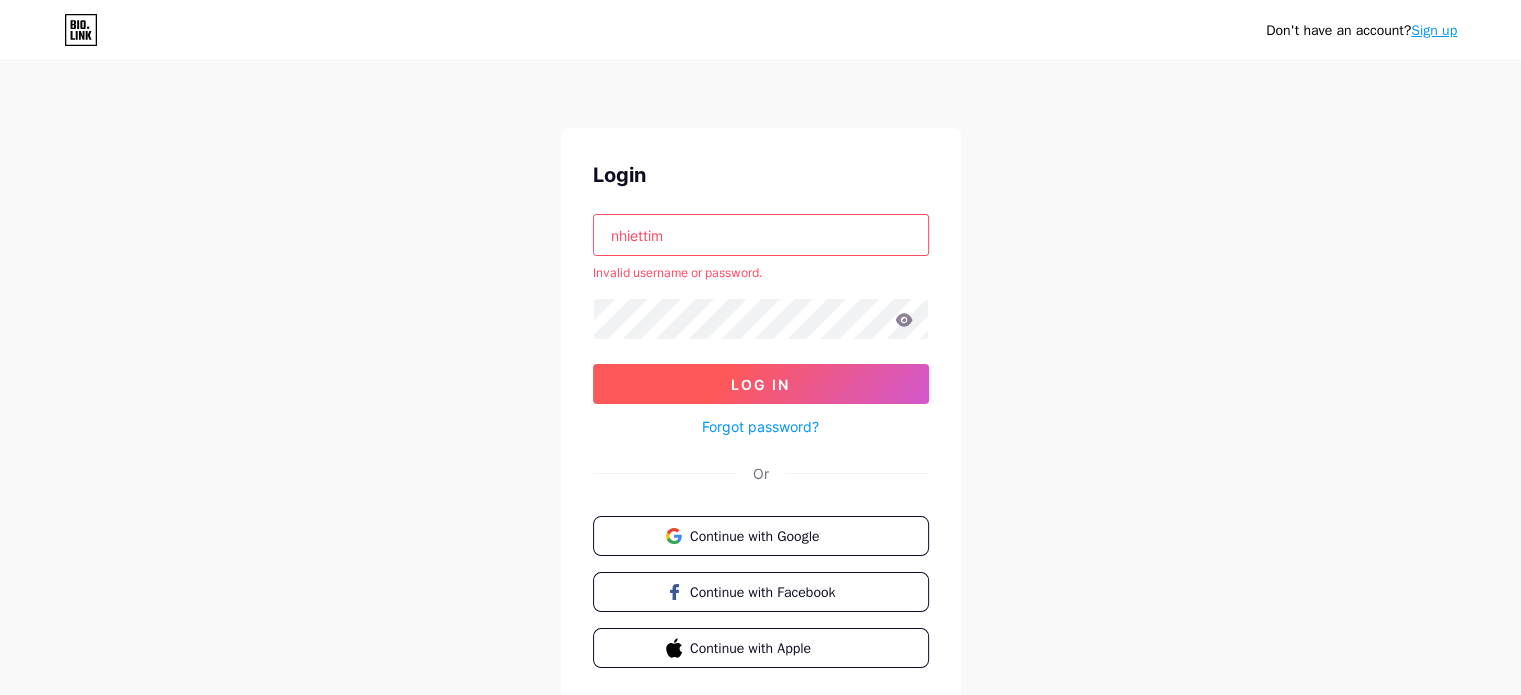 click on "Log In" at bounding box center (760, 384) 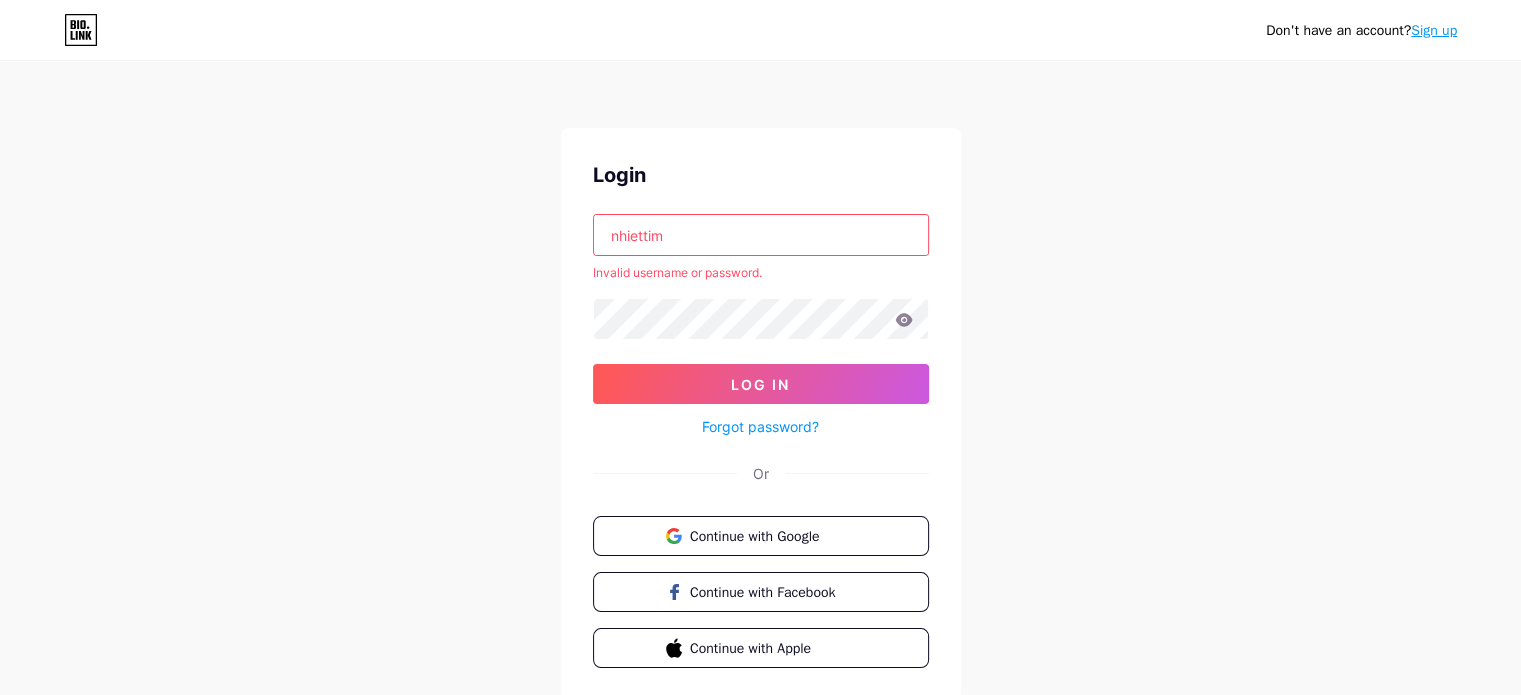 click on "nhiettim" at bounding box center (761, 235) 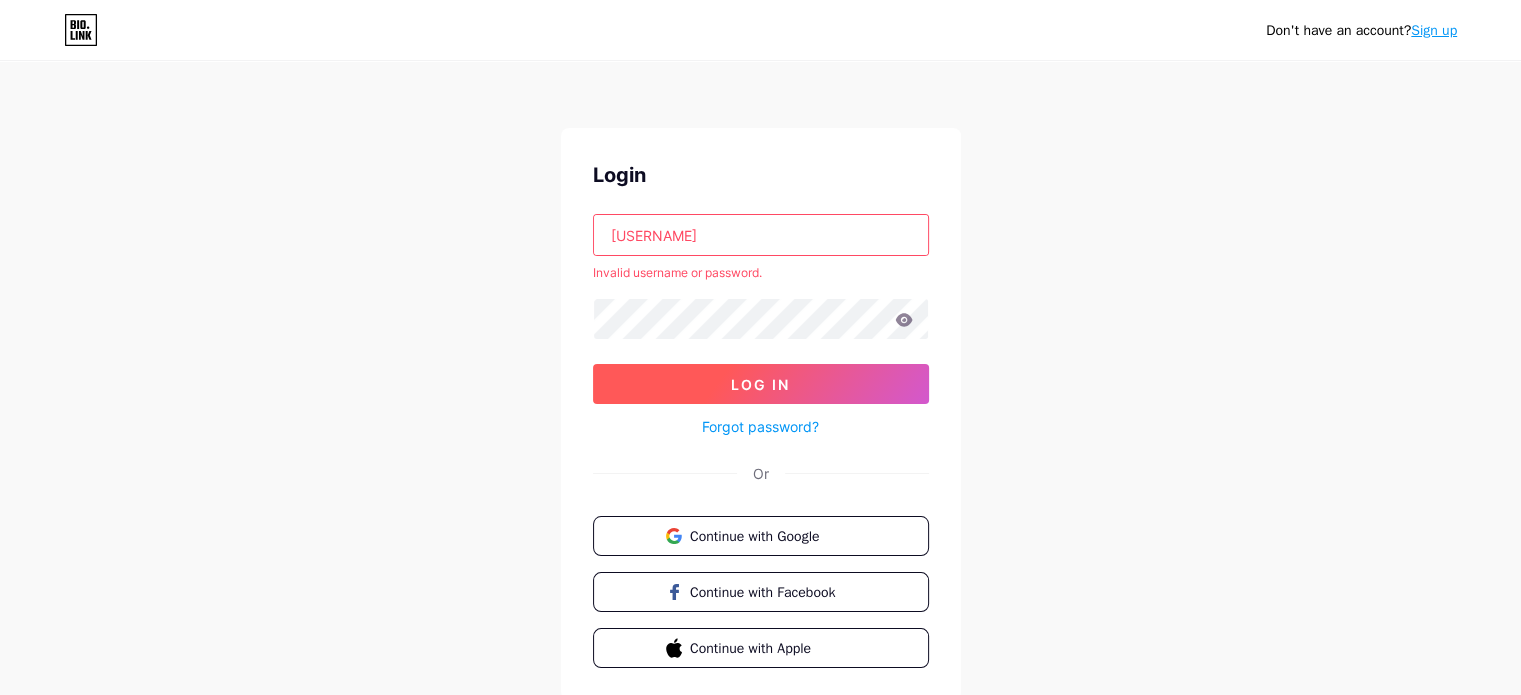 click on "Log In" at bounding box center (761, 384) 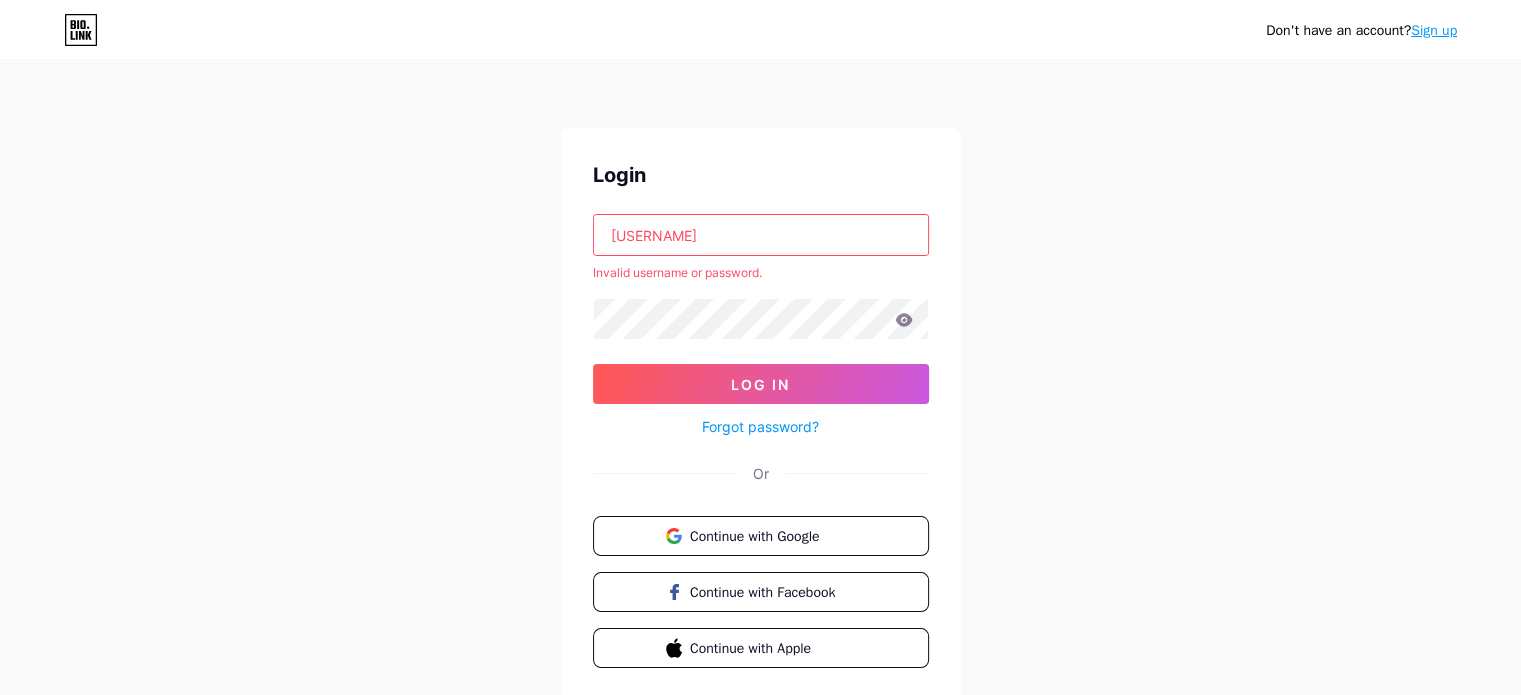 drag, startPoint x: 713, startPoint y: 239, endPoint x: 518, endPoint y: 238, distance: 195.00256 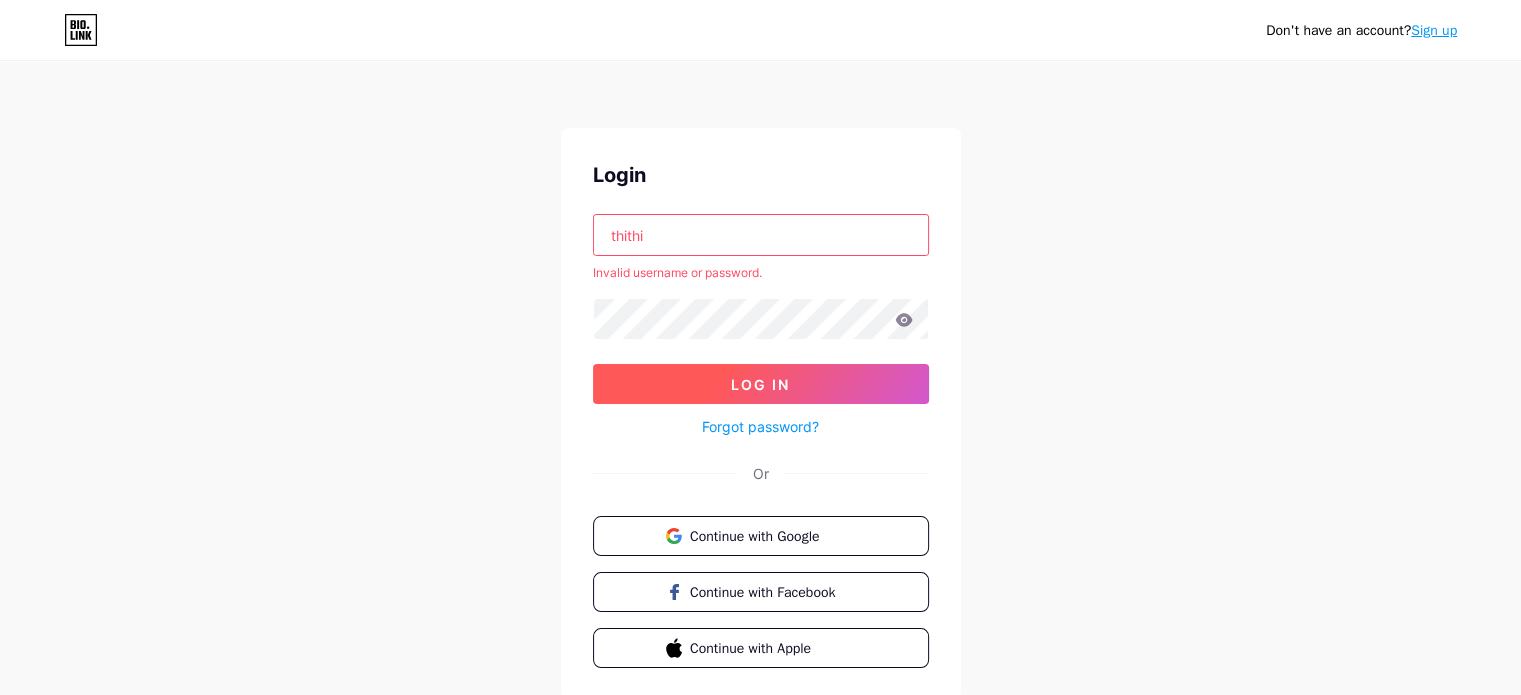 click on "Log In" at bounding box center [761, 384] 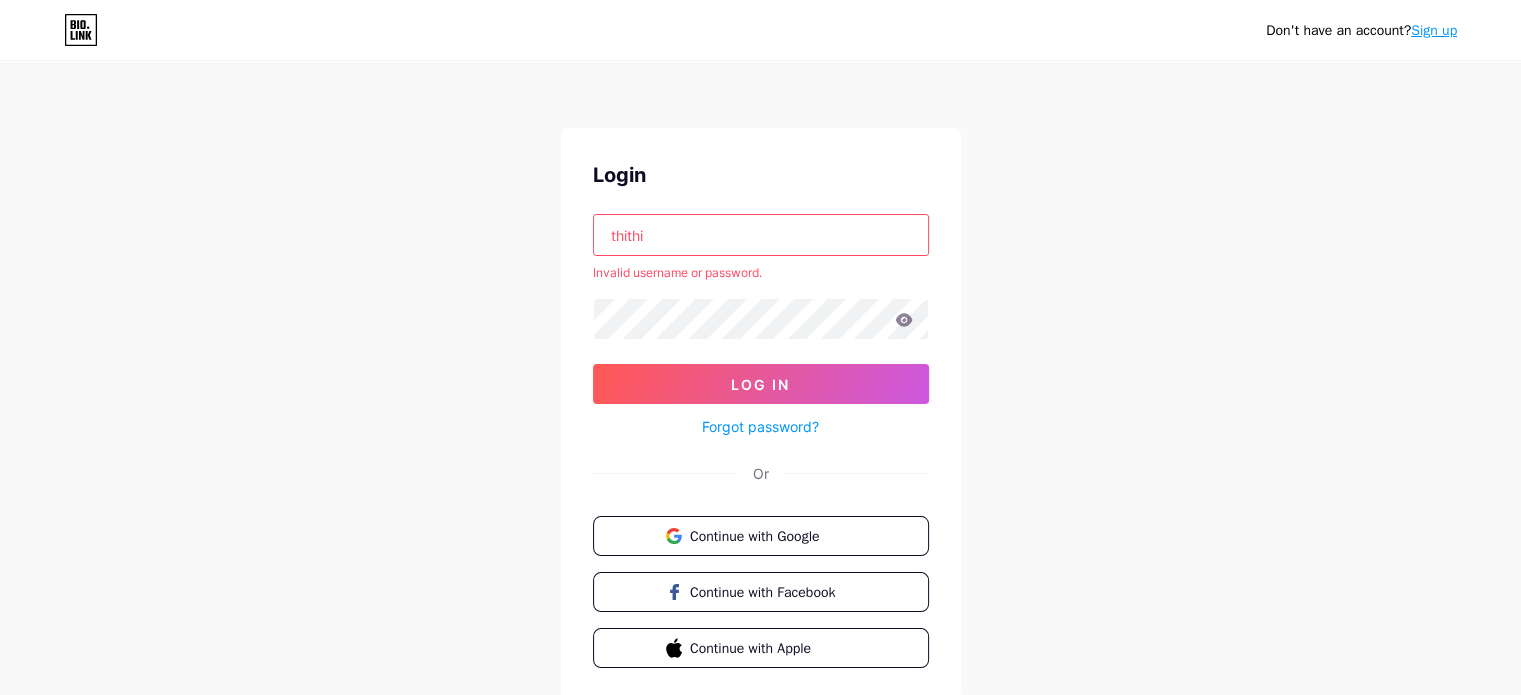 drag, startPoint x: 658, startPoint y: 233, endPoint x: 560, endPoint y: 237, distance: 98.0816 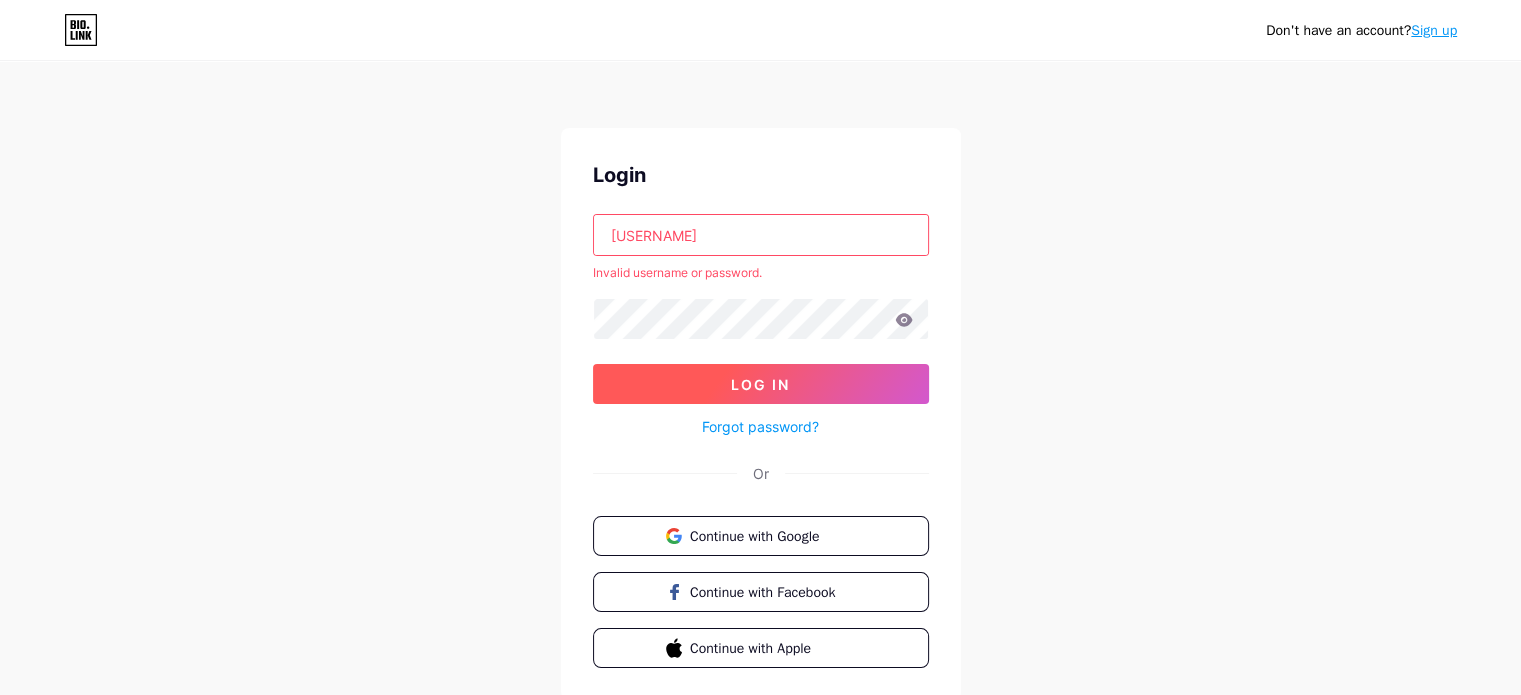 click on "Log In" at bounding box center (760, 384) 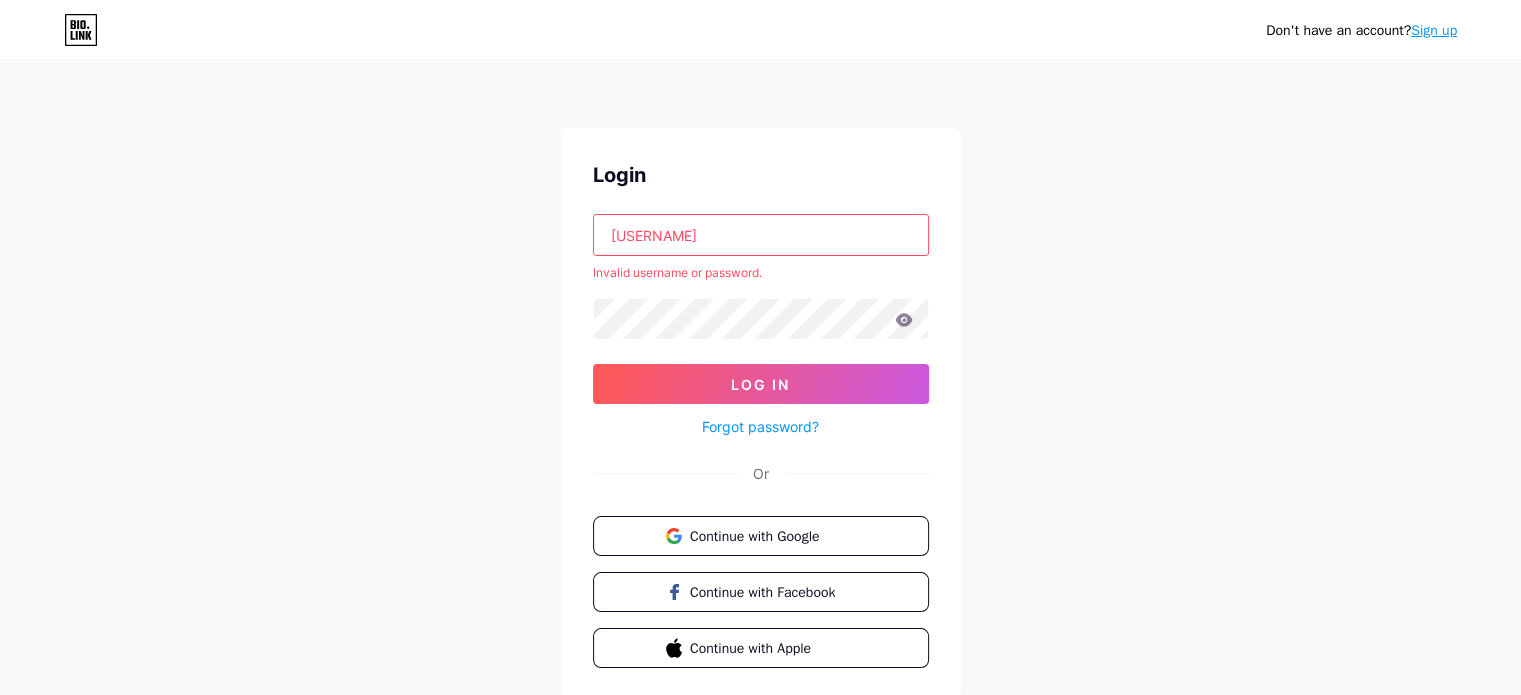 click 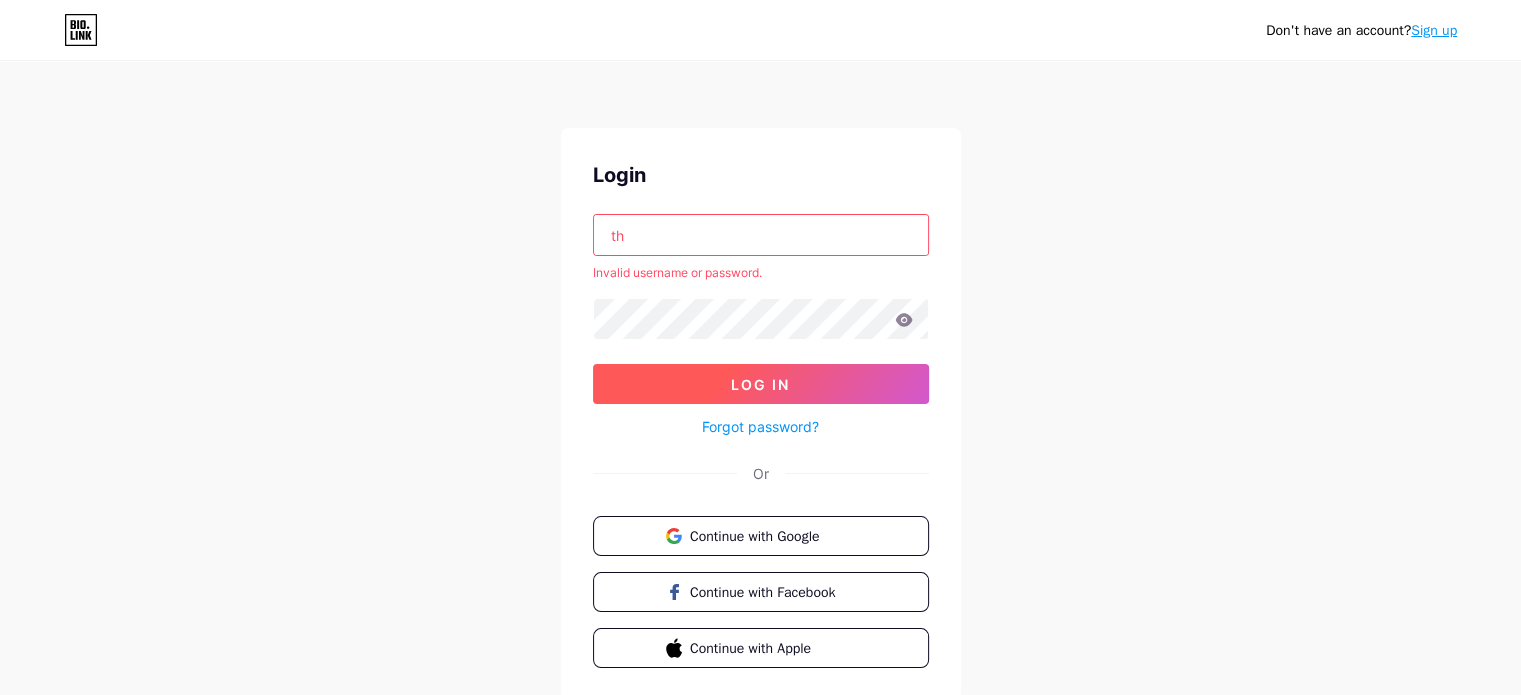 click on "Log In" at bounding box center [761, 384] 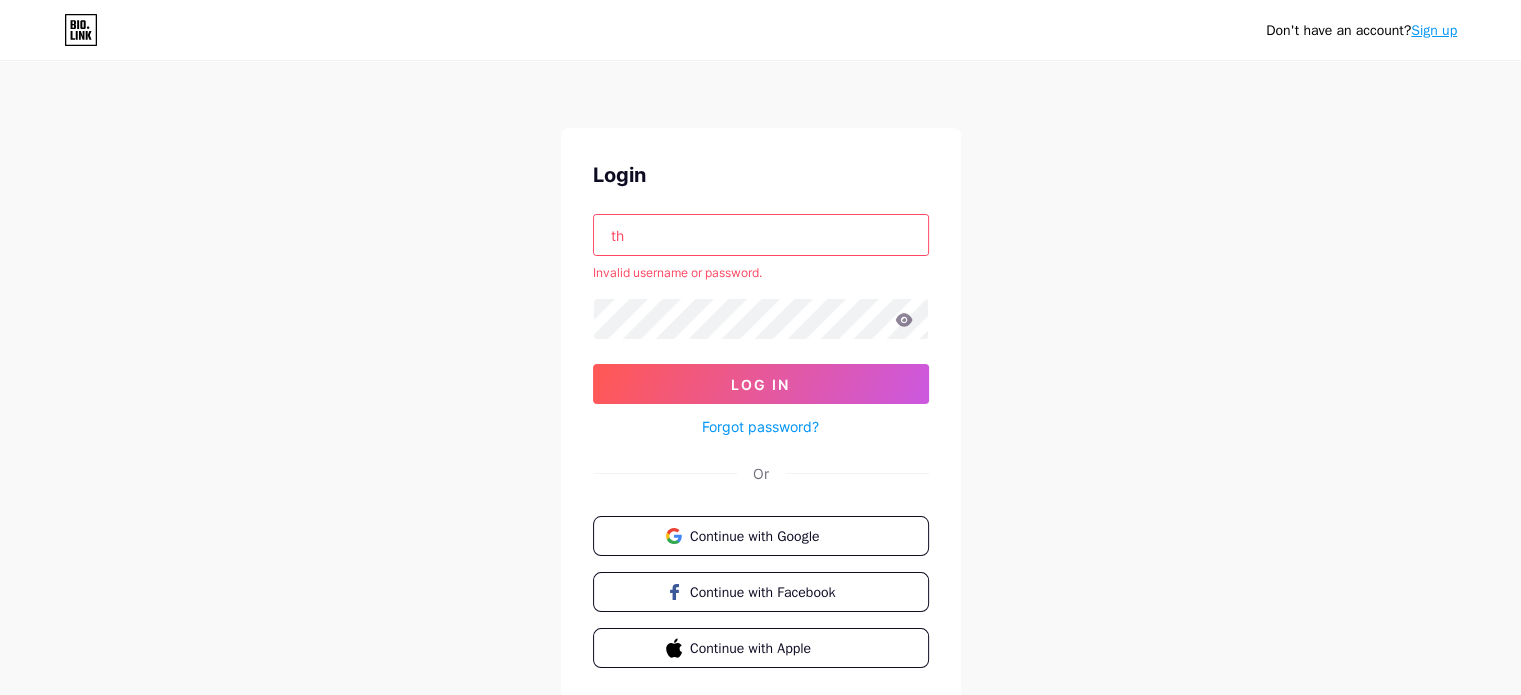 click on "th" at bounding box center [761, 235] 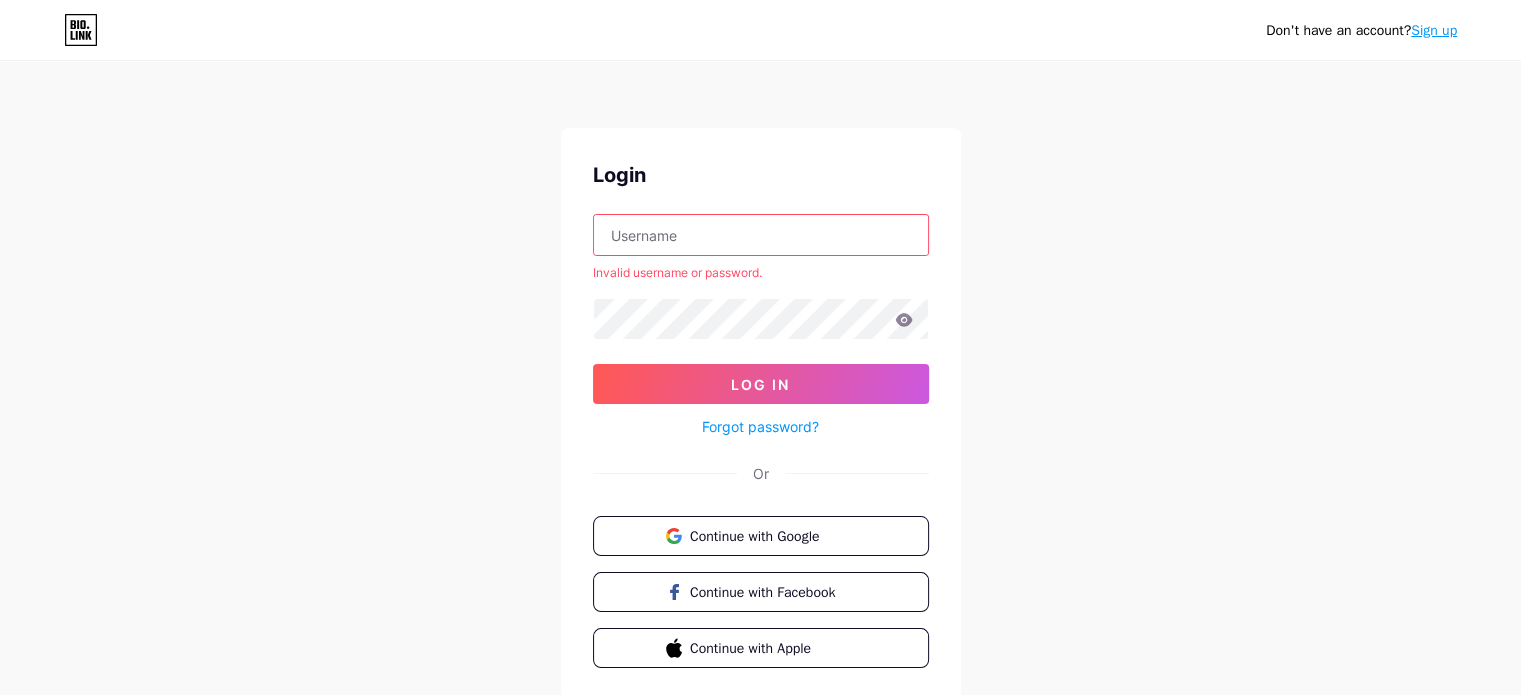 click on "Don't have an account?  Sign up   Login       Invalid username or password.             Log In
Forgot password?
Or       Continue with Google     Continue with Facebook
Continue with Apple" at bounding box center [760, 382] 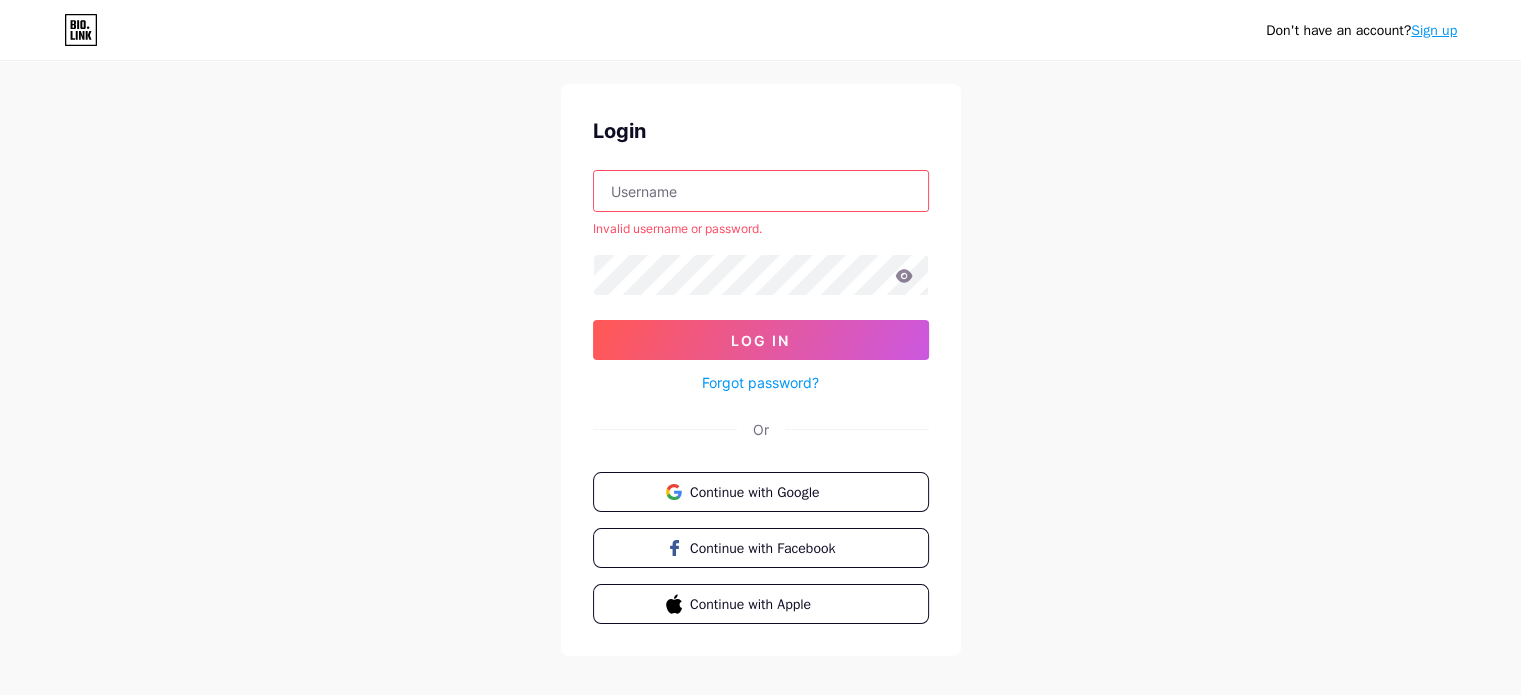 scroll, scrollTop: 66, scrollLeft: 0, axis: vertical 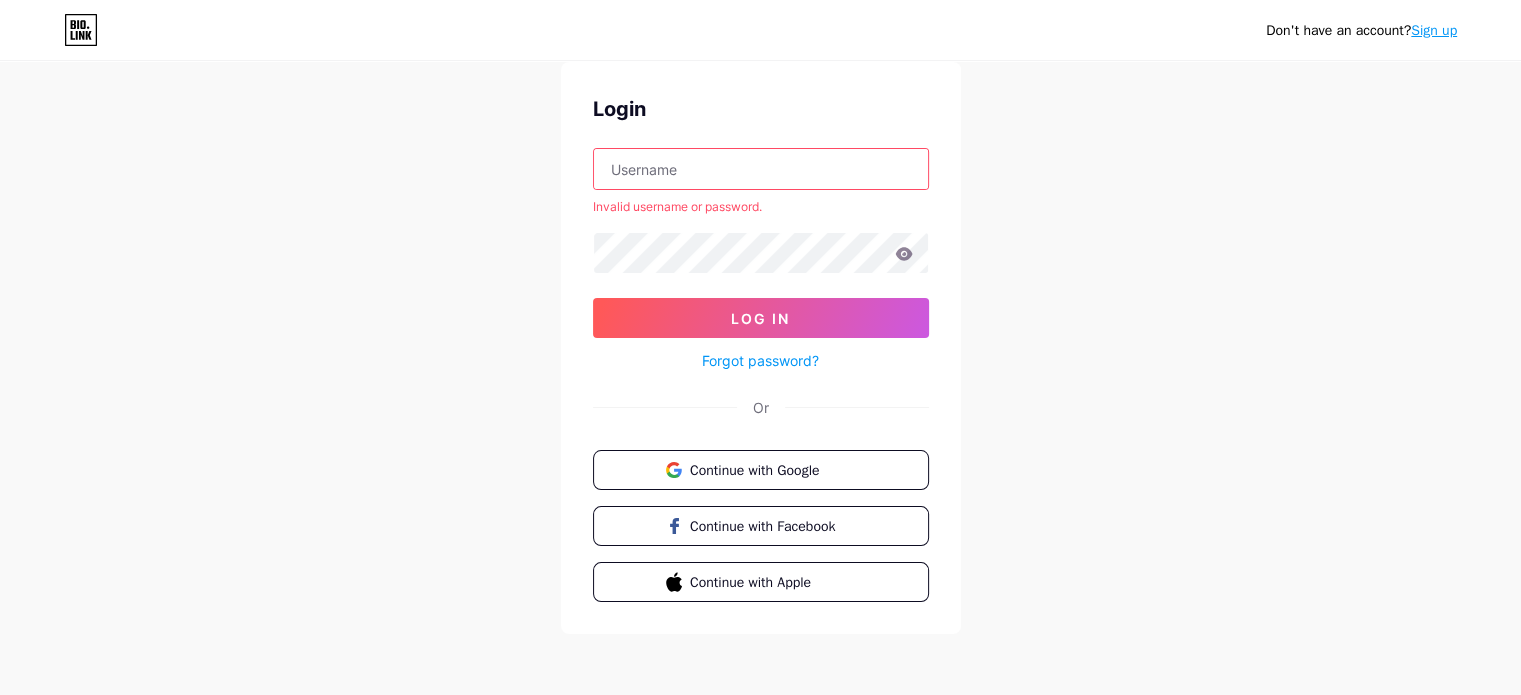 click at bounding box center [761, 169] 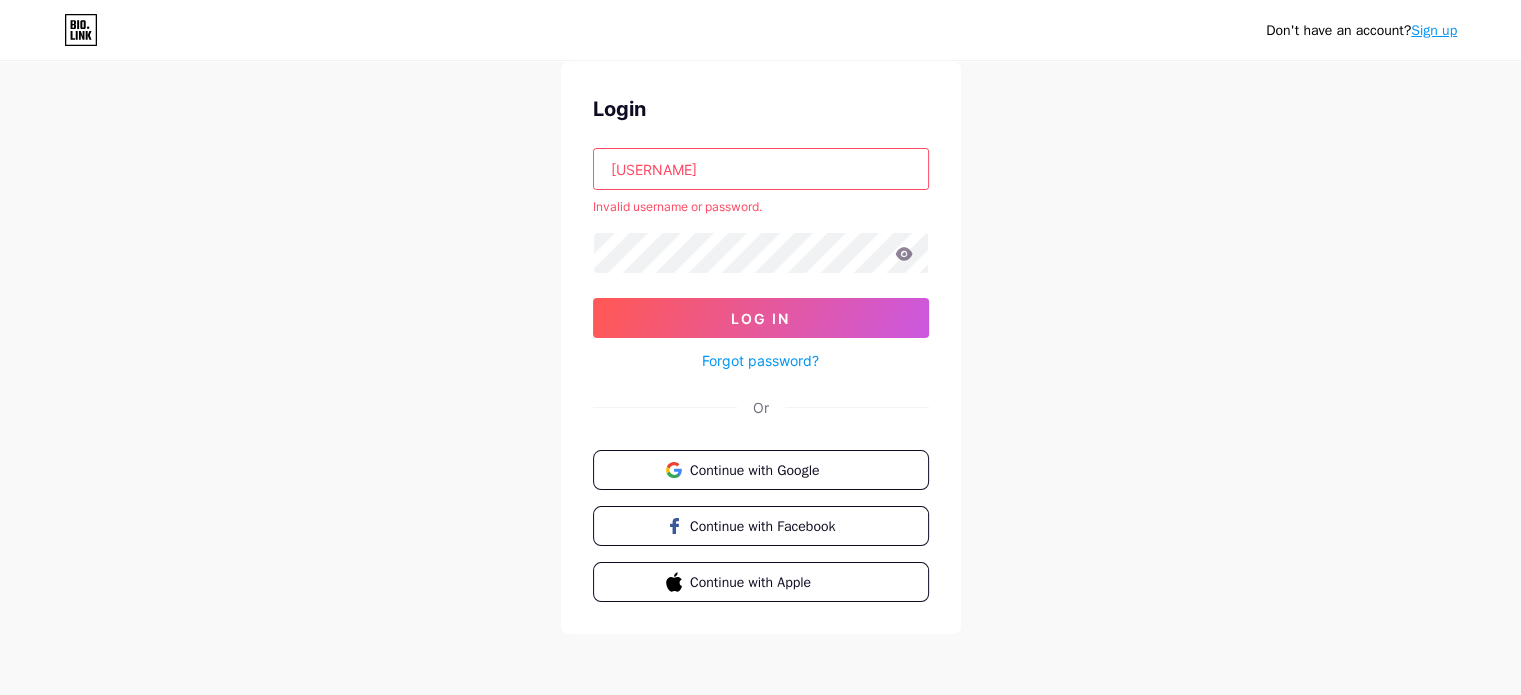 click 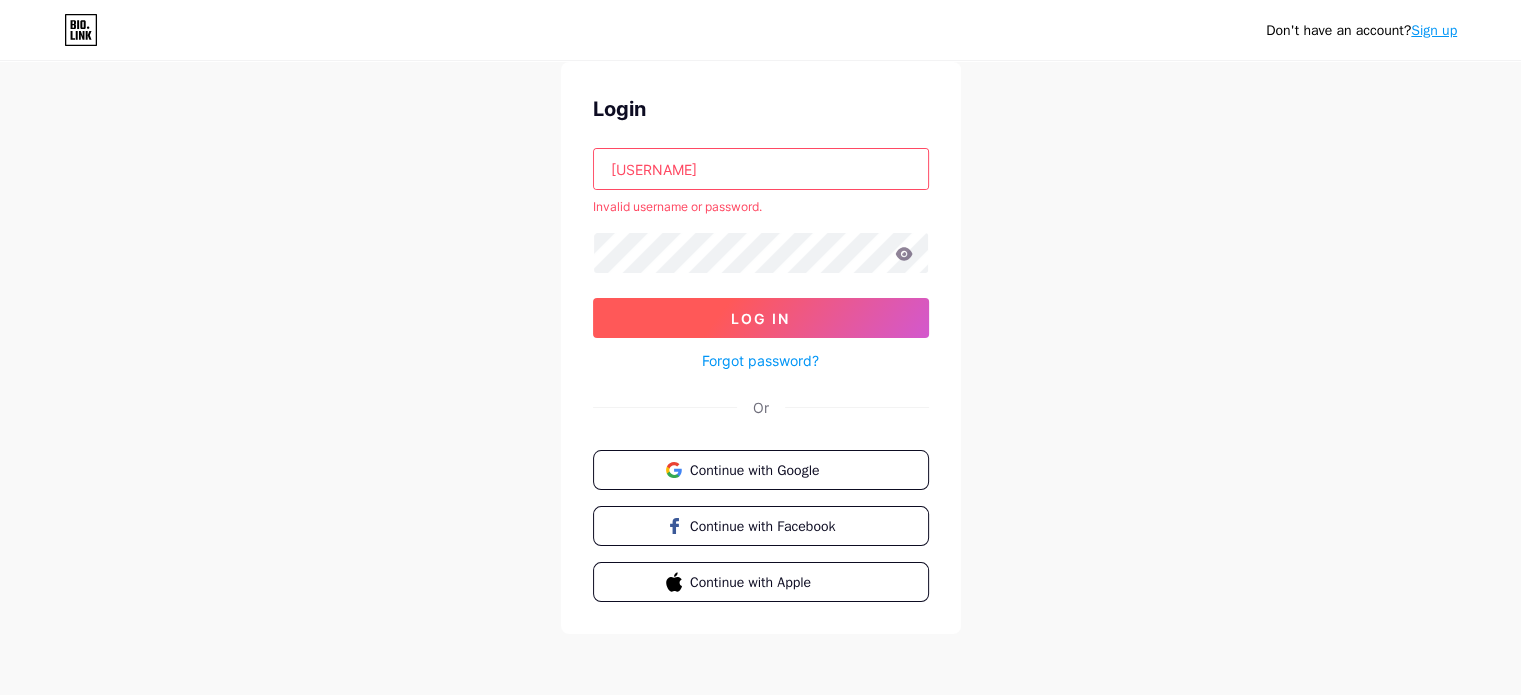 click on "Log In" at bounding box center (760, 318) 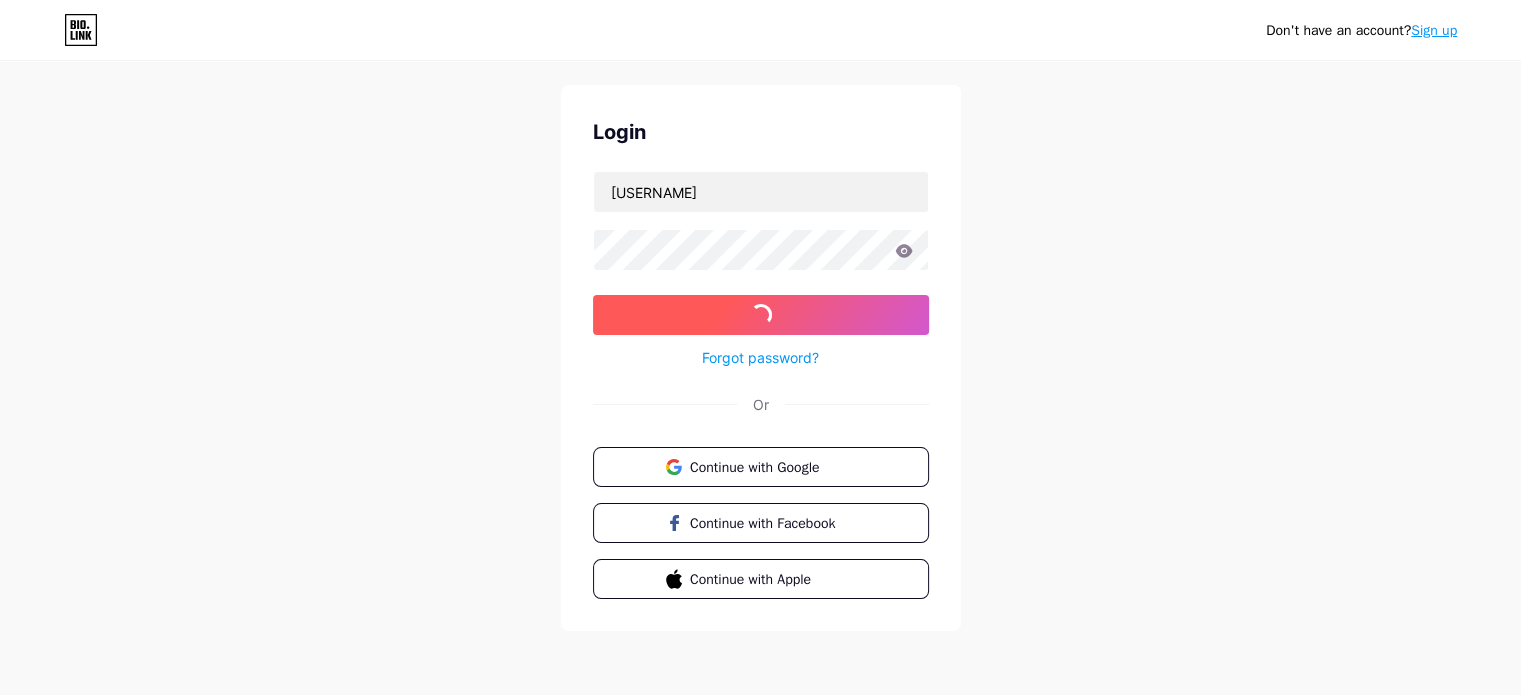 scroll, scrollTop: 40, scrollLeft: 0, axis: vertical 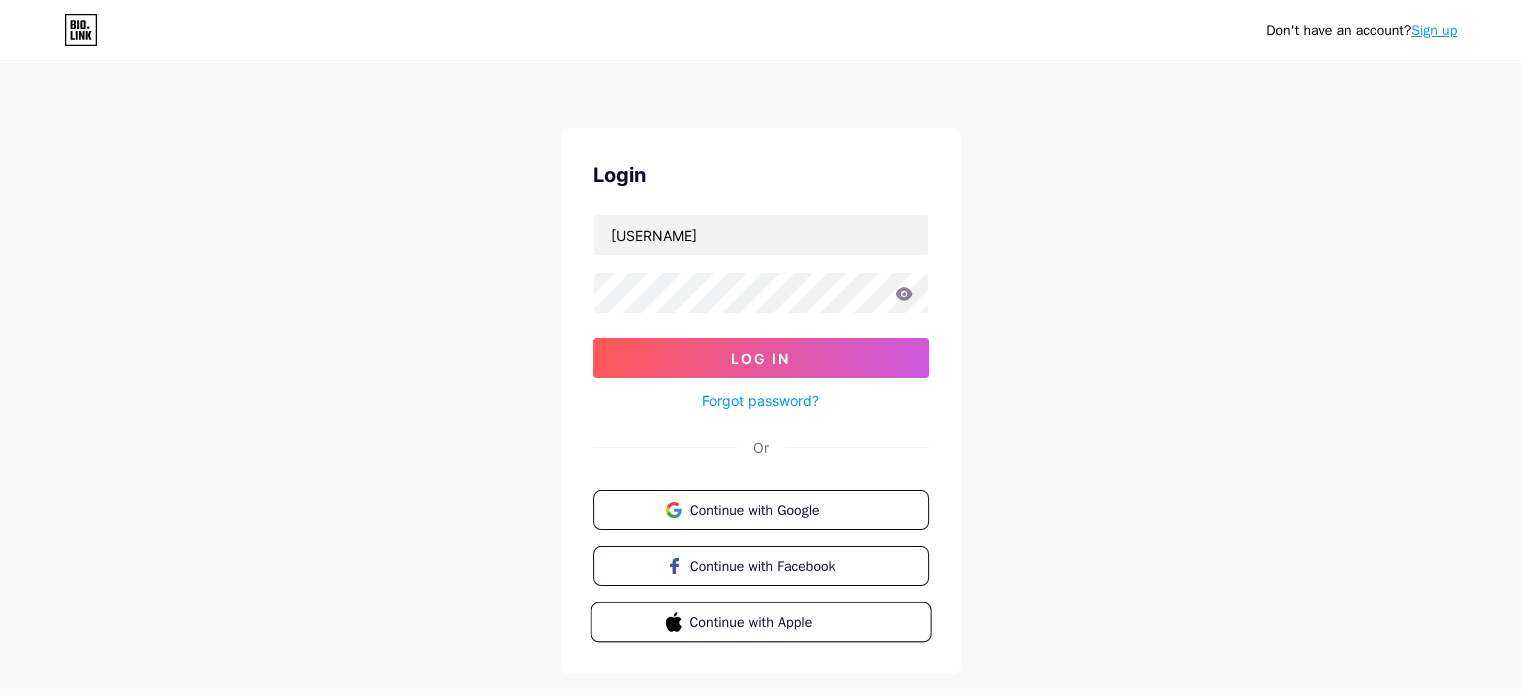 click on "Continue with Apple" at bounding box center [760, 622] 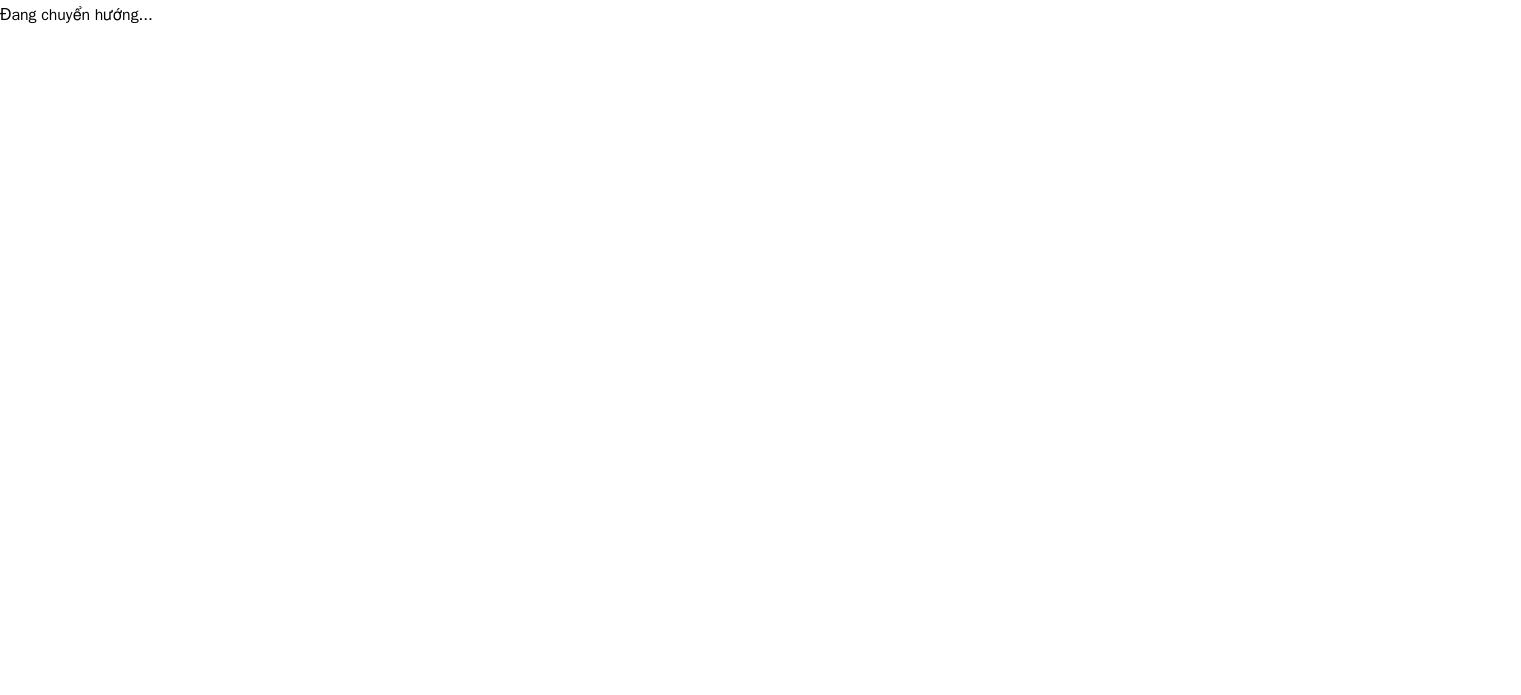 scroll, scrollTop: 0, scrollLeft: 0, axis: both 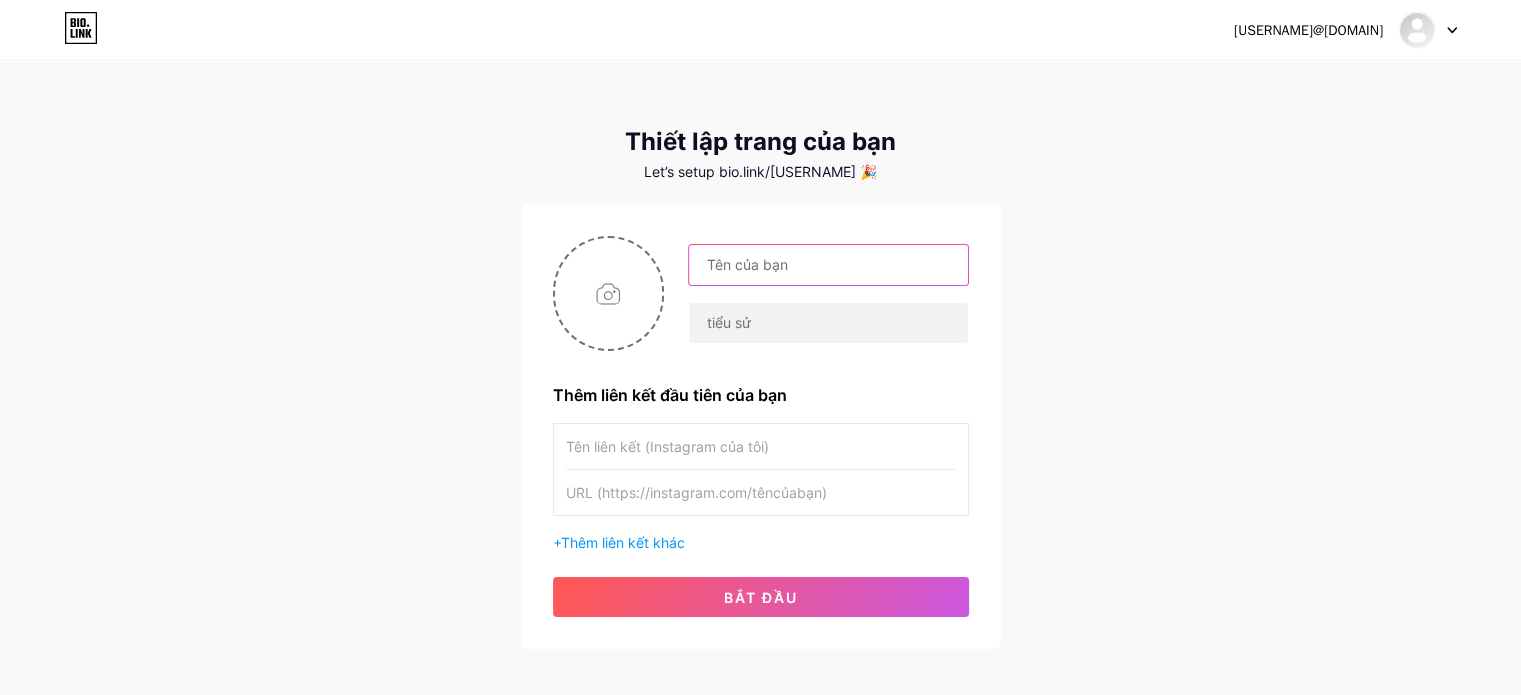 click at bounding box center (828, 265) 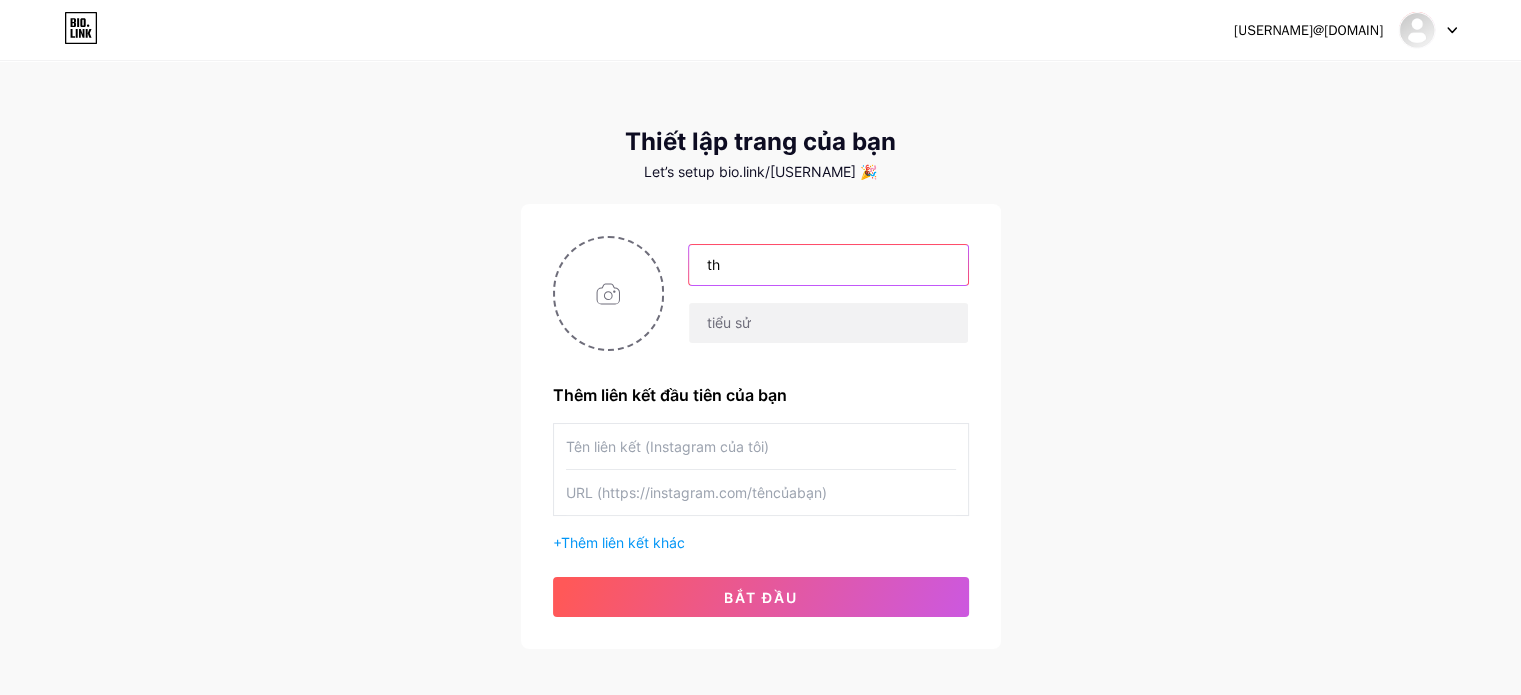type on "t" 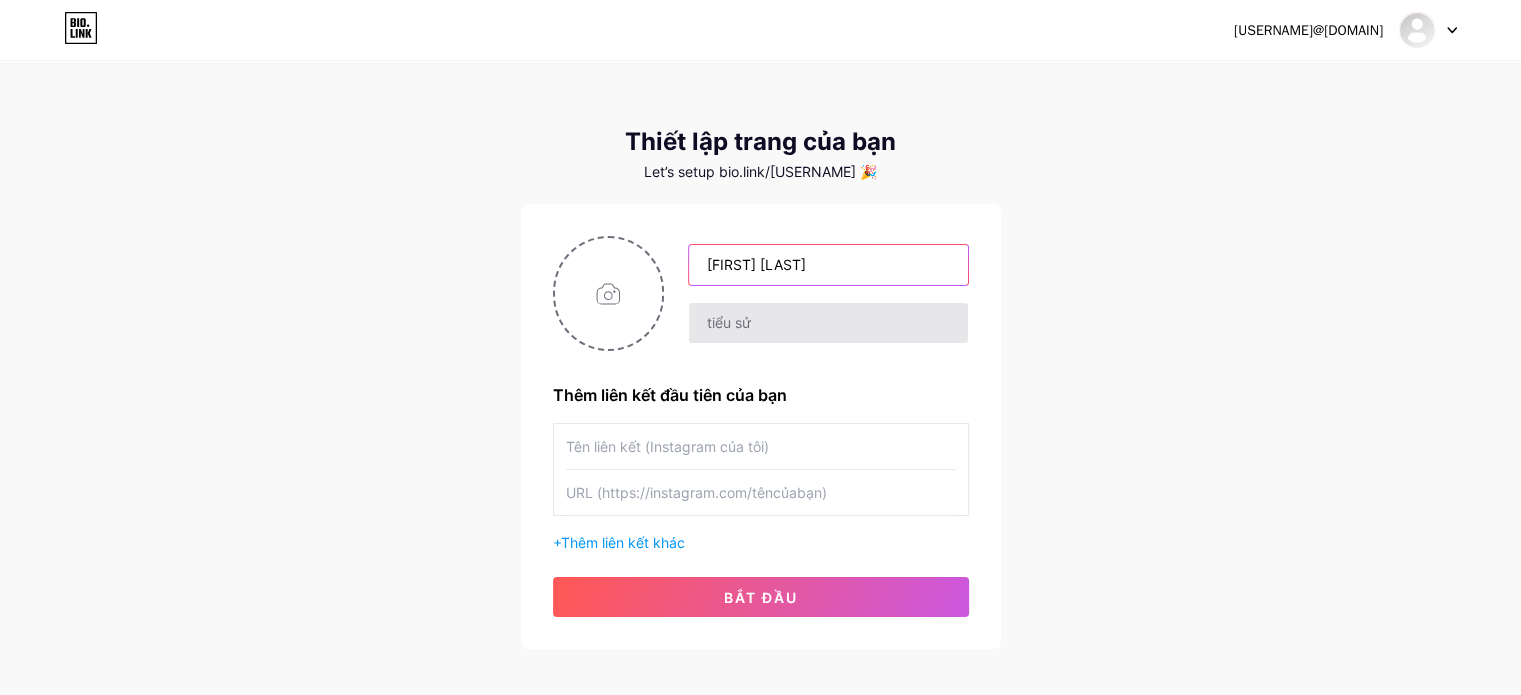 type on "[FIRST] [LAST]" 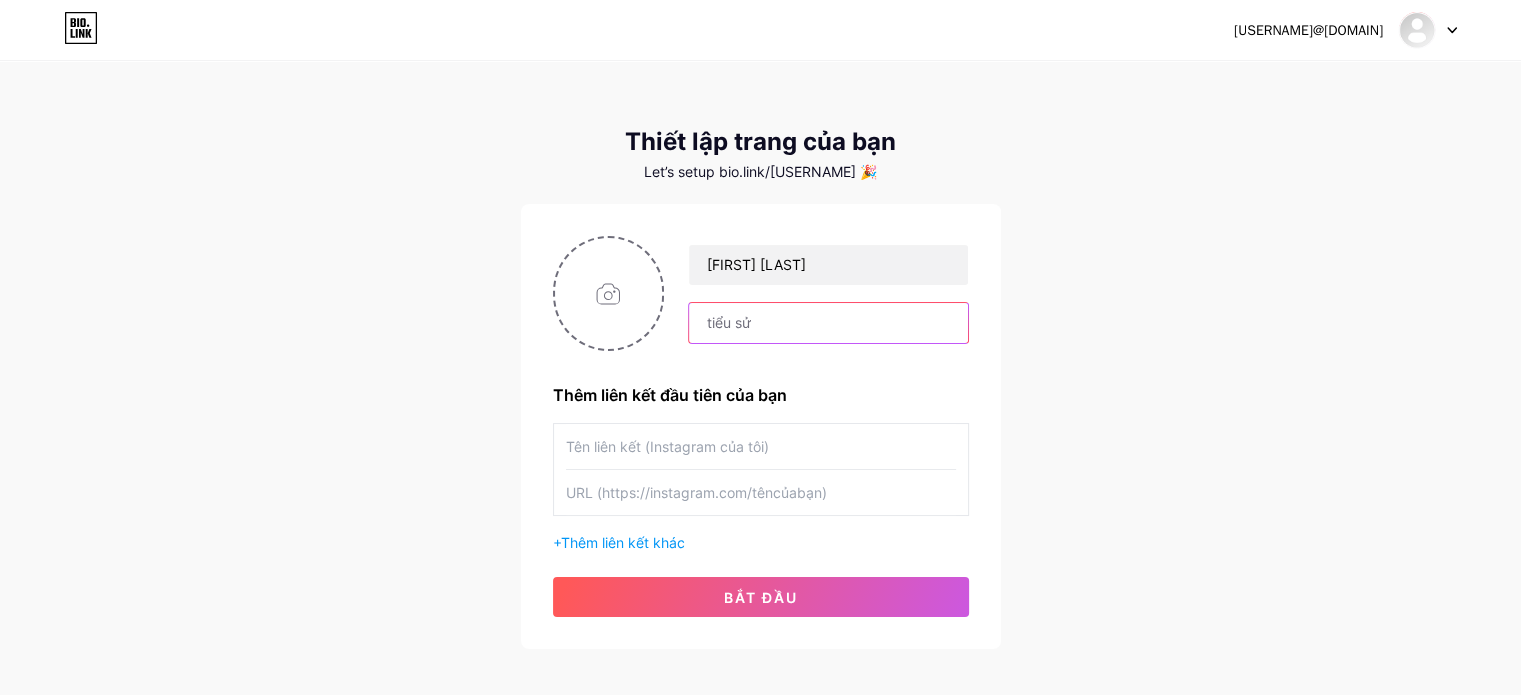 click at bounding box center [828, 323] 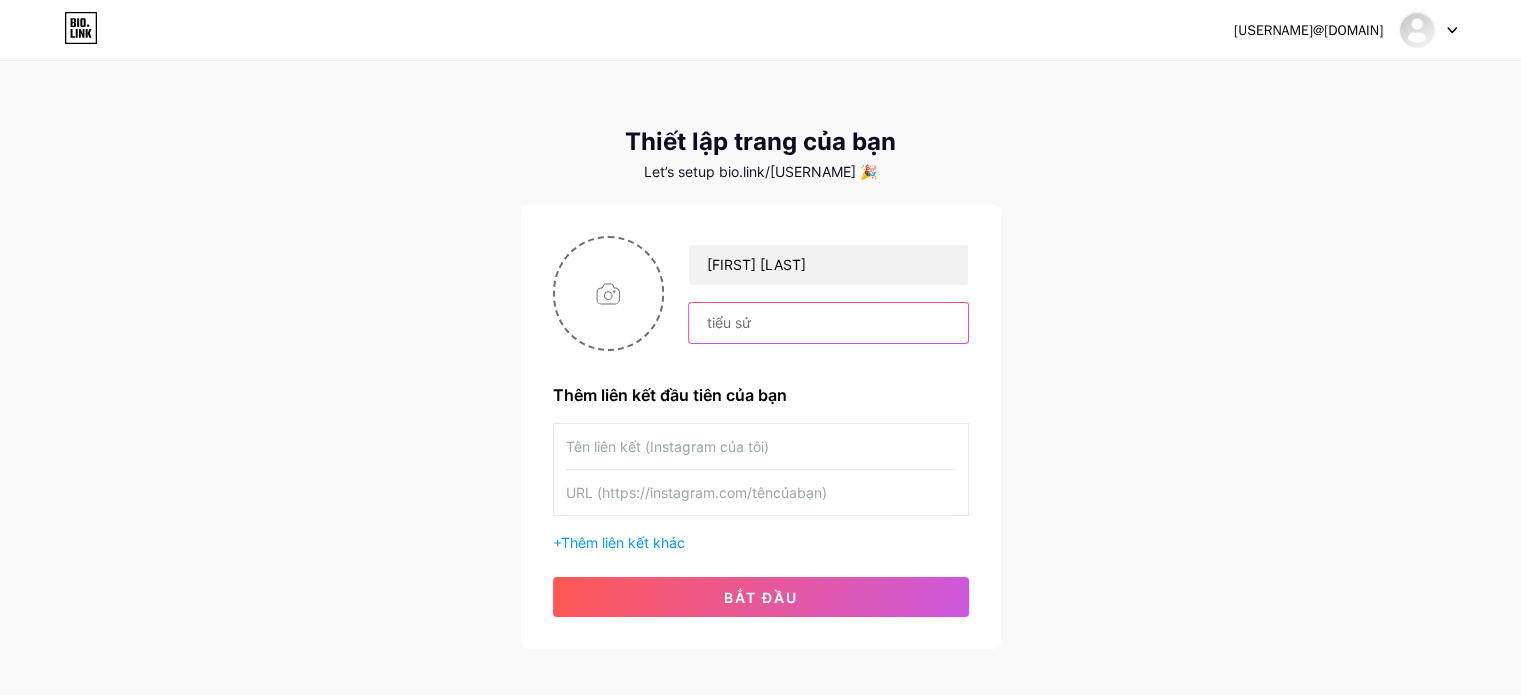 scroll, scrollTop: 0, scrollLeft: 0, axis: both 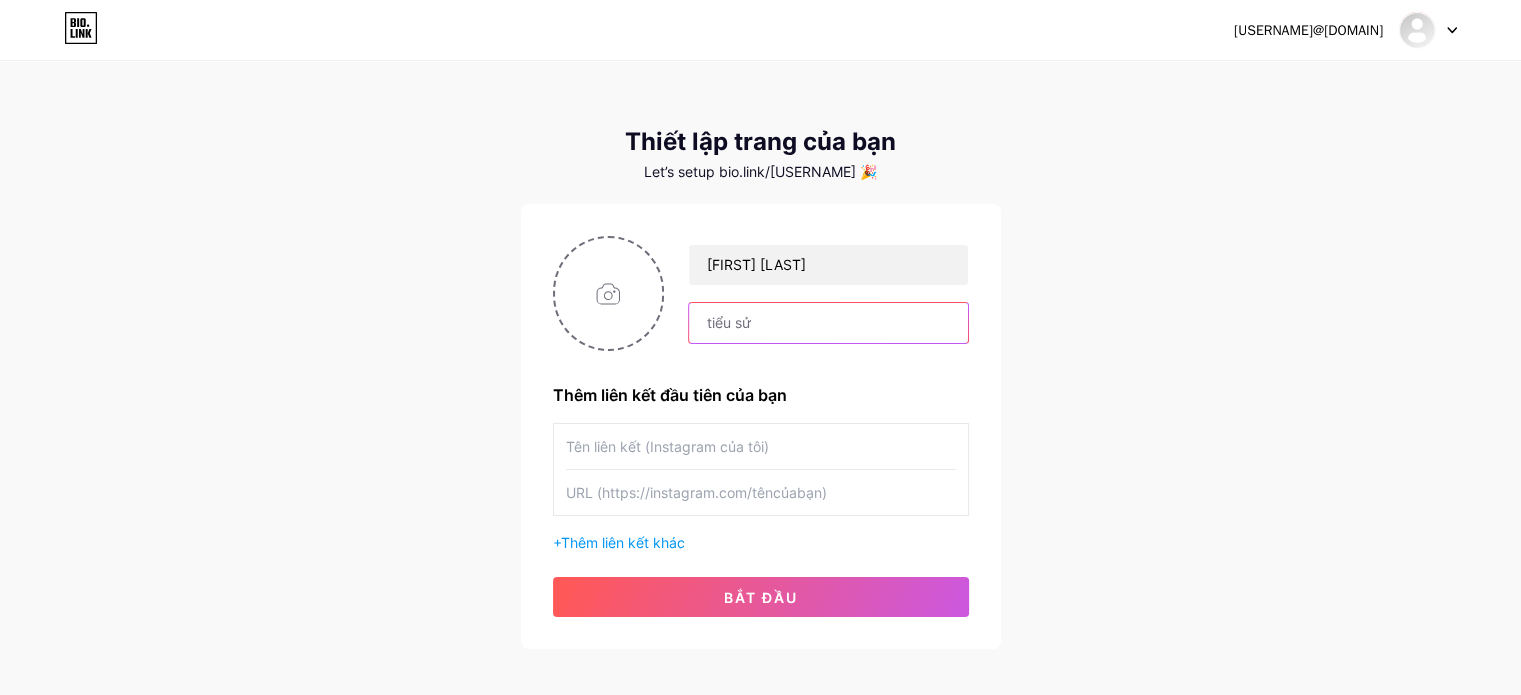 click at bounding box center (828, 323) 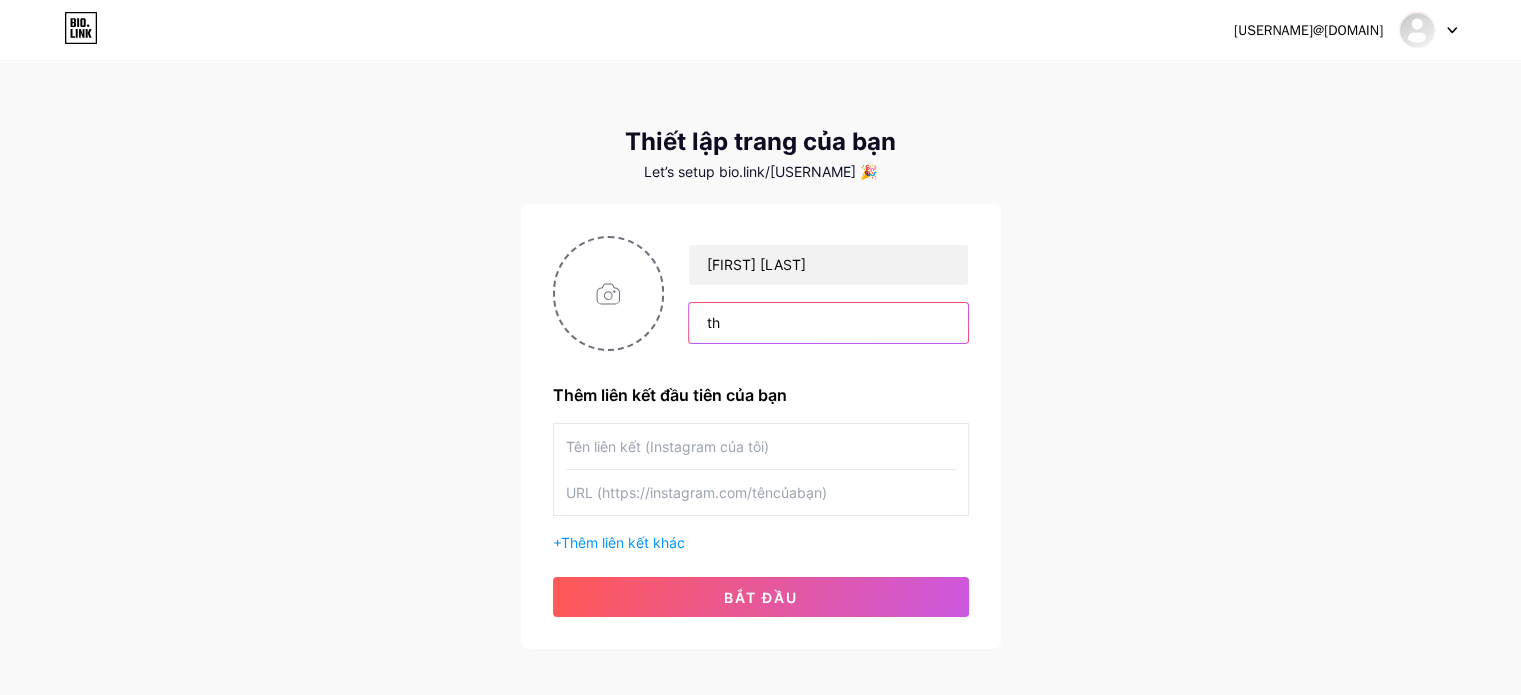 type on "t" 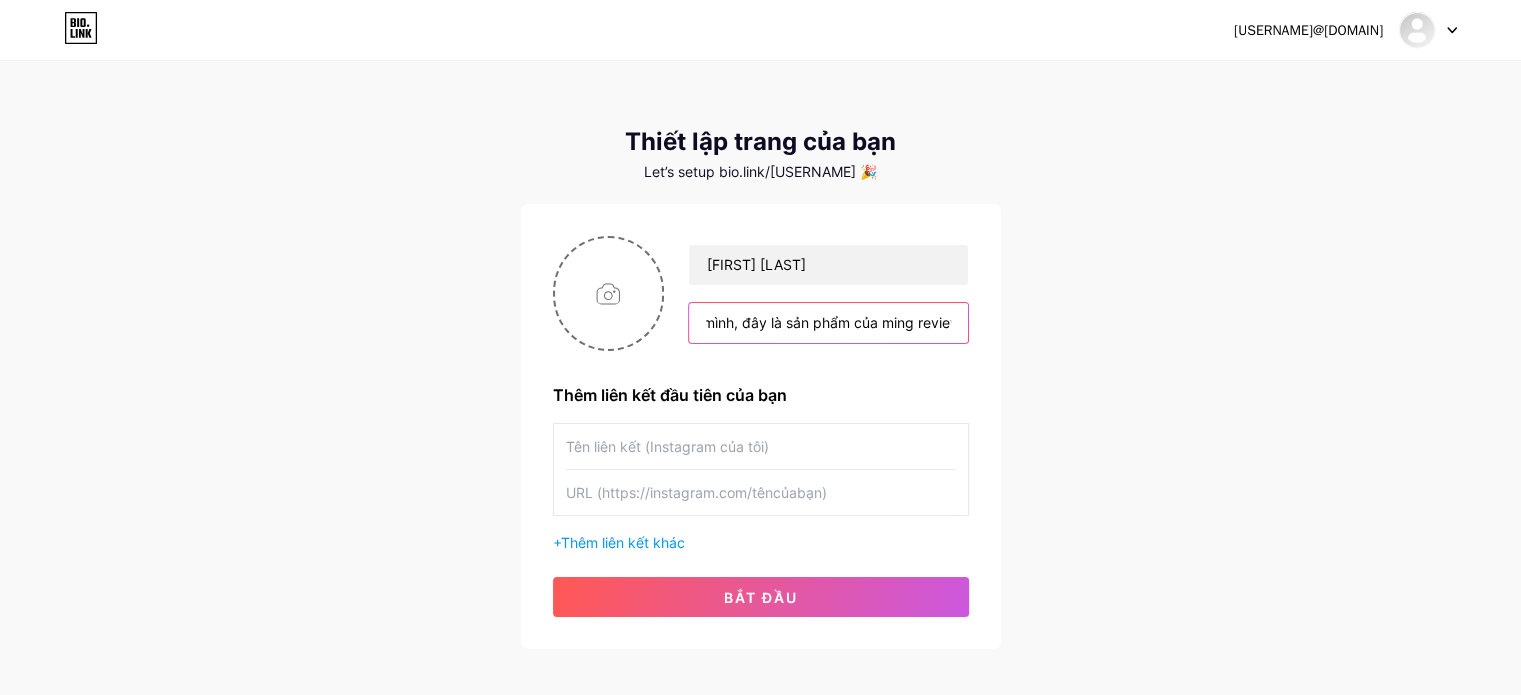 scroll, scrollTop: 0, scrollLeft: 156, axis: horizontal 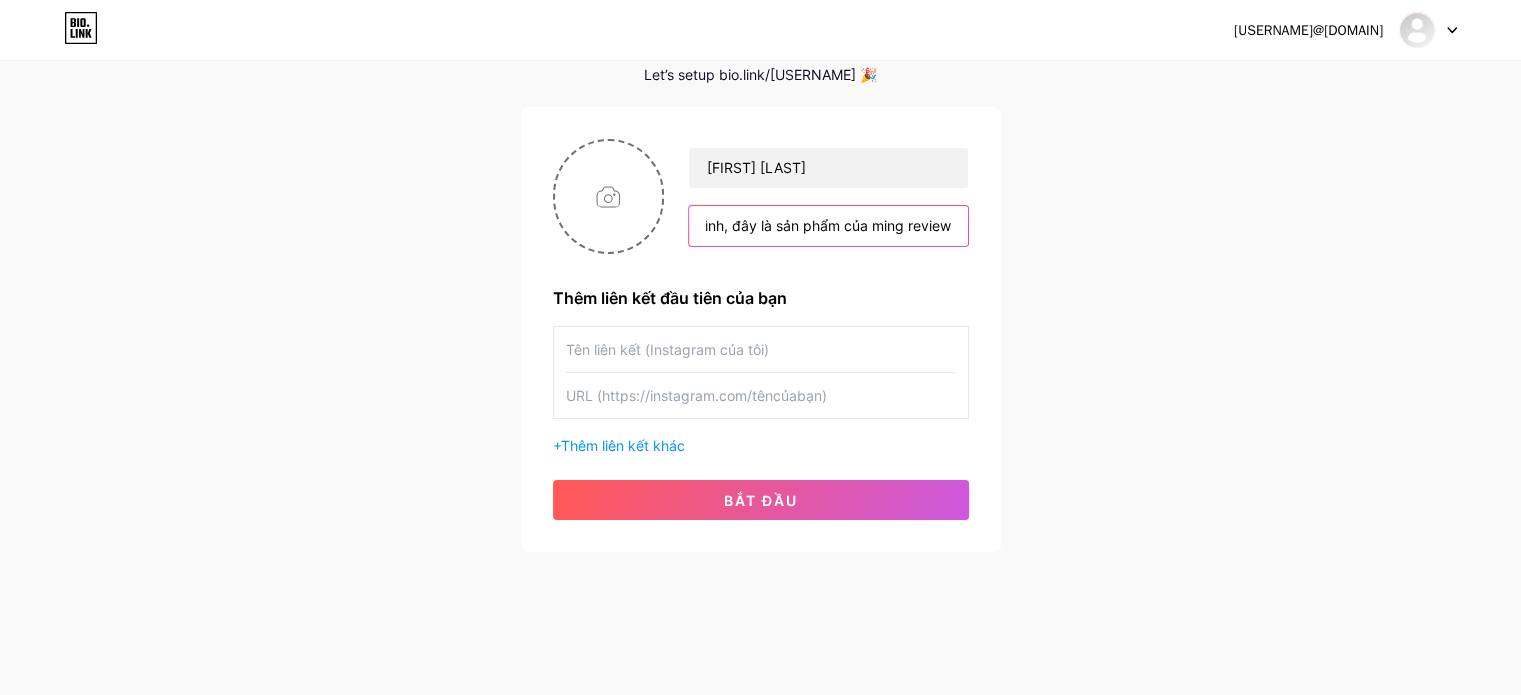 type on "Thông tin liên hệ của mình, đây là sản phẩm của ming review" 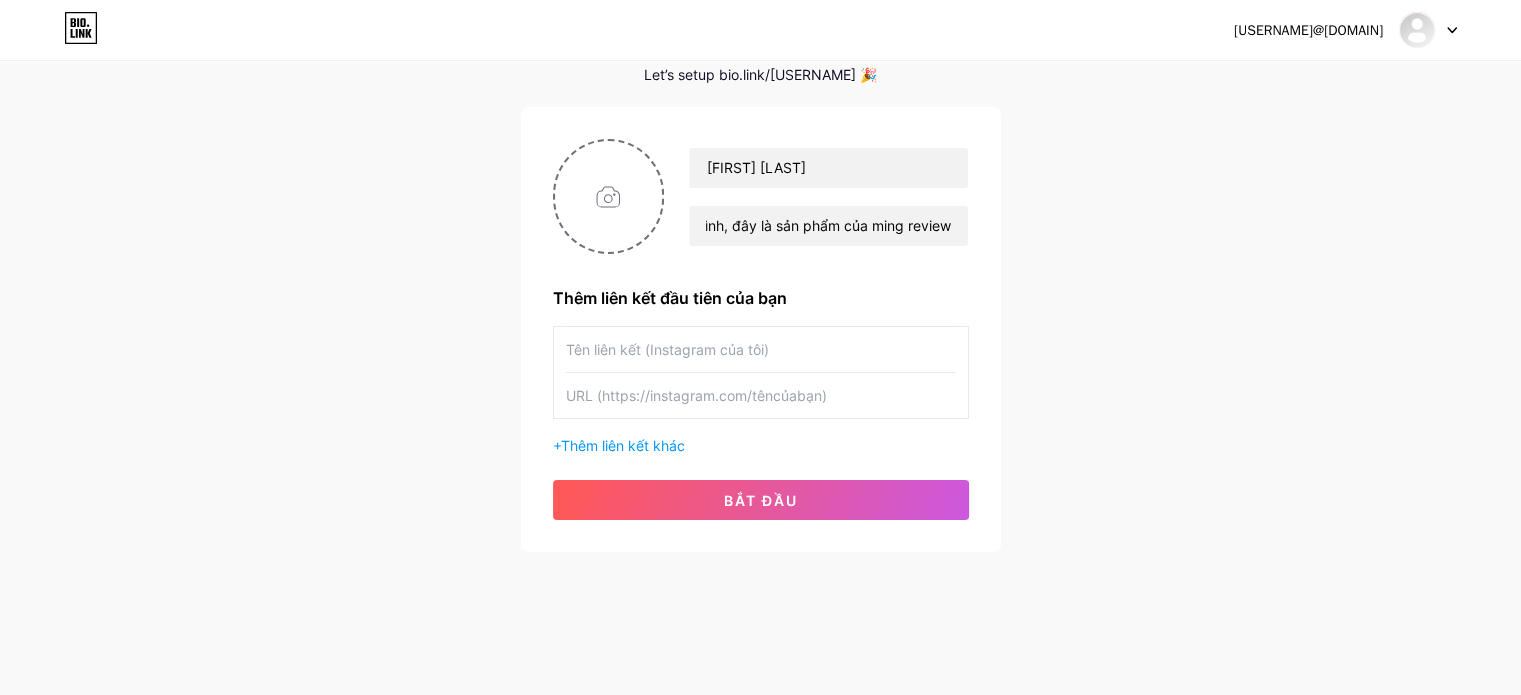 click at bounding box center (761, 349) 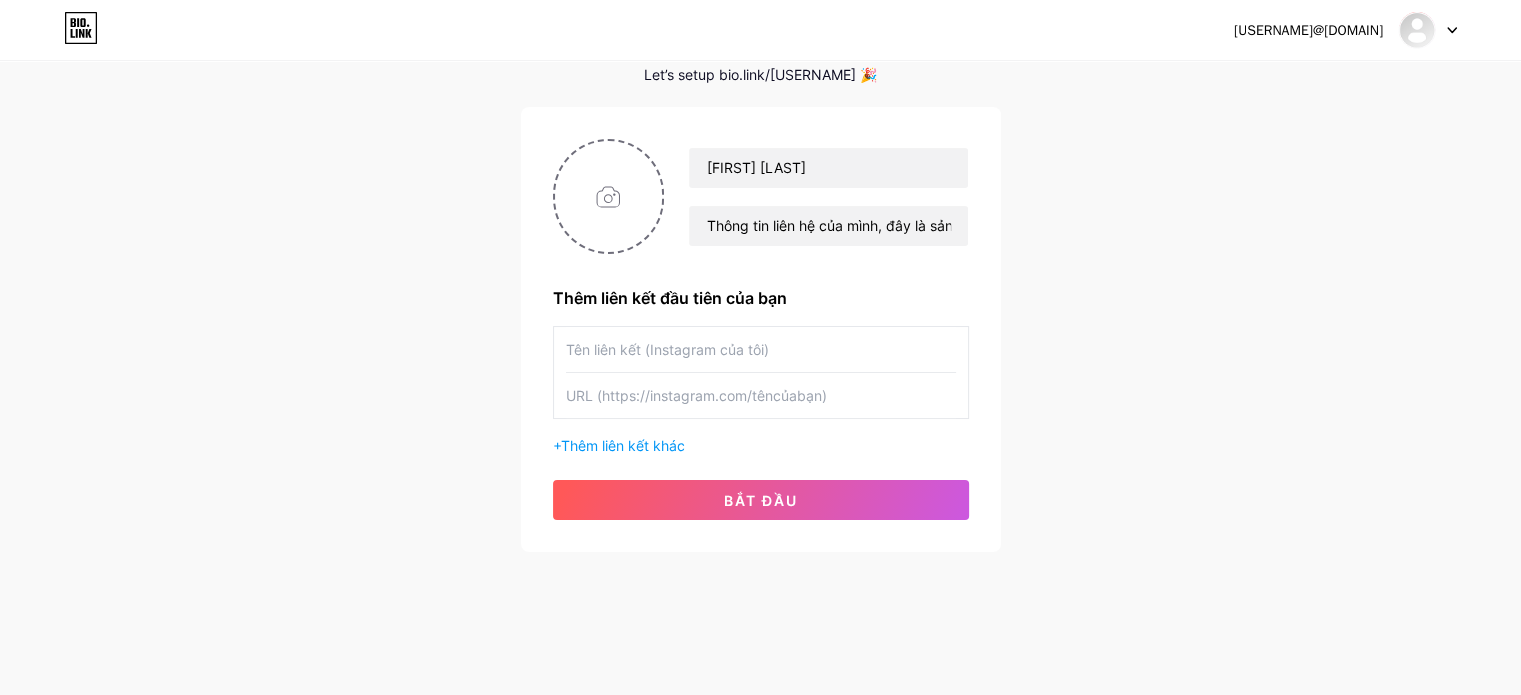 paste on "[USERNAME]" 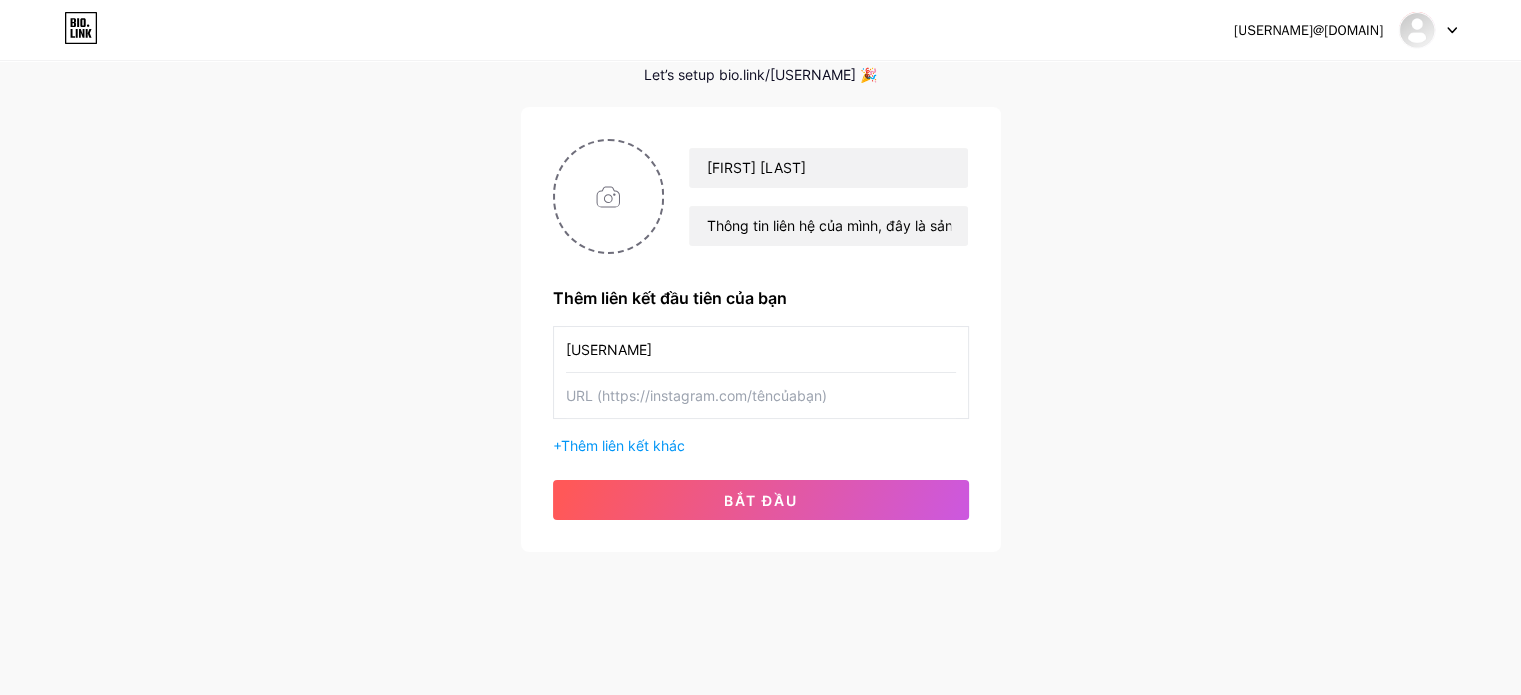 type on "[USERNAME]" 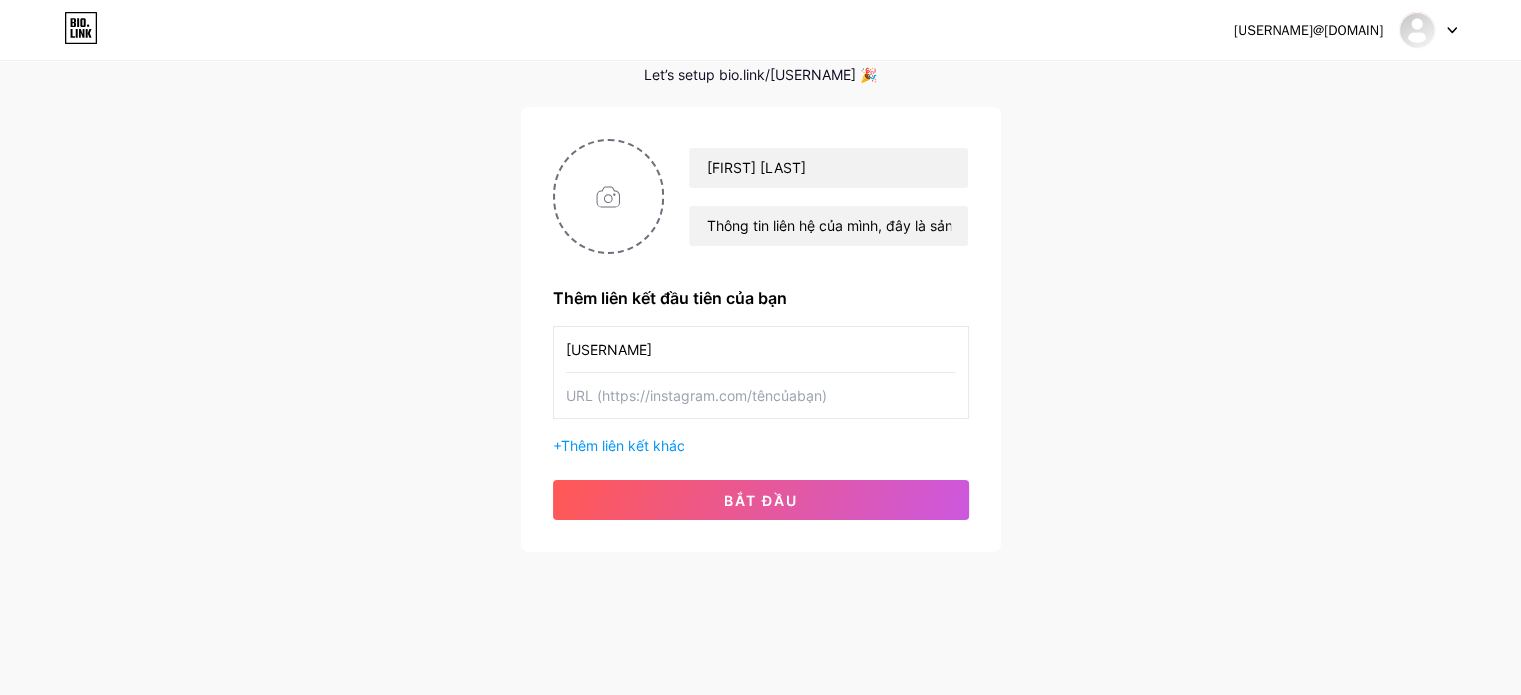 drag, startPoint x: 705, startPoint y: 344, endPoint x: 528, endPoint y: 354, distance: 177.28226 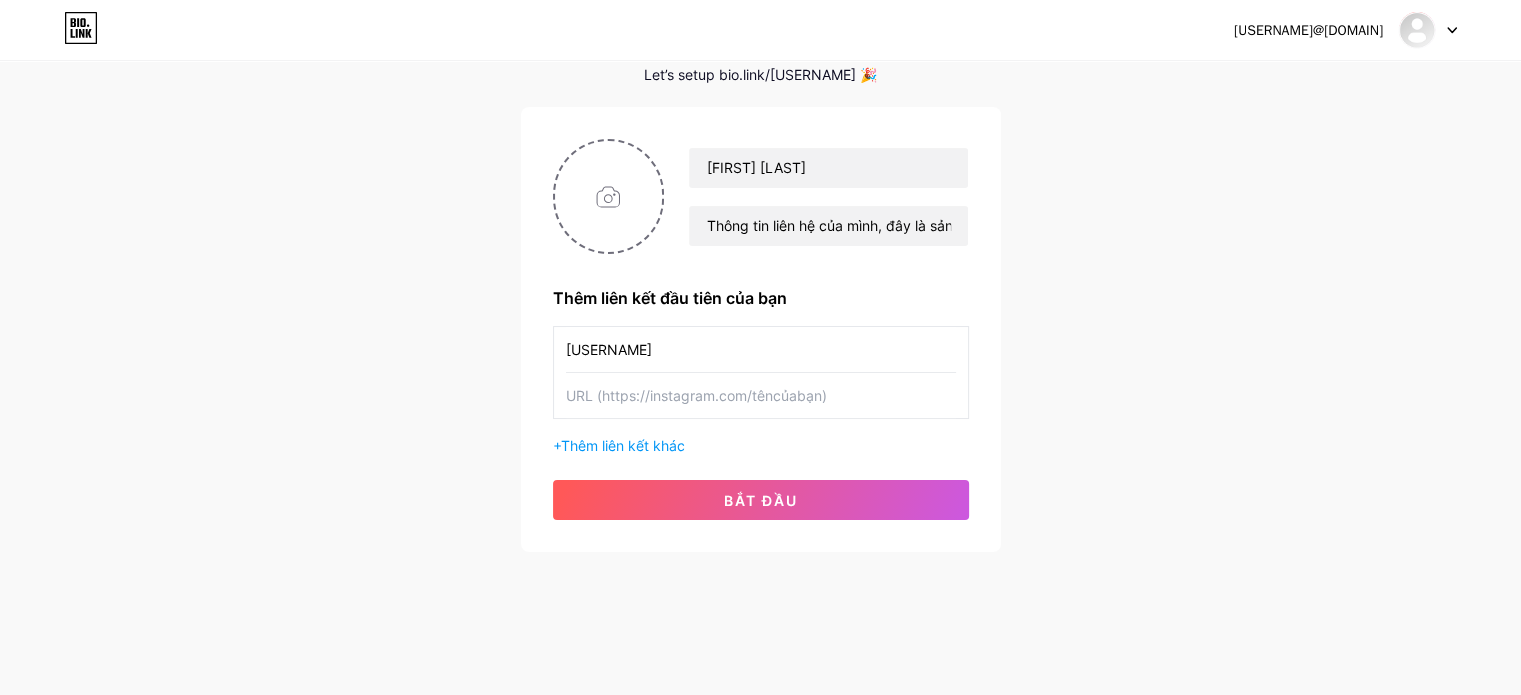 click on "[FIRST] [LAST] Thông tin liên hệ của mình, đây là sản phẩm của ming review Thêm liên kết đầu tiên của bạn [USERNAME] + Thêm liên kết khác bắt đầu" at bounding box center [761, 329] 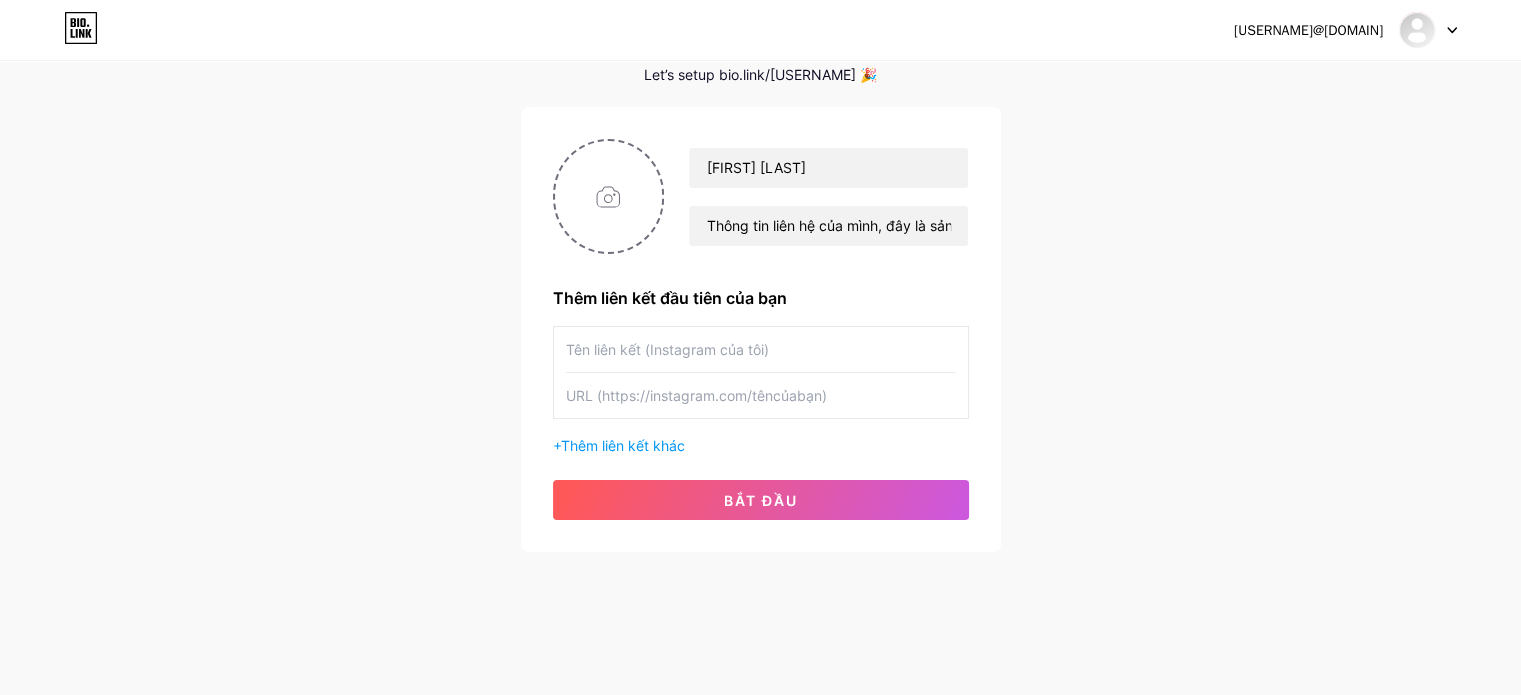 paste on "https://www.[DOMAIN]/@[USERNAME]/" 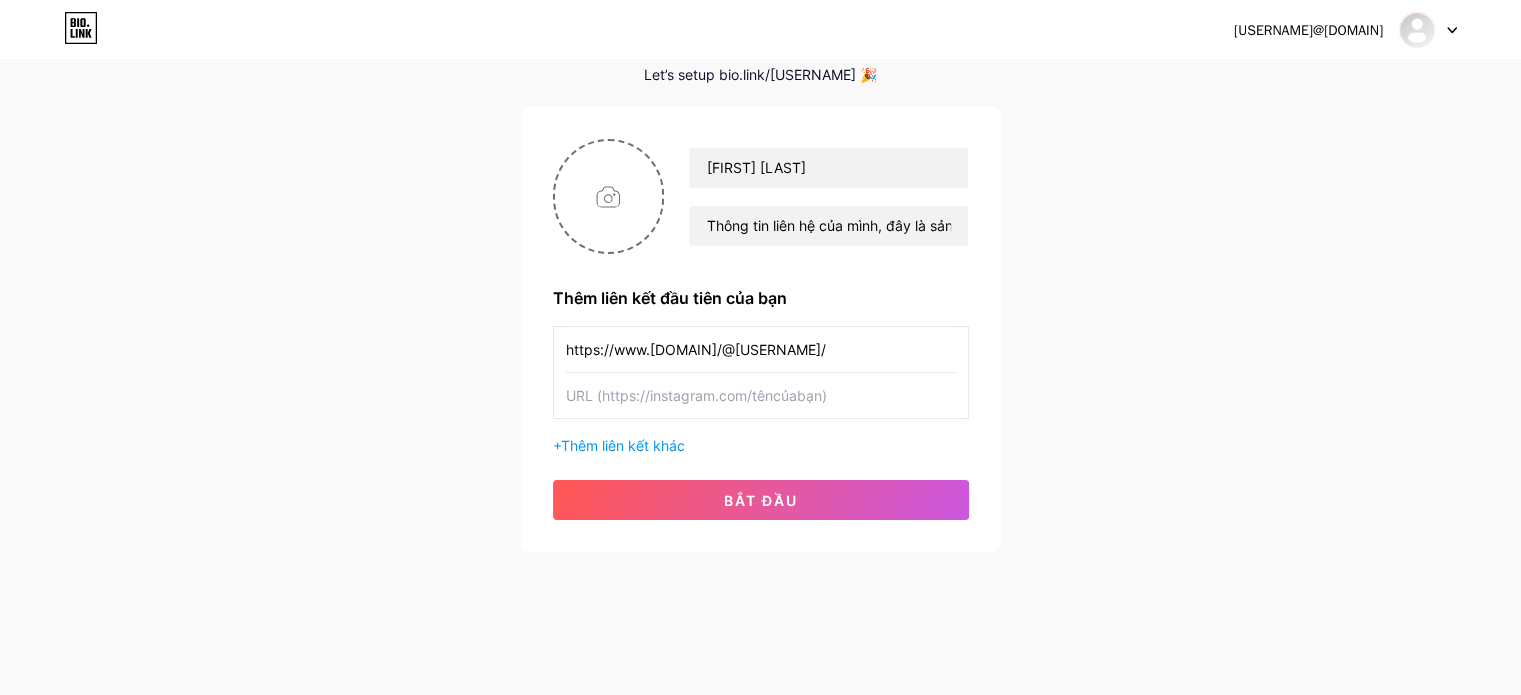 type on "https://www.[DOMAIN]/@[USERNAME]/" 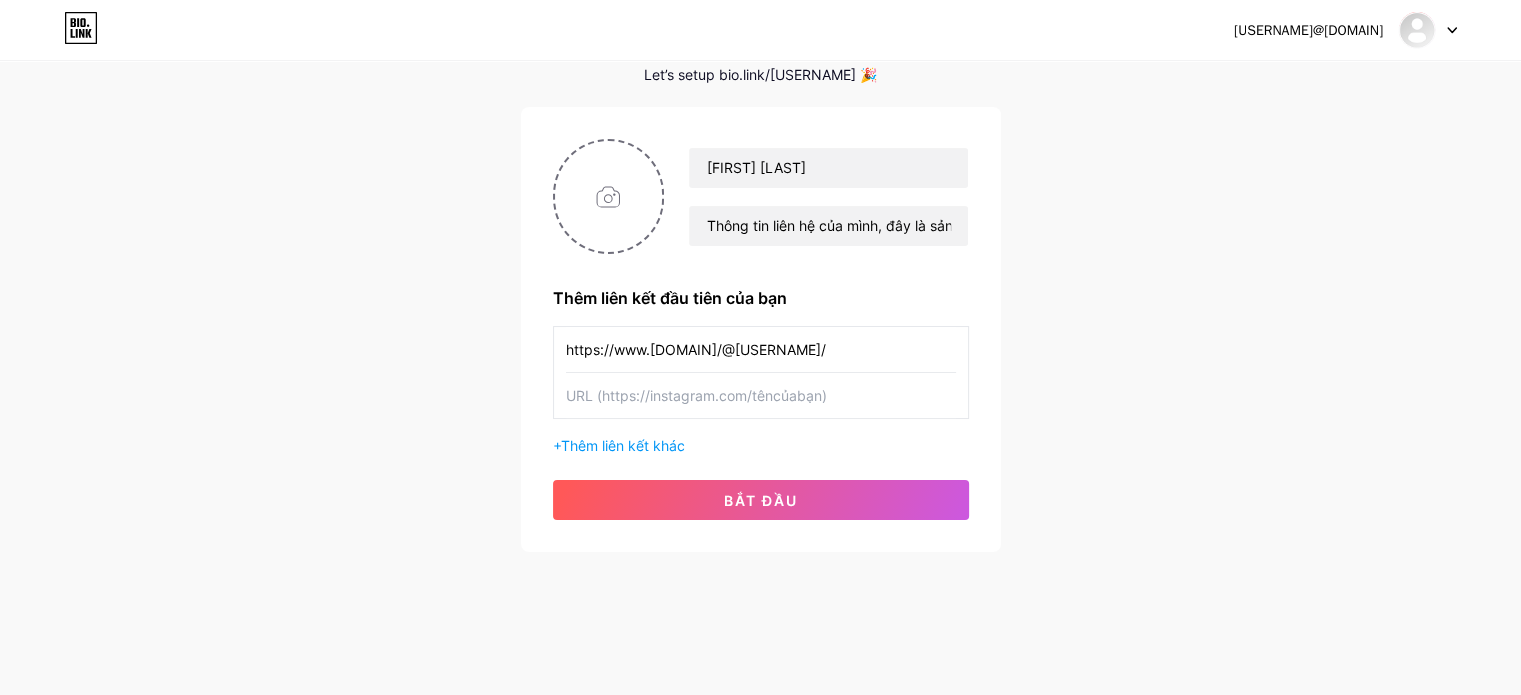 paste on "https://www.[DOMAIN]/@[USERNAME]/" 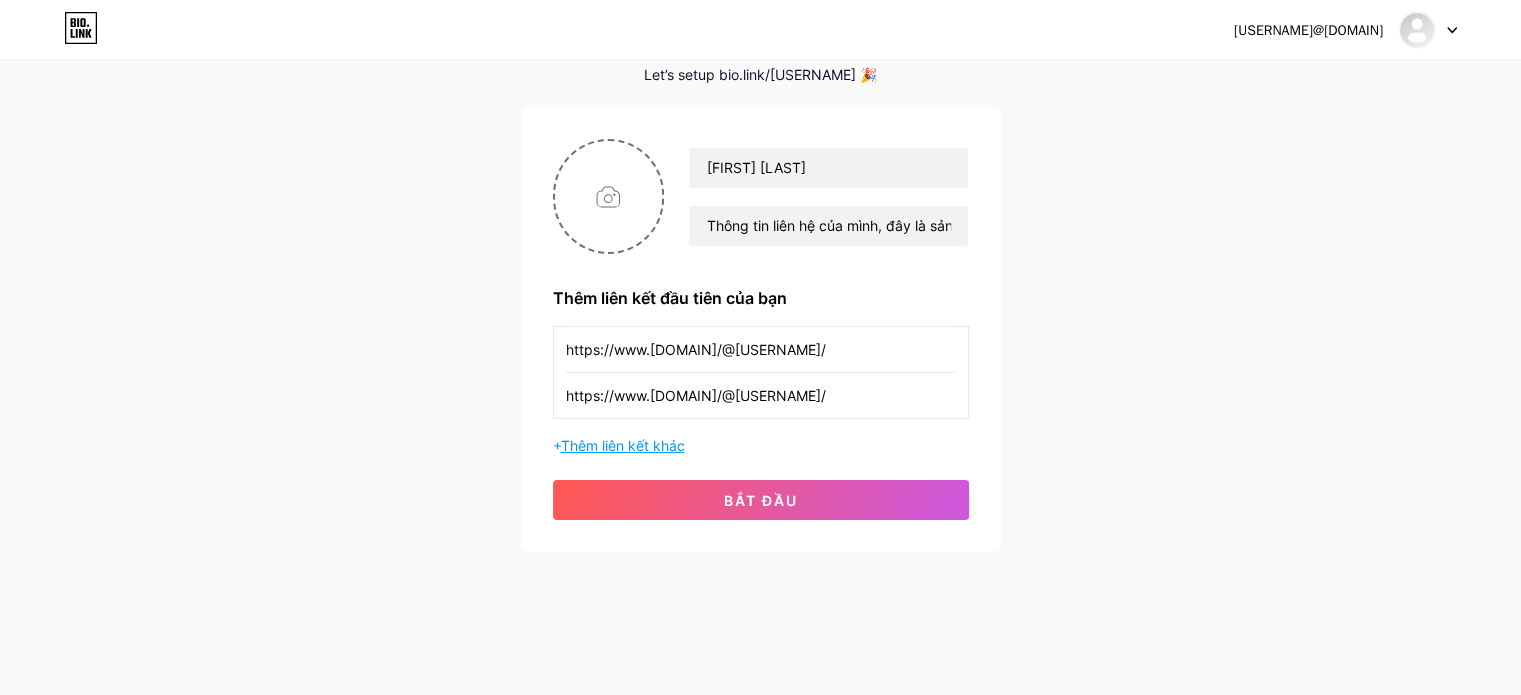 type on "https://www.[DOMAIN]/@[USERNAME]/" 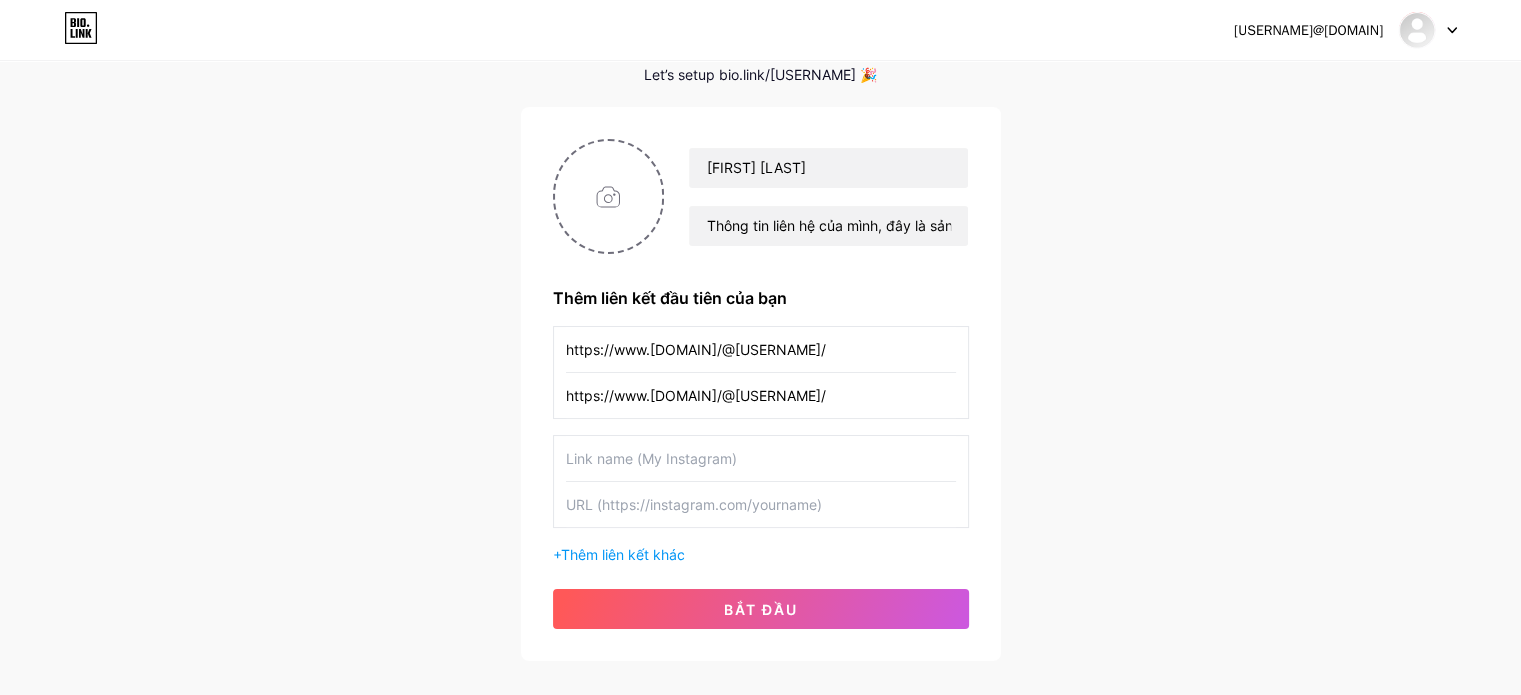 click at bounding box center (761, 458) 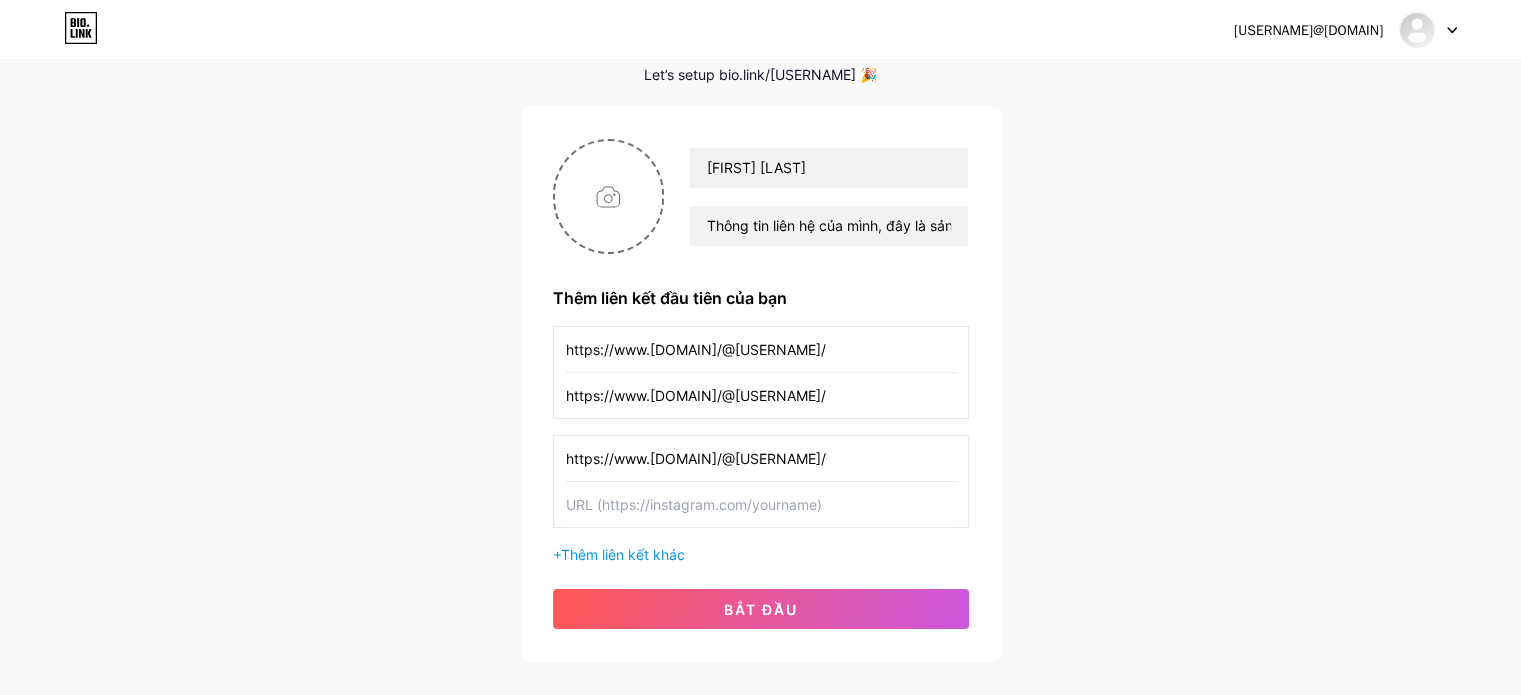 type on "https://www.[DOMAIN]/@[USERNAME]/" 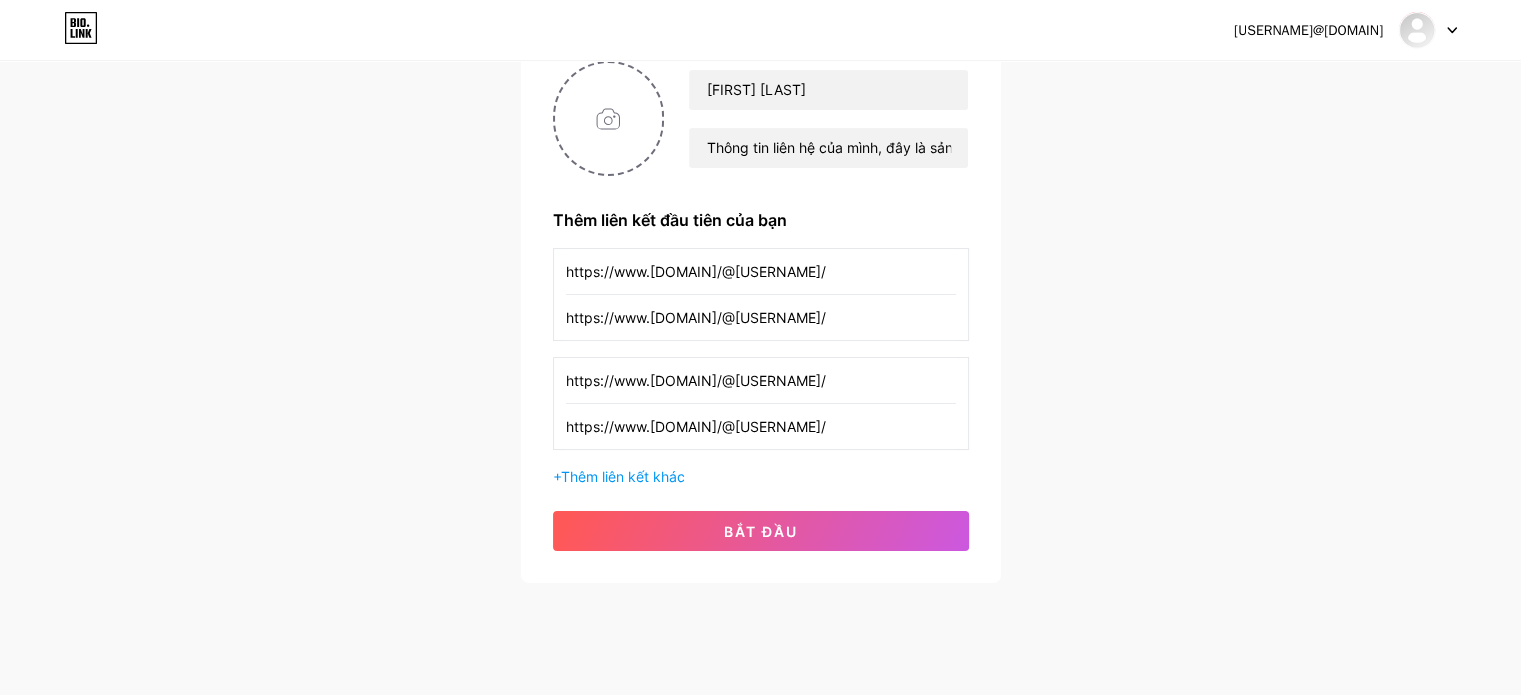 scroll, scrollTop: 205, scrollLeft: 0, axis: vertical 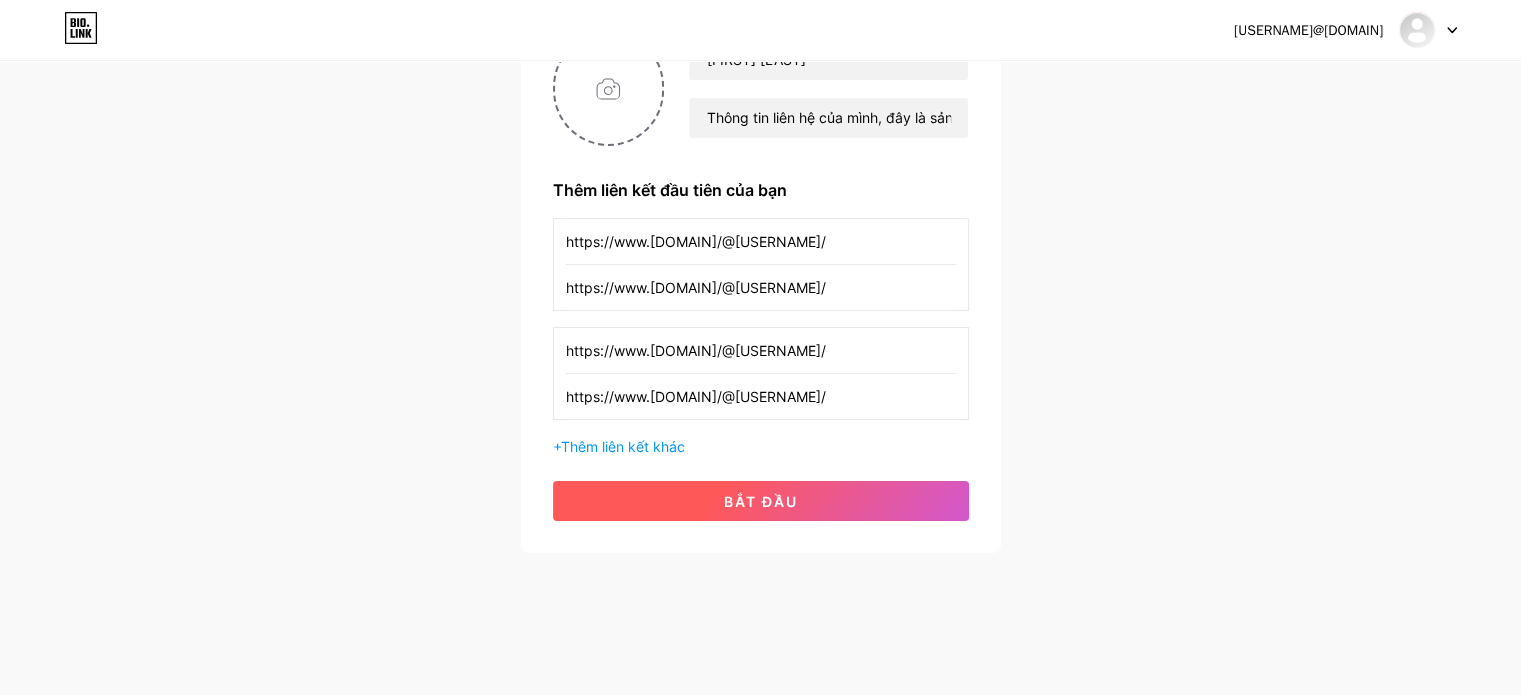 type on "https://www.[DOMAIN]/@[USERNAME]/" 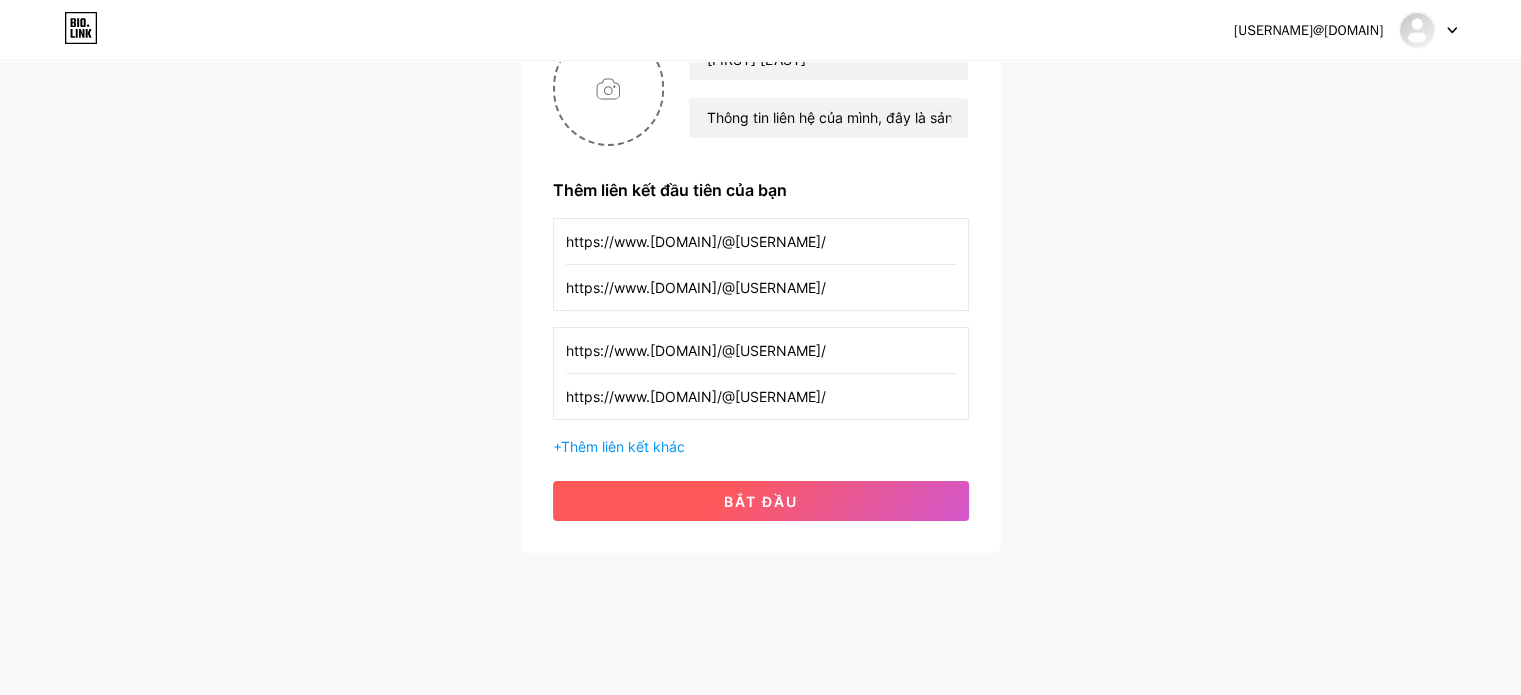 click on "bắt đầu" at bounding box center (761, 501) 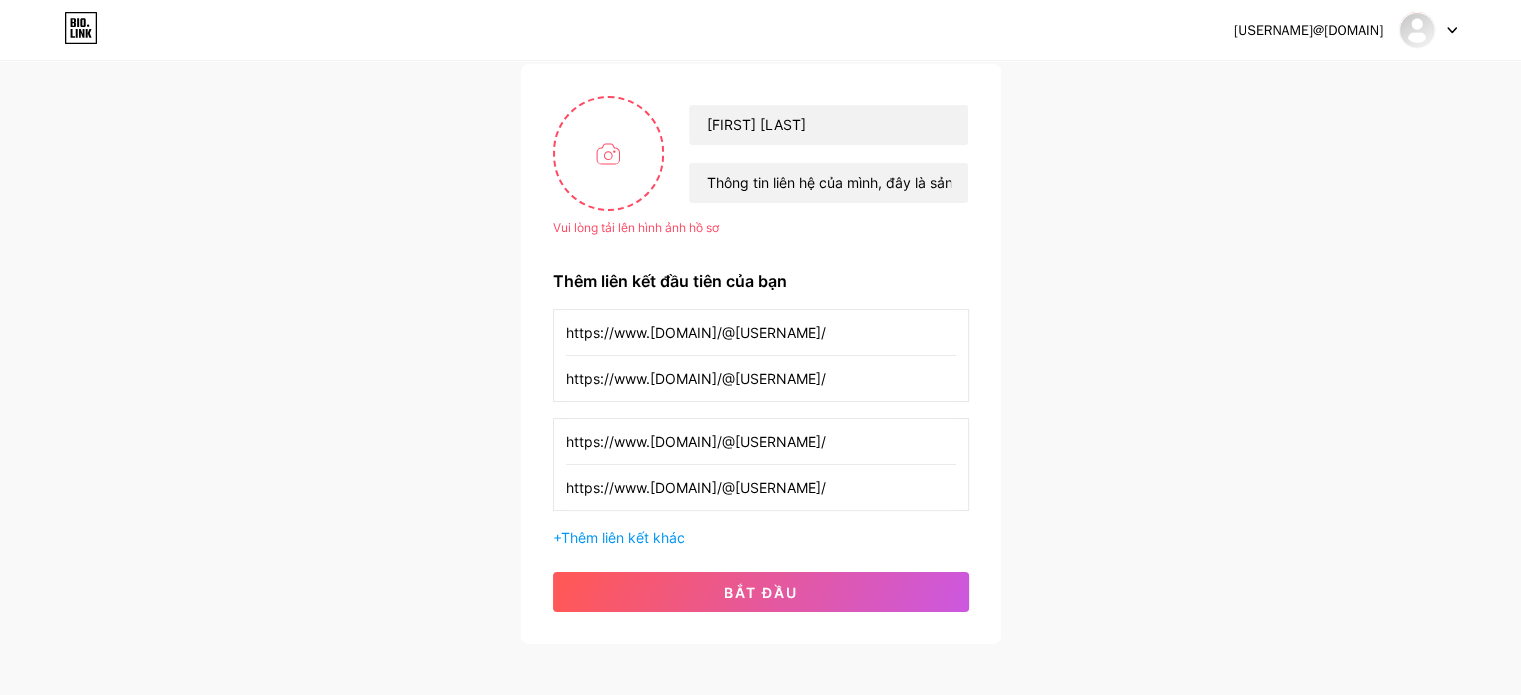 scroll, scrollTop: 105, scrollLeft: 0, axis: vertical 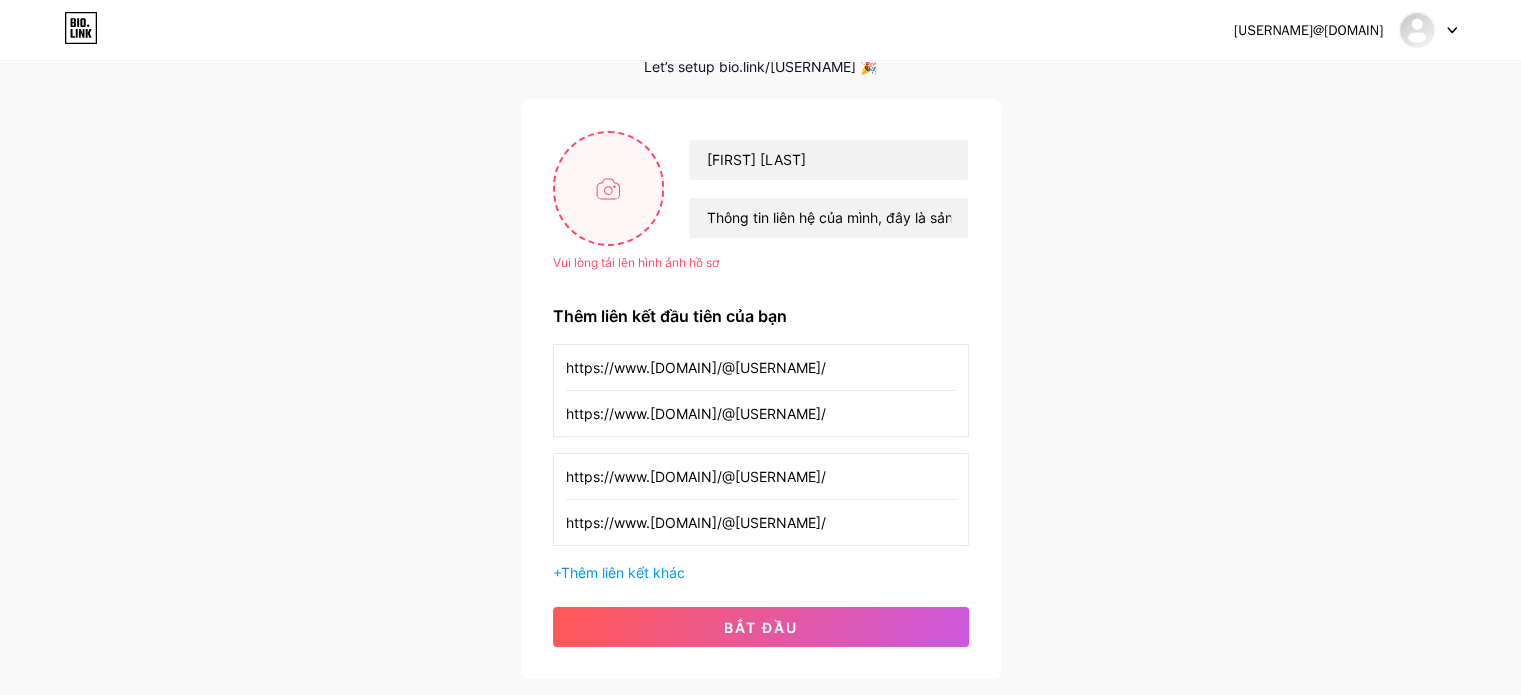 click at bounding box center (609, 188) 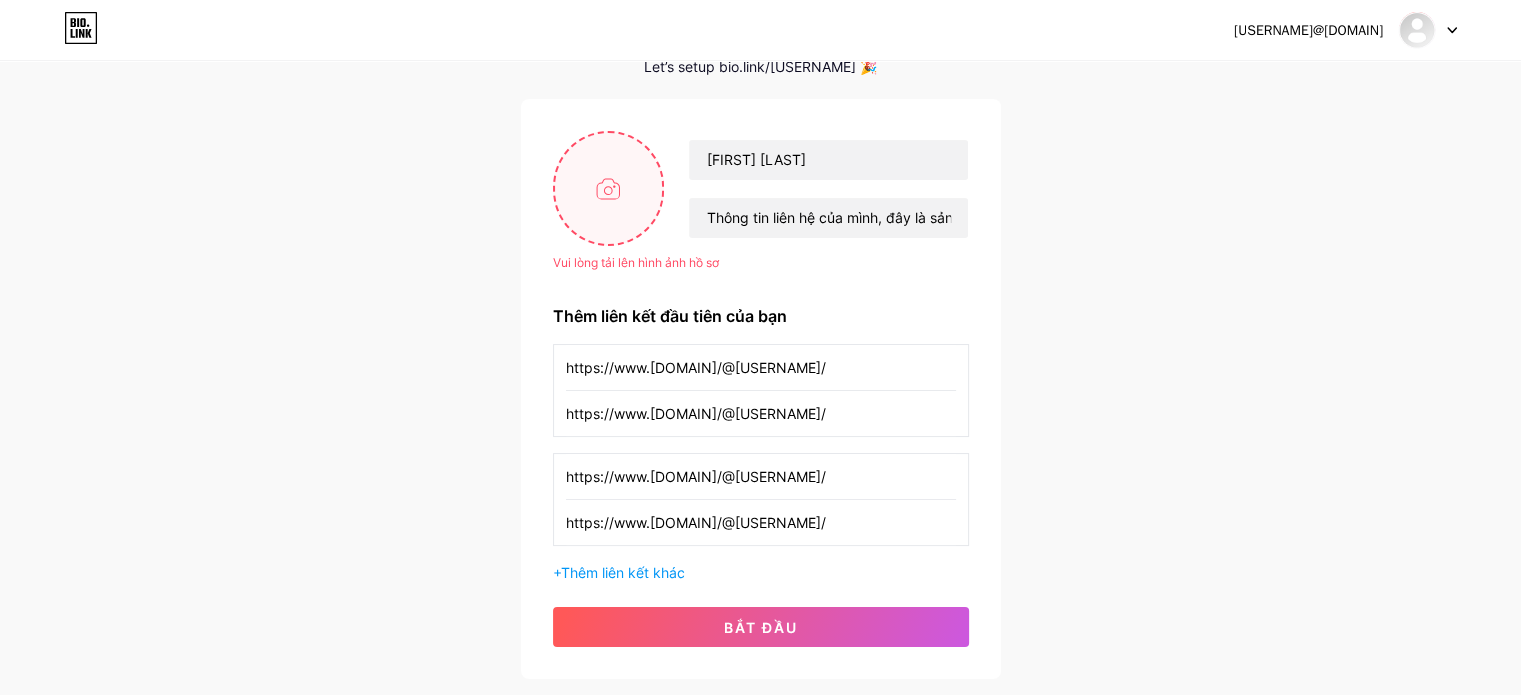click at bounding box center [609, 188] 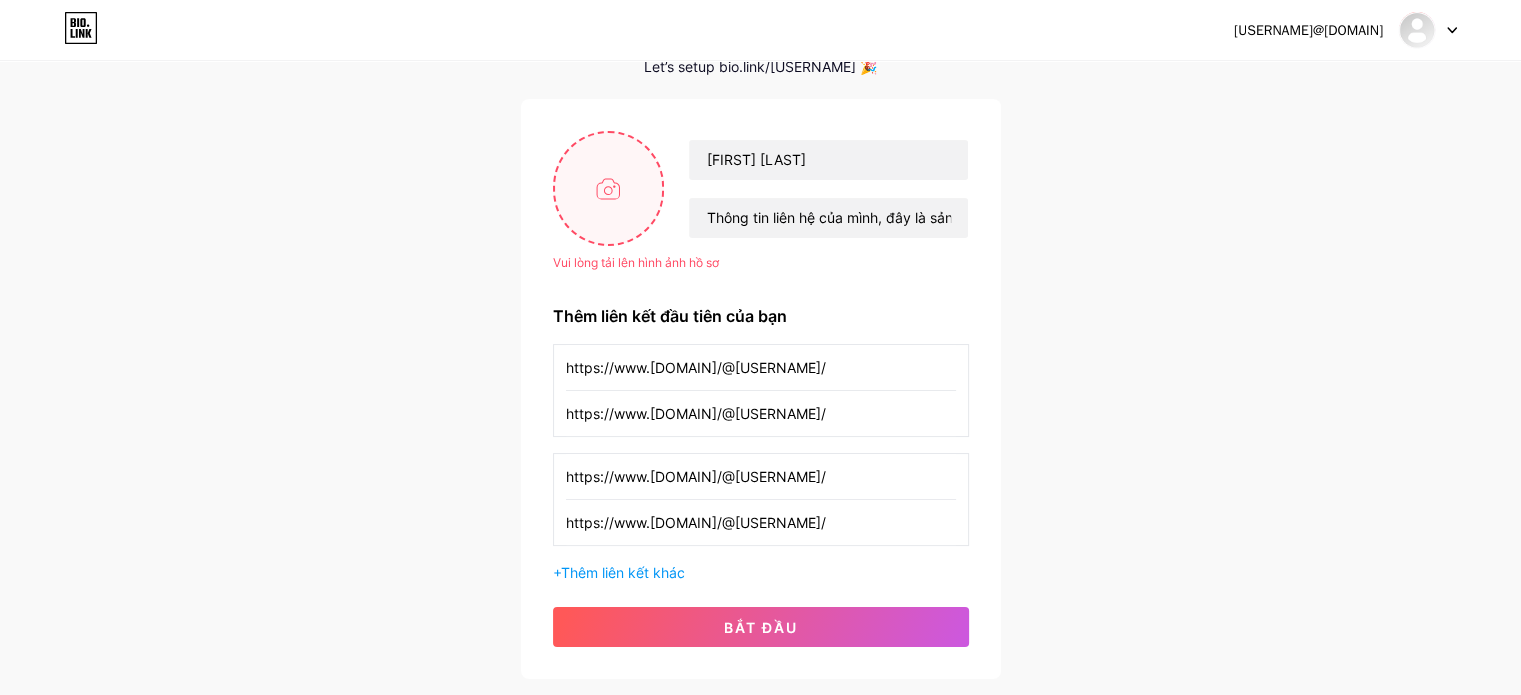 click at bounding box center [609, 188] 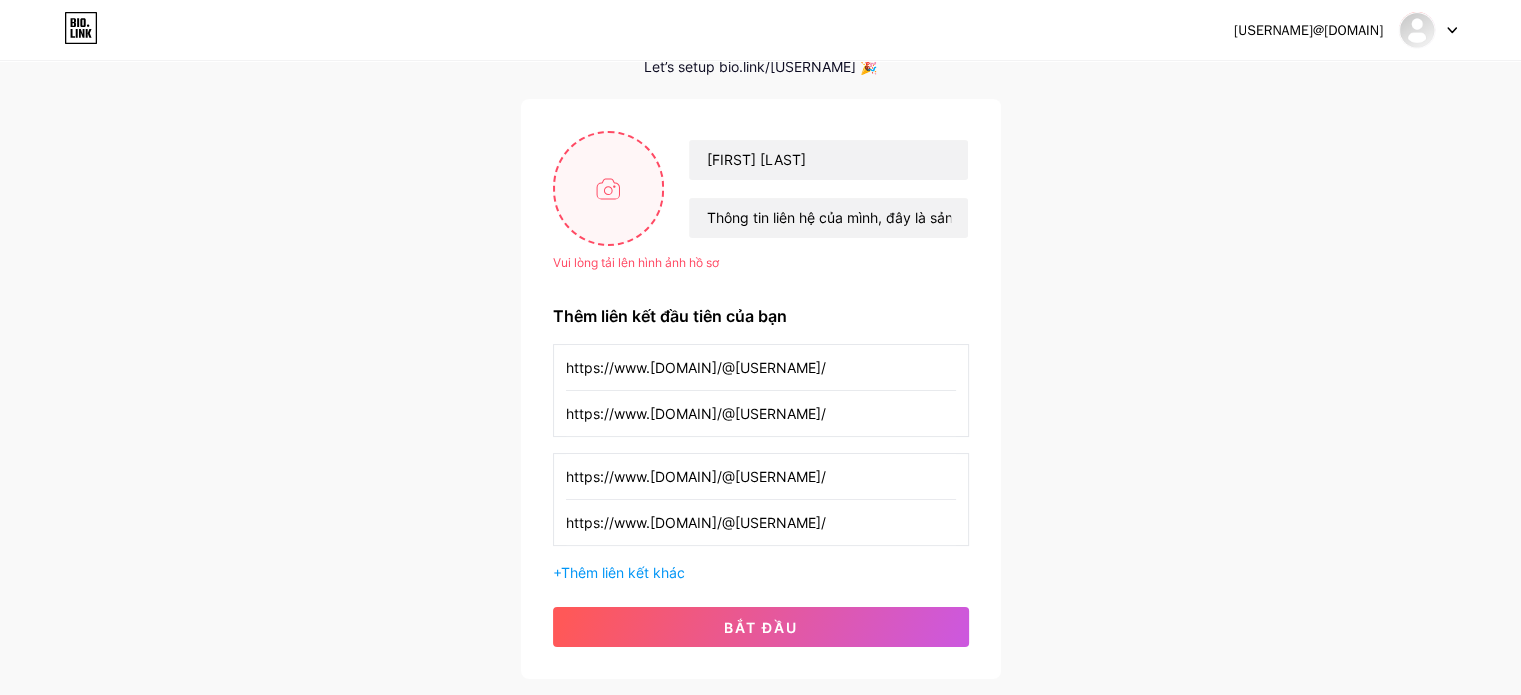 click at bounding box center [609, 188] 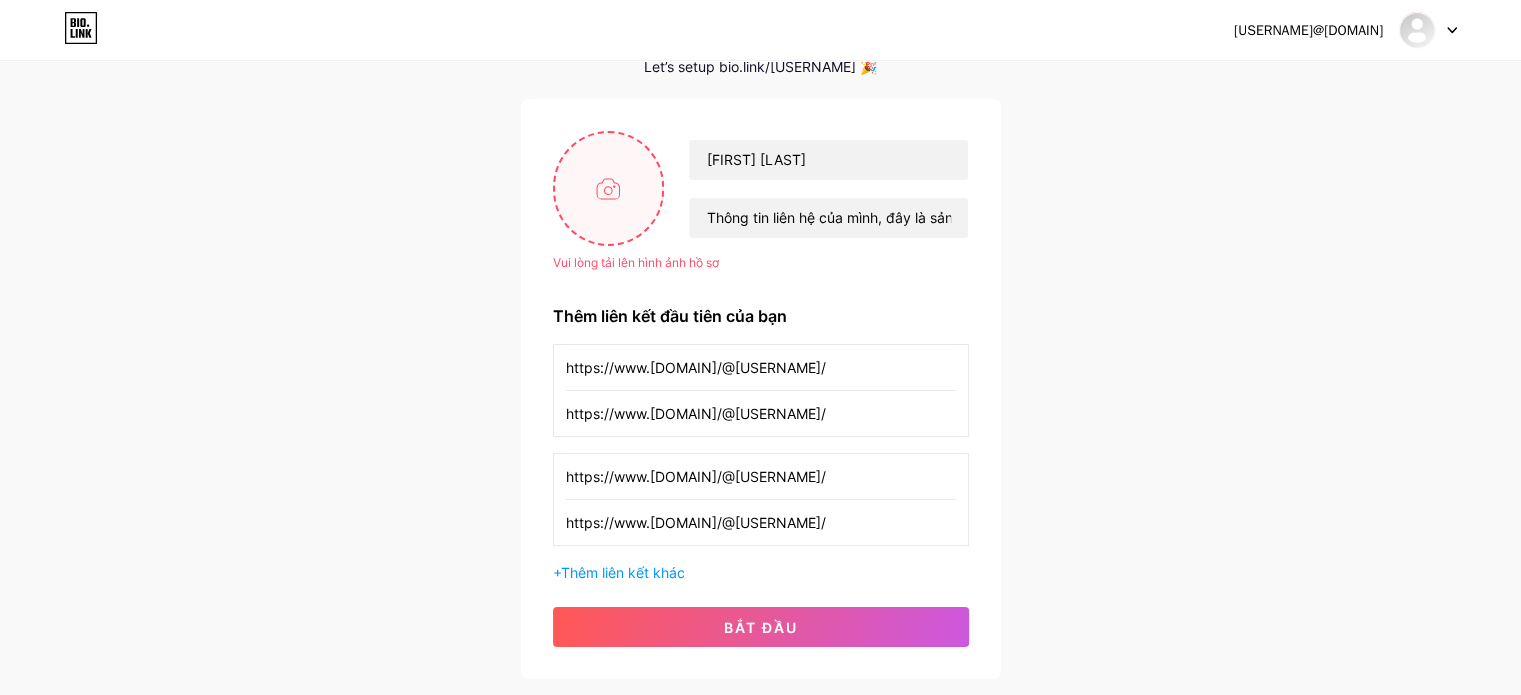 type on "C:\fakepath\497543064_3097532717070065_8562374732026777483_n.jpg" 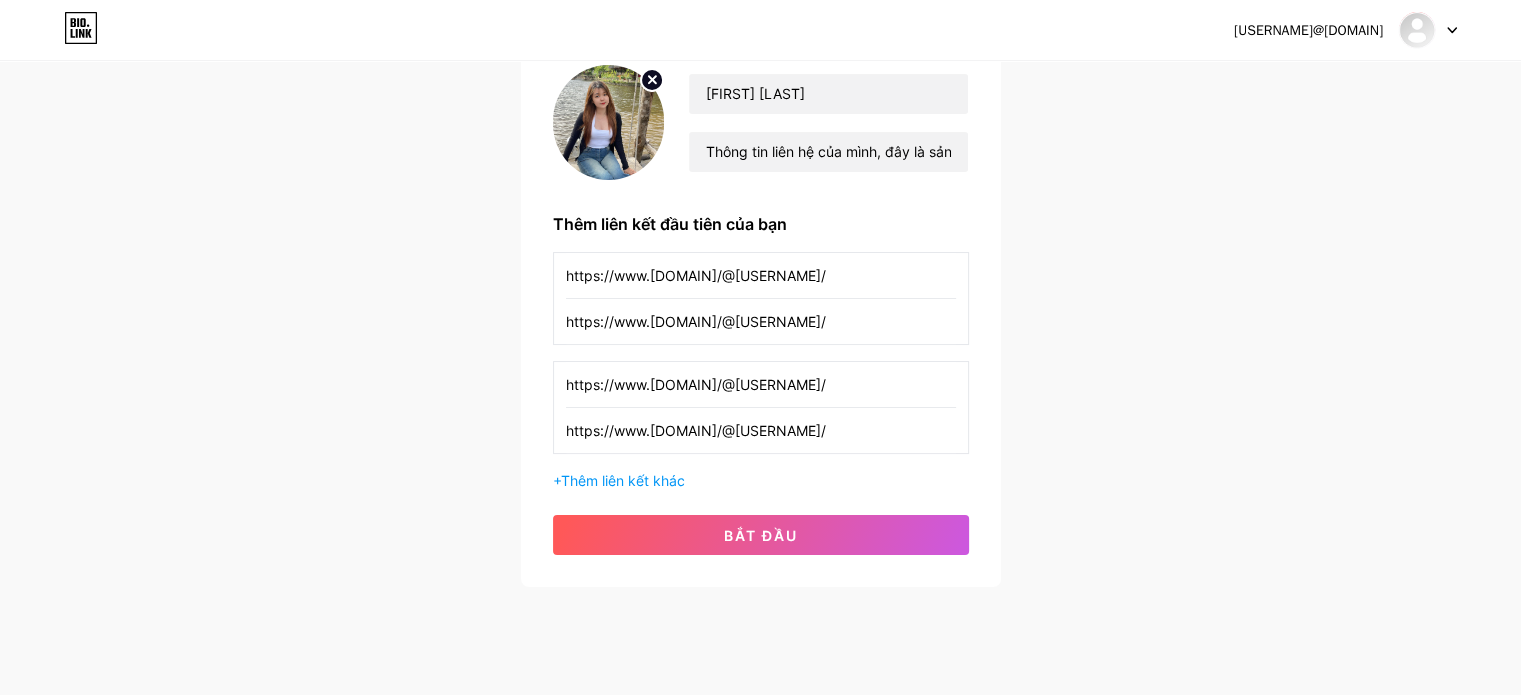 scroll, scrollTop: 205, scrollLeft: 0, axis: vertical 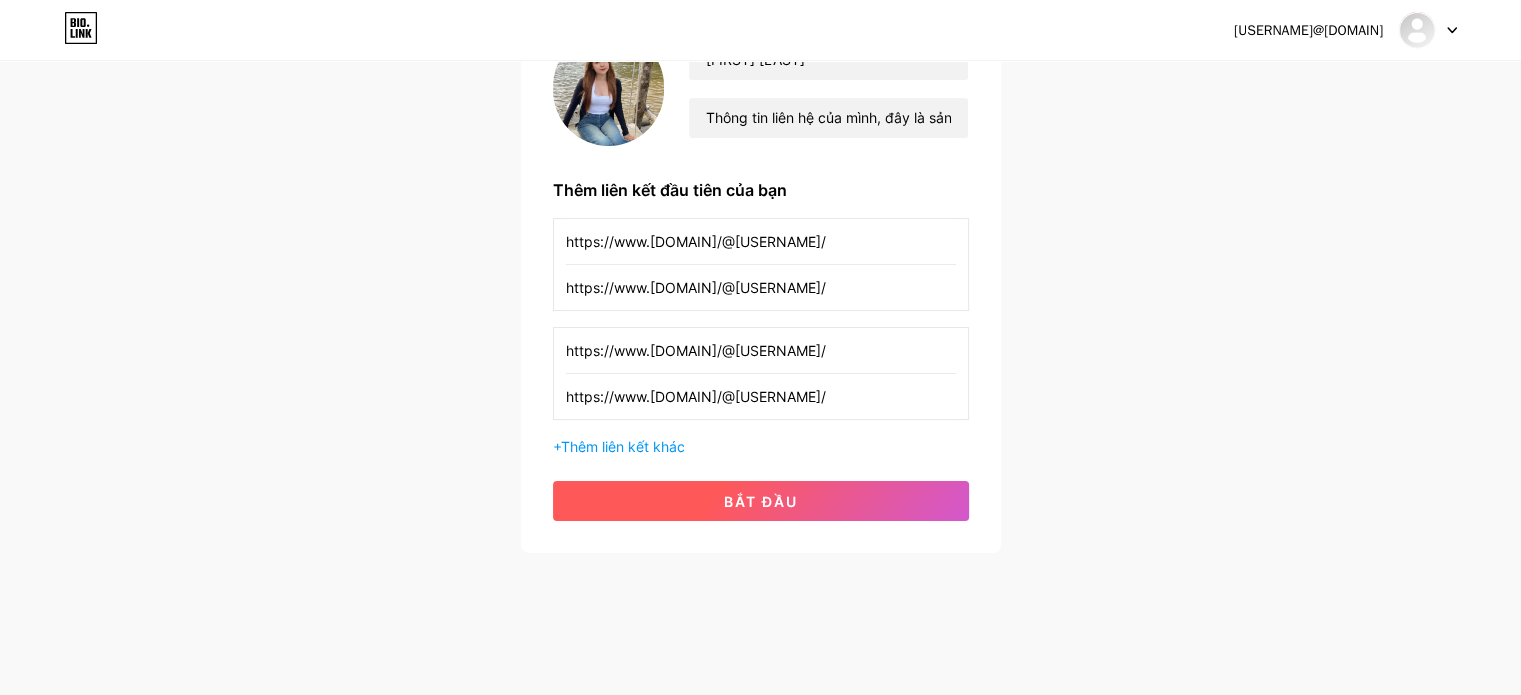 click on "bắt đầu" at bounding box center [761, 501] 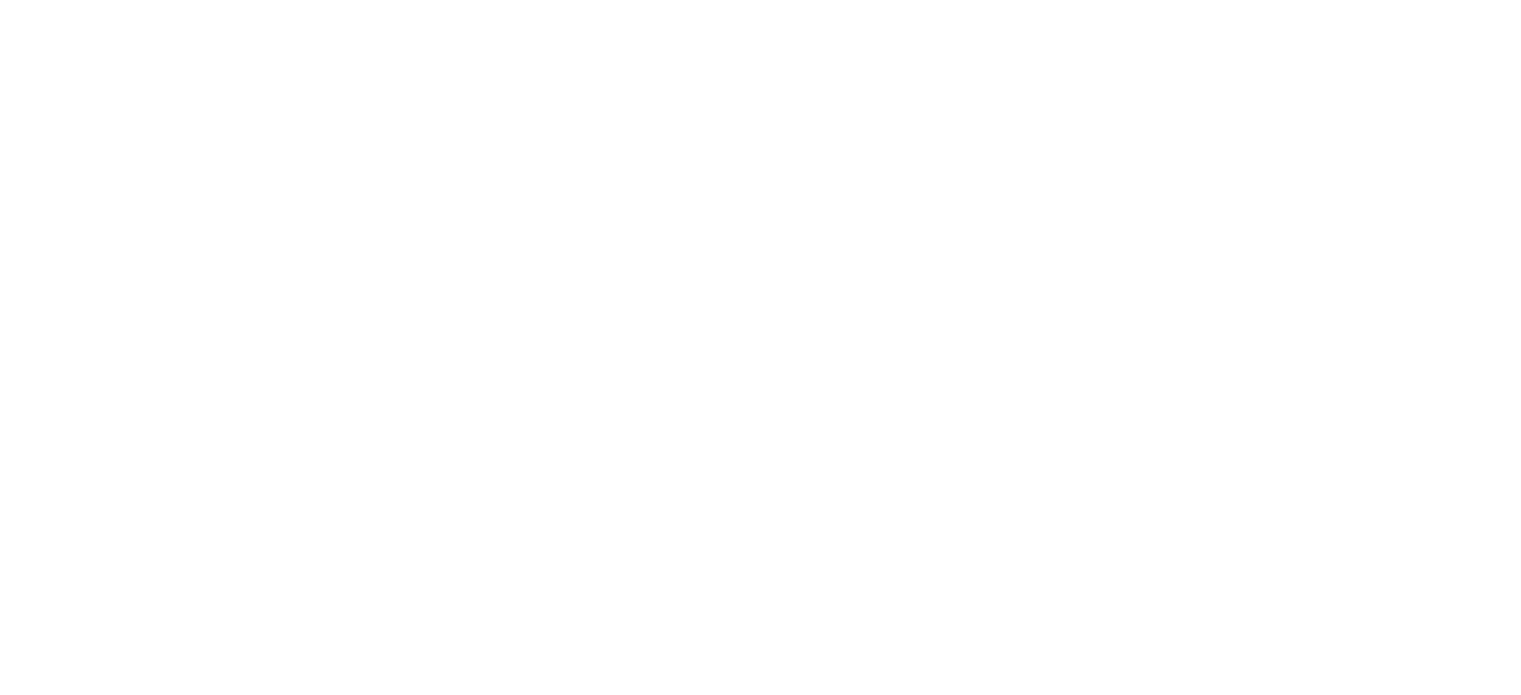 scroll, scrollTop: 0, scrollLeft: 0, axis: both 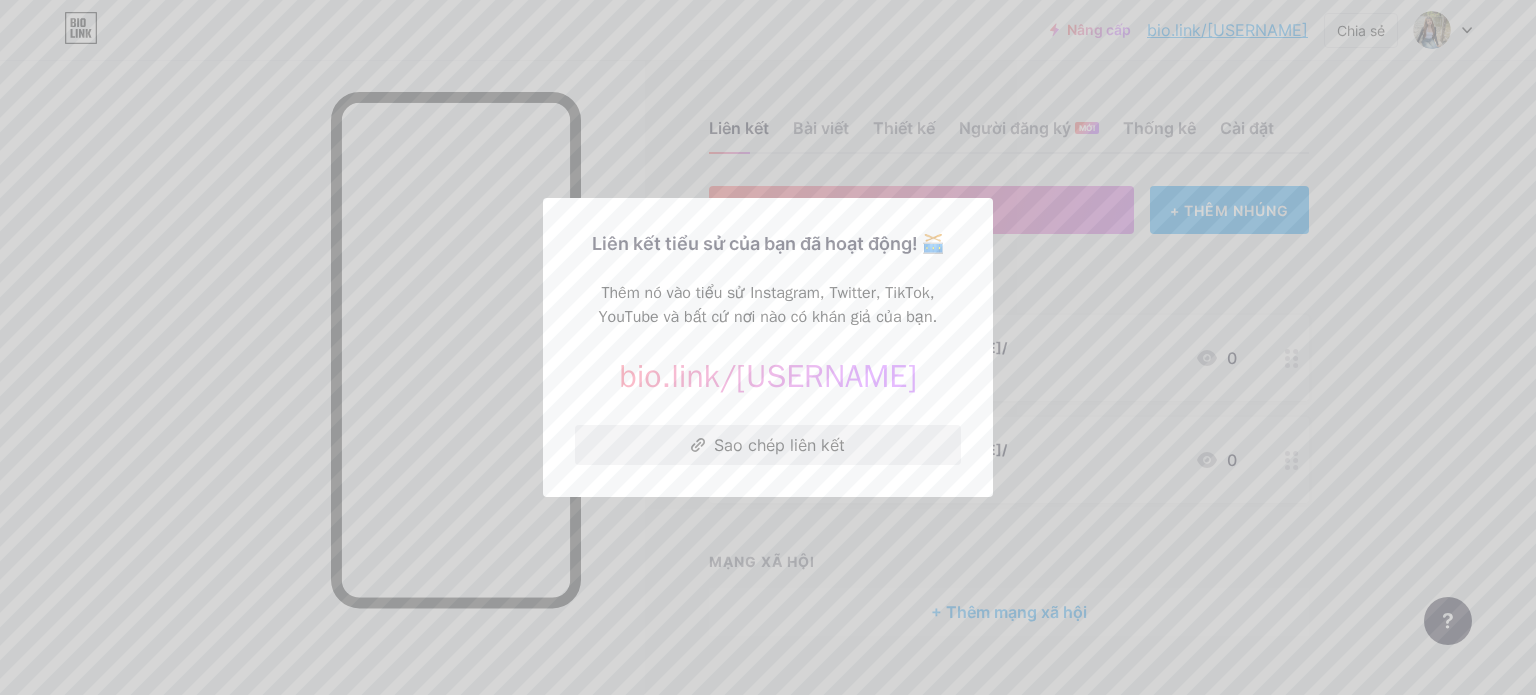 click on "Sao chép liên kết" at bounding box center (768, 445) 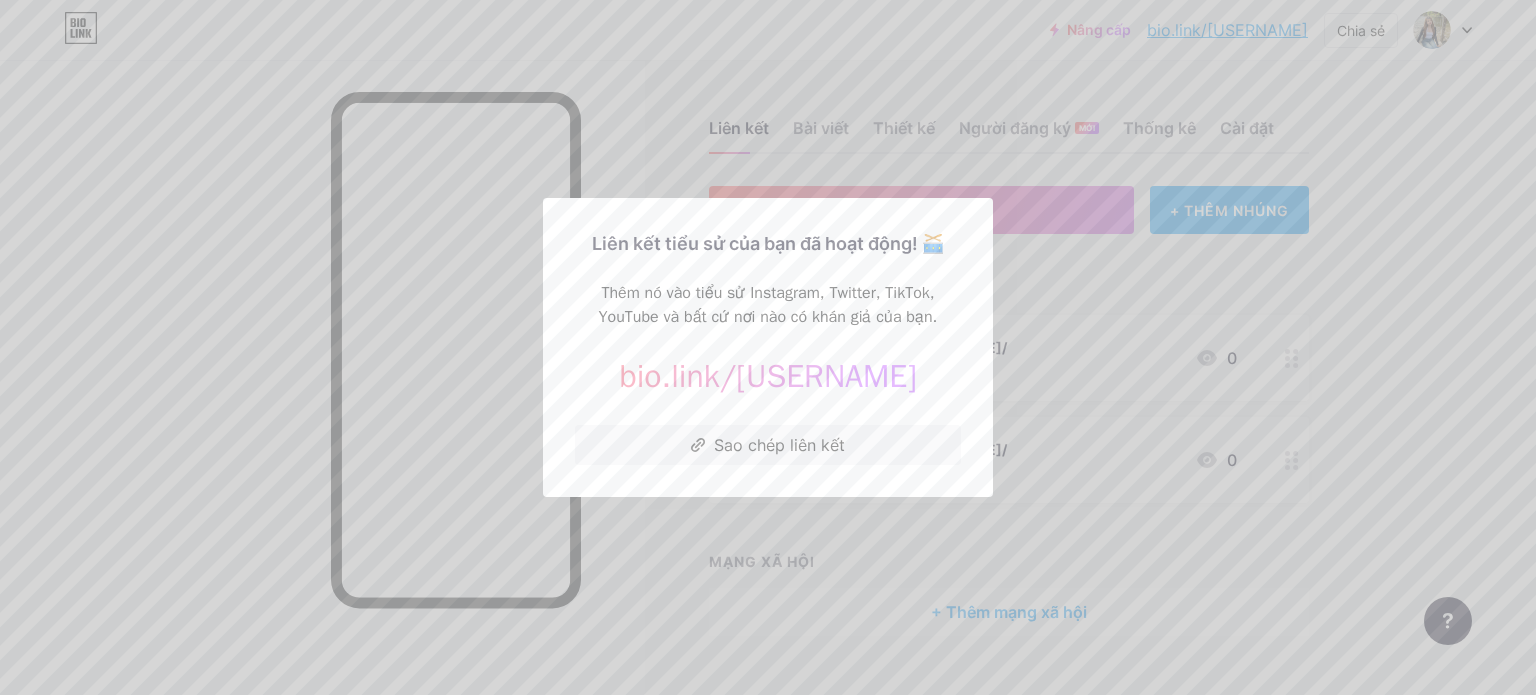 click at bounding box center [768, 347] 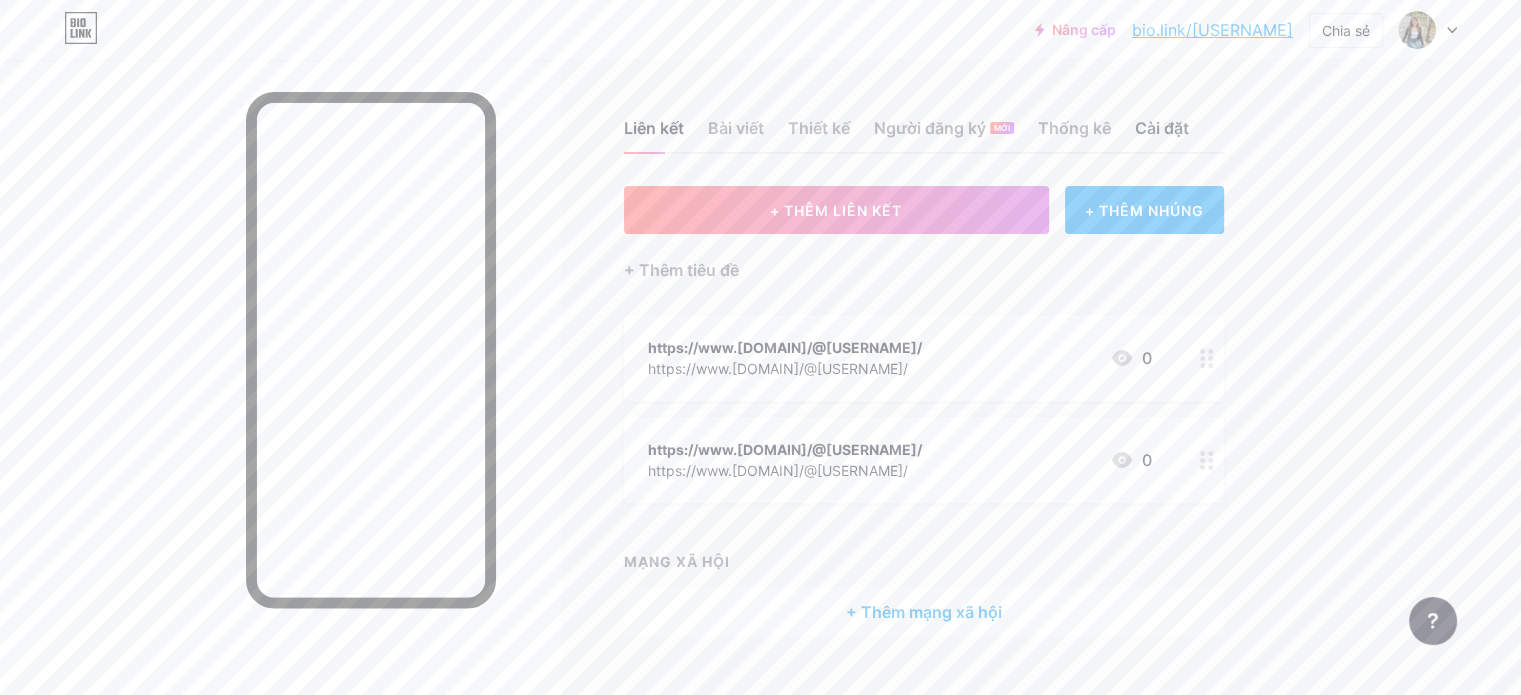 click on "Cài đặt" at bounding box center [1162, 128] 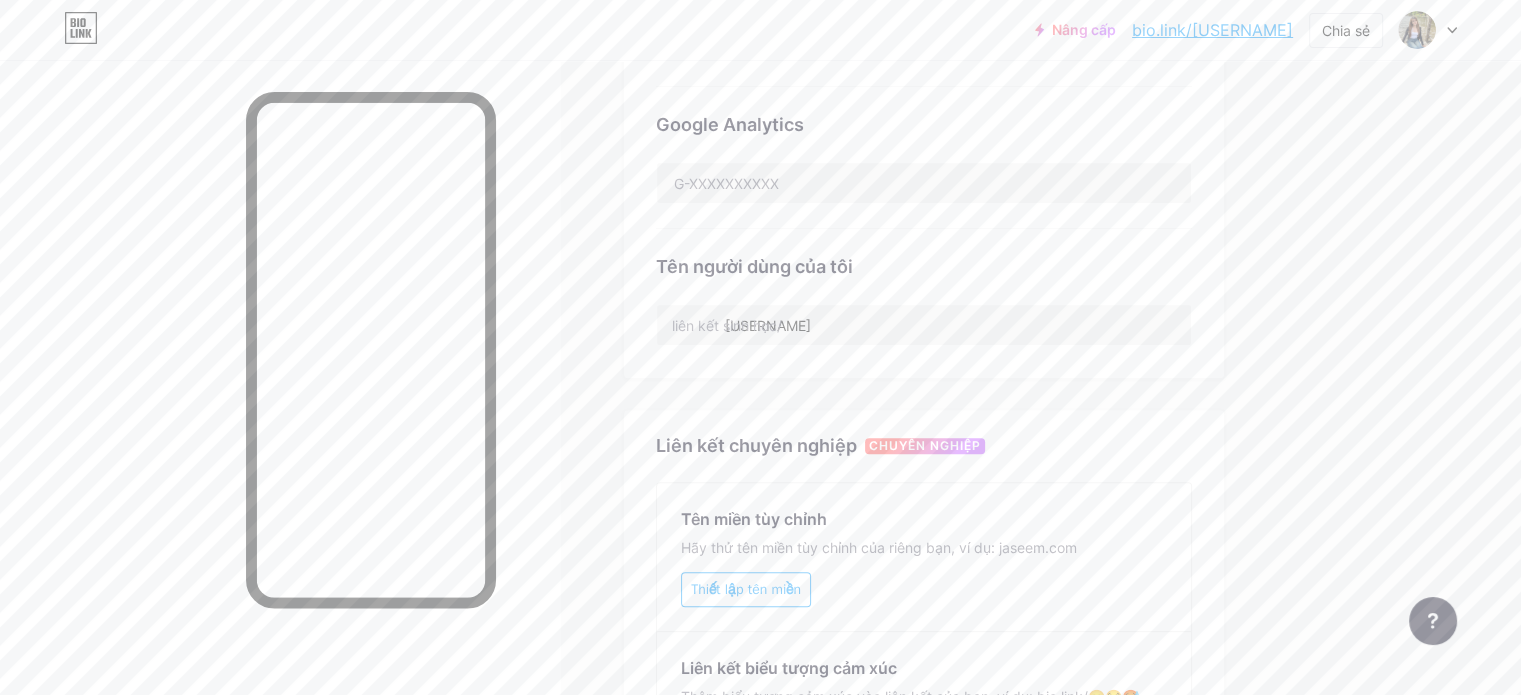 scroll, scrollTop: 700, scrollLeft: 0, axis: vertical 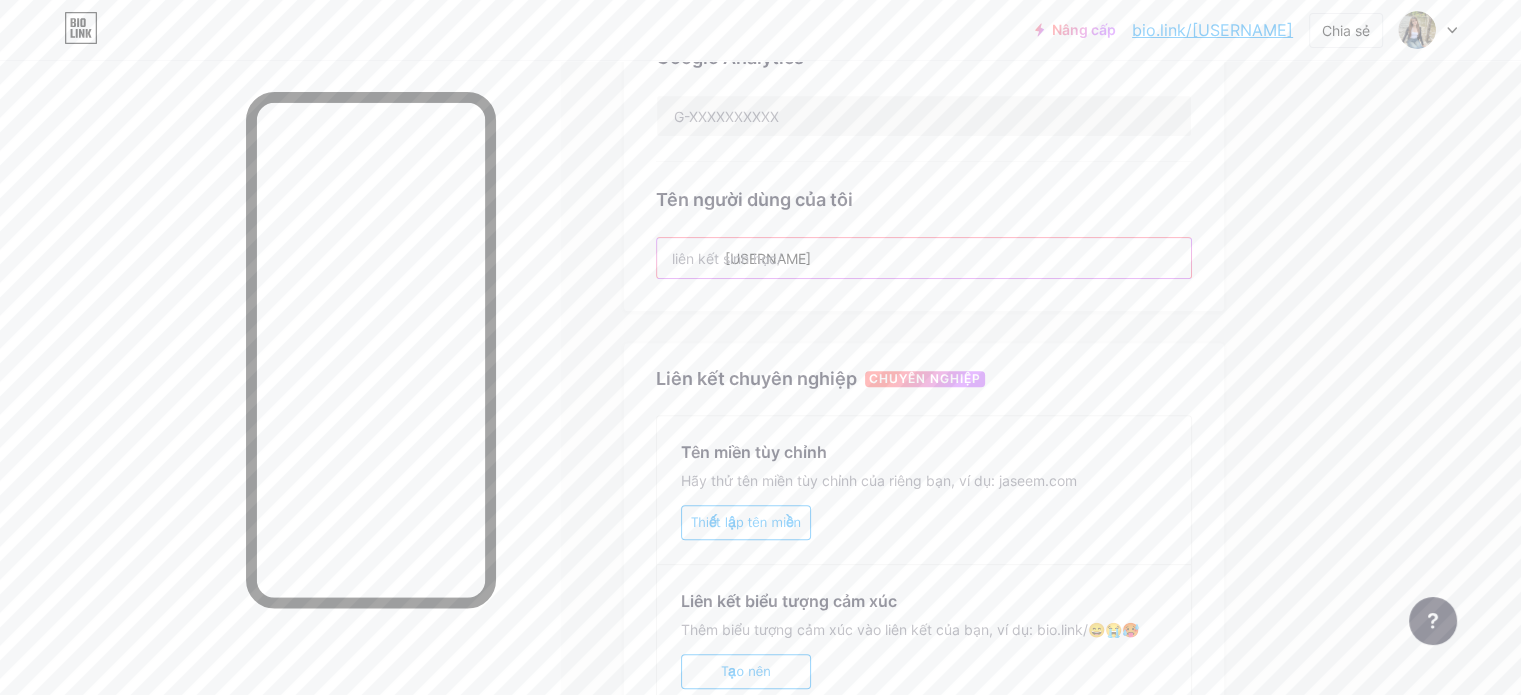 click on "[USERNAME]" at bounding box center [924, 258] 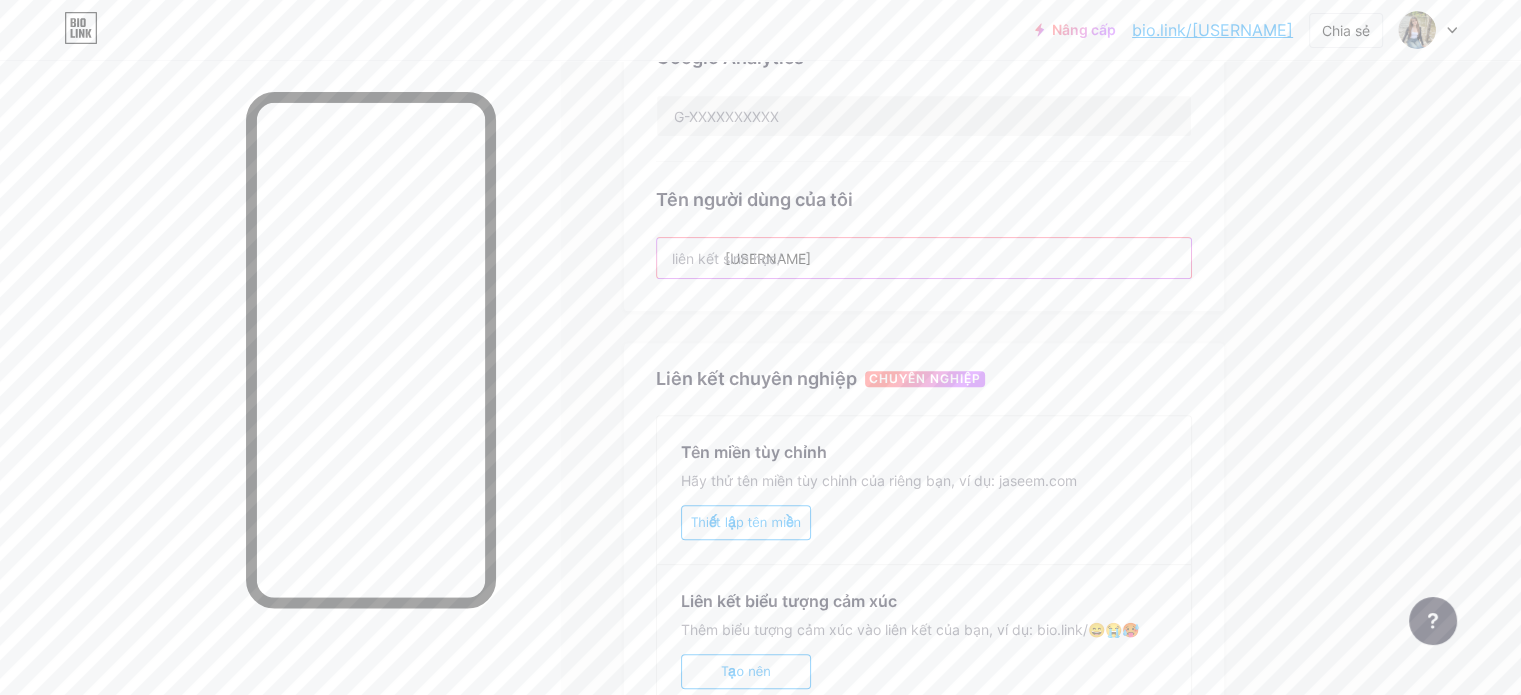 drag, startPoint x: 916, startPoint y: 252, endPoint x: 779, endPoint y: 277, distance: 139.26234 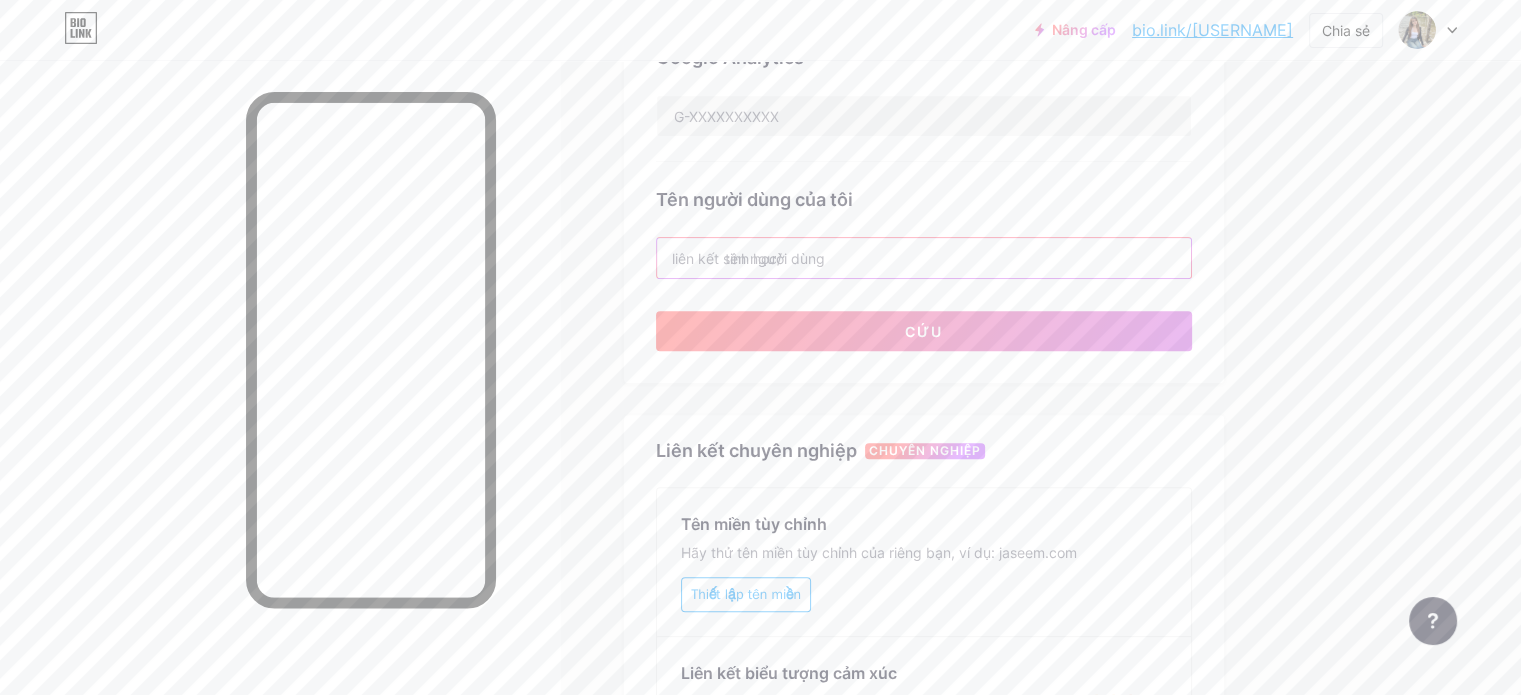 type 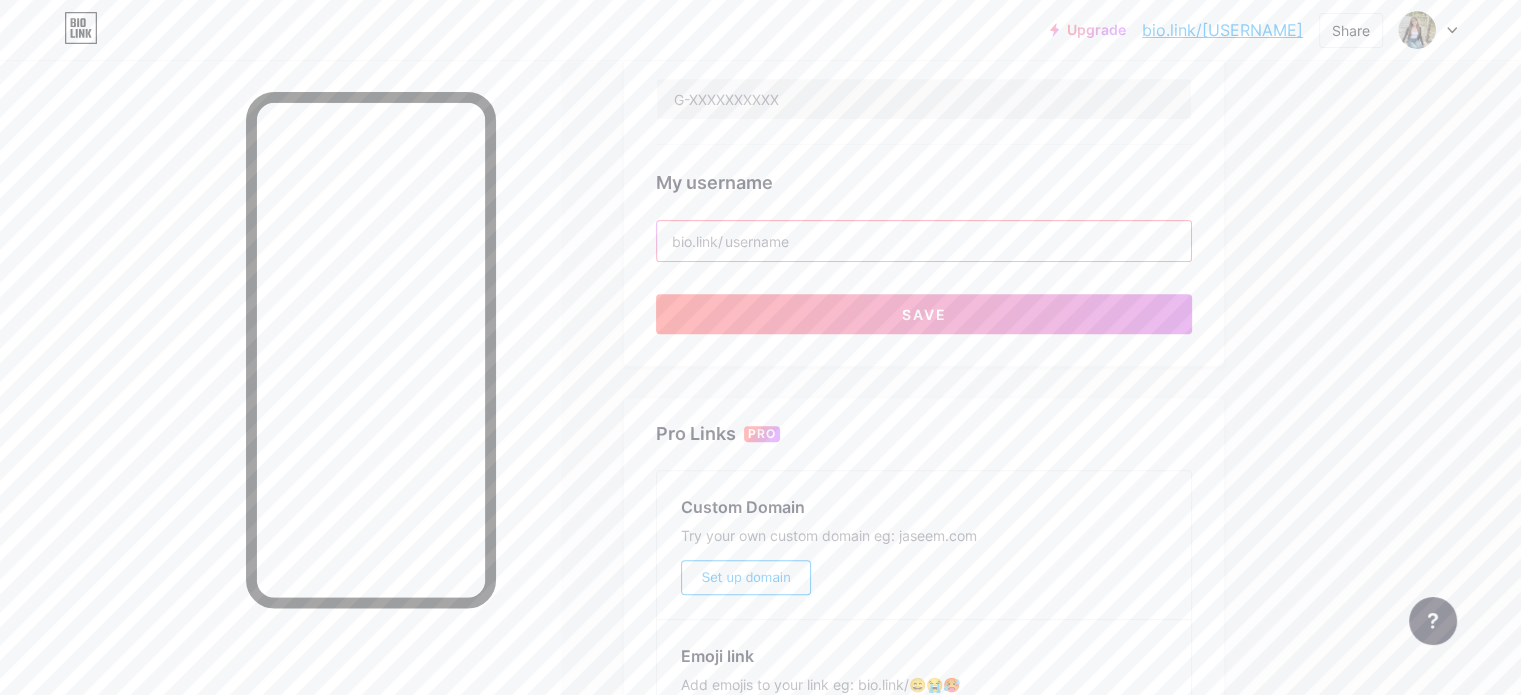 click at bounding box center [924, 241] 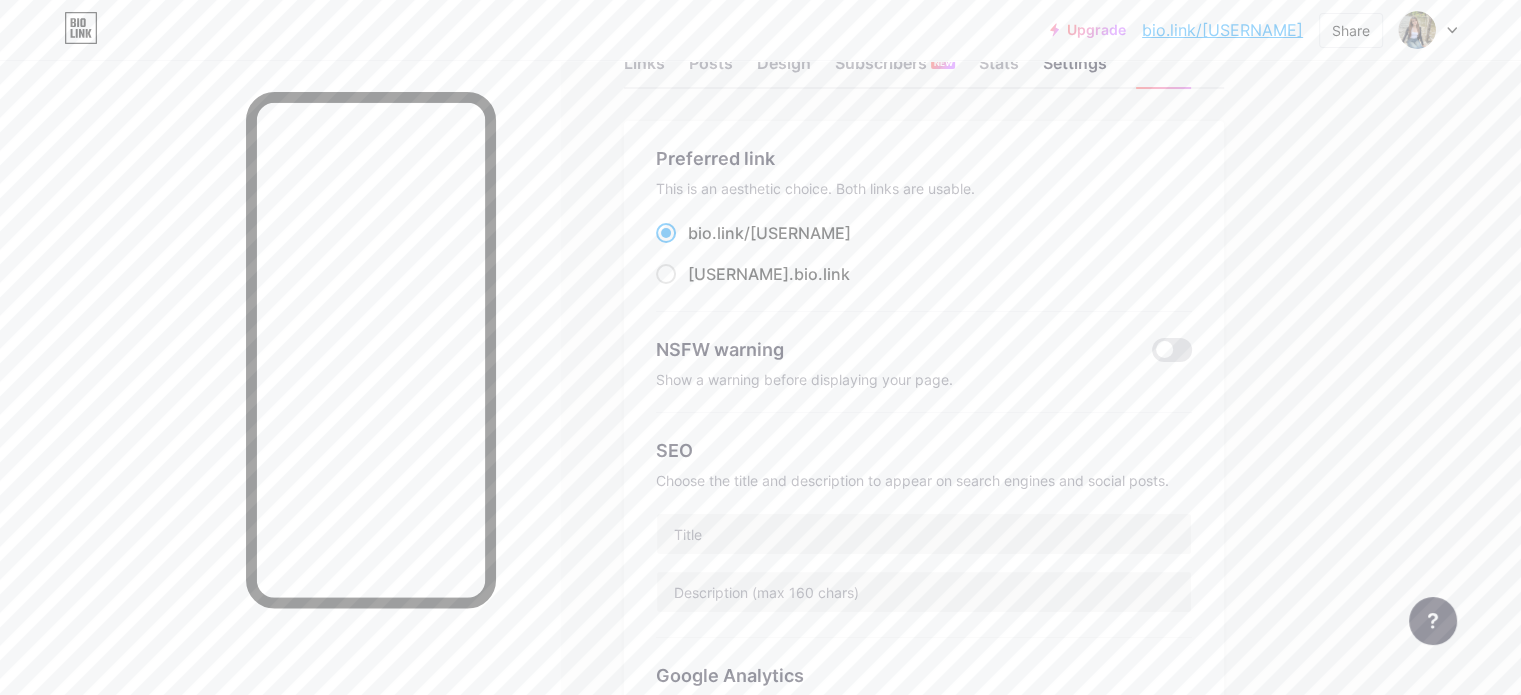 scroll, scrollTop: 100, scrollLeft: 0, axis: vertical 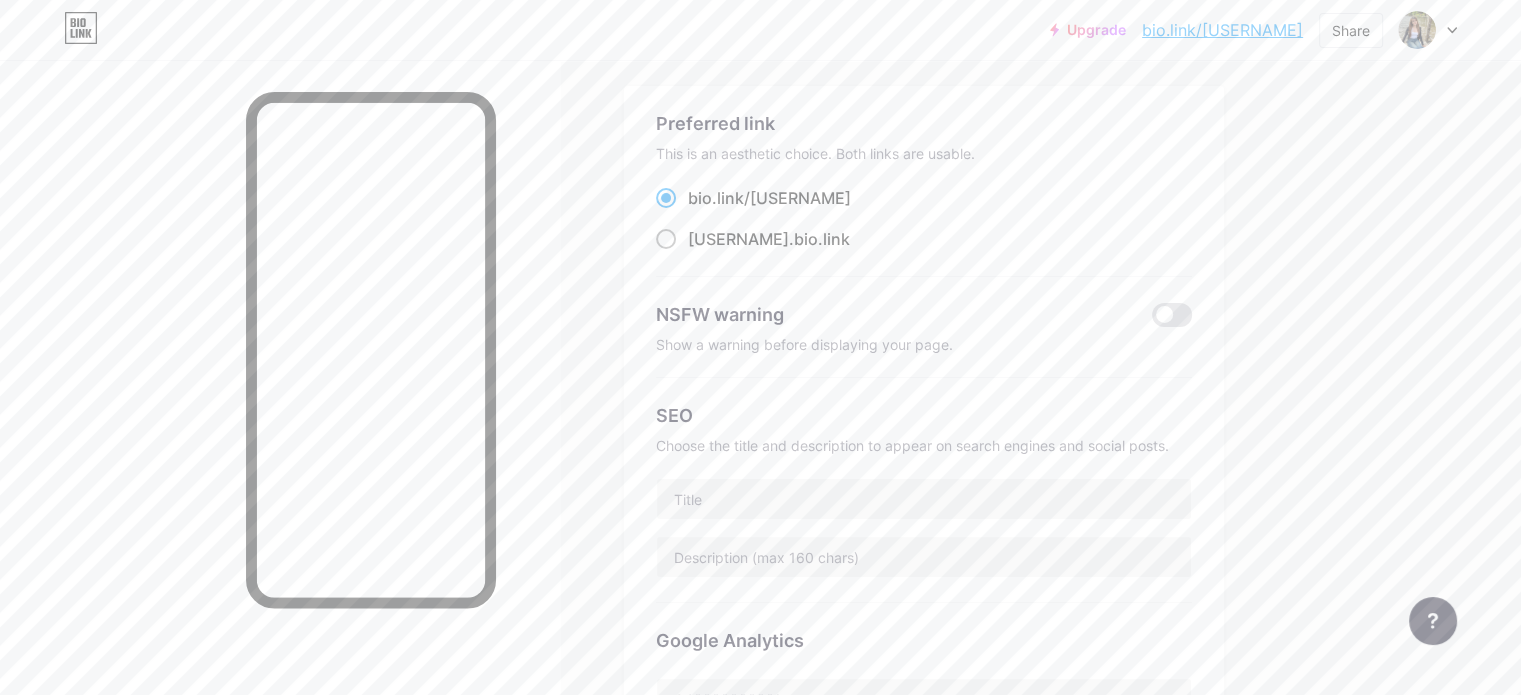 click at bounding box center (666, 239) 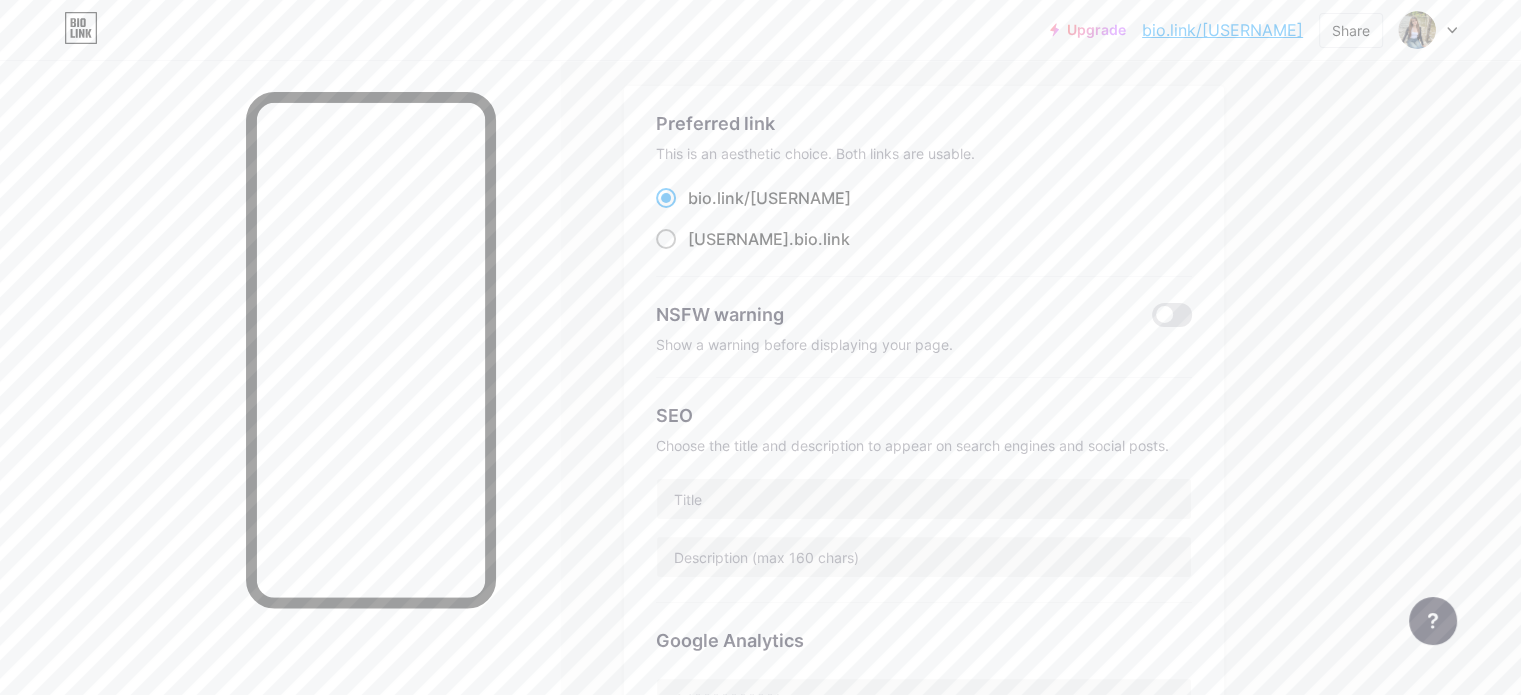 click on "[USERNAME] .bio.link" at bounding box center (694, 257) 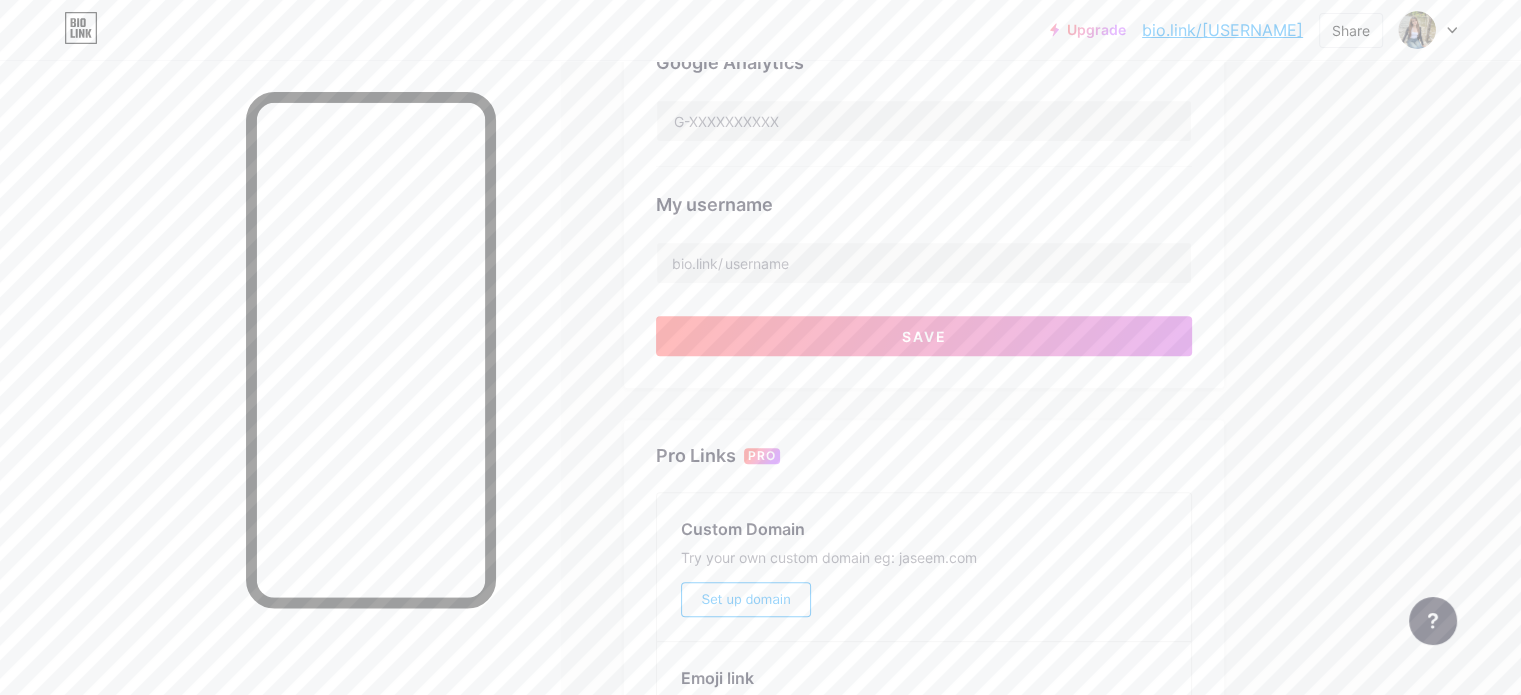 scroll, scrollTop: 700, scrollLeft: 0, axis: vertical 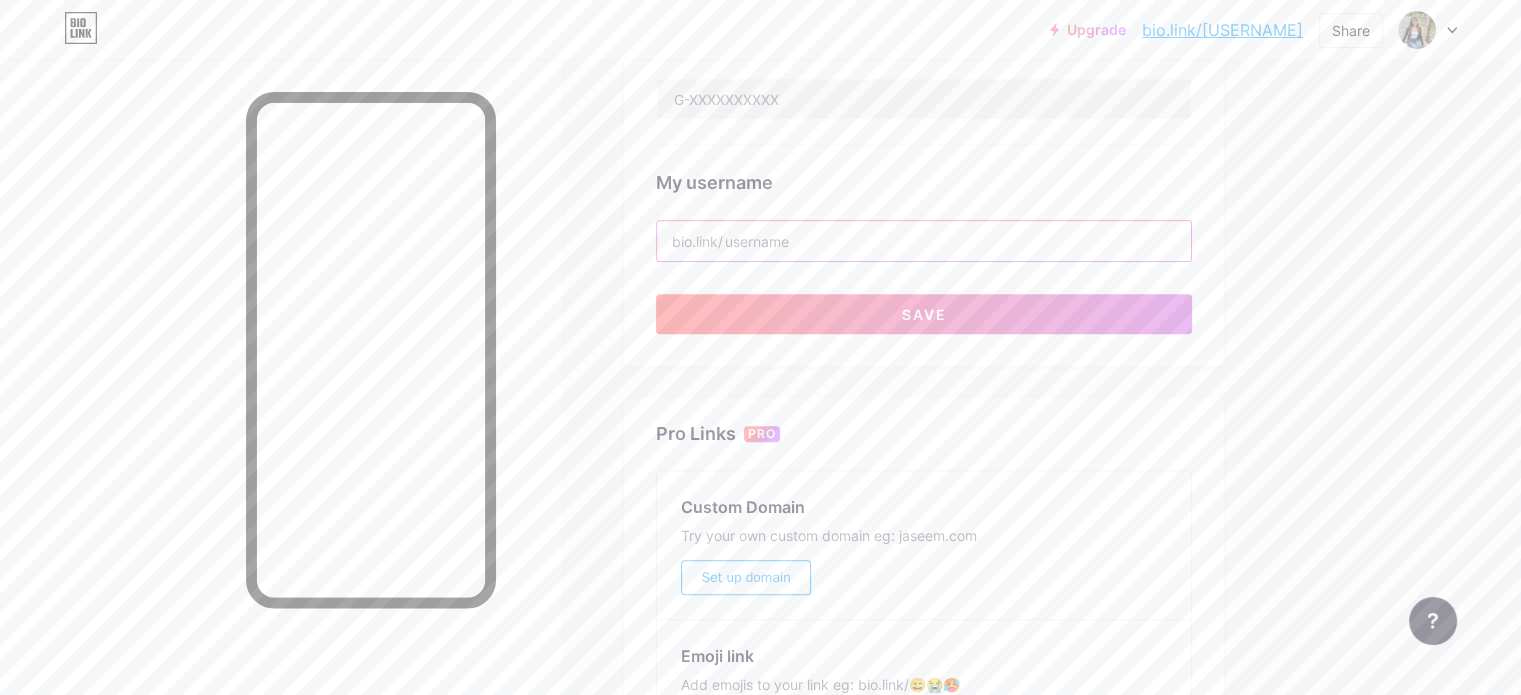 click at bounding box center (924, 241) 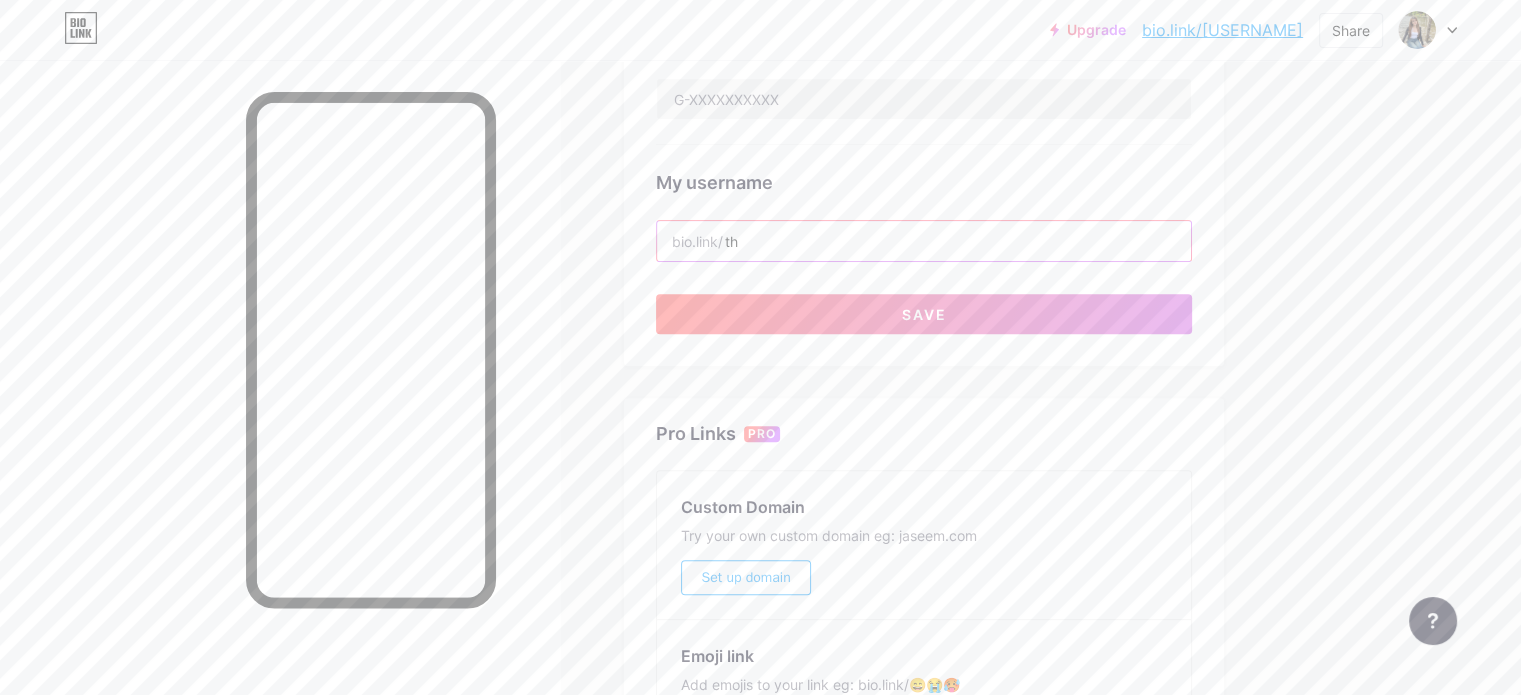 type on "t" 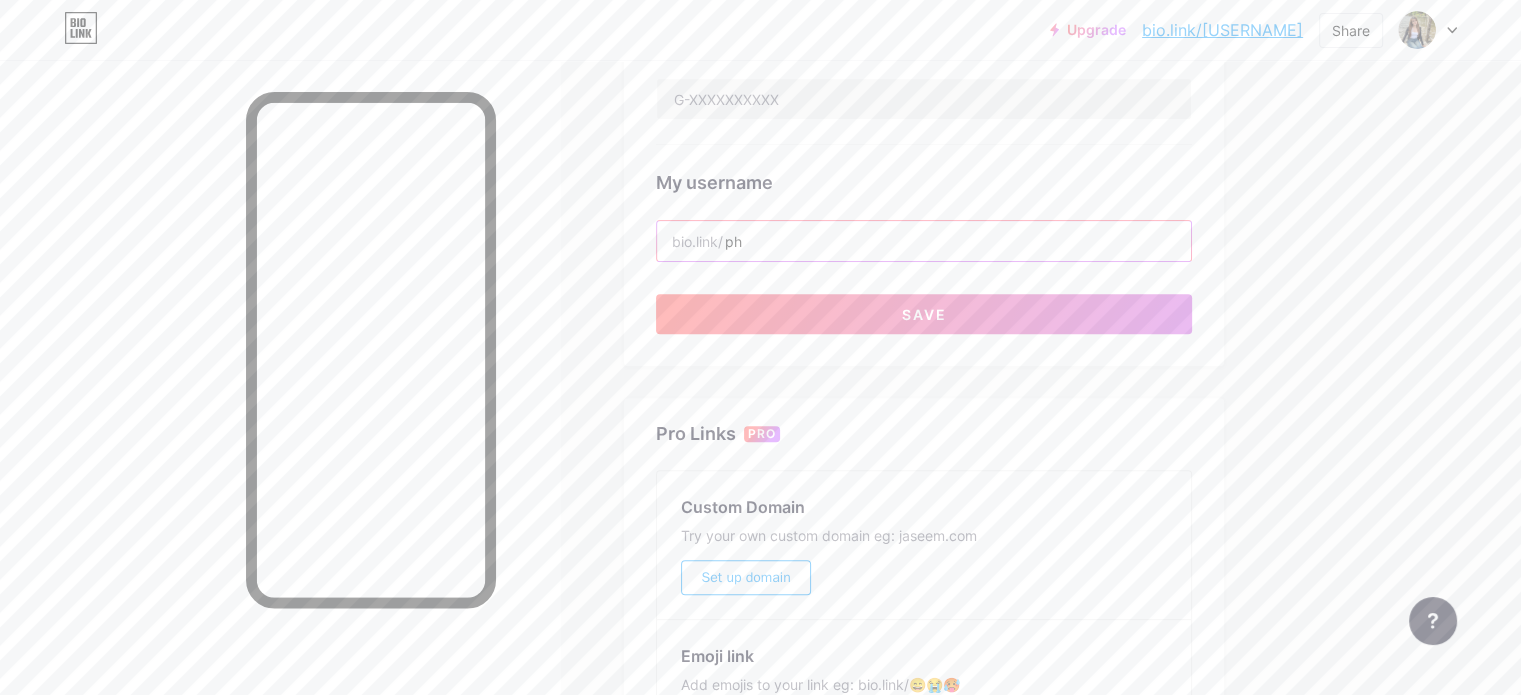 type on "p" 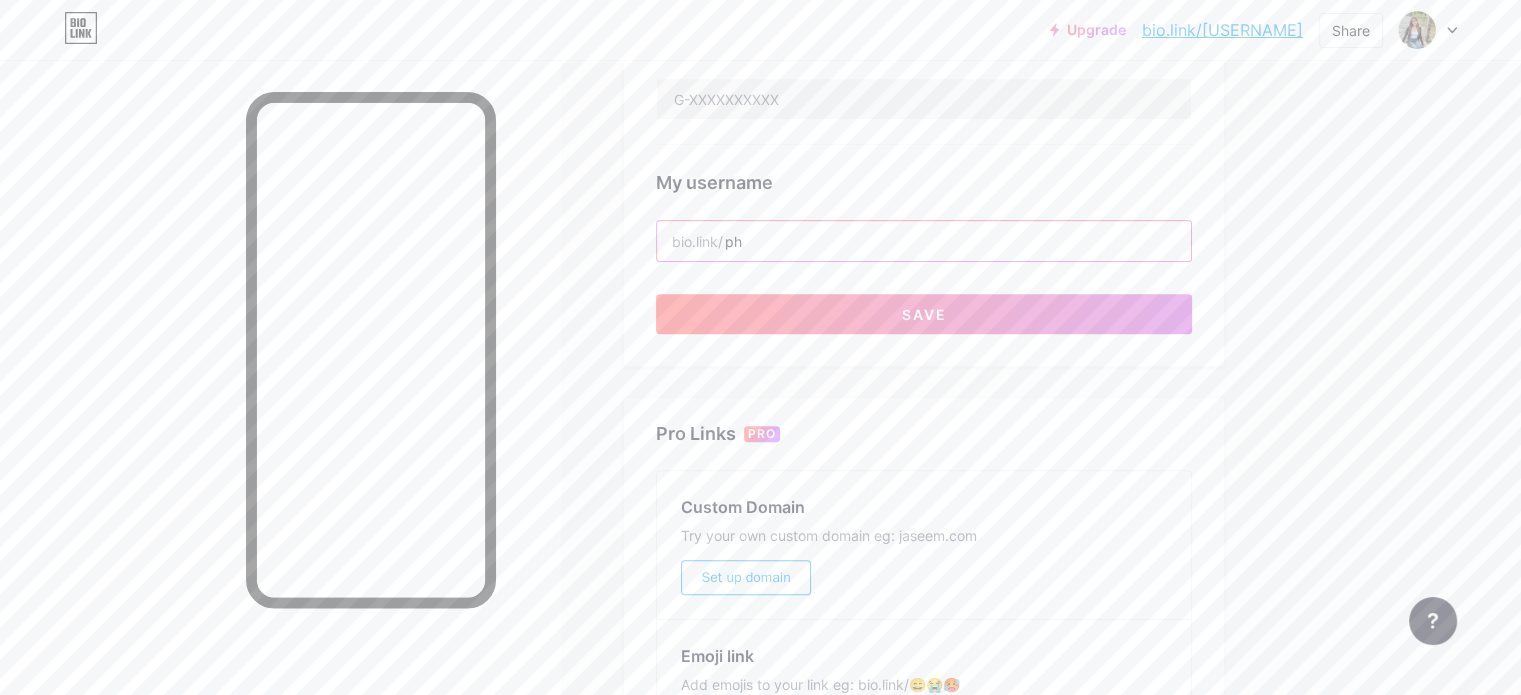 type on "p" 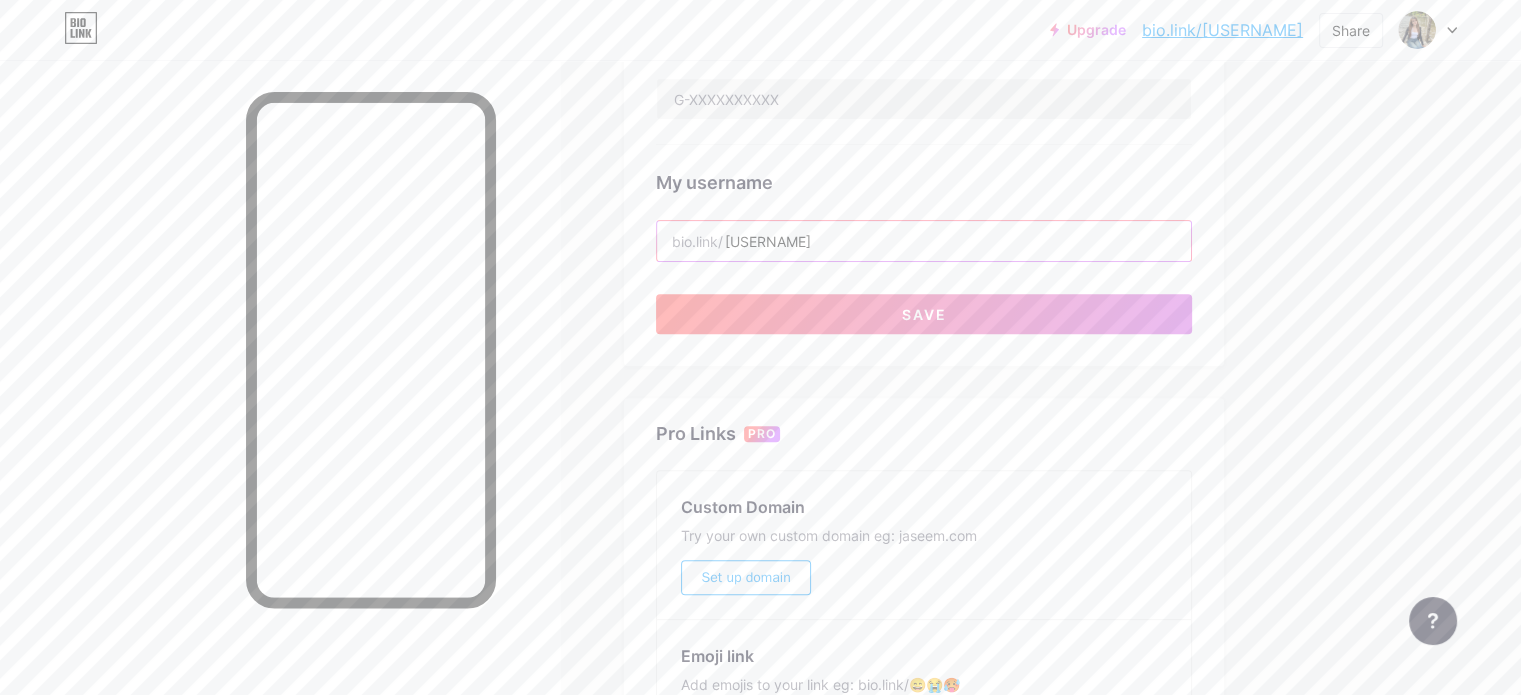 type on "[USERNAME]" 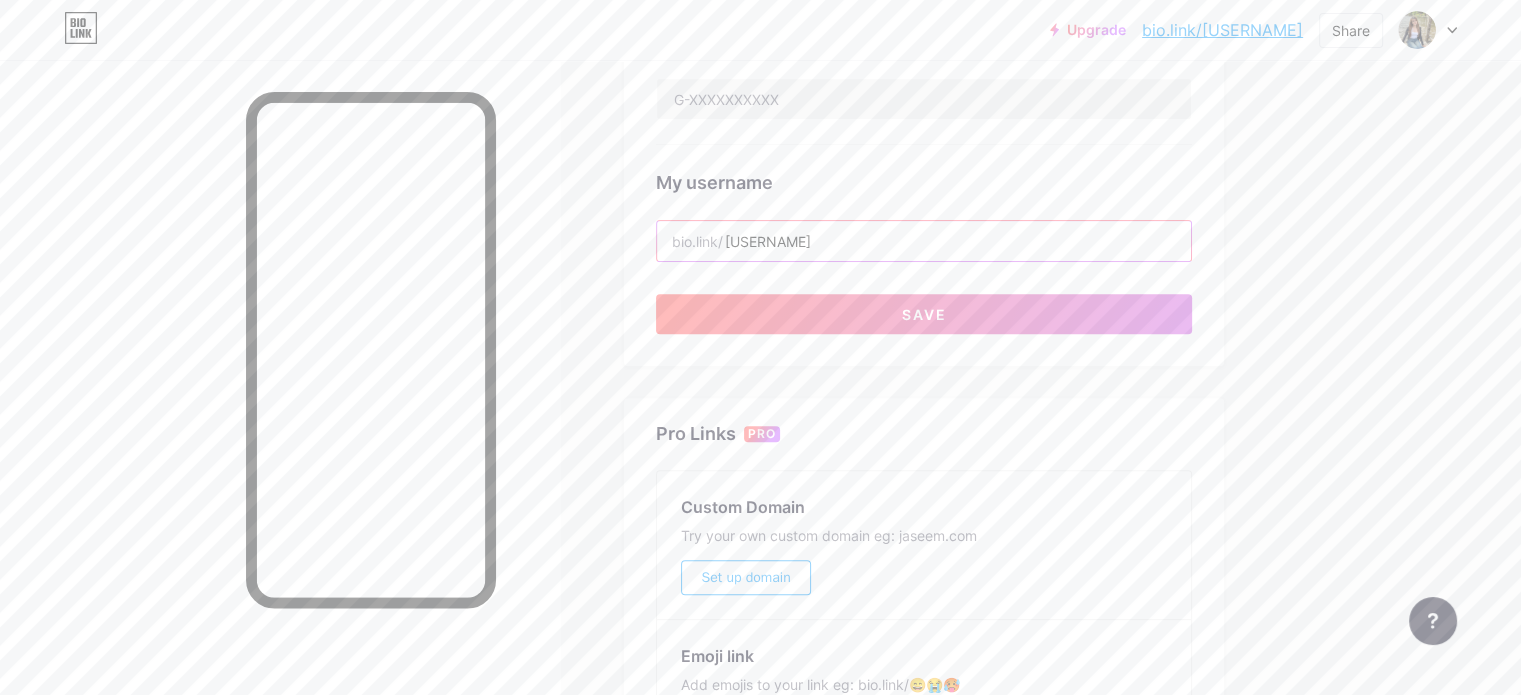 drag, startPoint x: 918, startPoint y: 238, endPoint x: 812, endPoint y: 242, distance: 106.07545 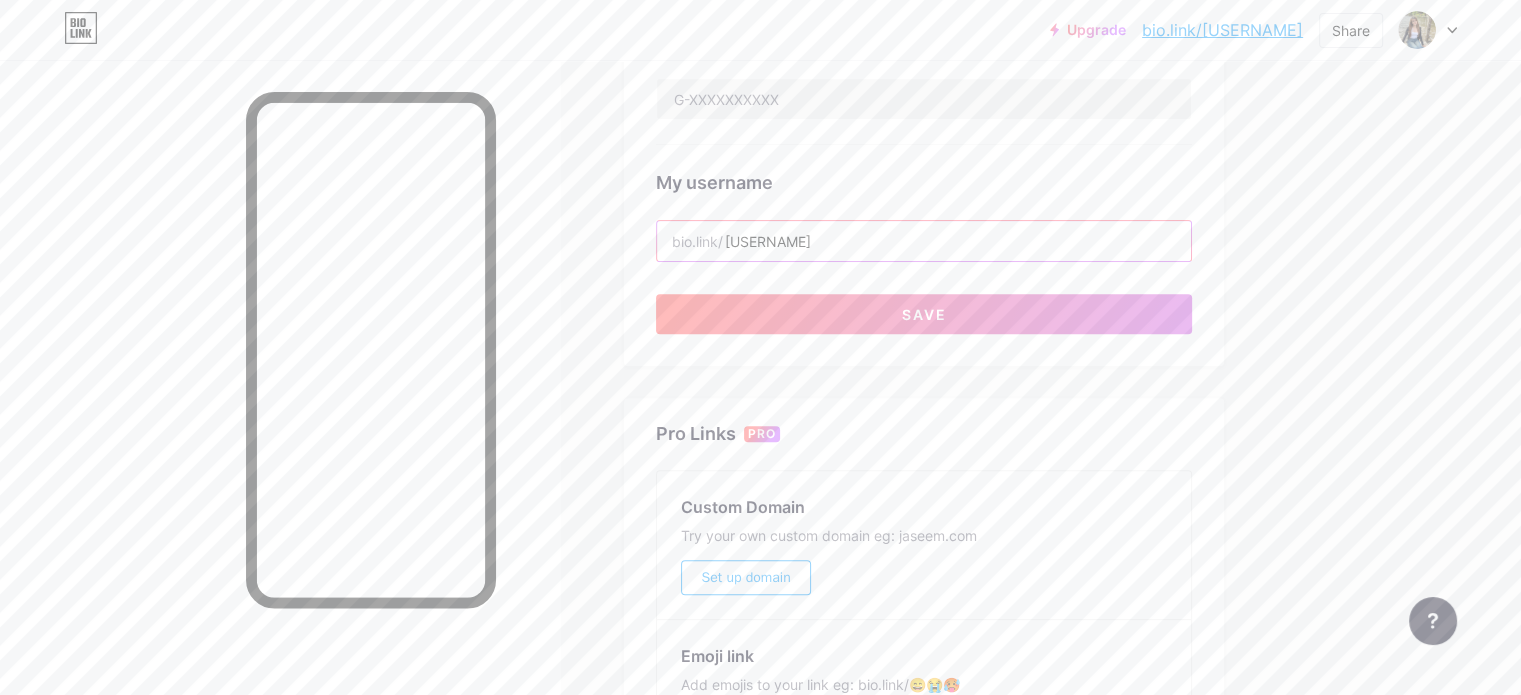 click on "[USERNAME]" at bounding box center [924, 241] 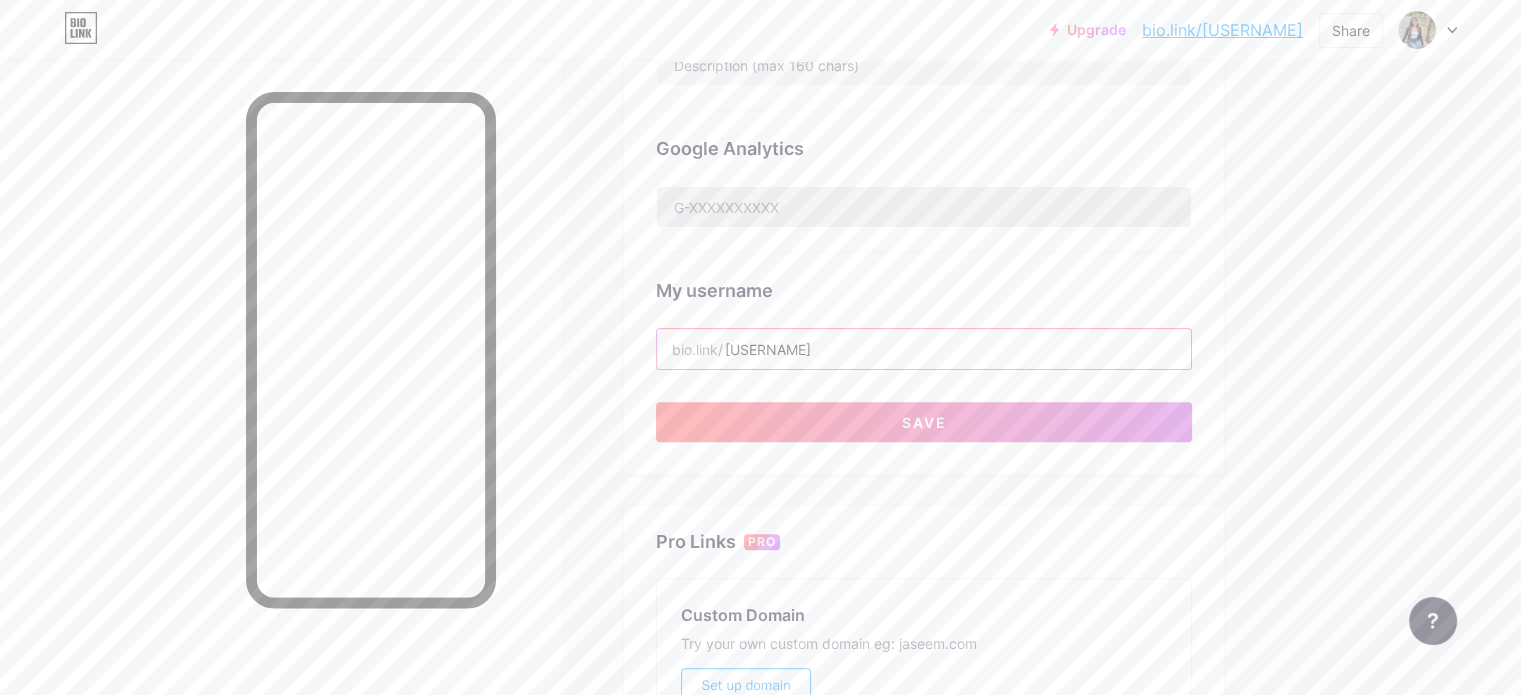 scroll, scrollTop: 600, scrollLeft: 0, axis: vertical 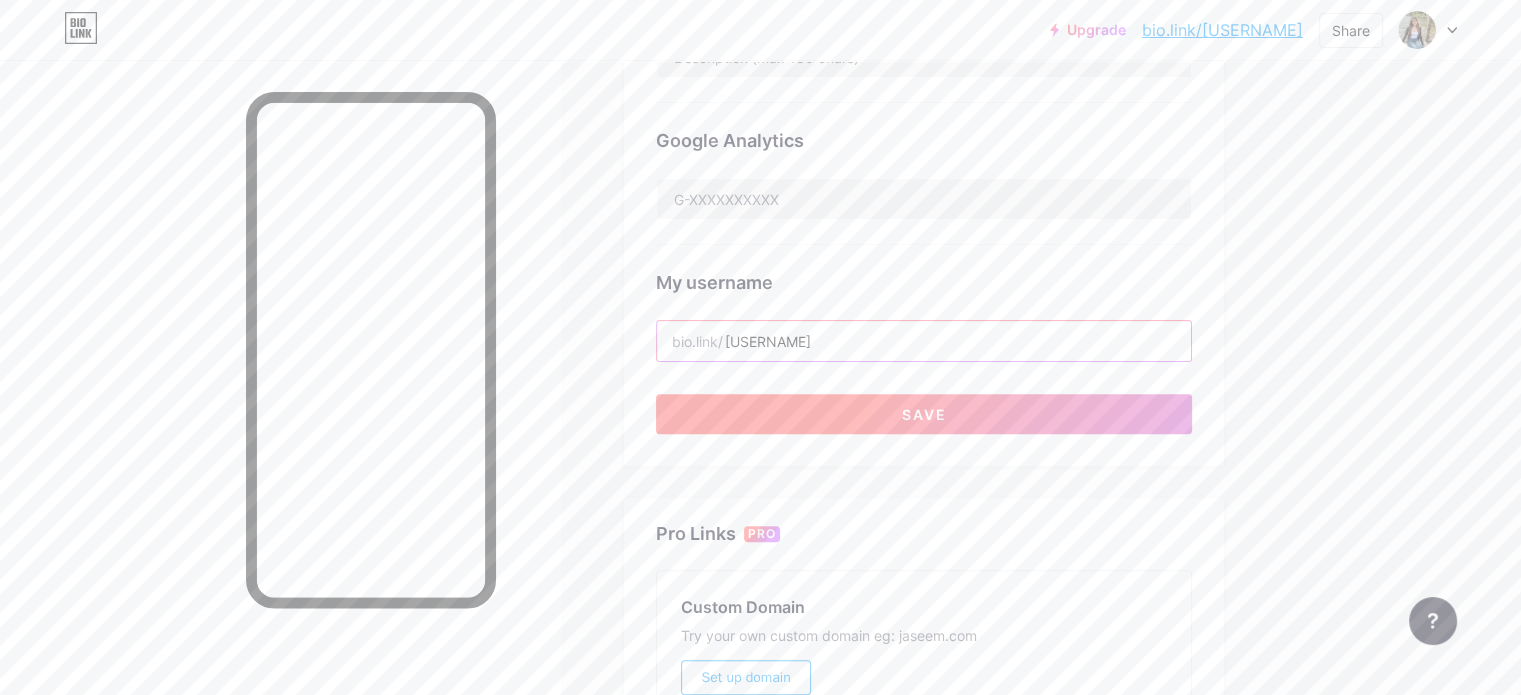 type on "[USERNAME]" 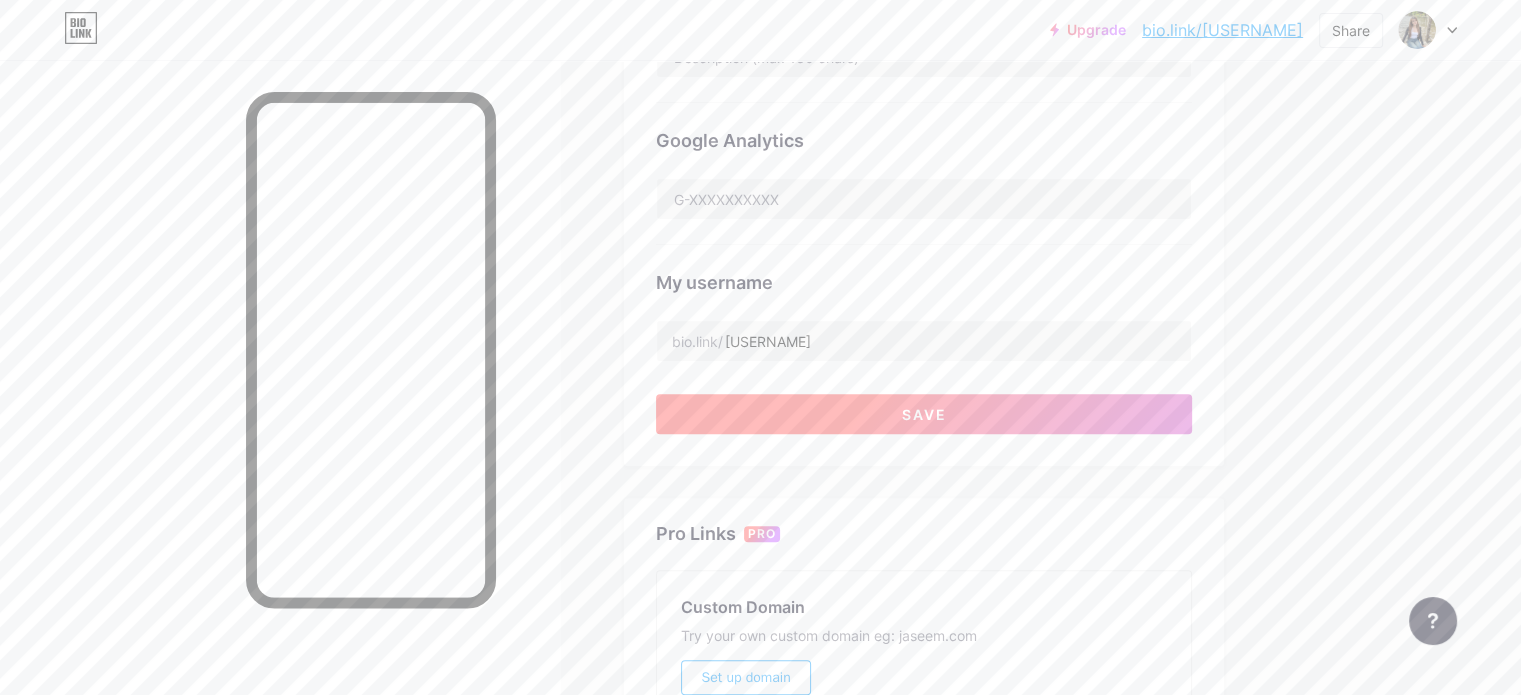 click on "Save" at bounding box center [924, 414] 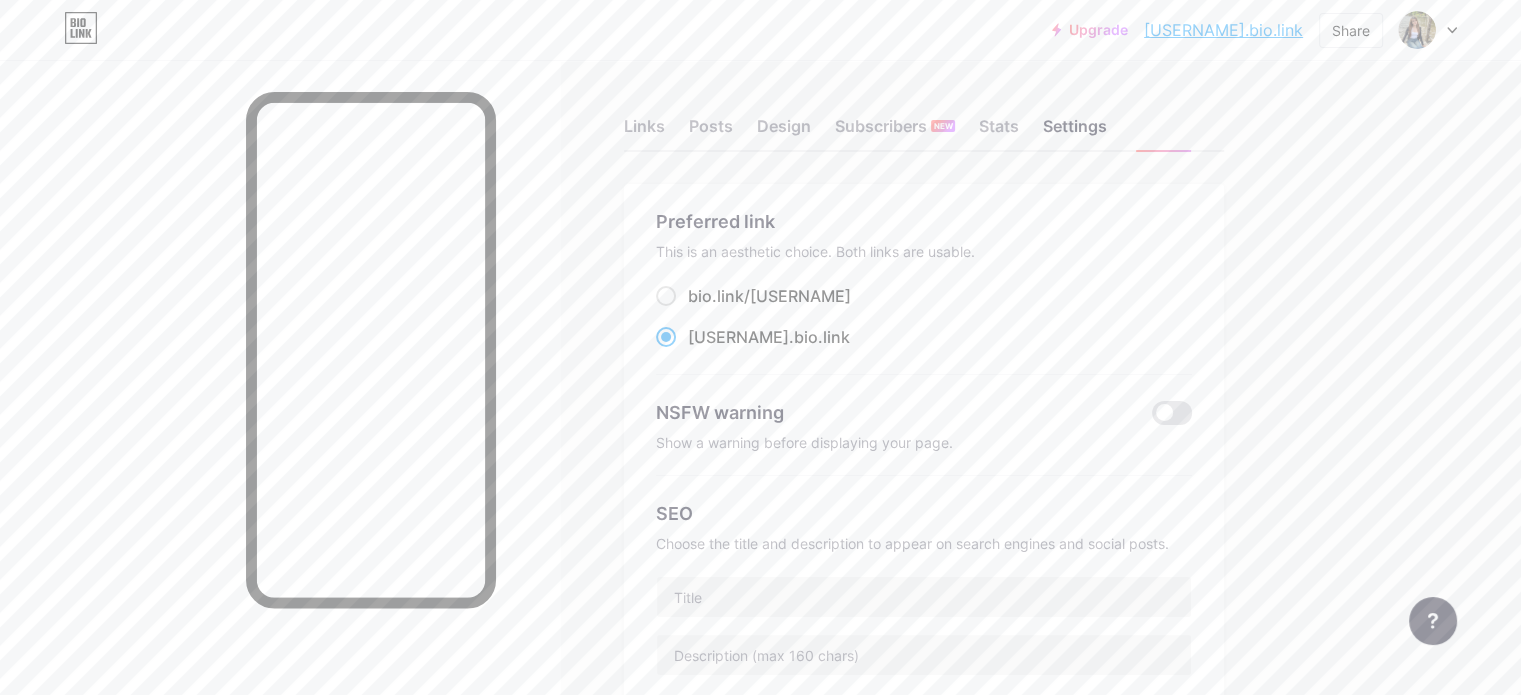 scroll, scrollTop: 0, scrollLeft: 0, axis: both 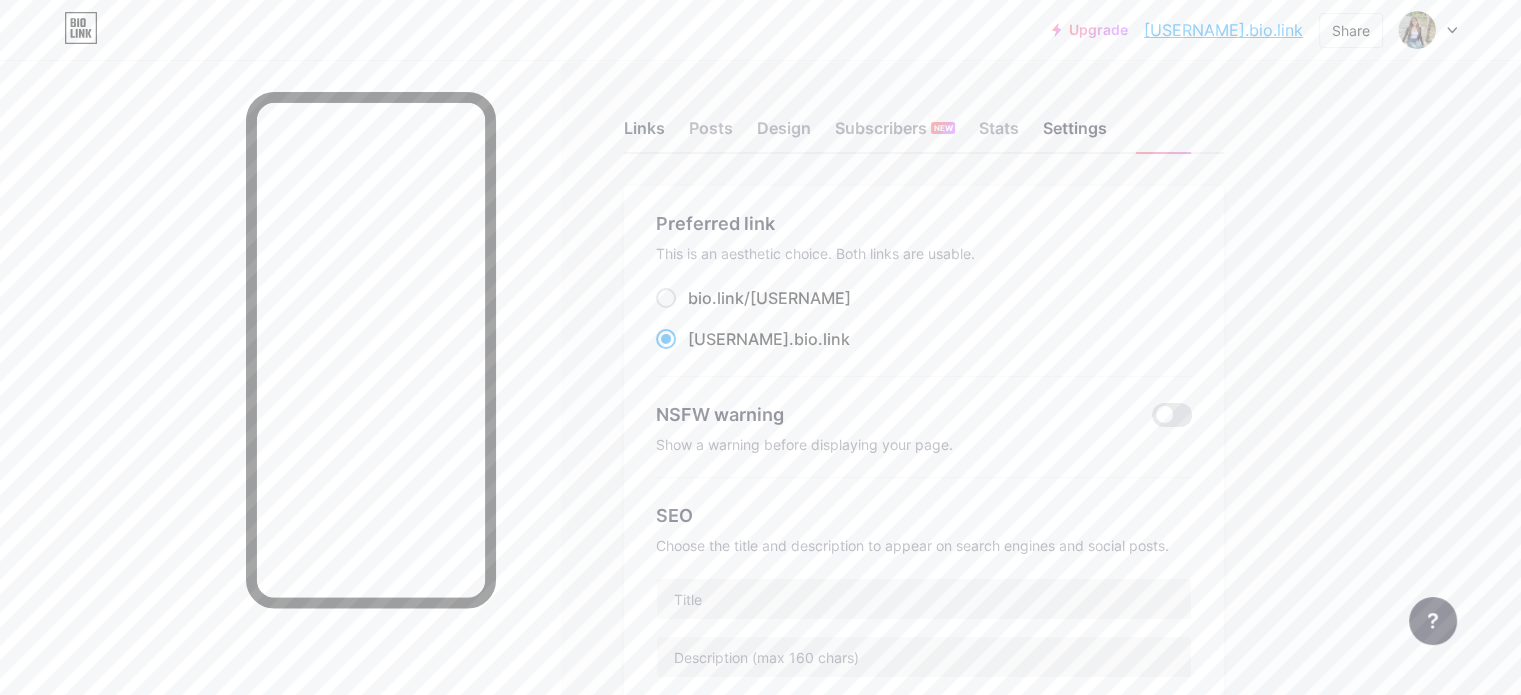 click on "Links" at bounding box center [644, 134] 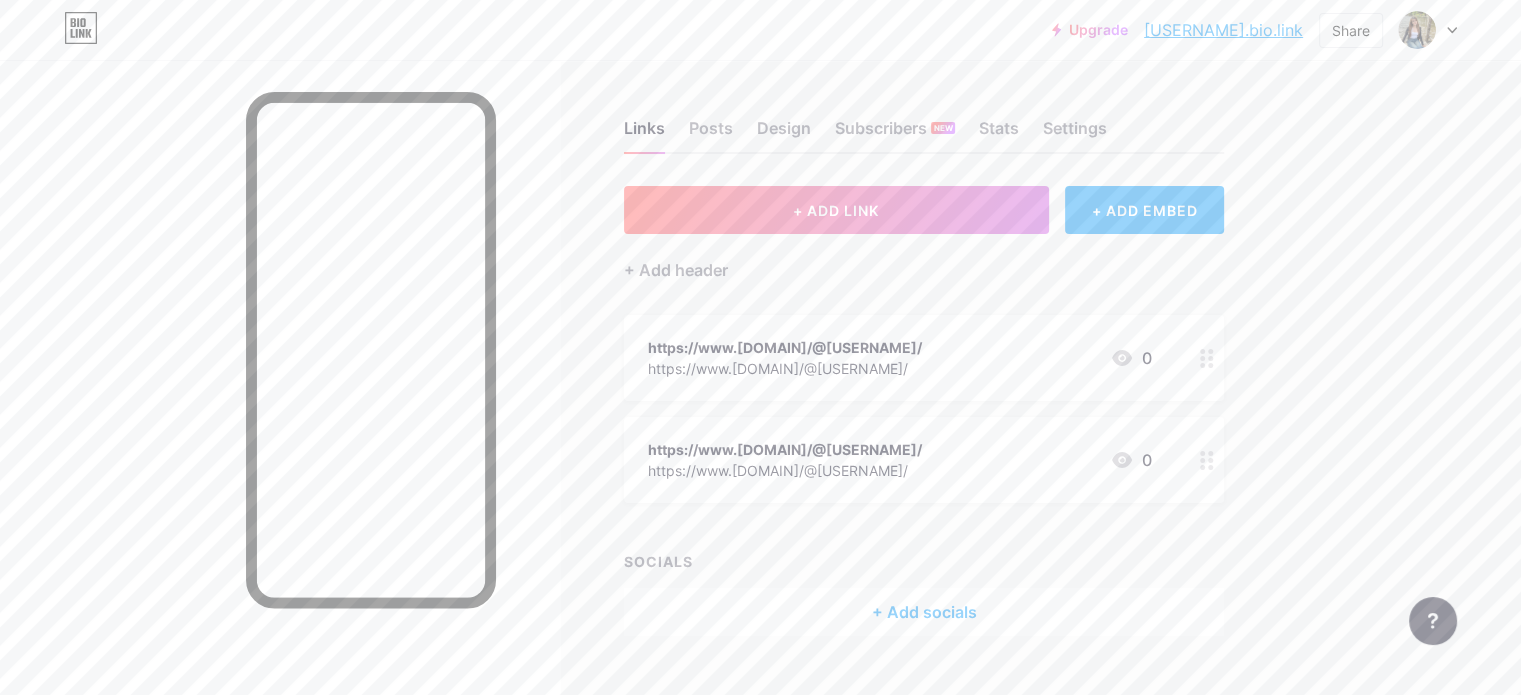click 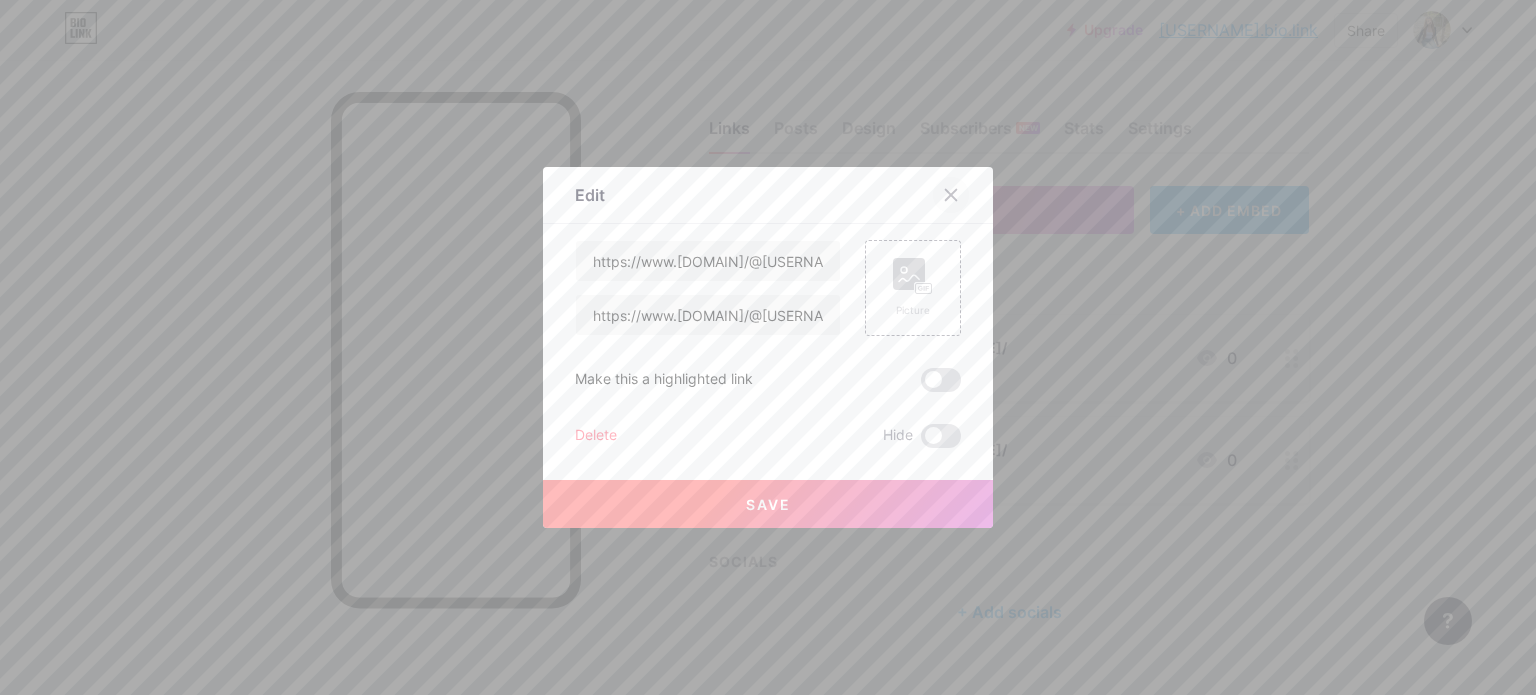 click 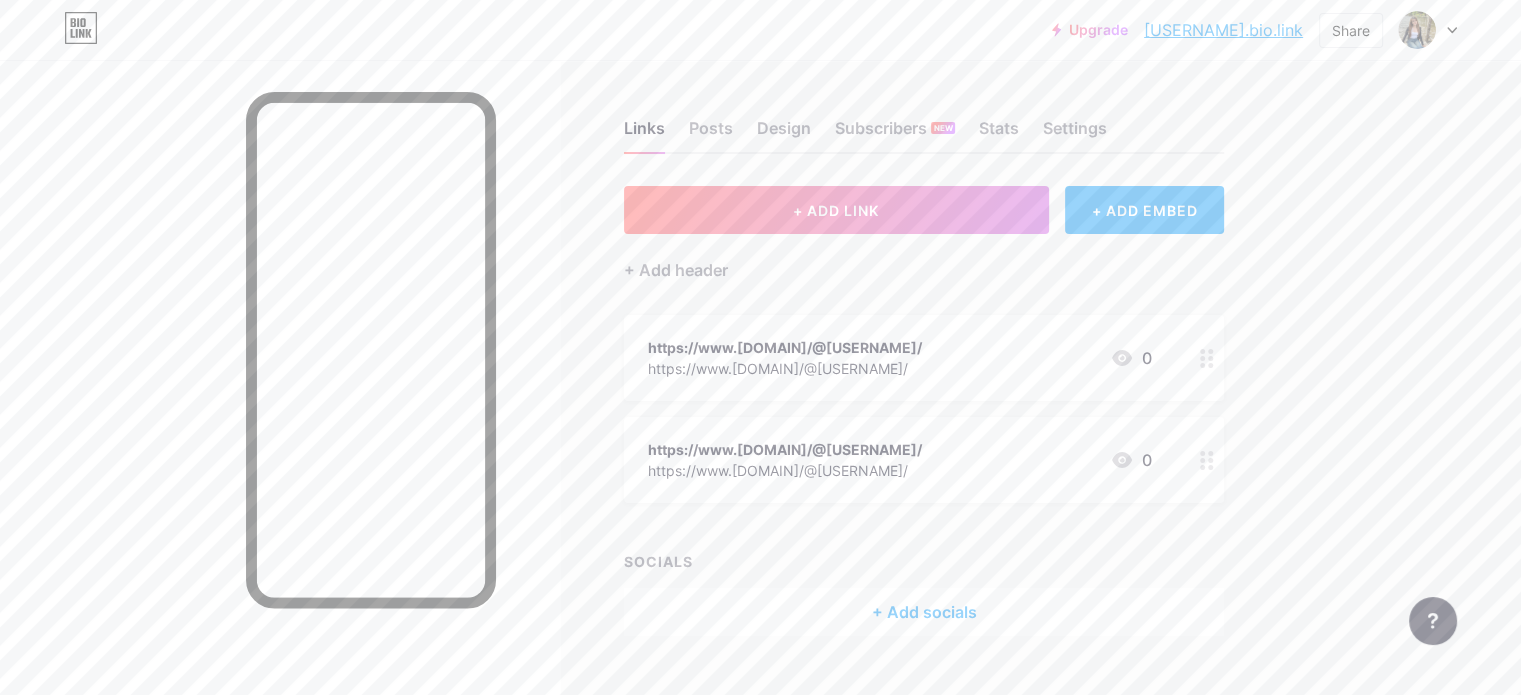 click at bounding box center [1207, 358] 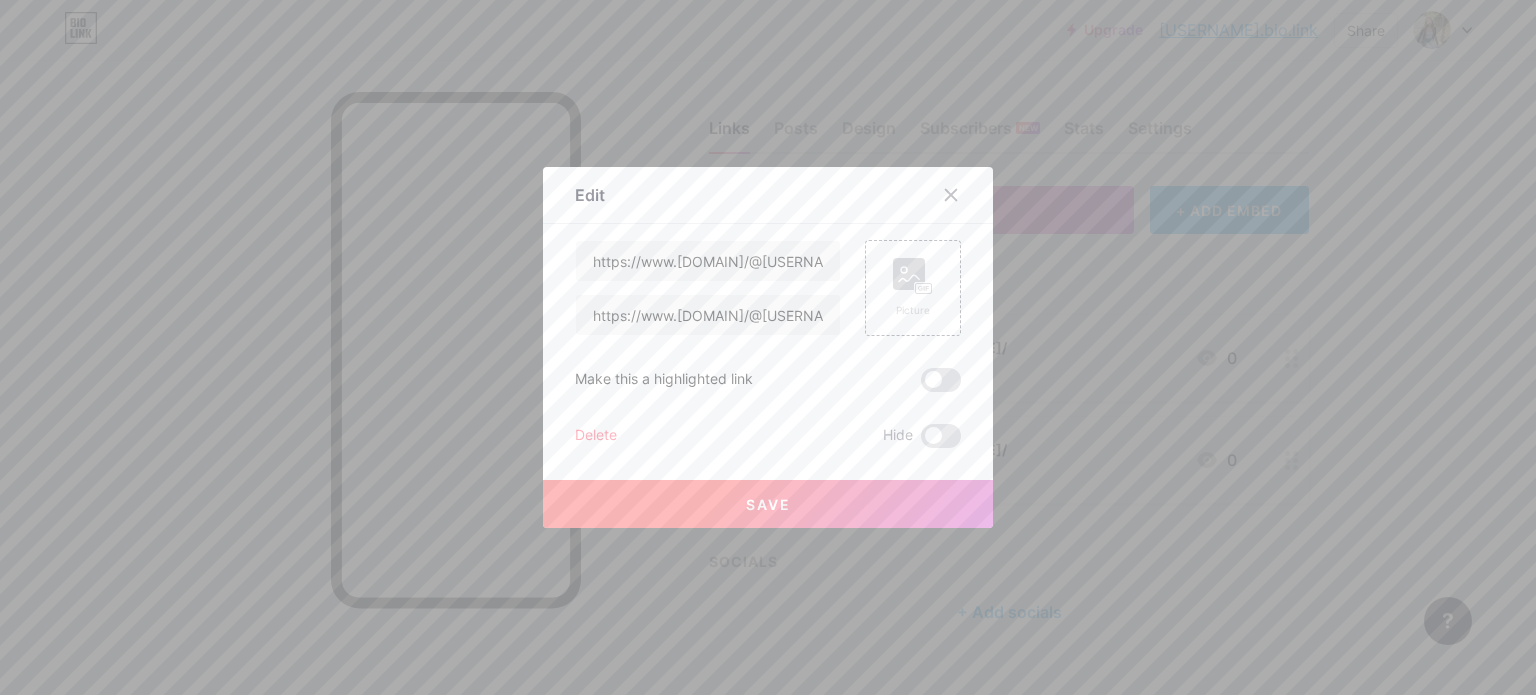 click on "Delete" at bounding box center (596, 436) 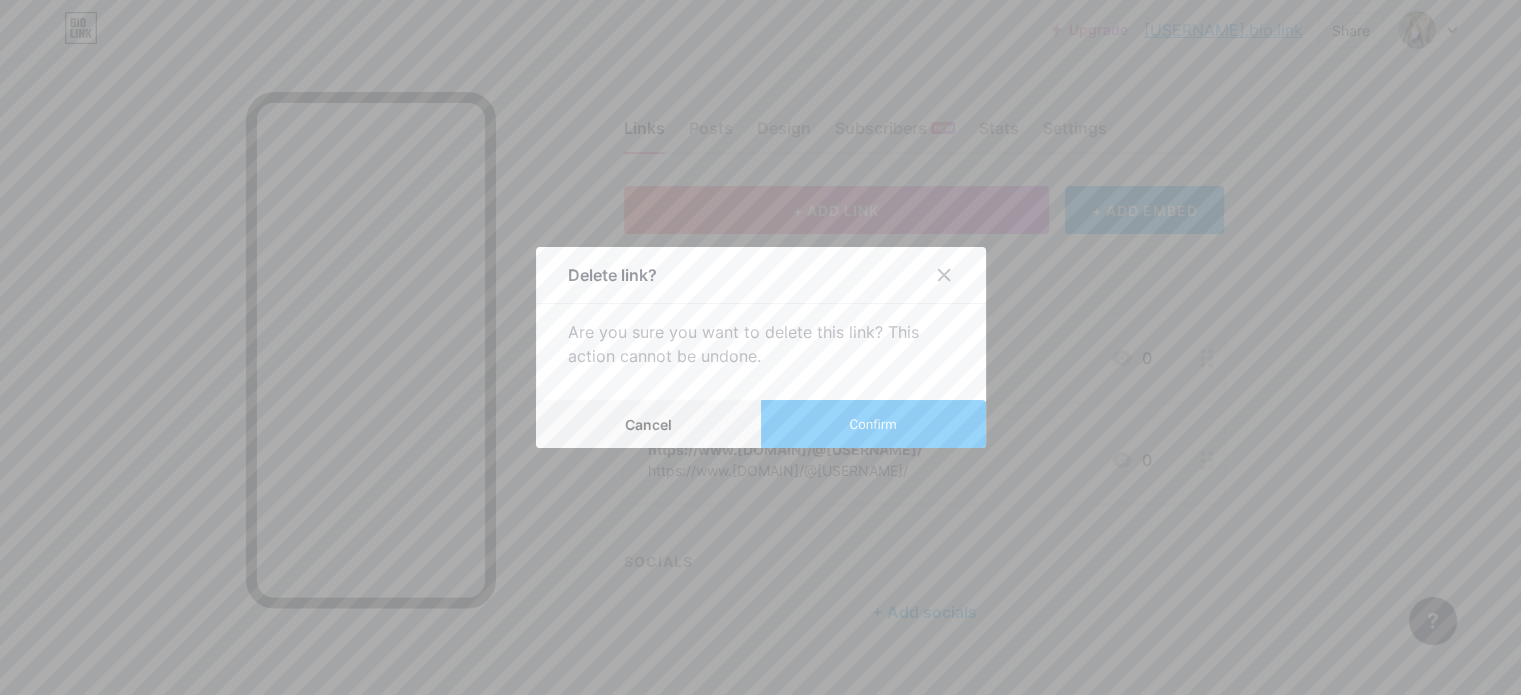 click on "Confirm" at bounding box center [872, 424] 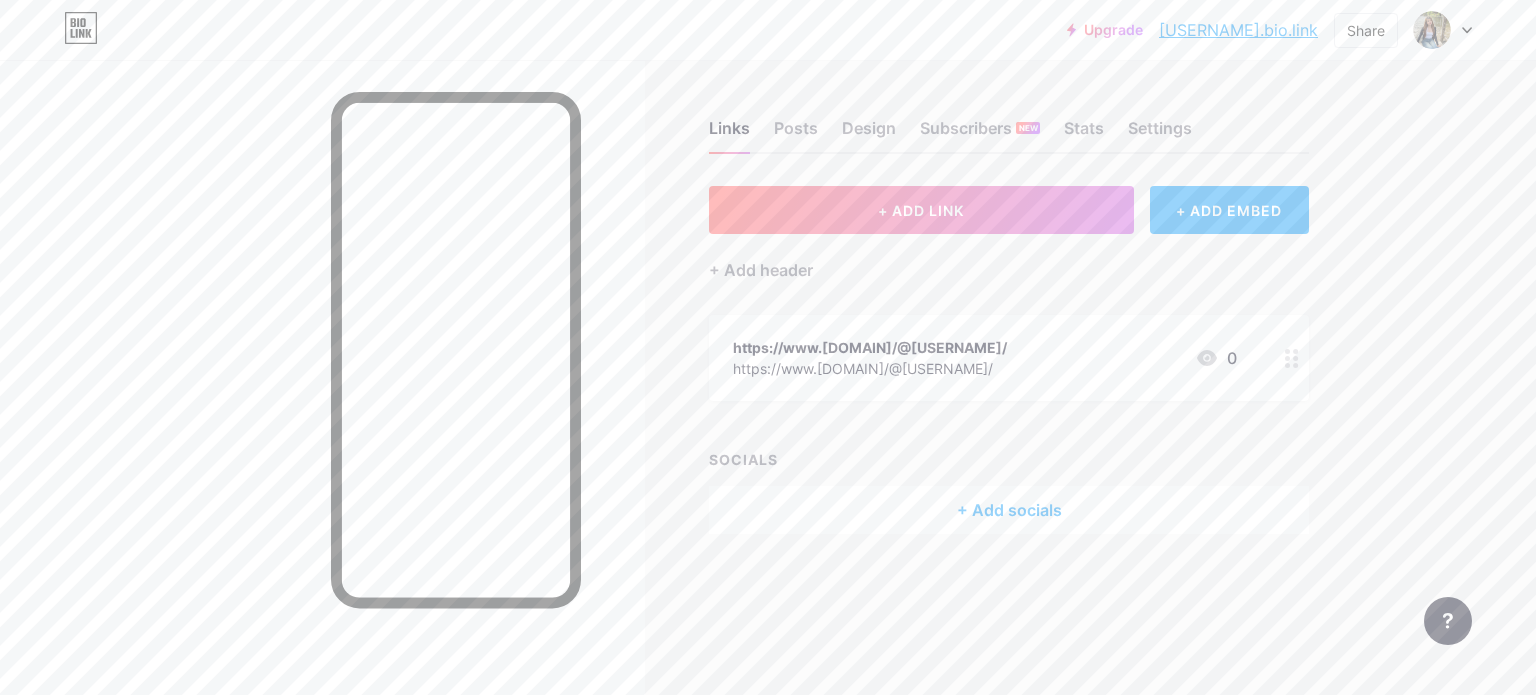 click 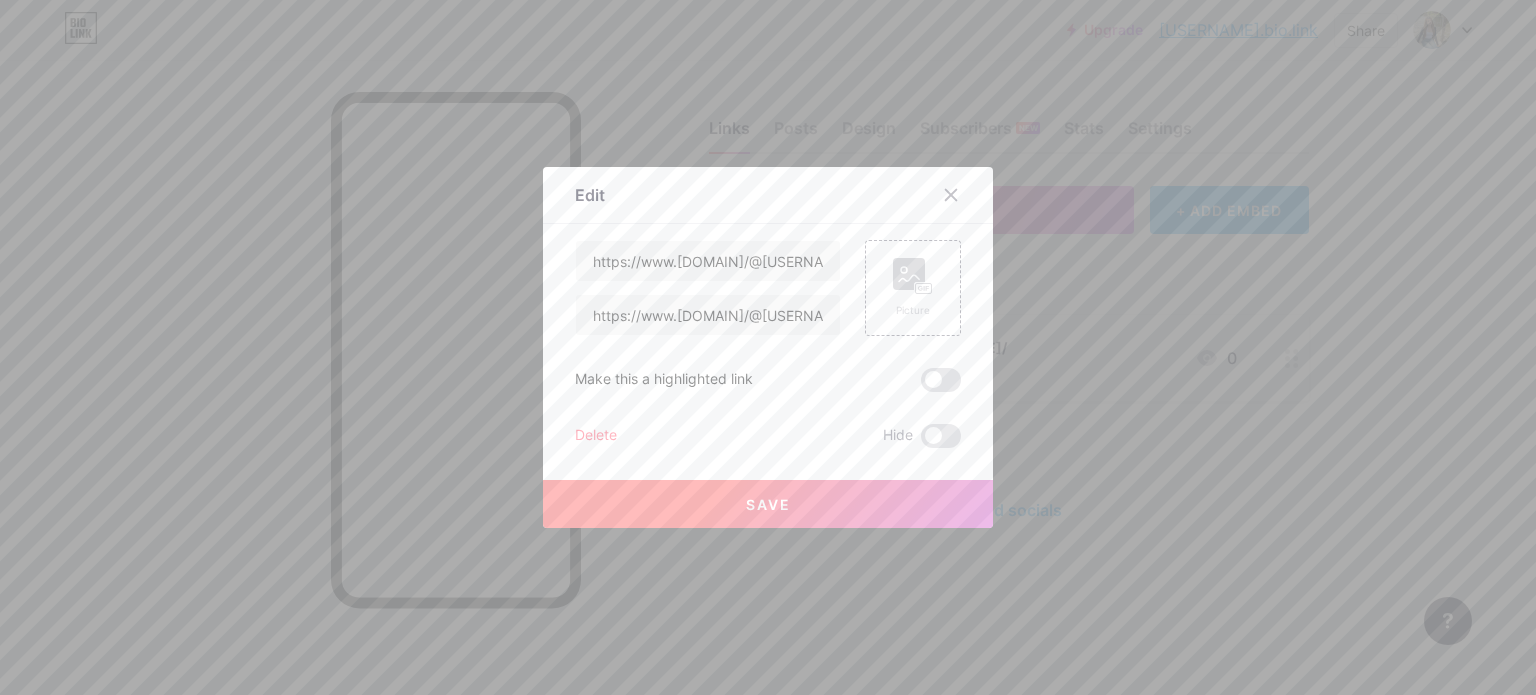 click on "Delete" at bounding box center (596, 436) 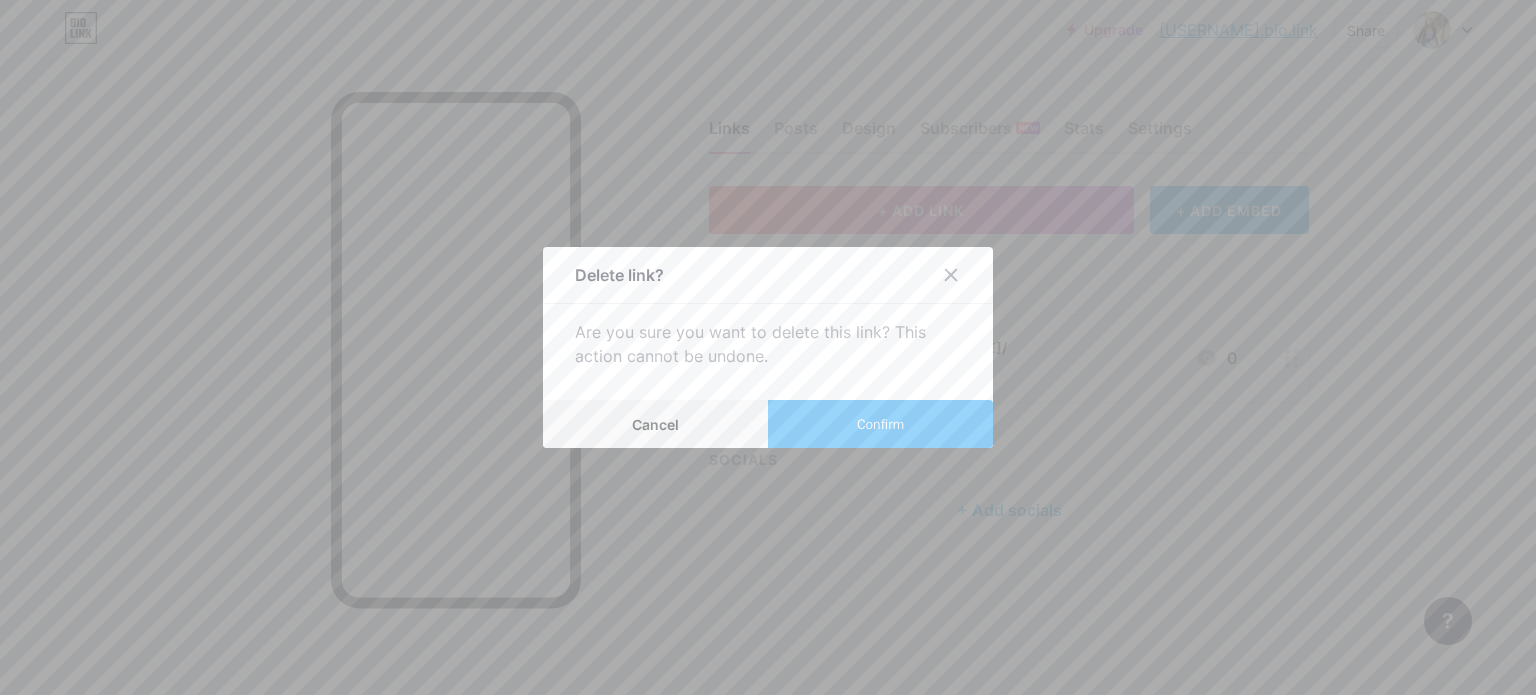 click on "Confirm" at bounding box center [880, 424] 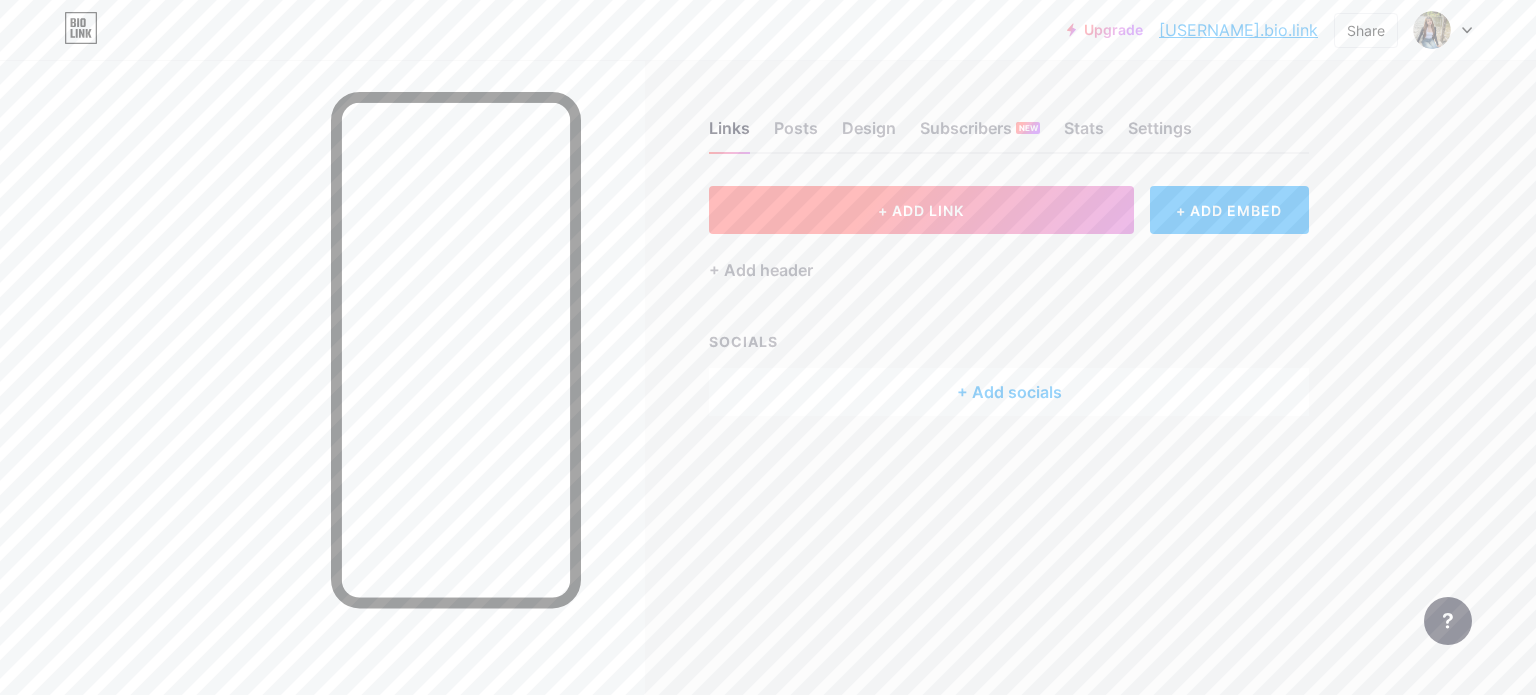 click on "+ ADD LINK" at bounding box center (921, 210) 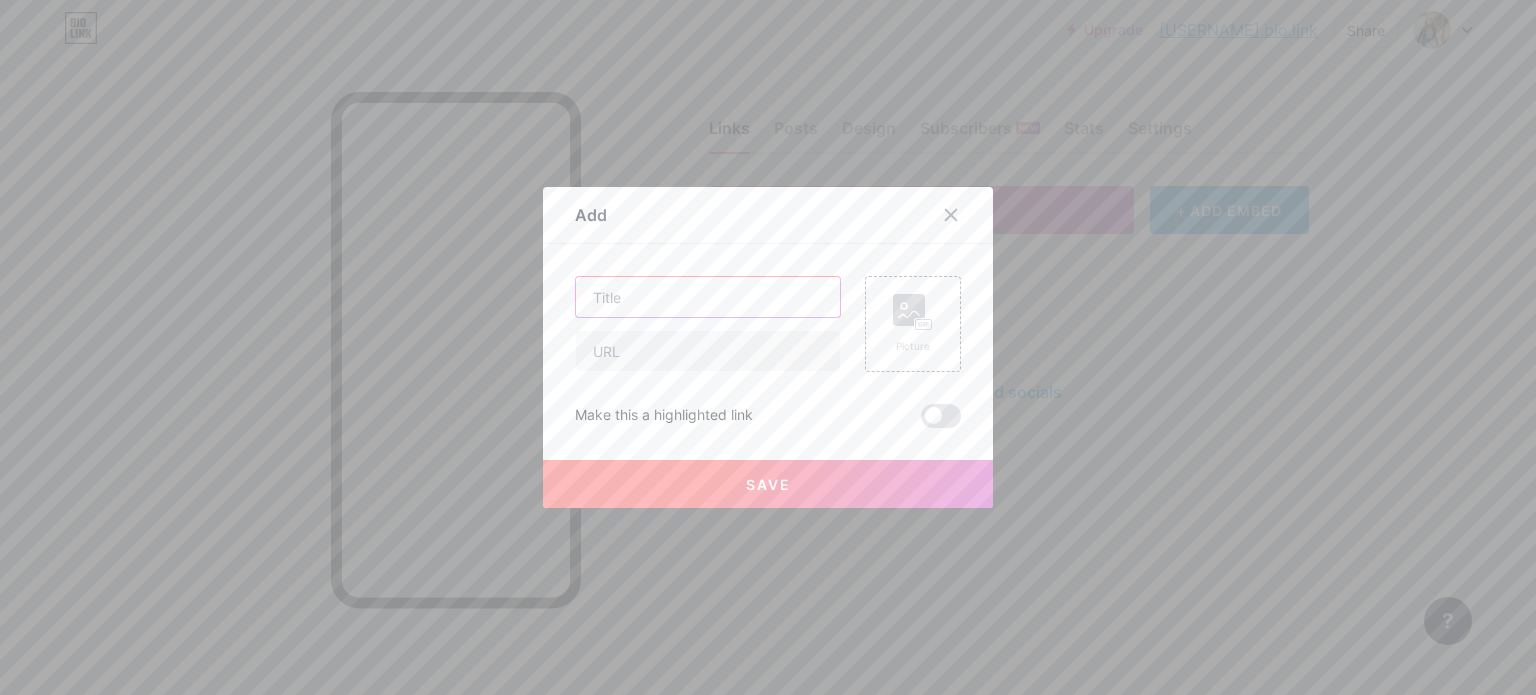 click at bounding box center [708, 297] 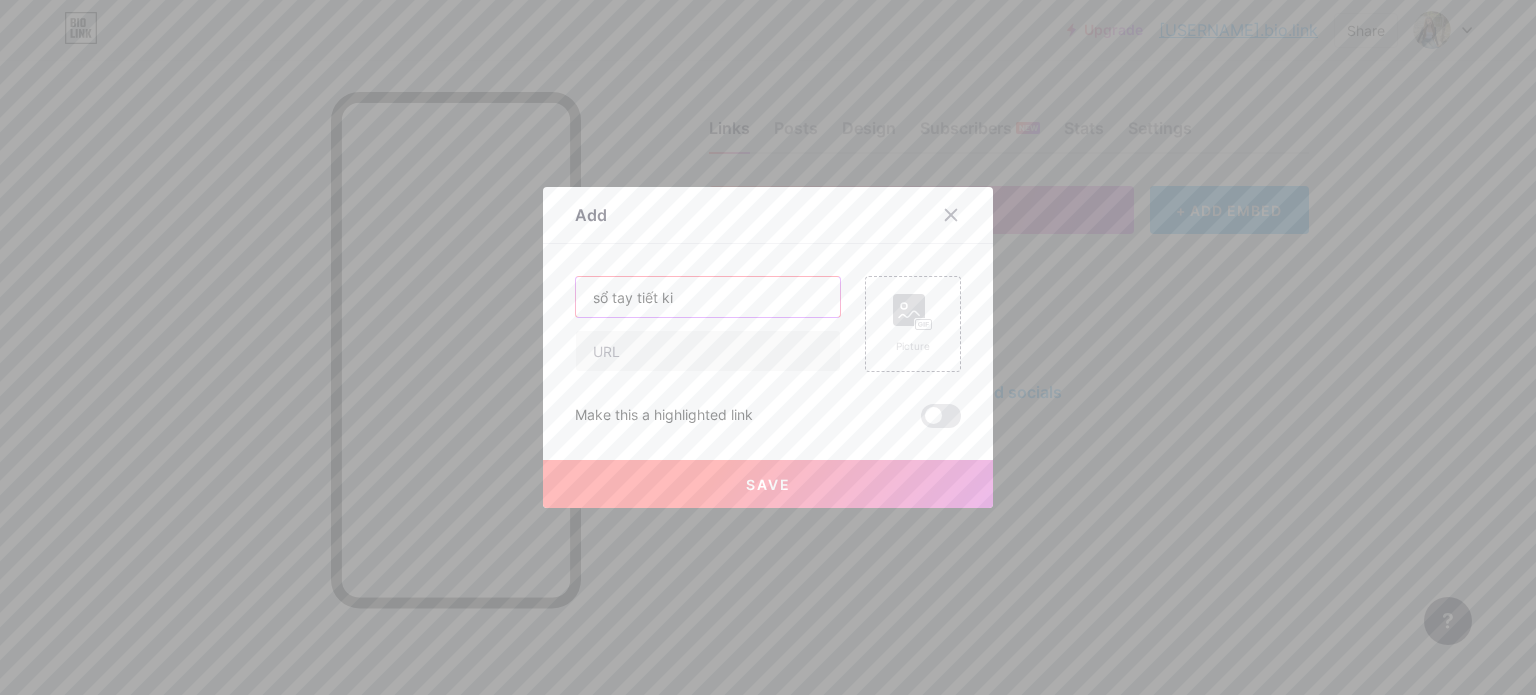 drag, startPoint x: 680, startPoint y: 296, endPoint x: 563, endPoint y: 295, distance: 117.00427 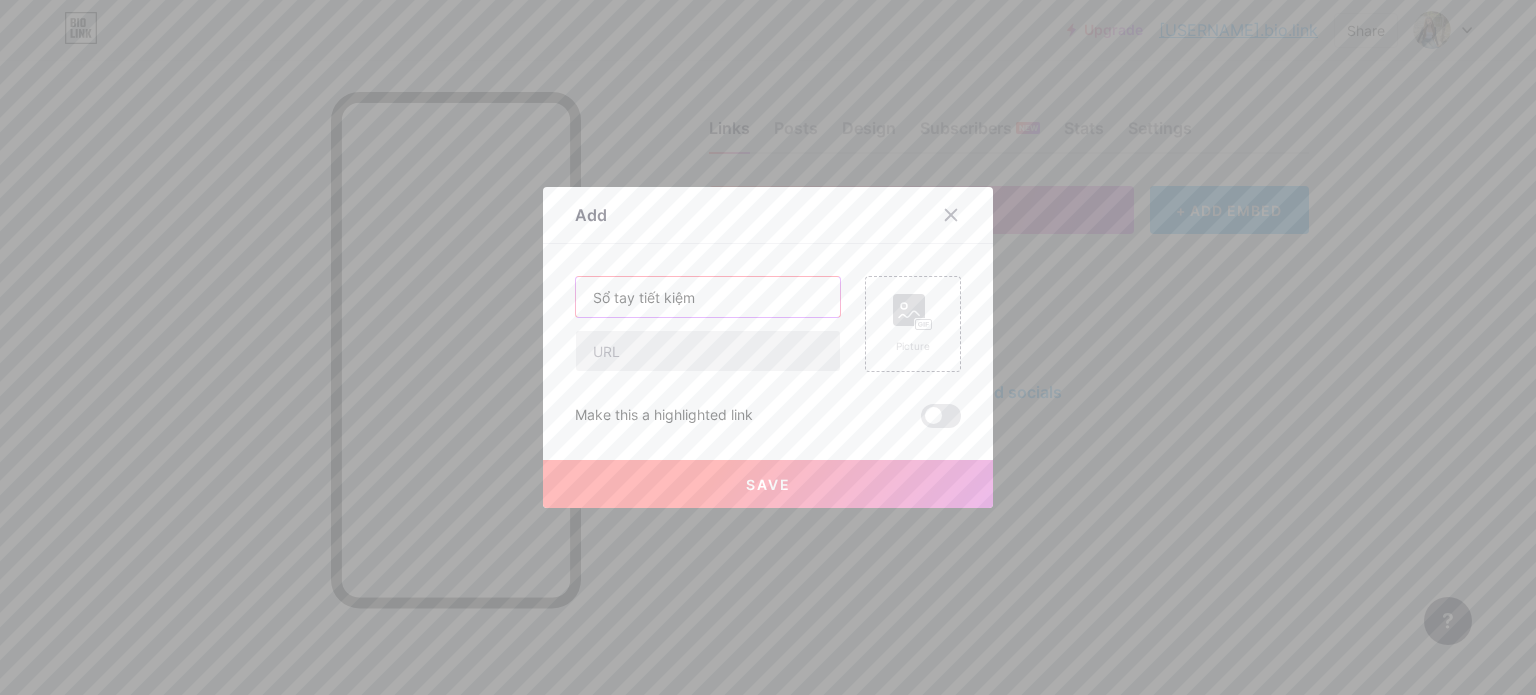 type on "Sổ tay tiết kiệm" 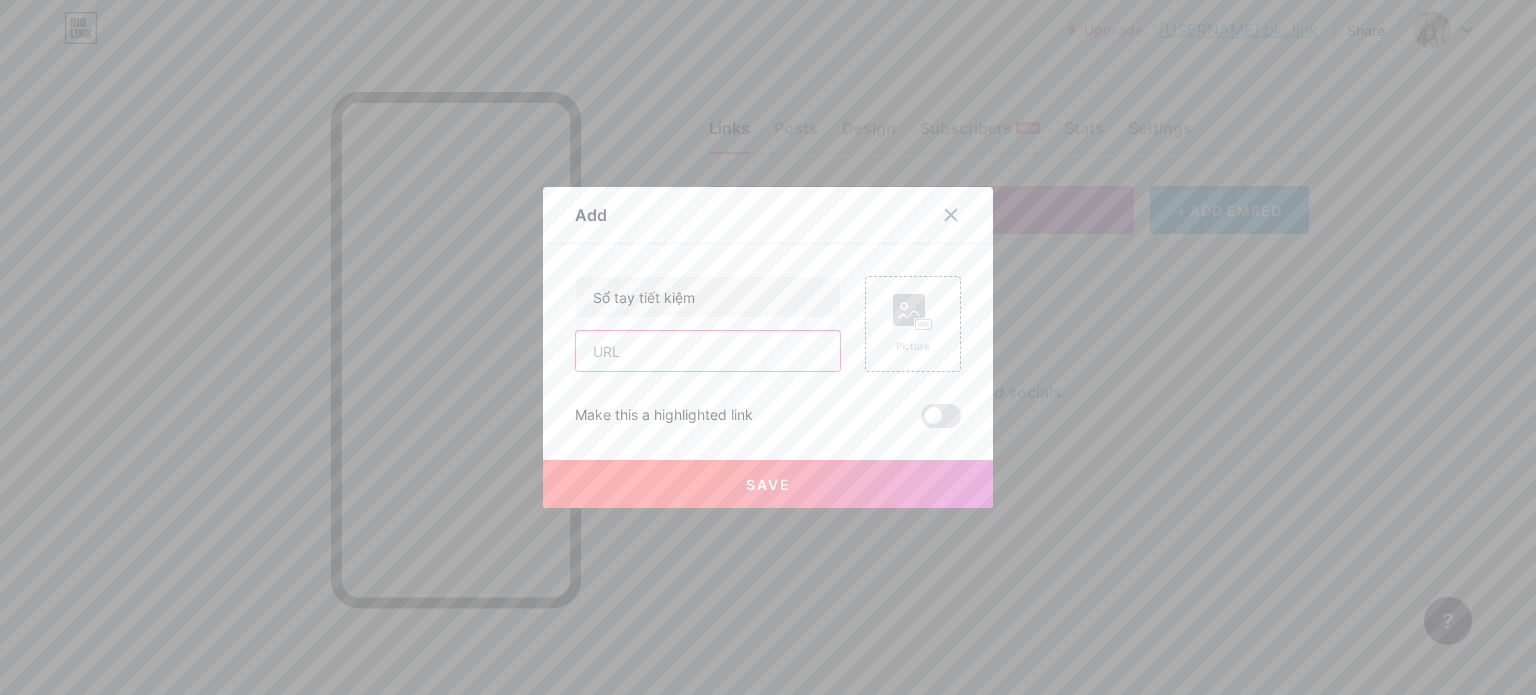 click at bounding box center [708, 351] 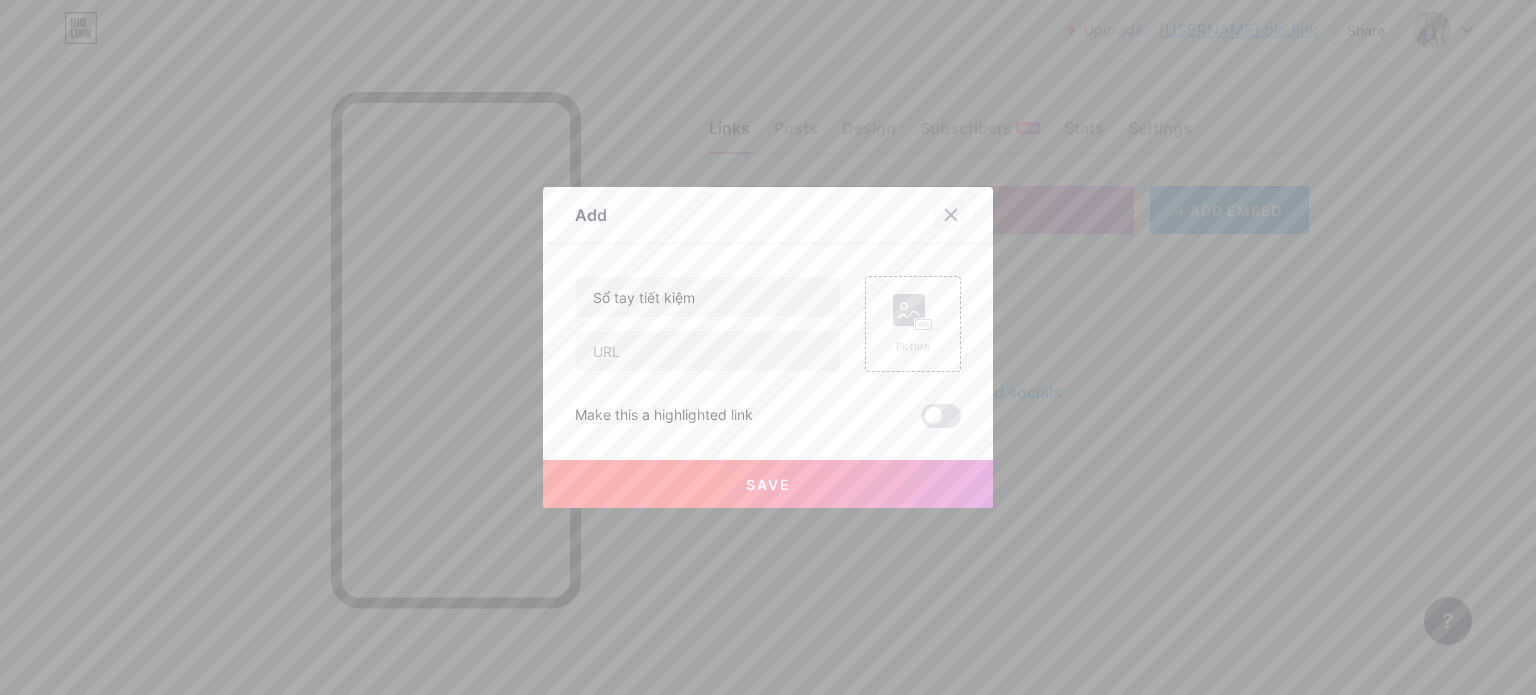 click 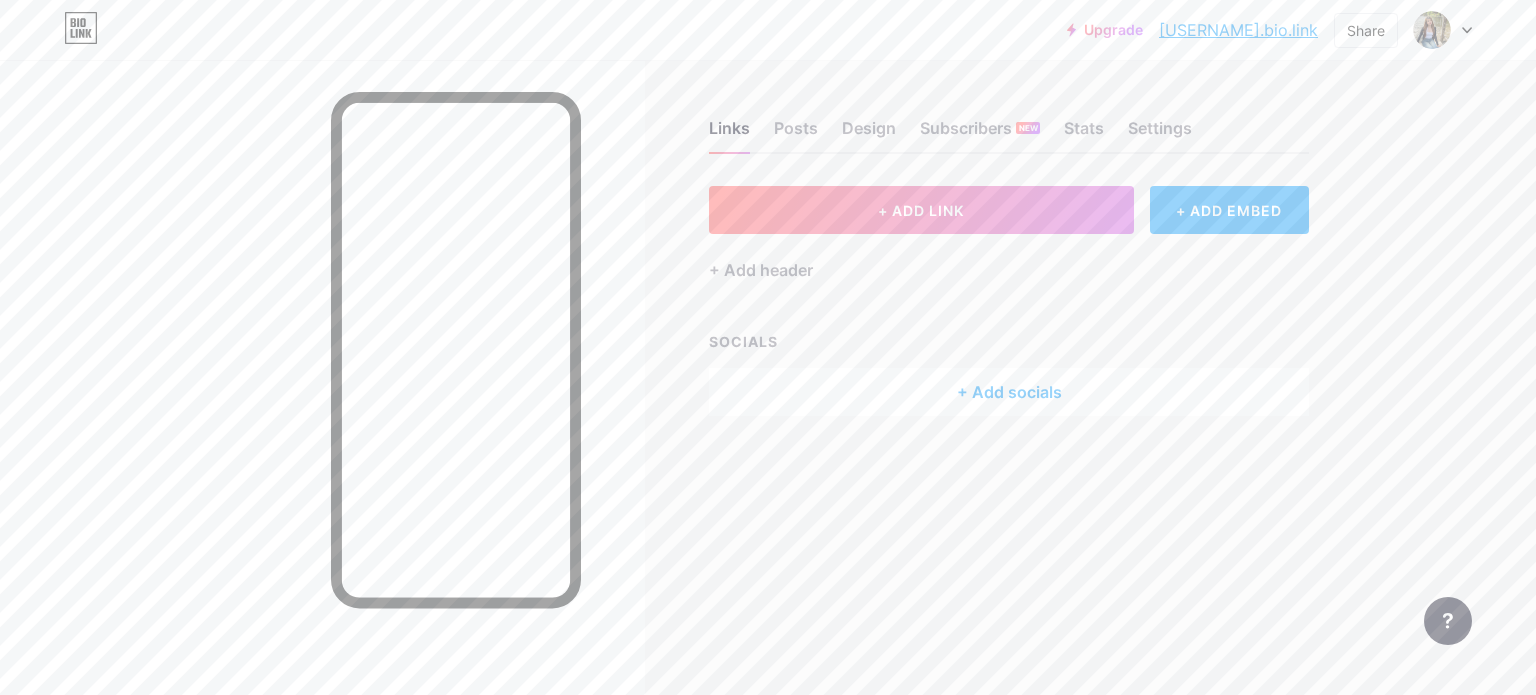 drag, startPoint x: 1185, startPoint y: 43, endPoint x: 1197, endPoint y: 92, distance: 50.447994 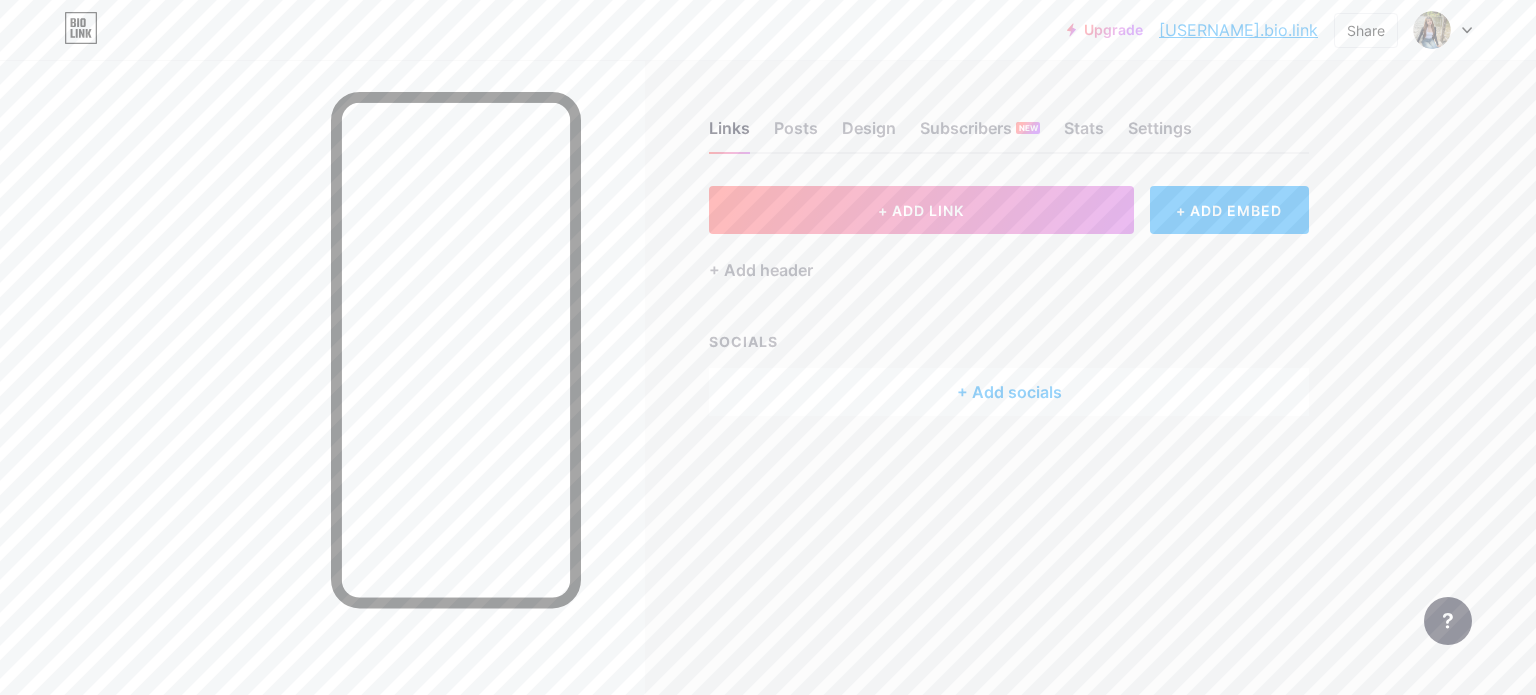 click on "Upgrade [USERNAME].bio.l... [USERNAME].bio.link Share Switch accounts [FIRST] [LAST] bio.link/[USERNAME] + Add a new page Account settings Logout Link Copied Links Posts Design Subscribers NEW Stats Settings + ADD LINK + ADD EMBED + Add header SOCIALS + Add socials Feature requests Help center Contact support" at bounding box center [768, 347] 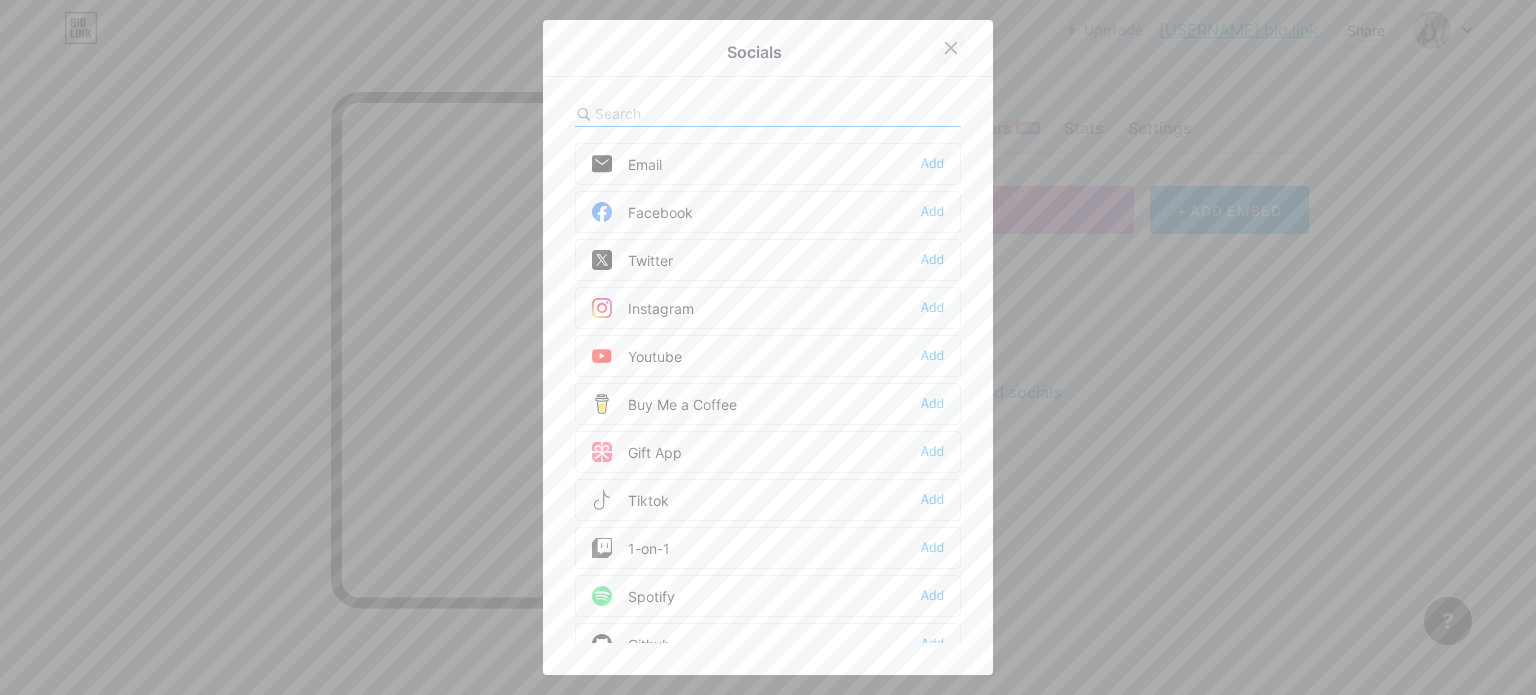 click 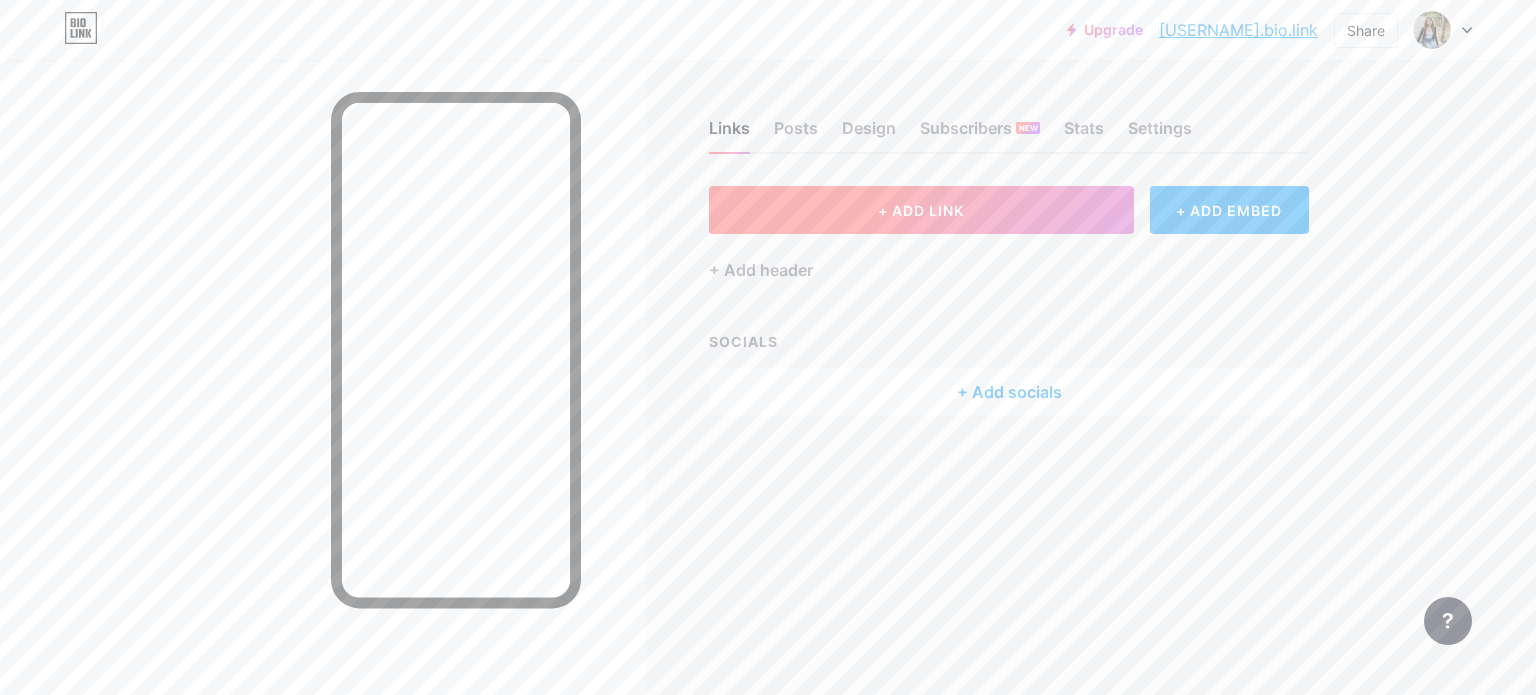 click on "+ ADD LINK" at bounding box center (921, 210) 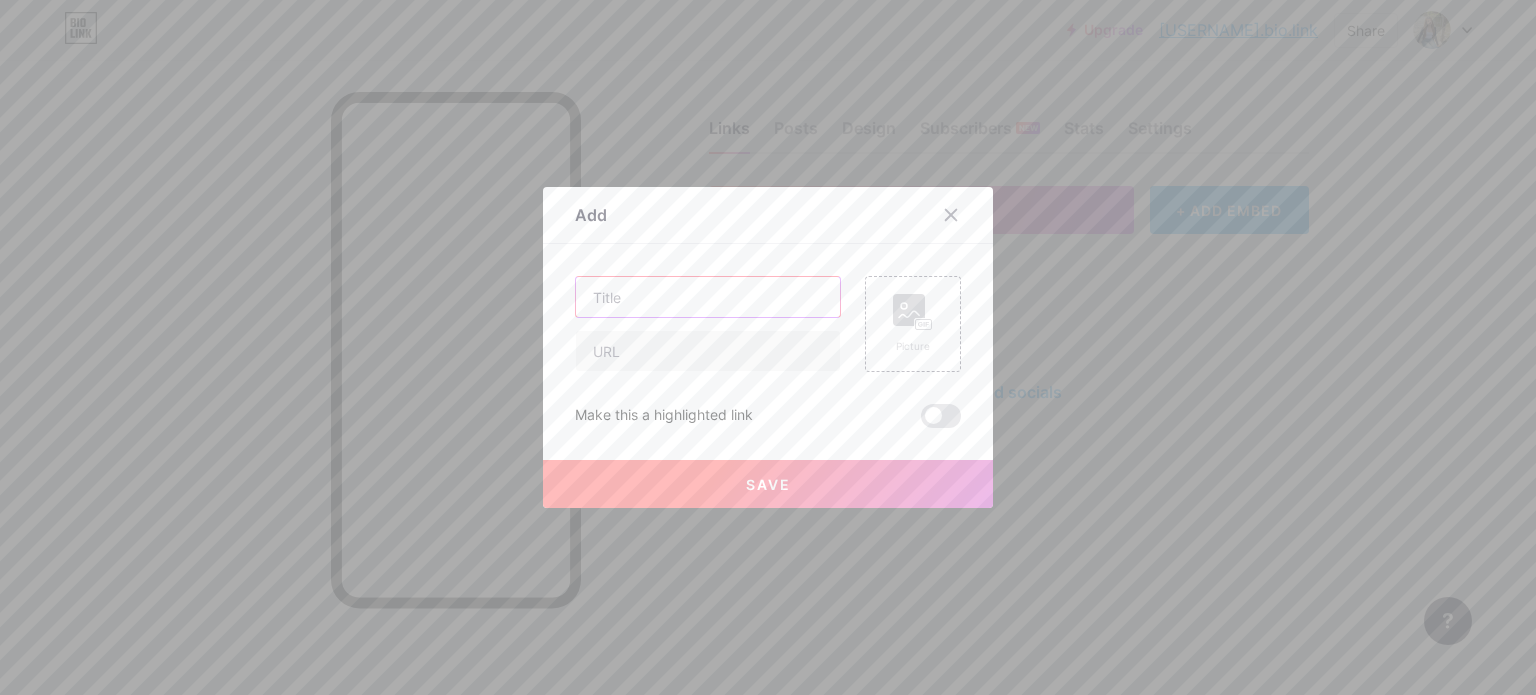 click at bounding box center [708, 297] 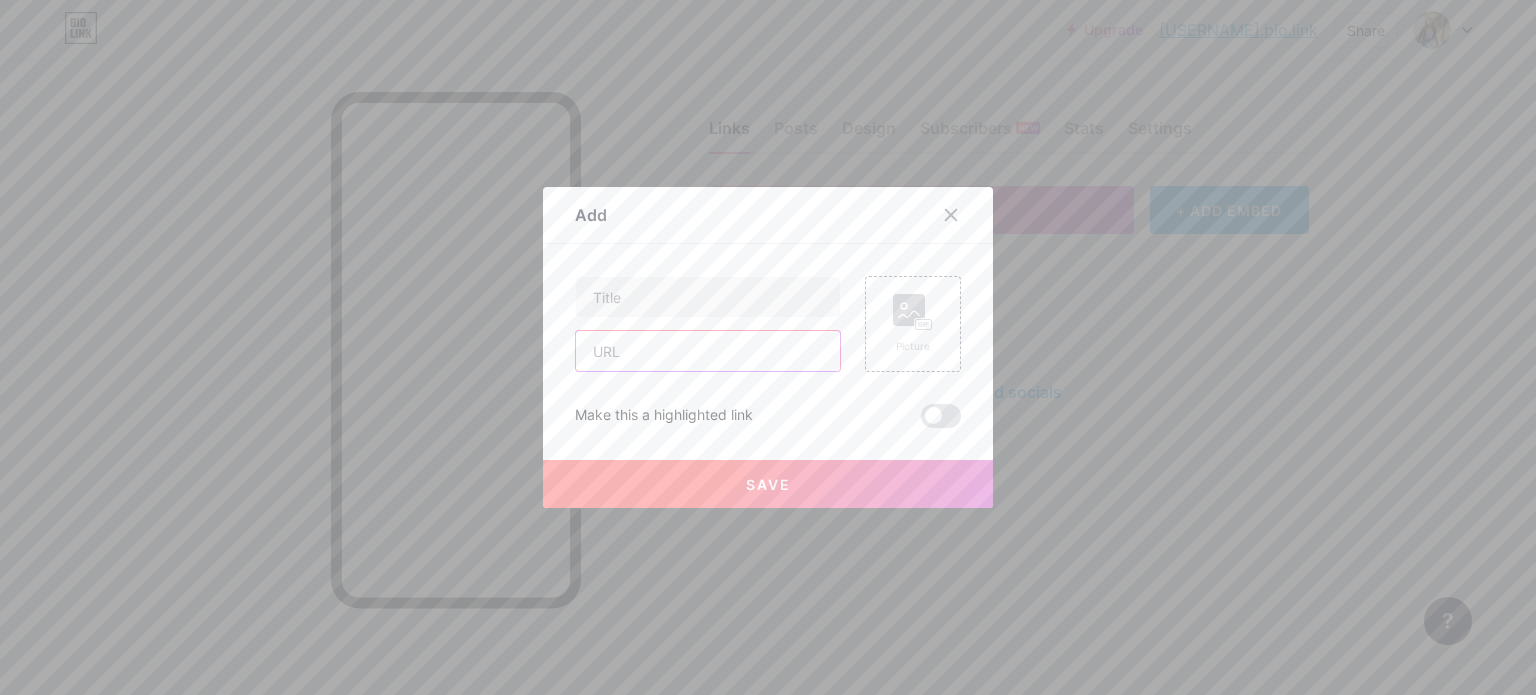 click at bounding box center (708, 351) 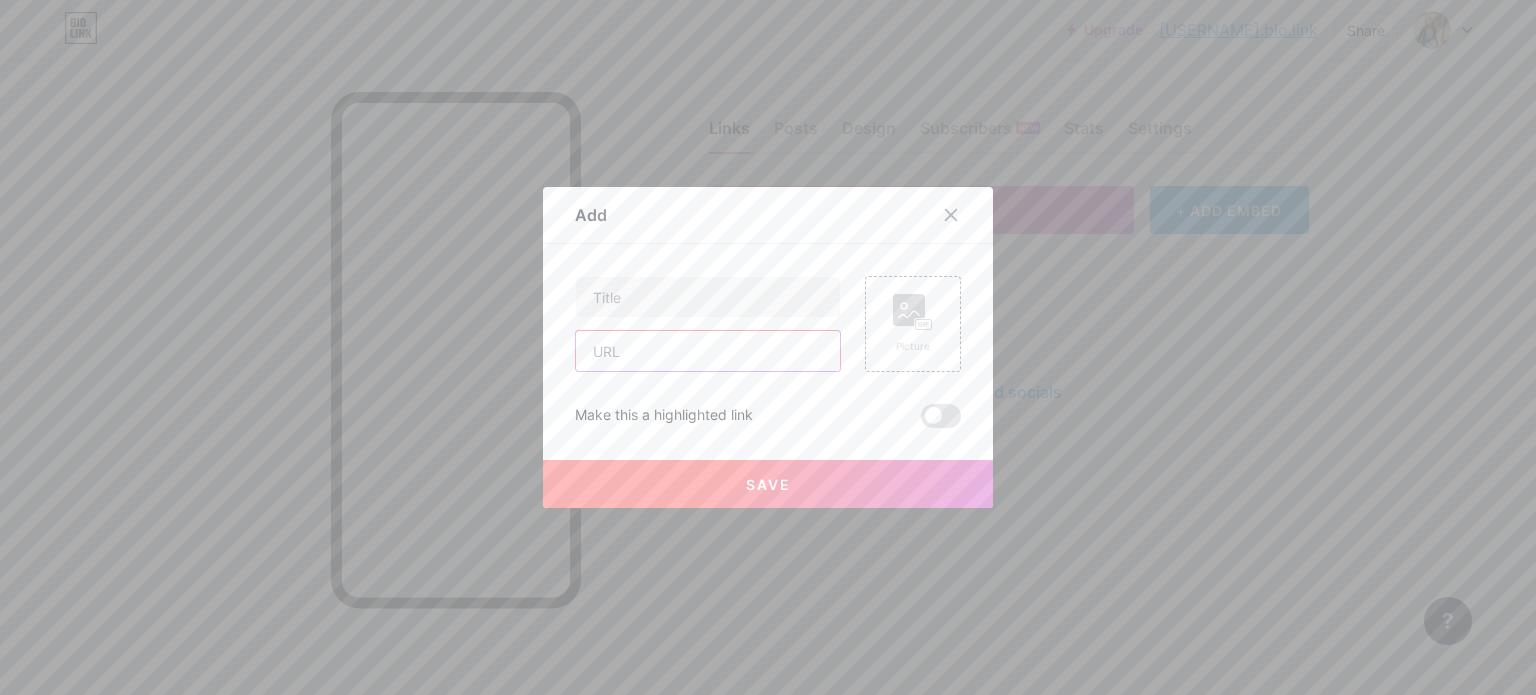 paste on "https://s.shopee.vn/3ftFz9DkQw" 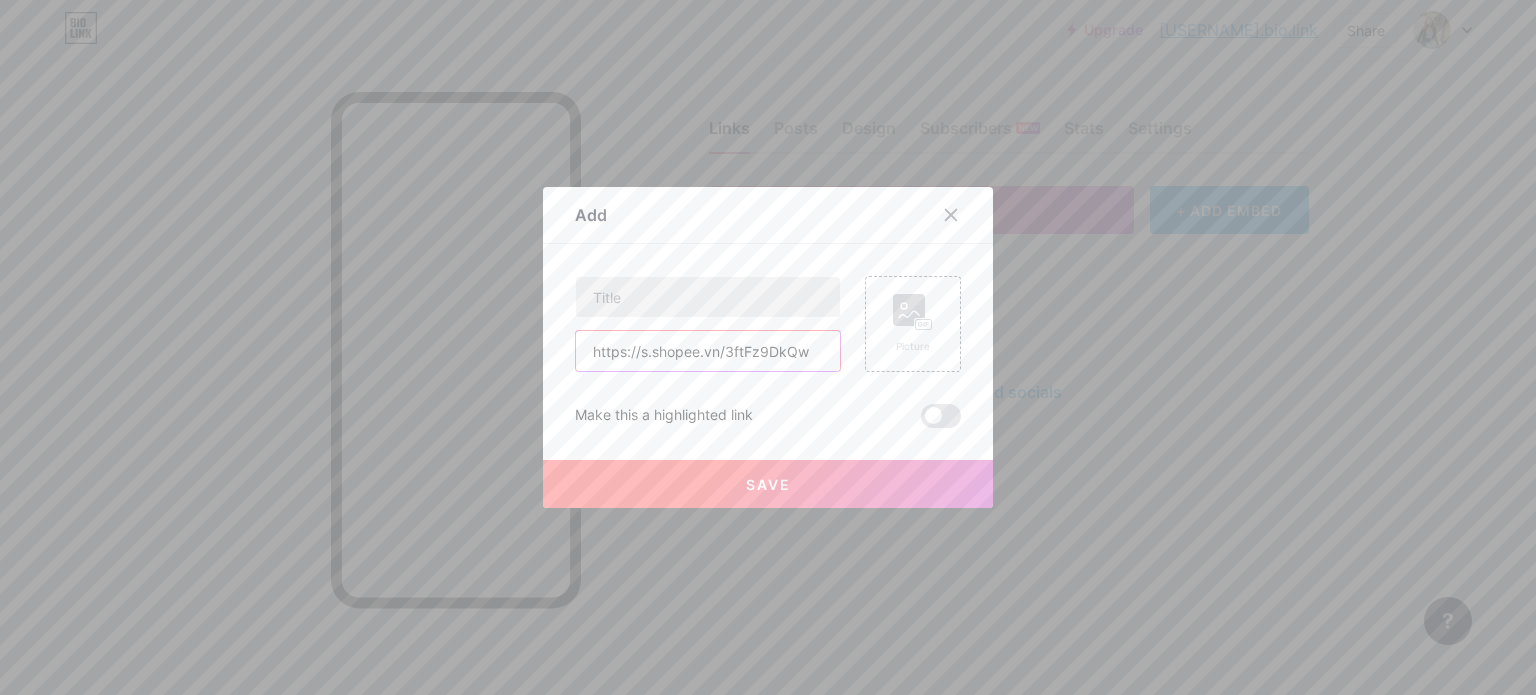 type on "https://s.shopee.vn/3ftFz9DkQw" 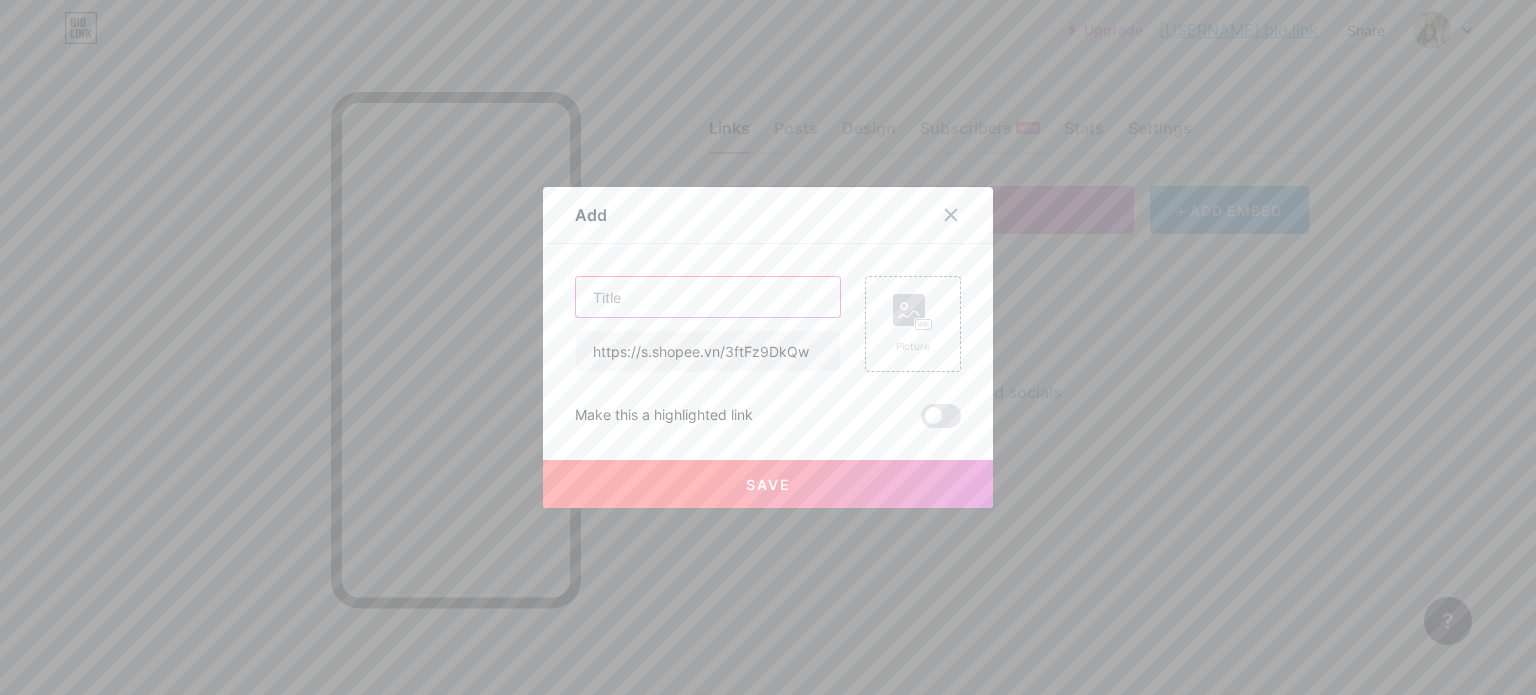 drag, startPoint x: 630, startPoint y: 300, endPoint x: 576, endPoint y: 298, distance: 54.037025 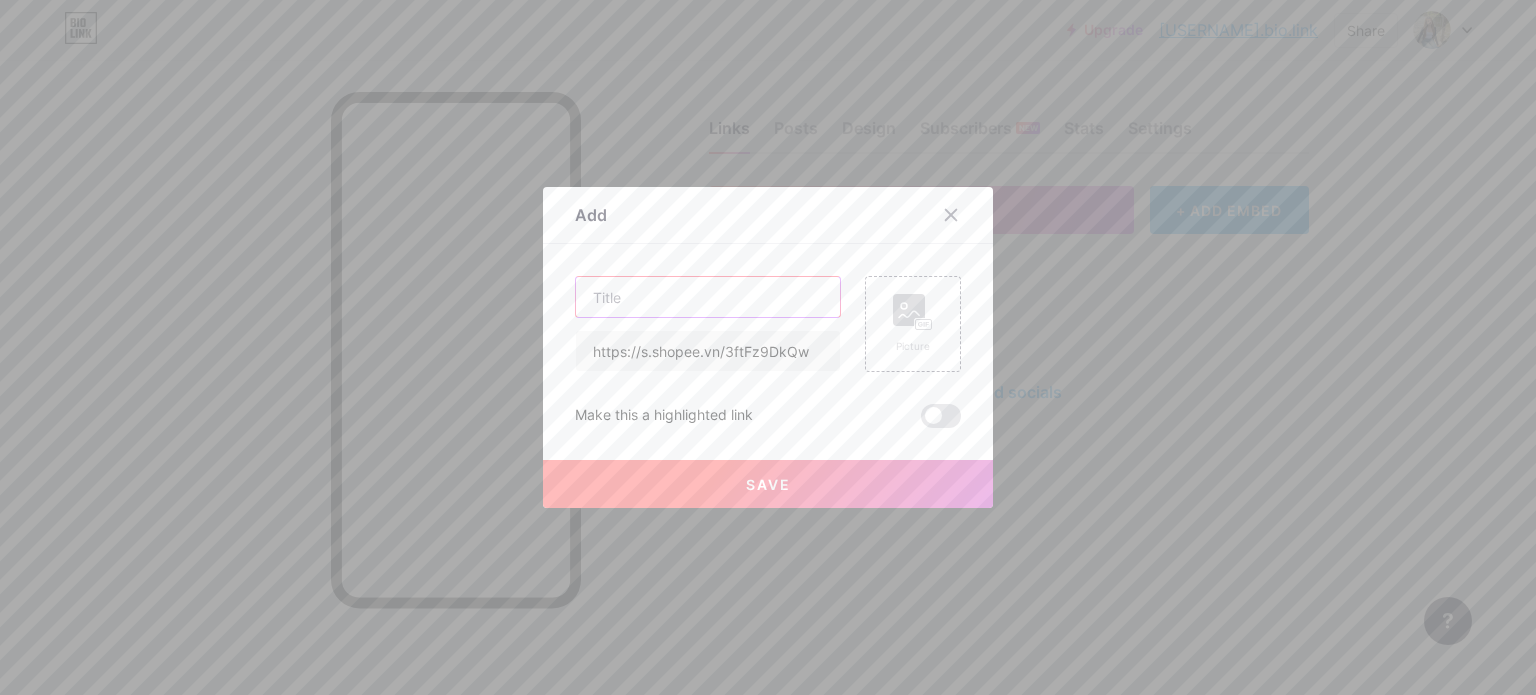 click at bounding box center [708, 297] 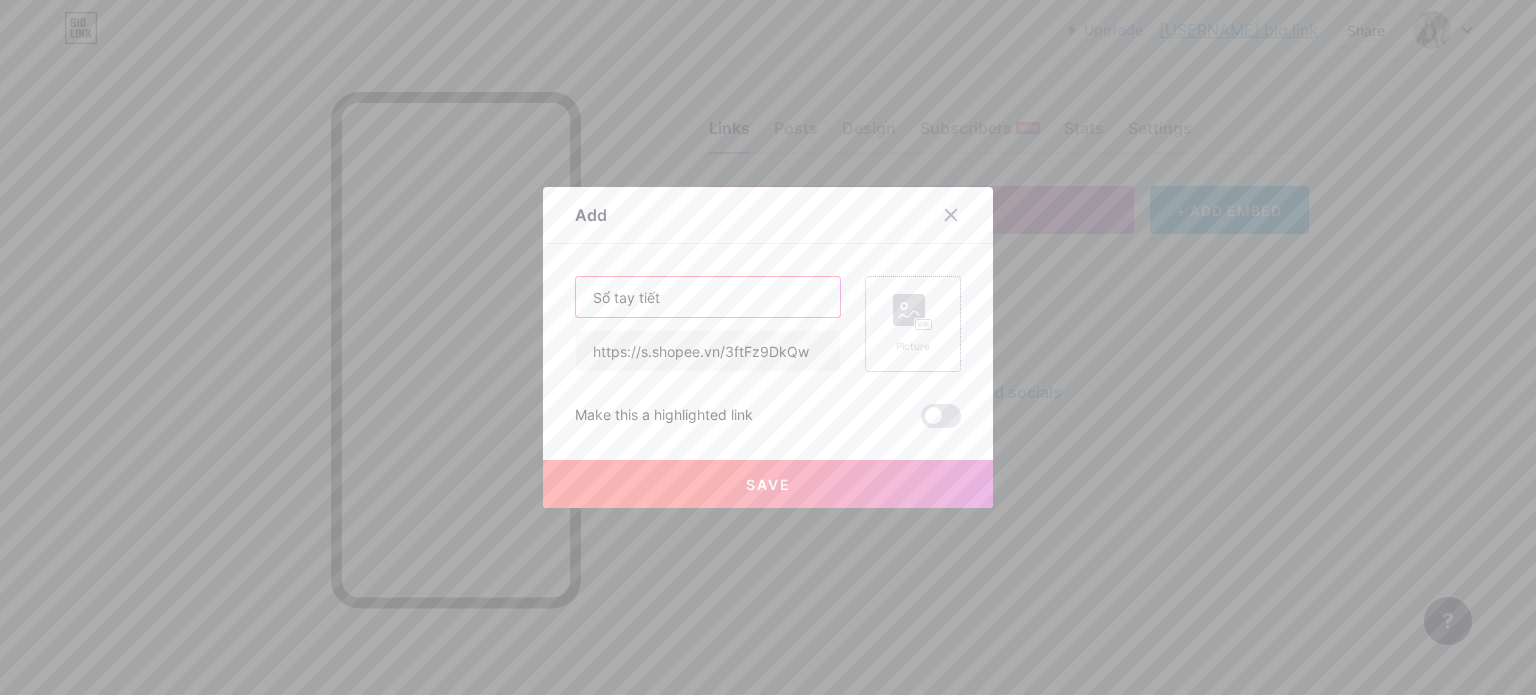 type on "Sổ tay tiết" 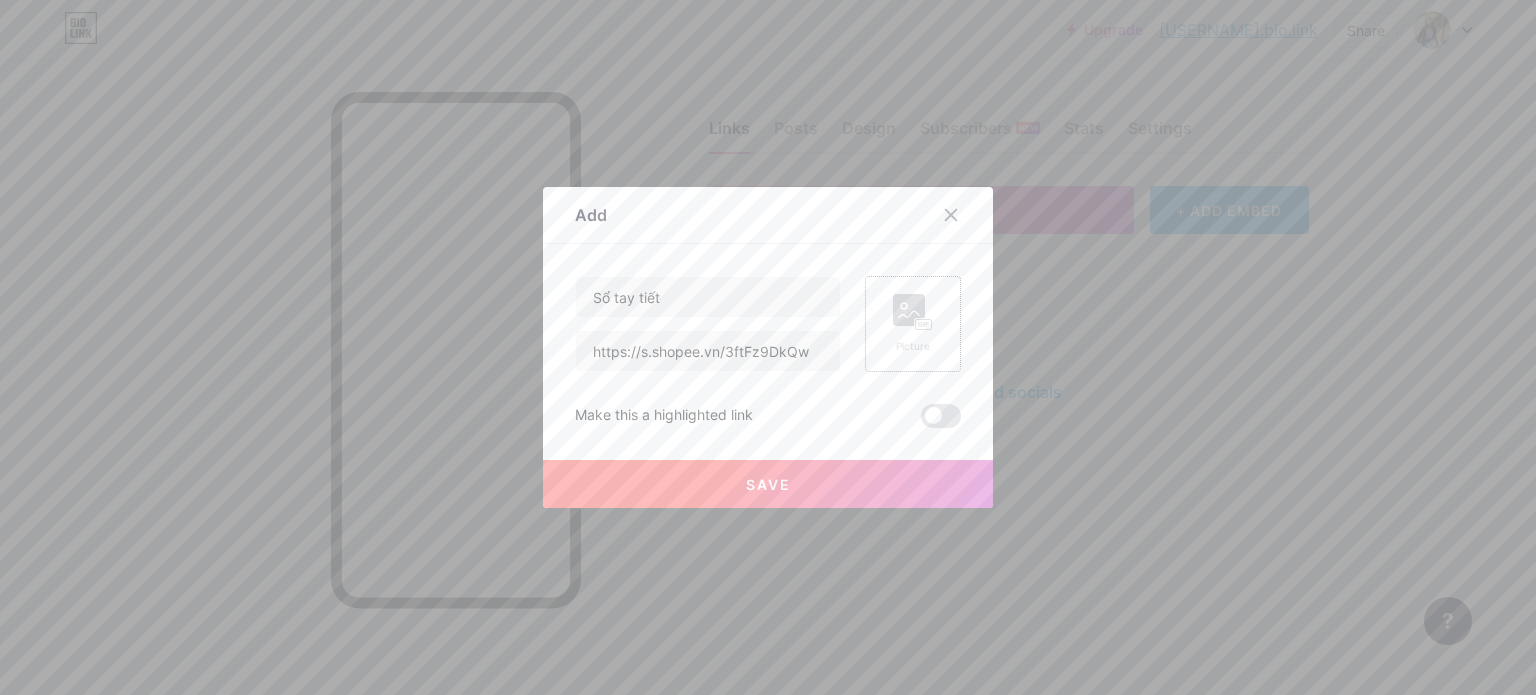click on "Picture" at bounding box center (913, 346) 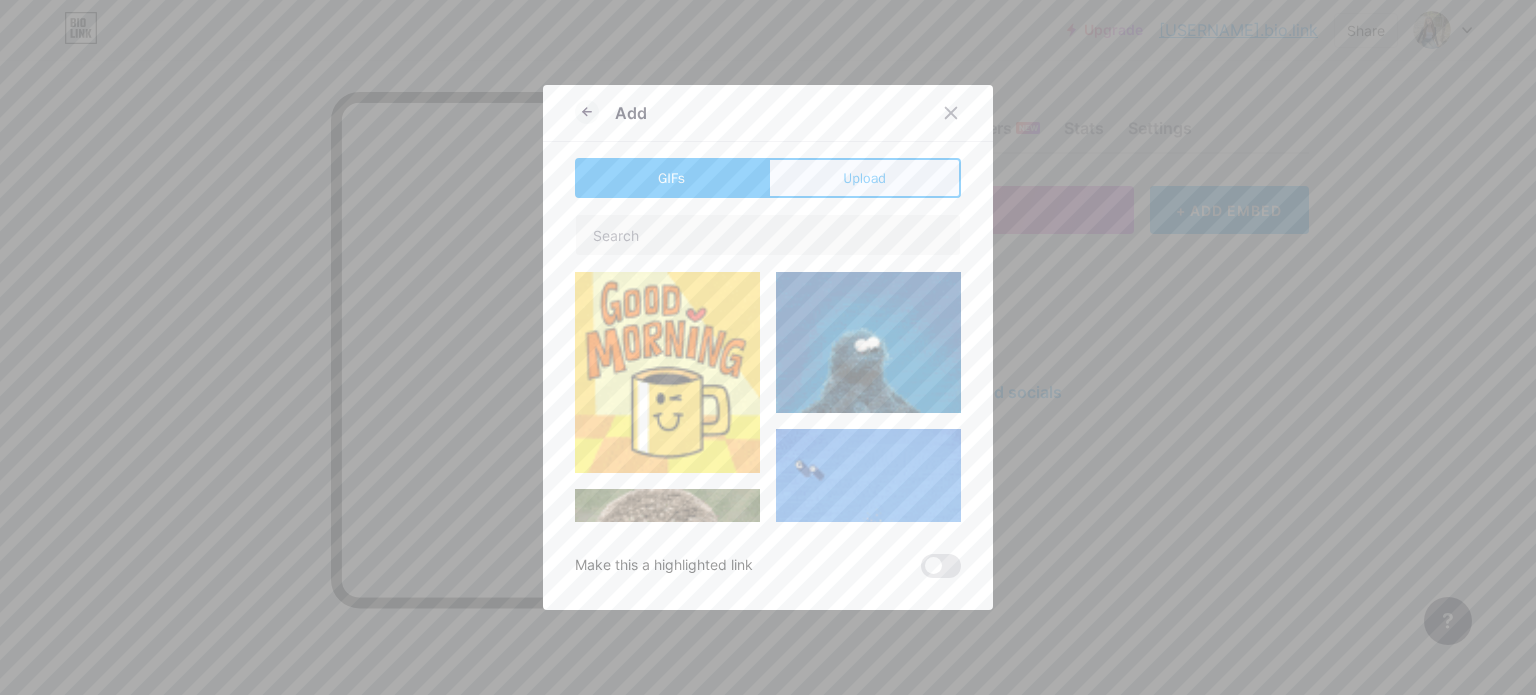 click on "Upload" at bounding box center (864, 178) 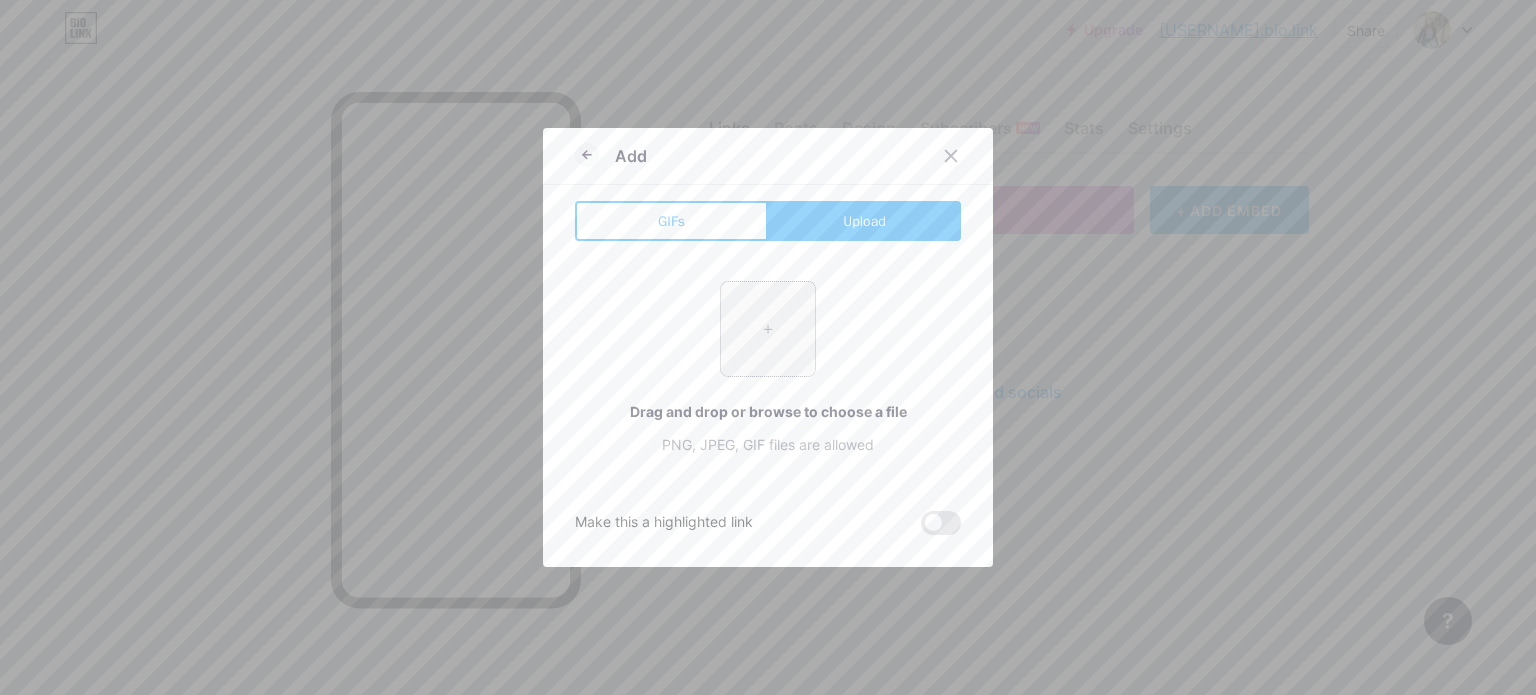 click at bounding box center (768, 329) 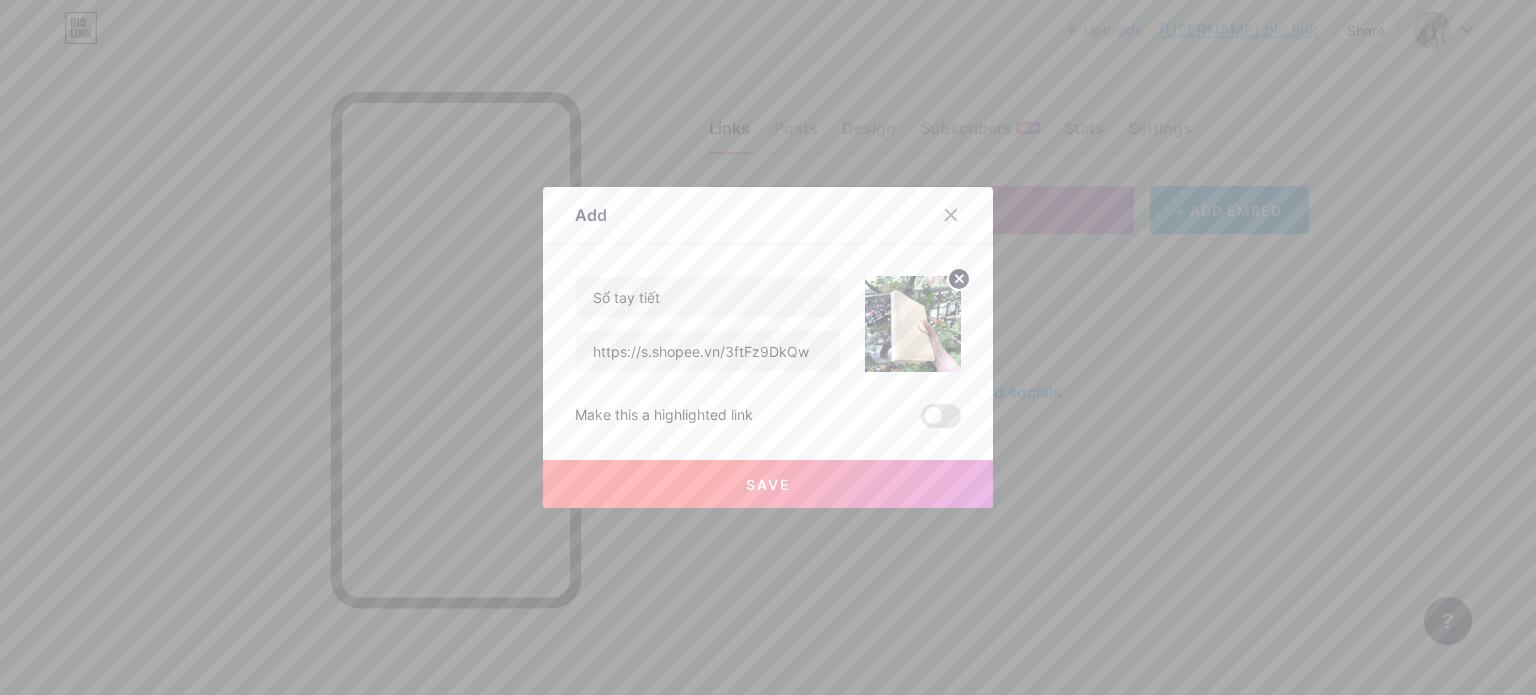 drag, startPoint x: 752, startPoint y: 414, endPoint x: 569, endPoint y: 415, distance: 183.00273 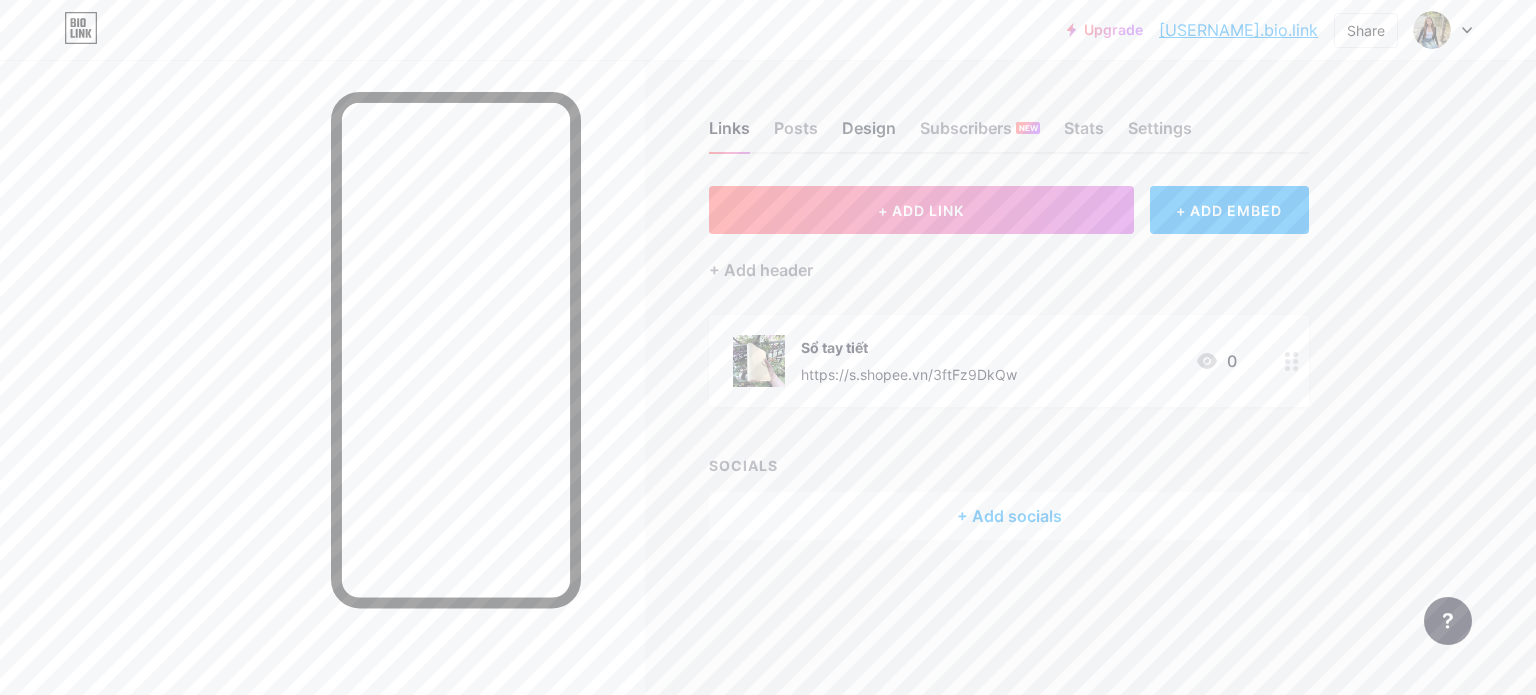 click on "Design" at bounding box center [869, 134] 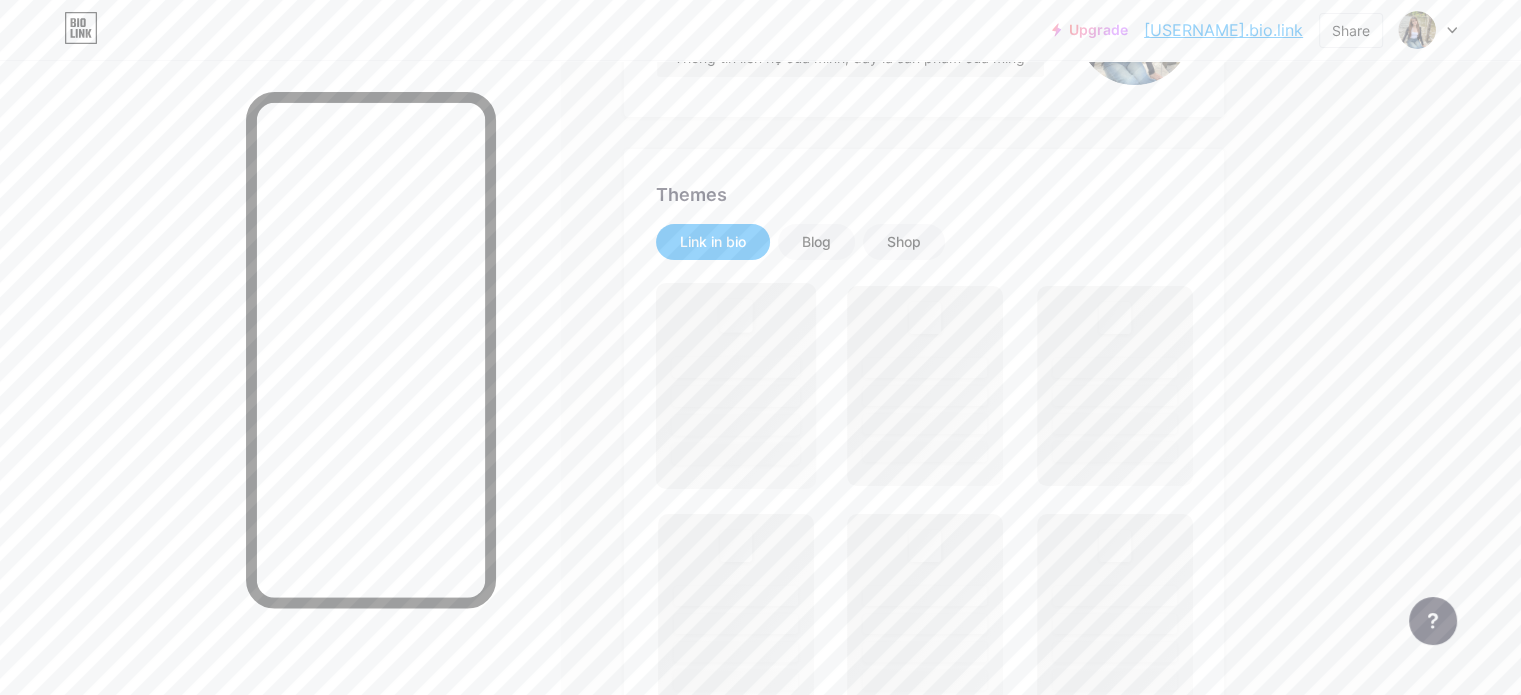 scroll, scrollTop: 400, scrollLeft: 0, axis: vertical 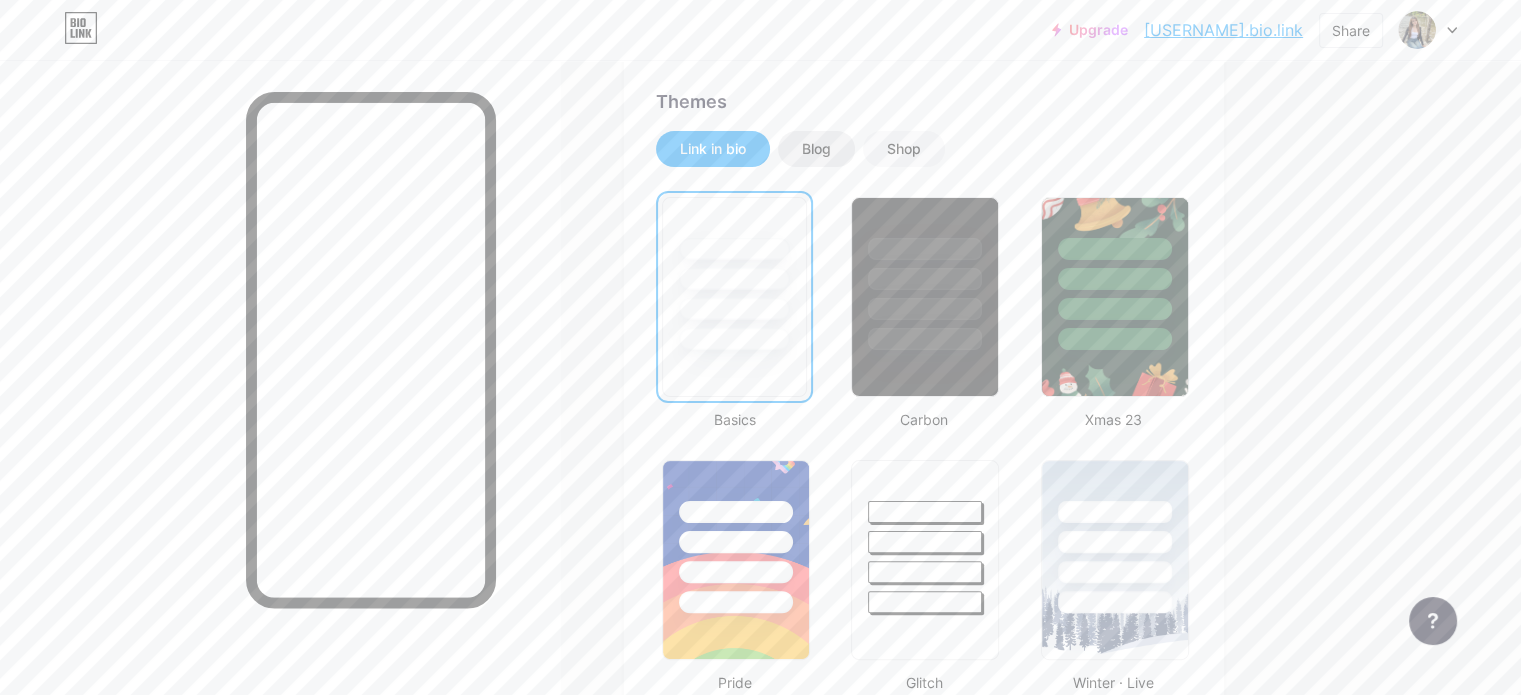 click on "Blog" at bounding box center (816, 149) 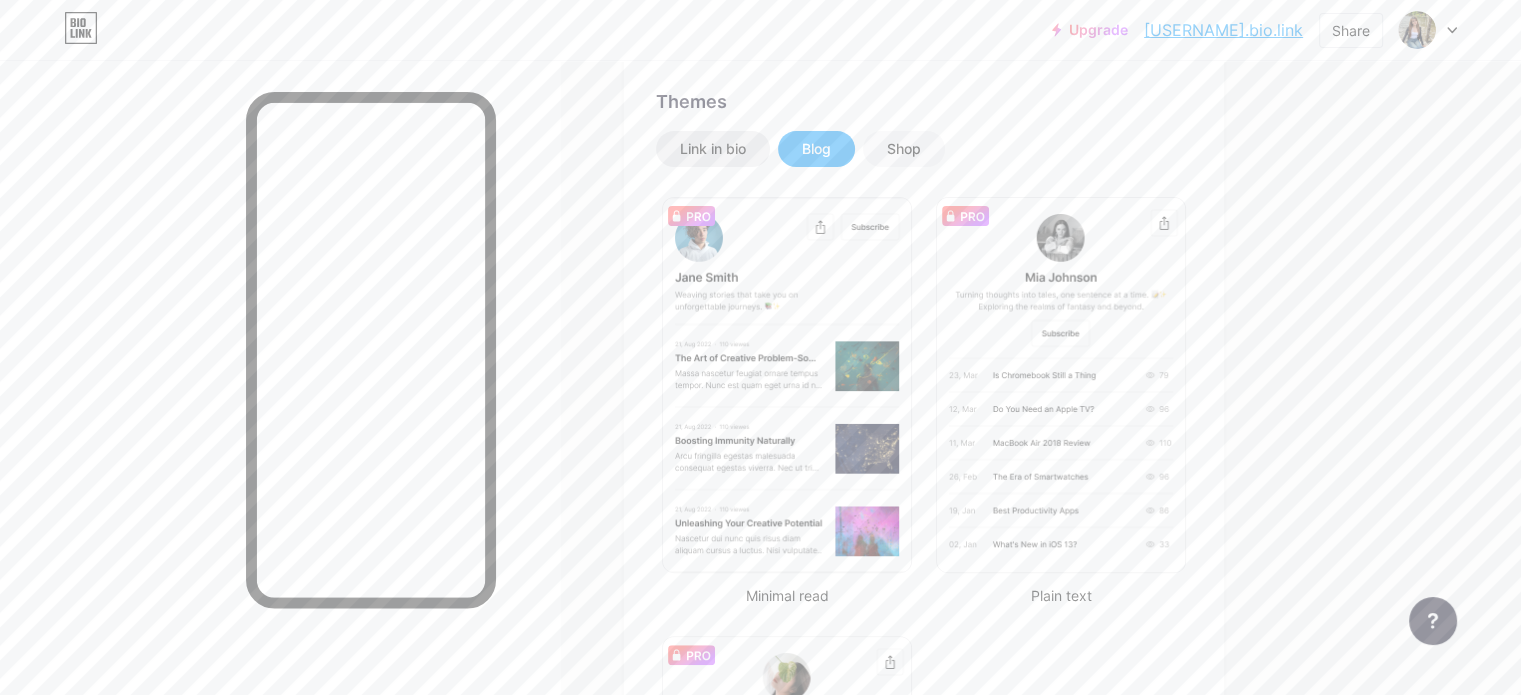 click on "Link in bio" at bounding box center [713, 149] 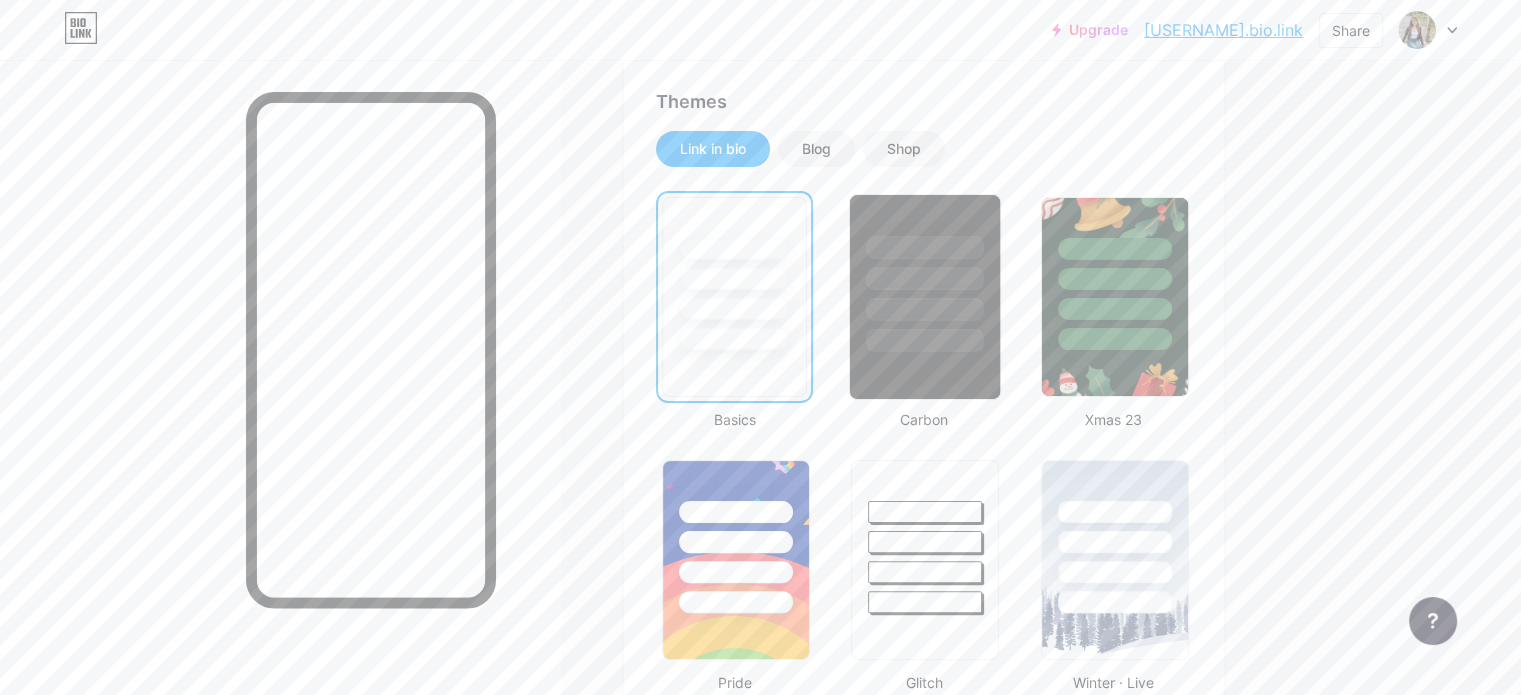 click at bounding box center [925, 278] 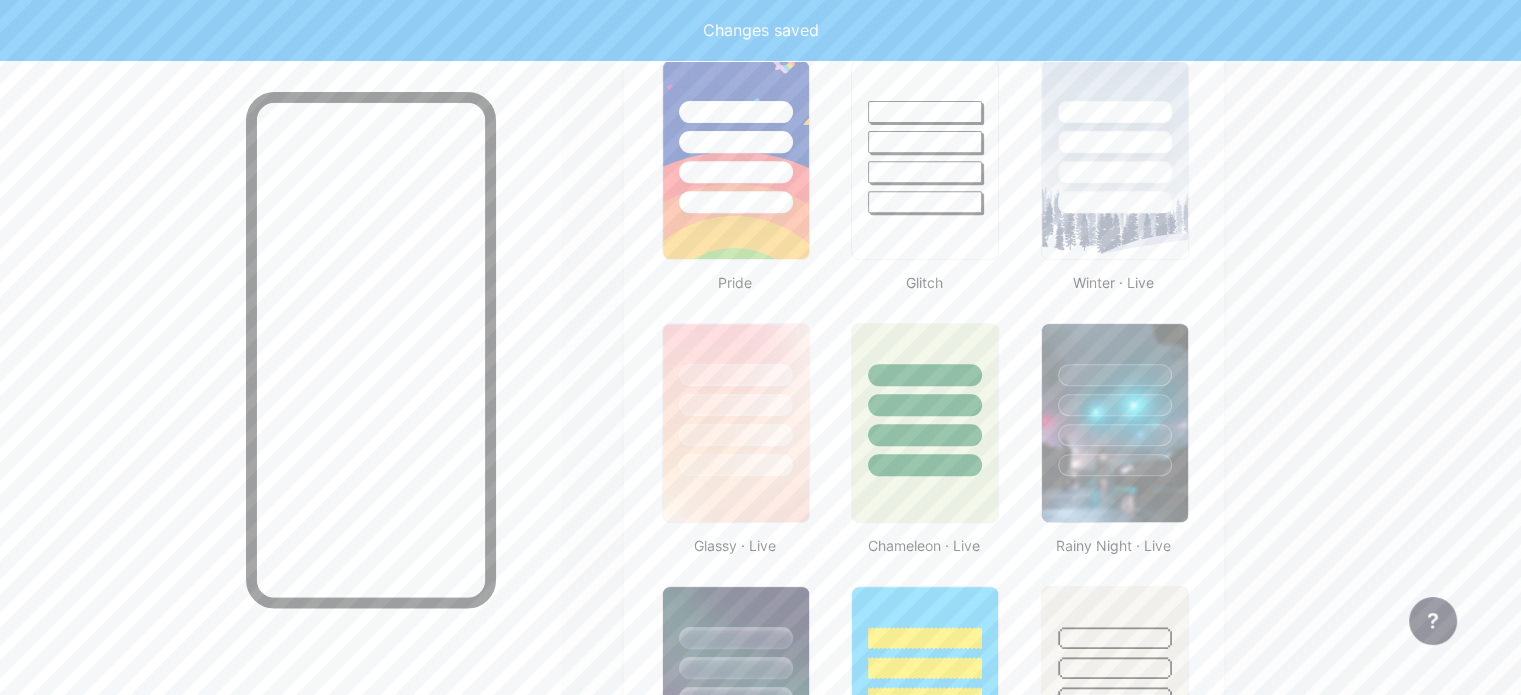 scroll, scrollTop: 1200, scrollLeft: 0, axis: vertical 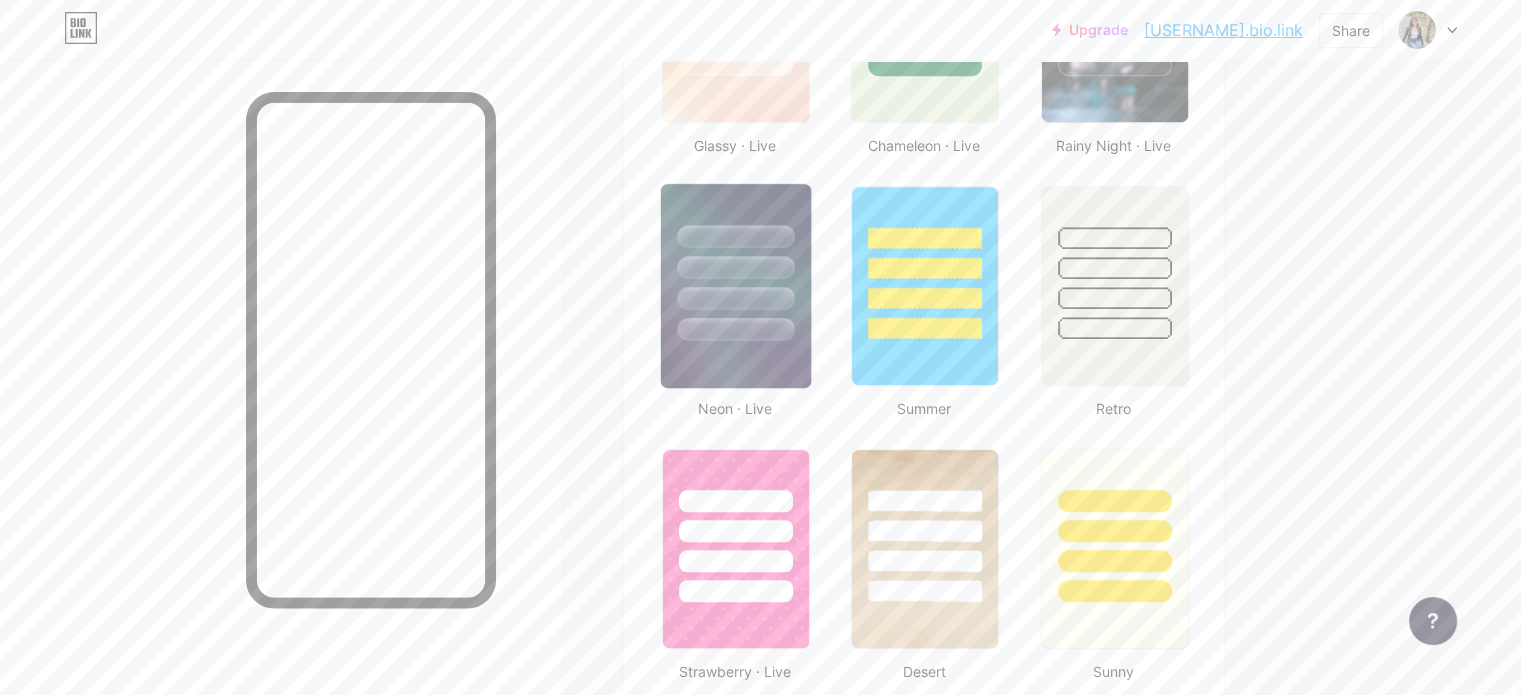 click at bounding box center (735, 298) 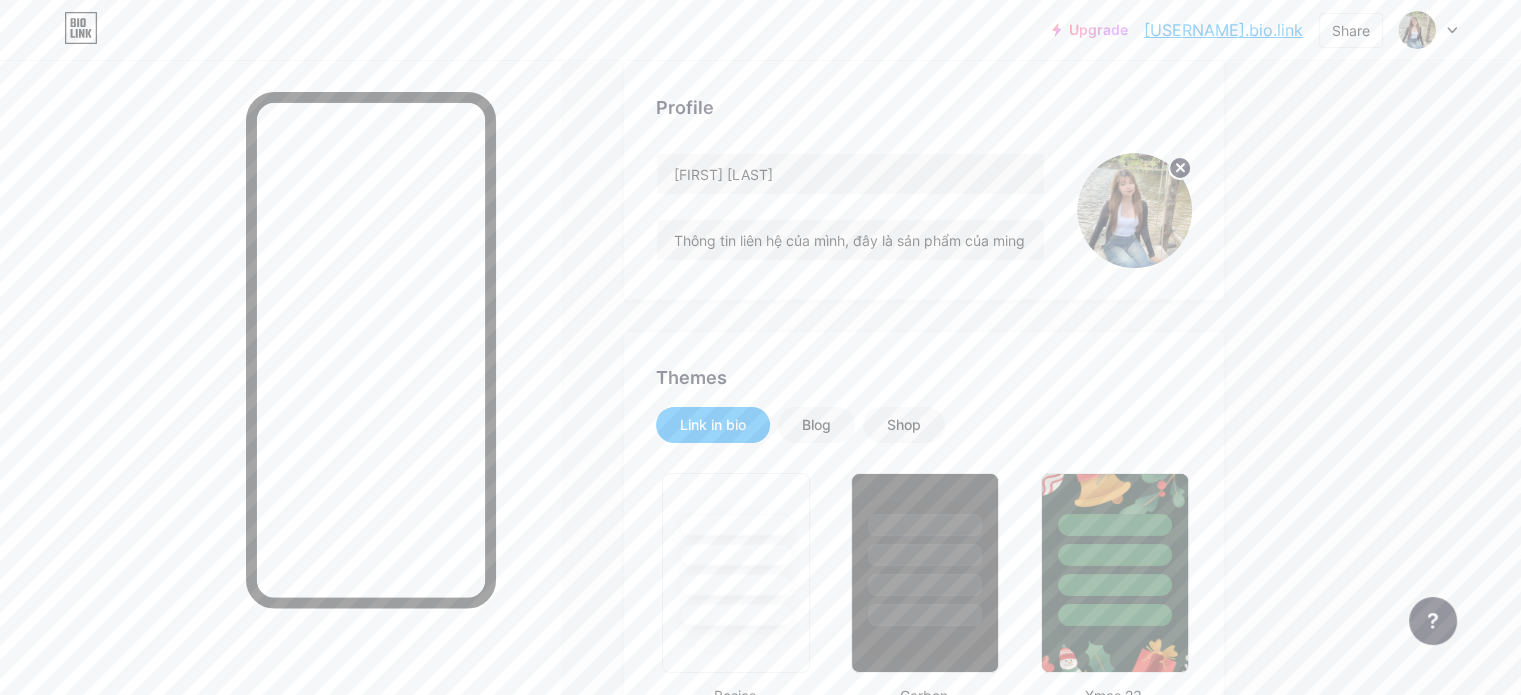 scroll, scrollTop: 0, scrollLeft: 0, axis: both 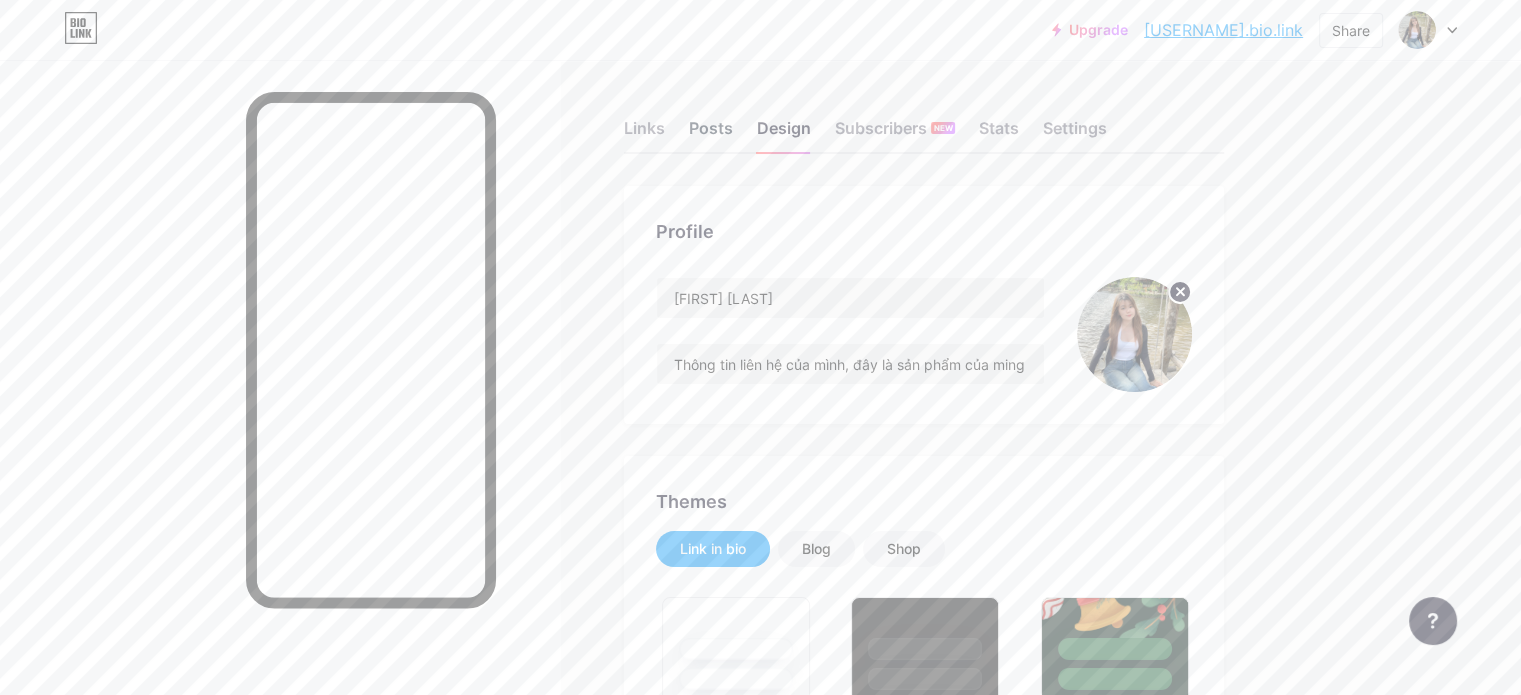 click on "Posts" at bounding box center [711, 134] 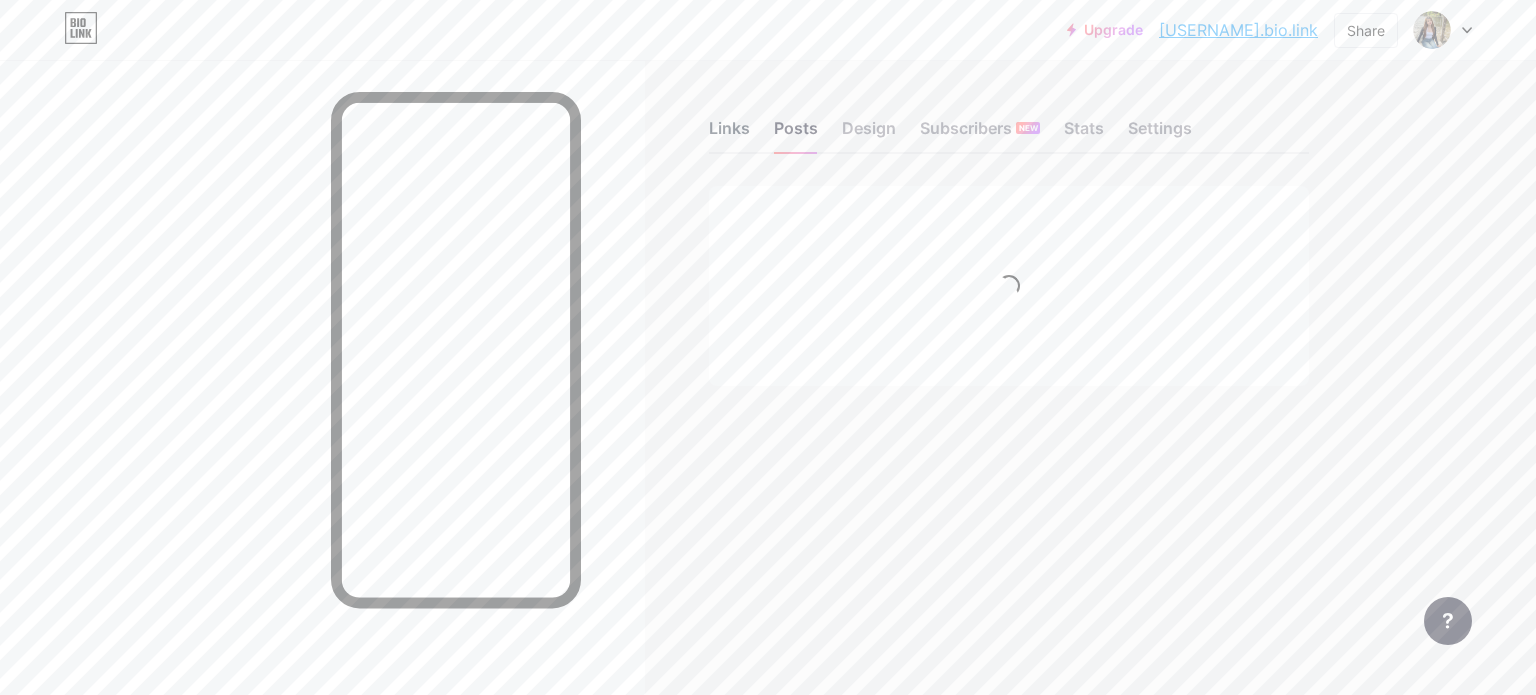click on "Links" at bounding box center (729, 134) 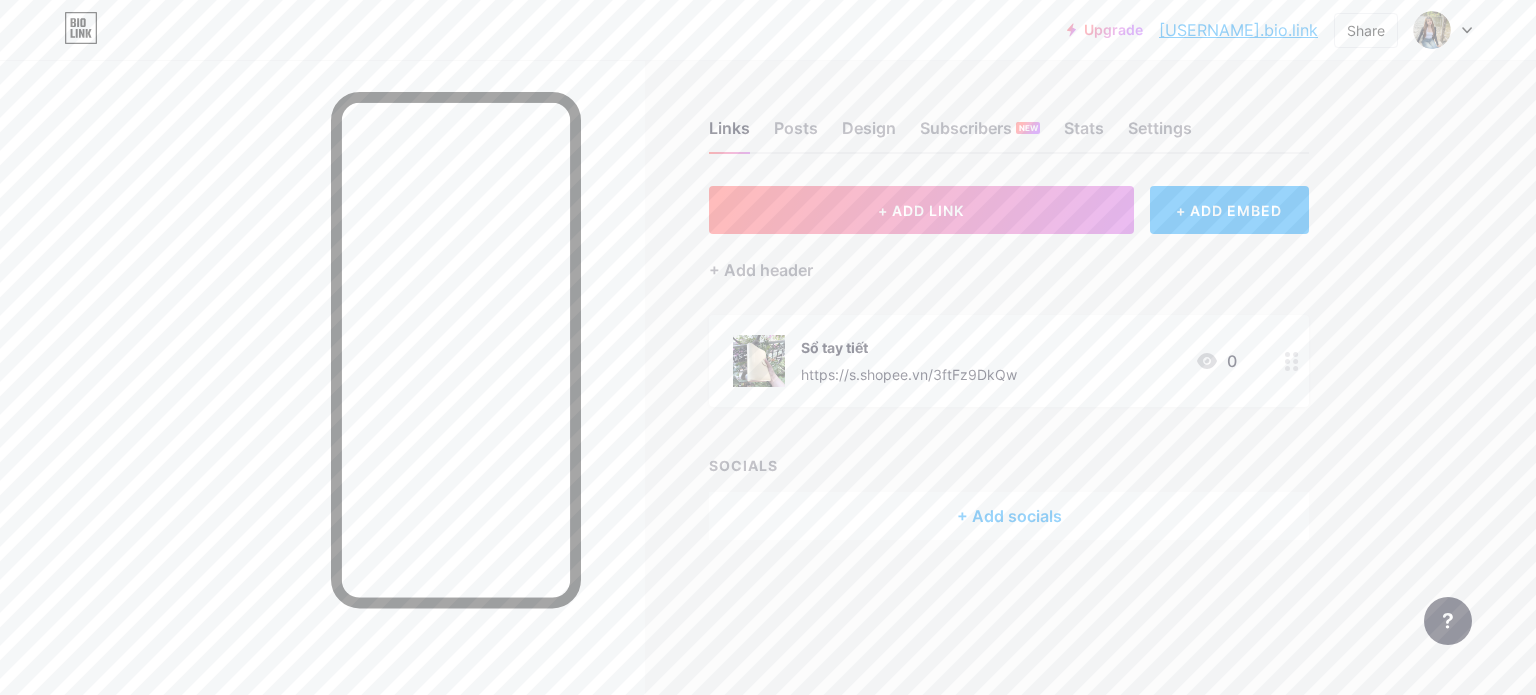 click on "+ Add socials" at bounding box center (1009, 516) 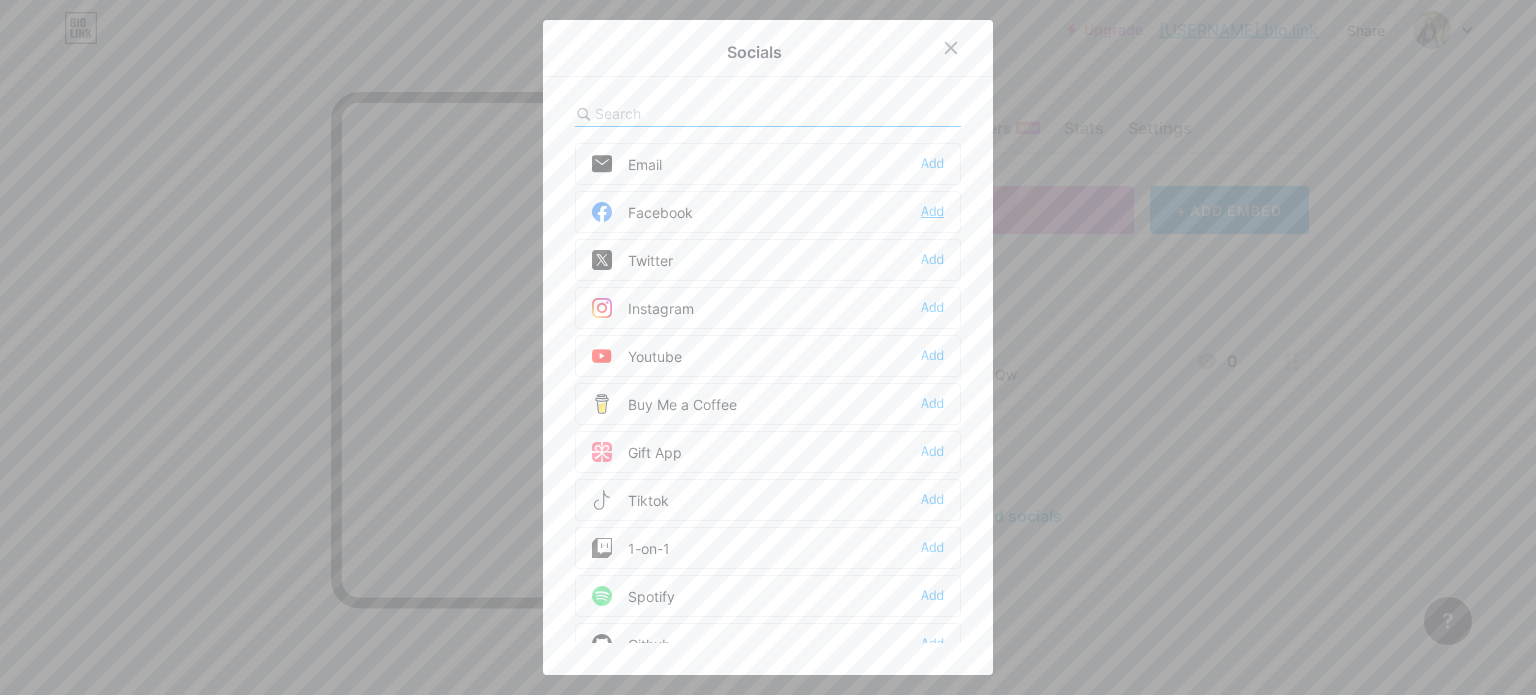 click on "Add" at bounding box center [932, 212] 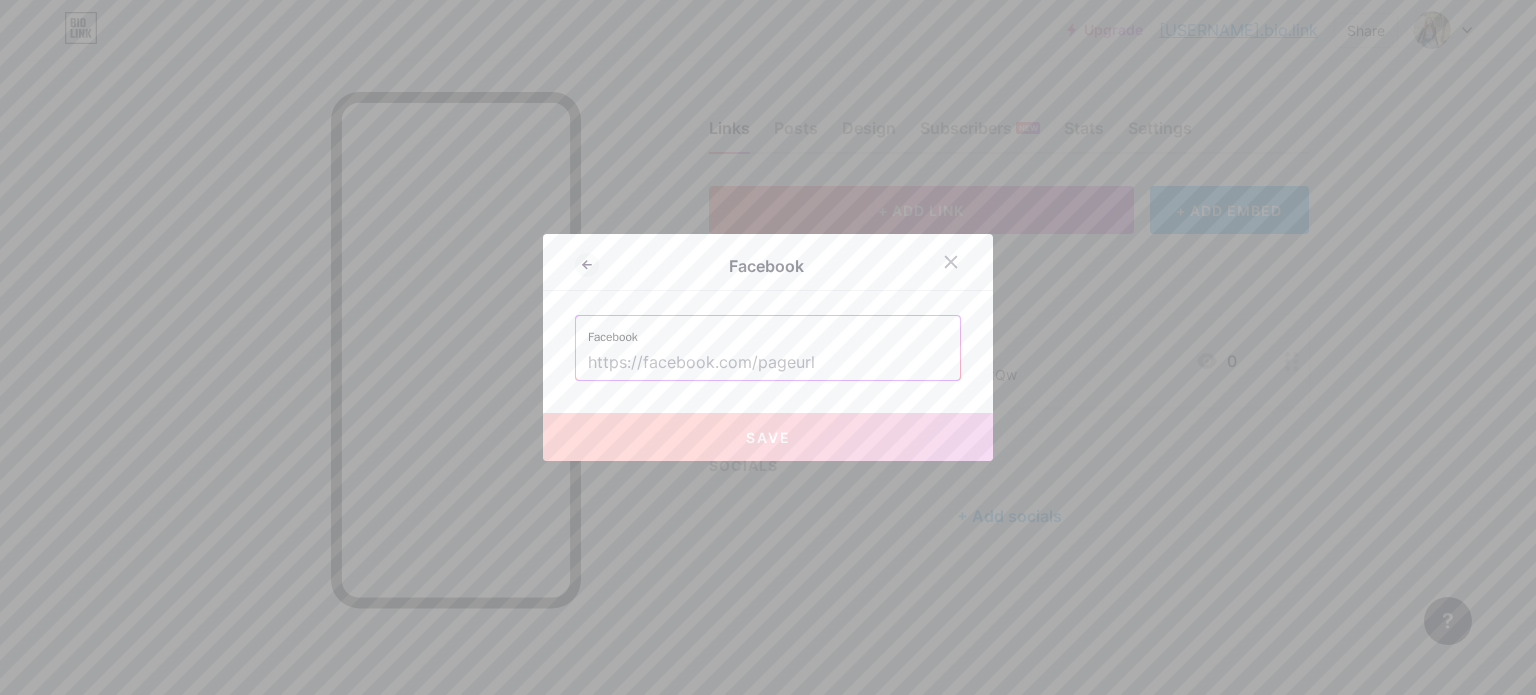 click at bounding box center (768, 363) 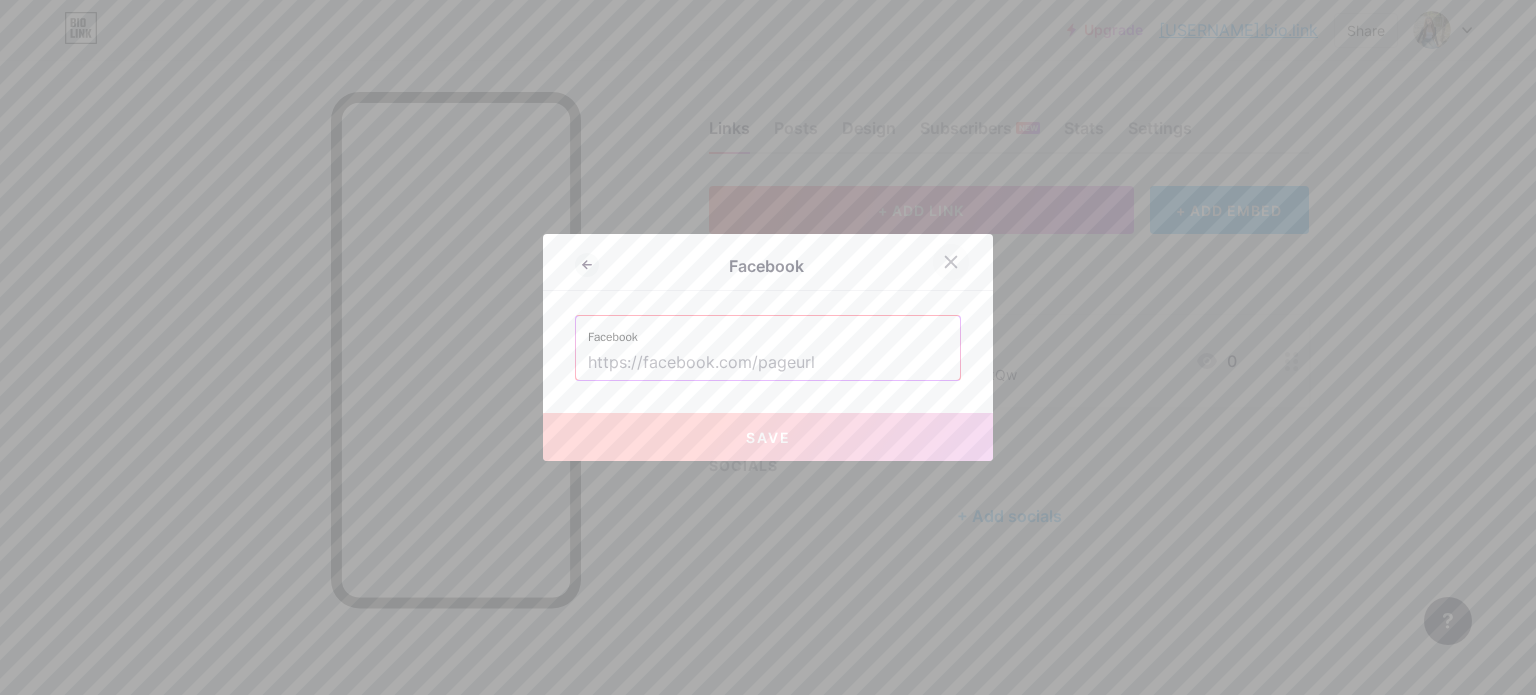 click 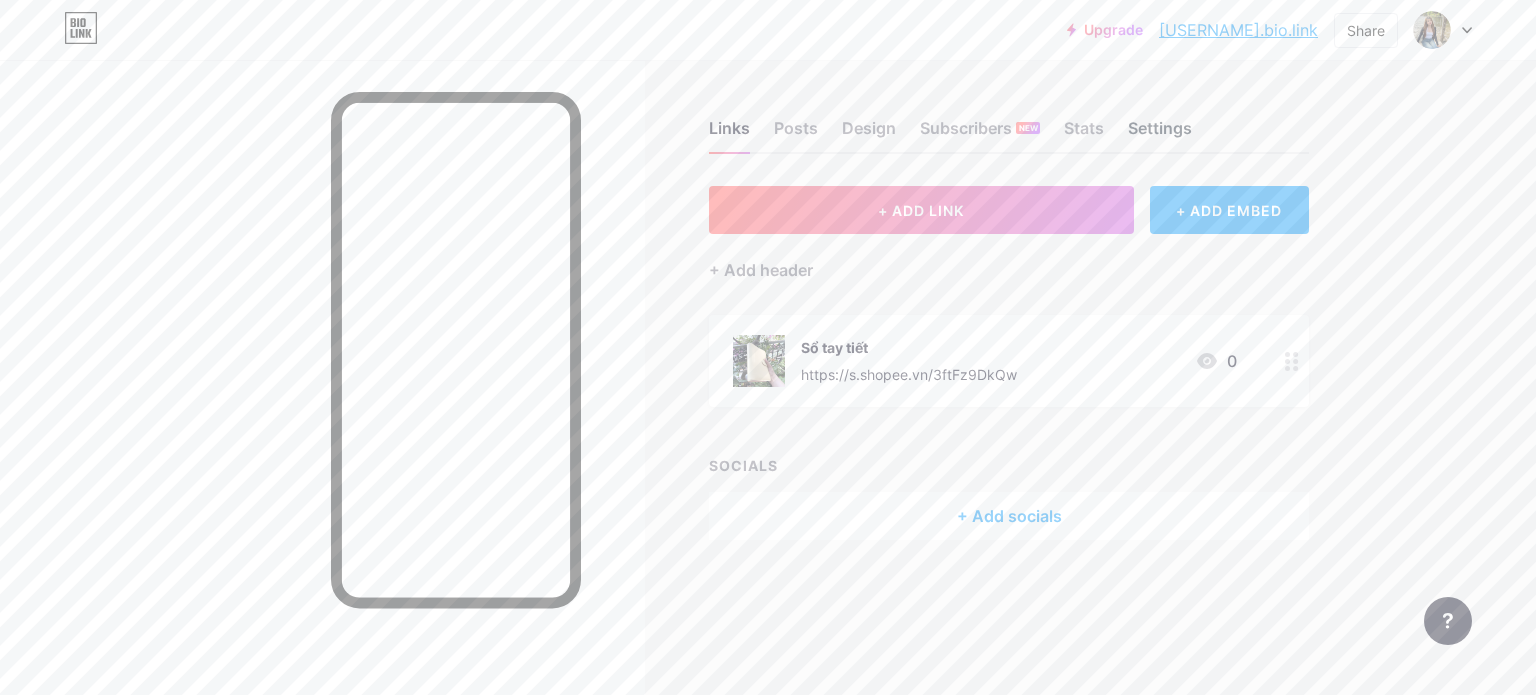 click on "Settings" at bounding box center [1160, 134] 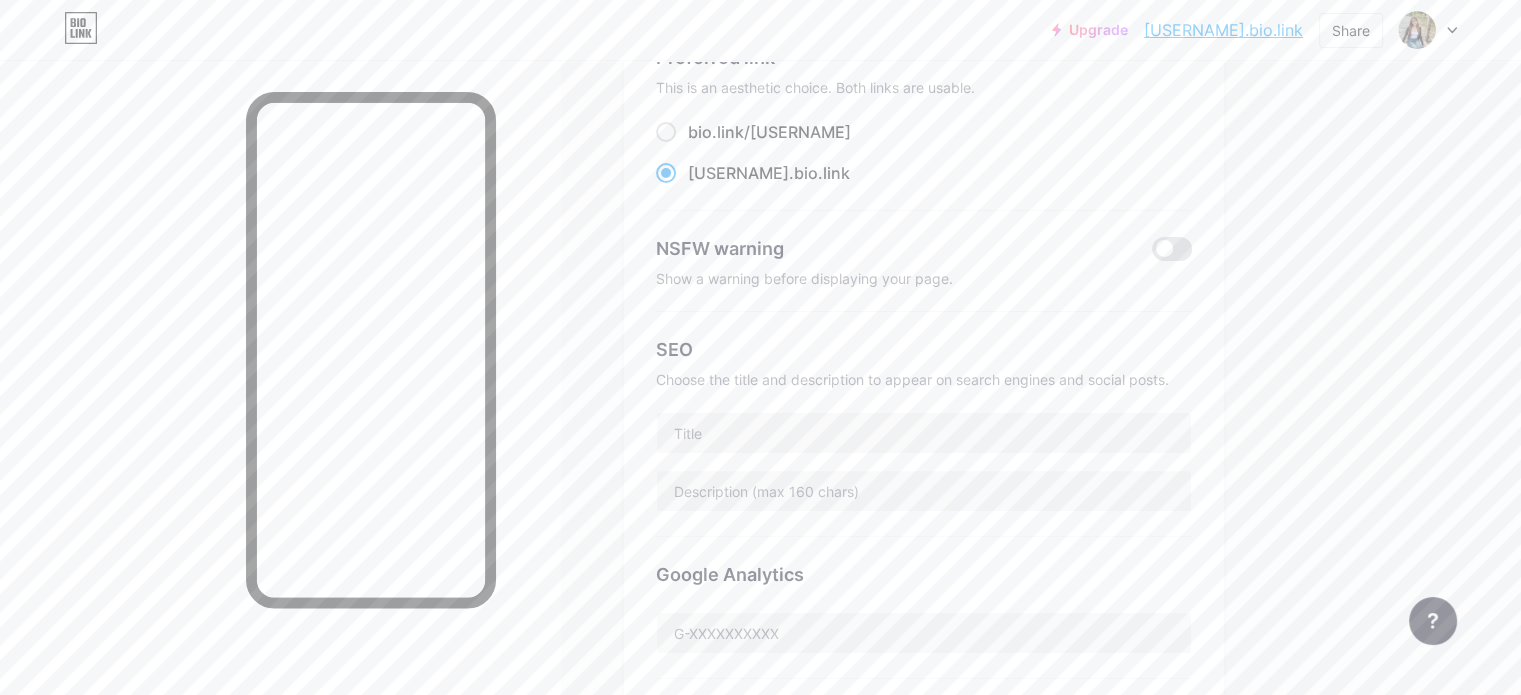 scroll, scrollTop: 0, scrollLeft: 0, axis: both 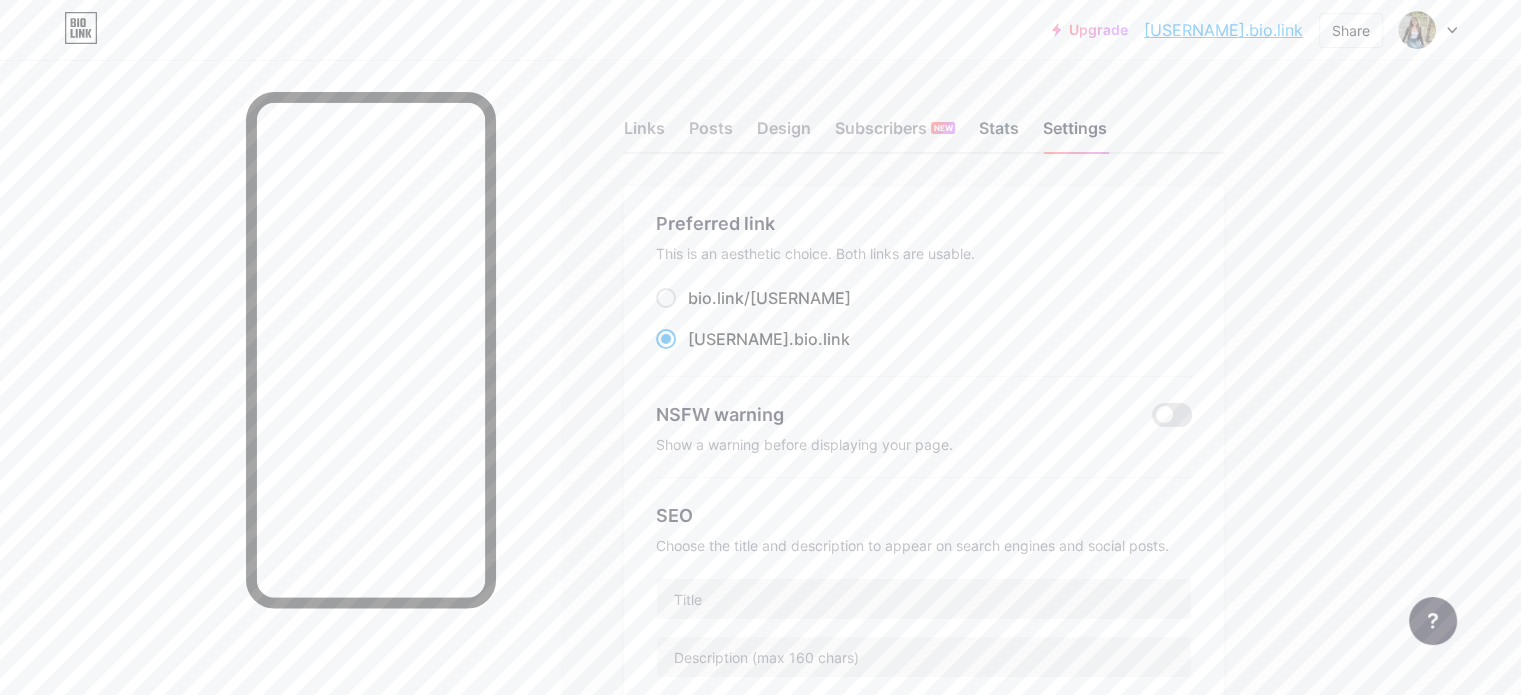 click on "Stats" at bounding box center (999, 134) 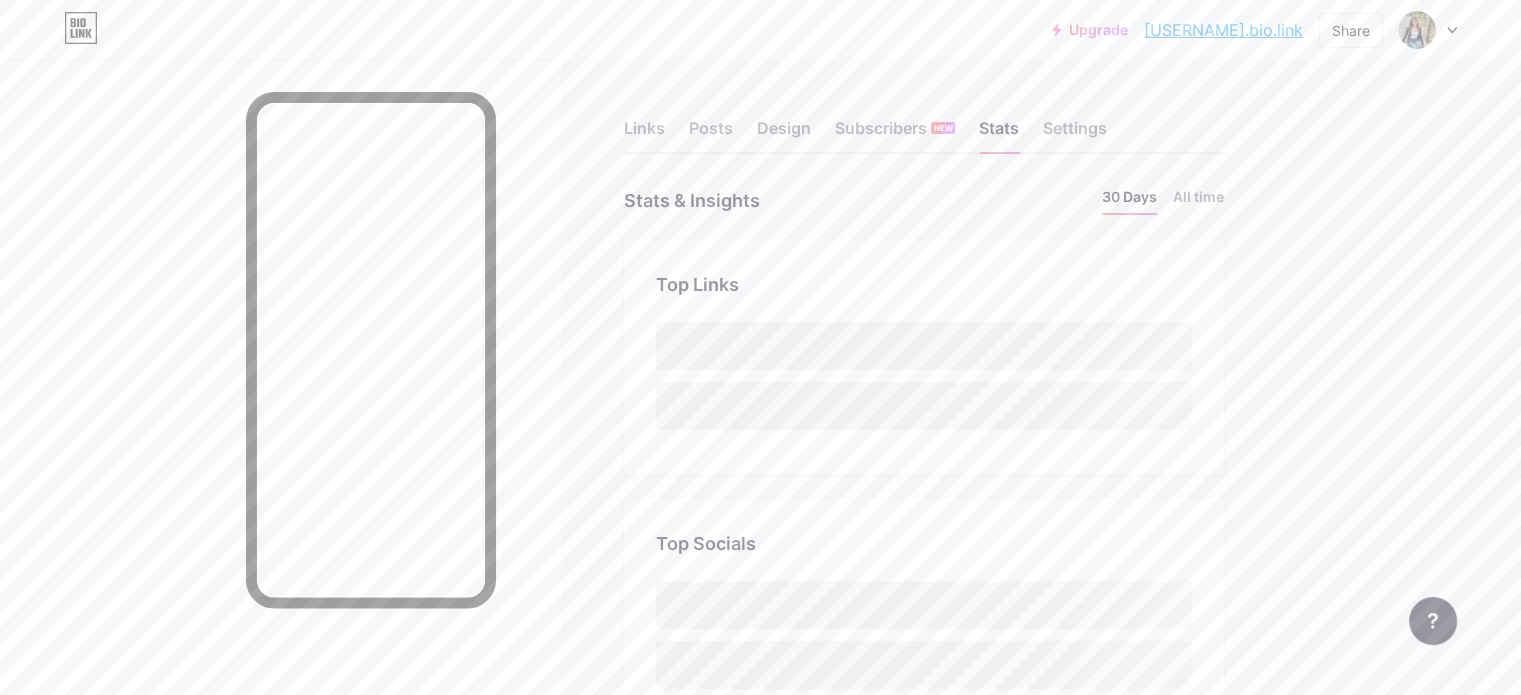 scroll, scrollTop: 999304, scrollLeft: 998479, axis: both 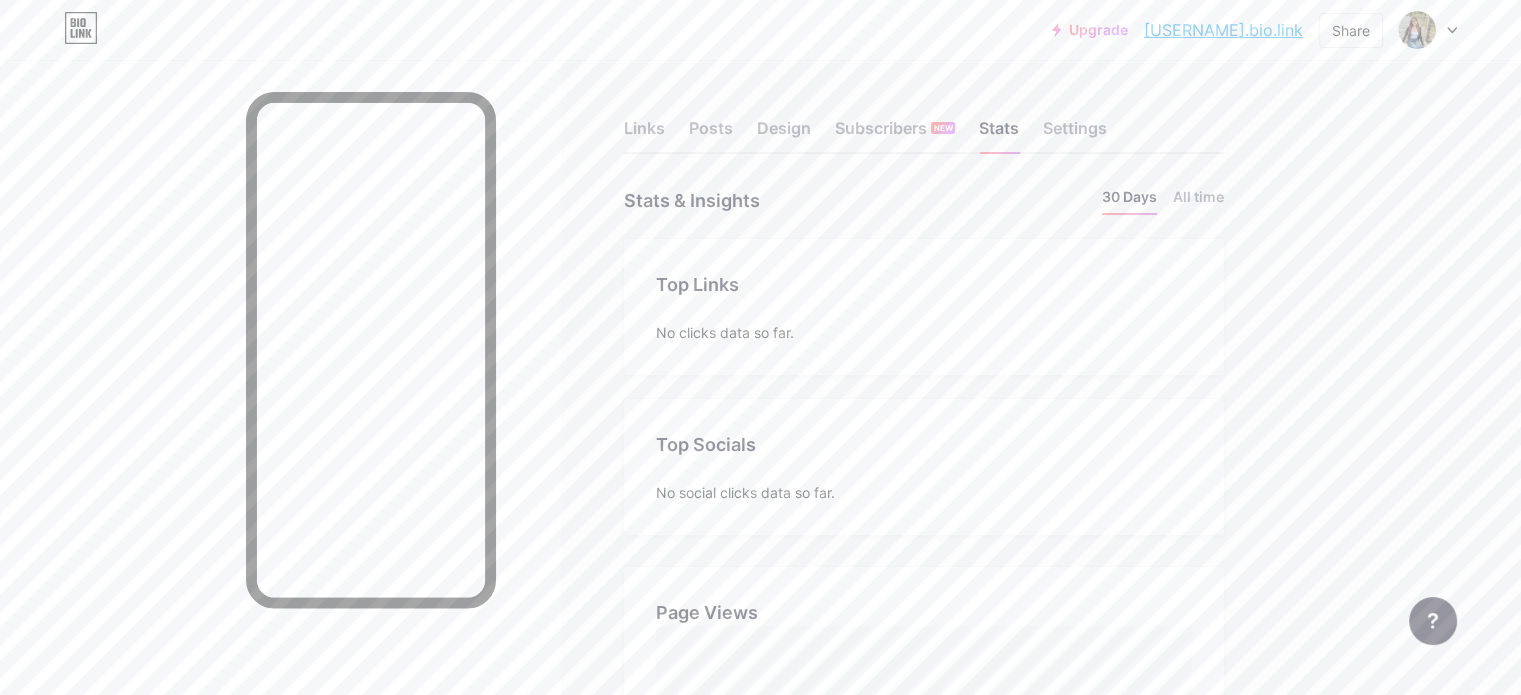 click on "Links" at bounding box center (644, 134) 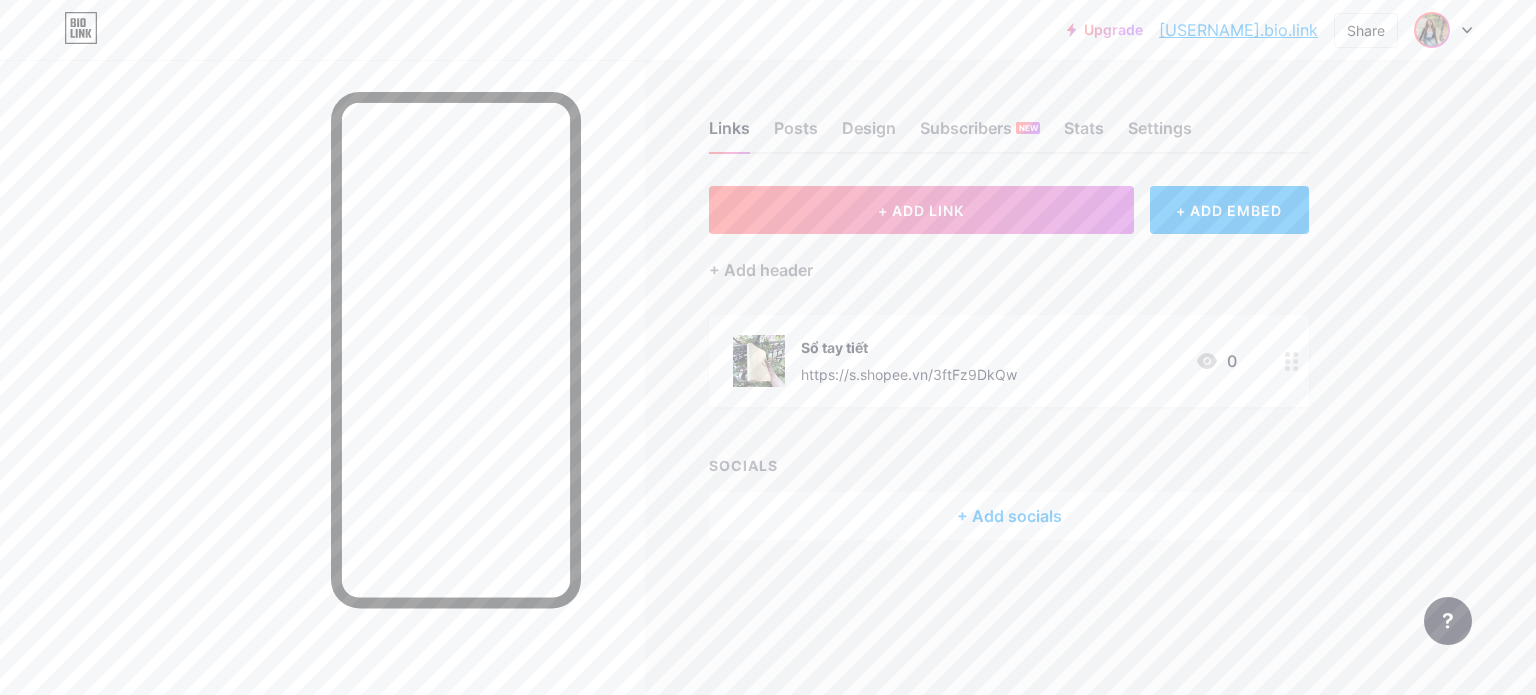 click at bounding box center (1432, 30) 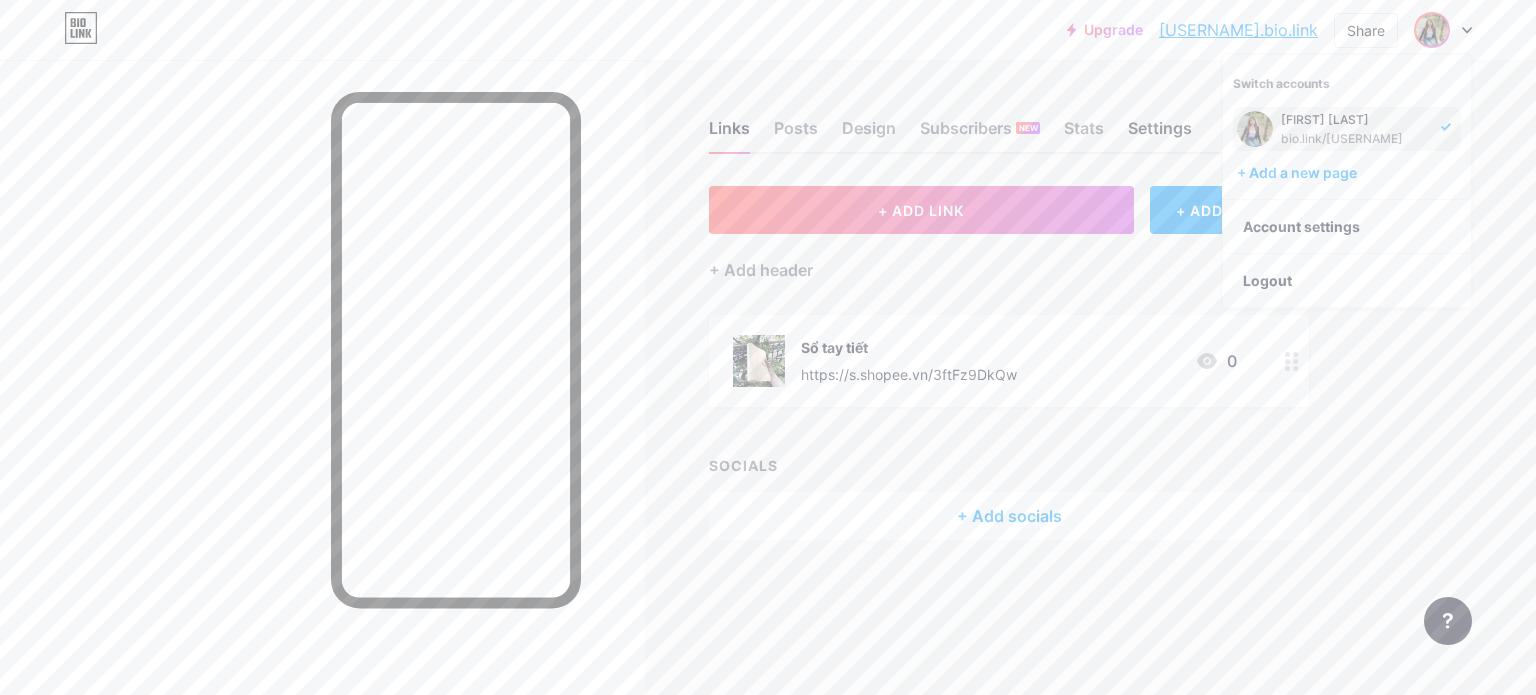 click on "Settings" at bounding box center [1160, 134] 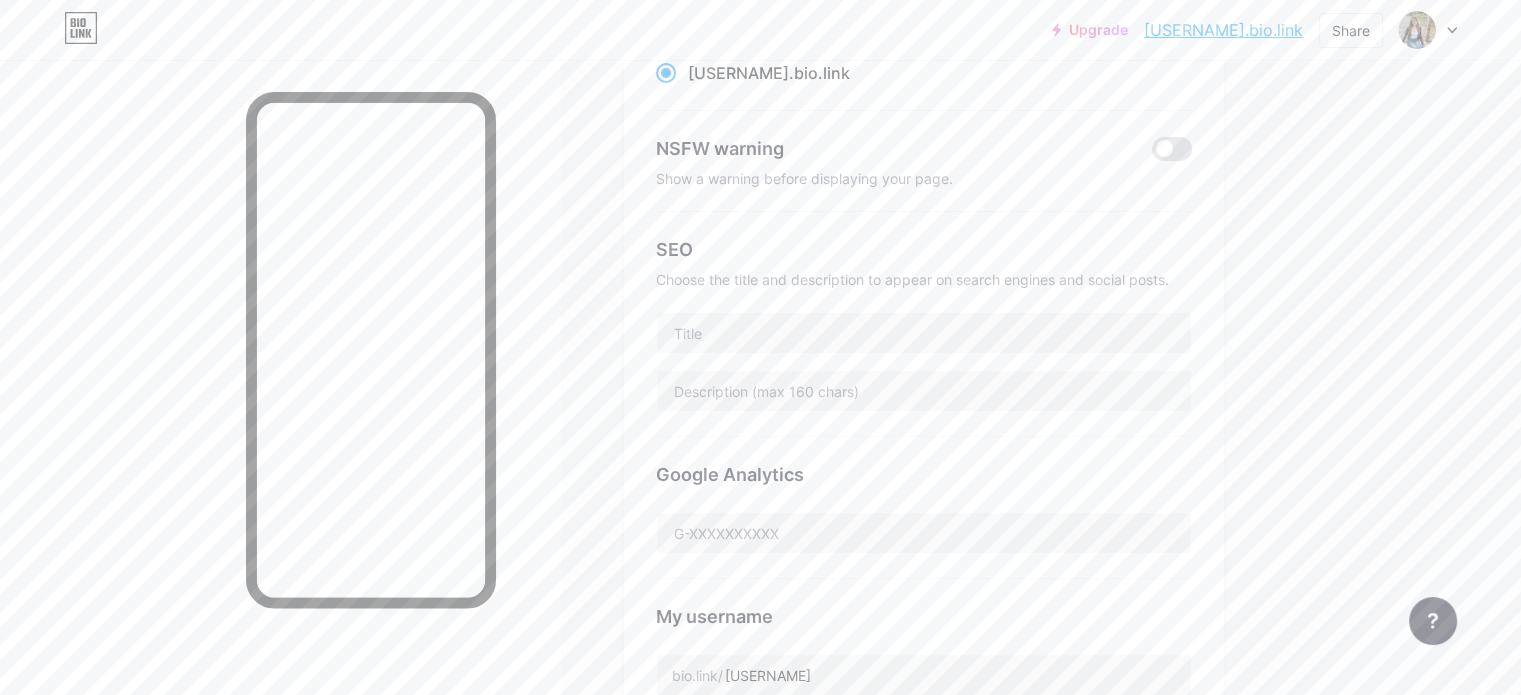 scroll, scrollTop: 0, scrollLeft: 0, axis: both 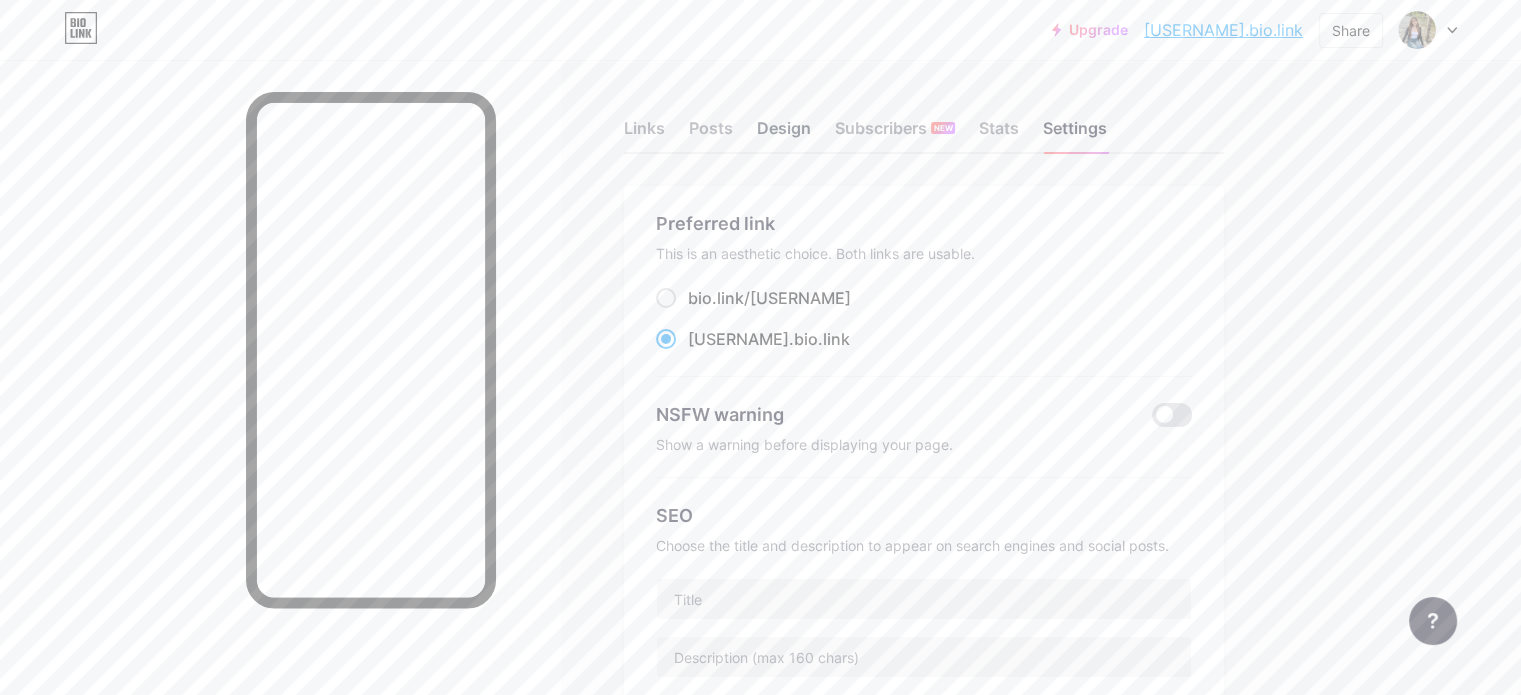 click on "Design" at bounding box center [784, 134] 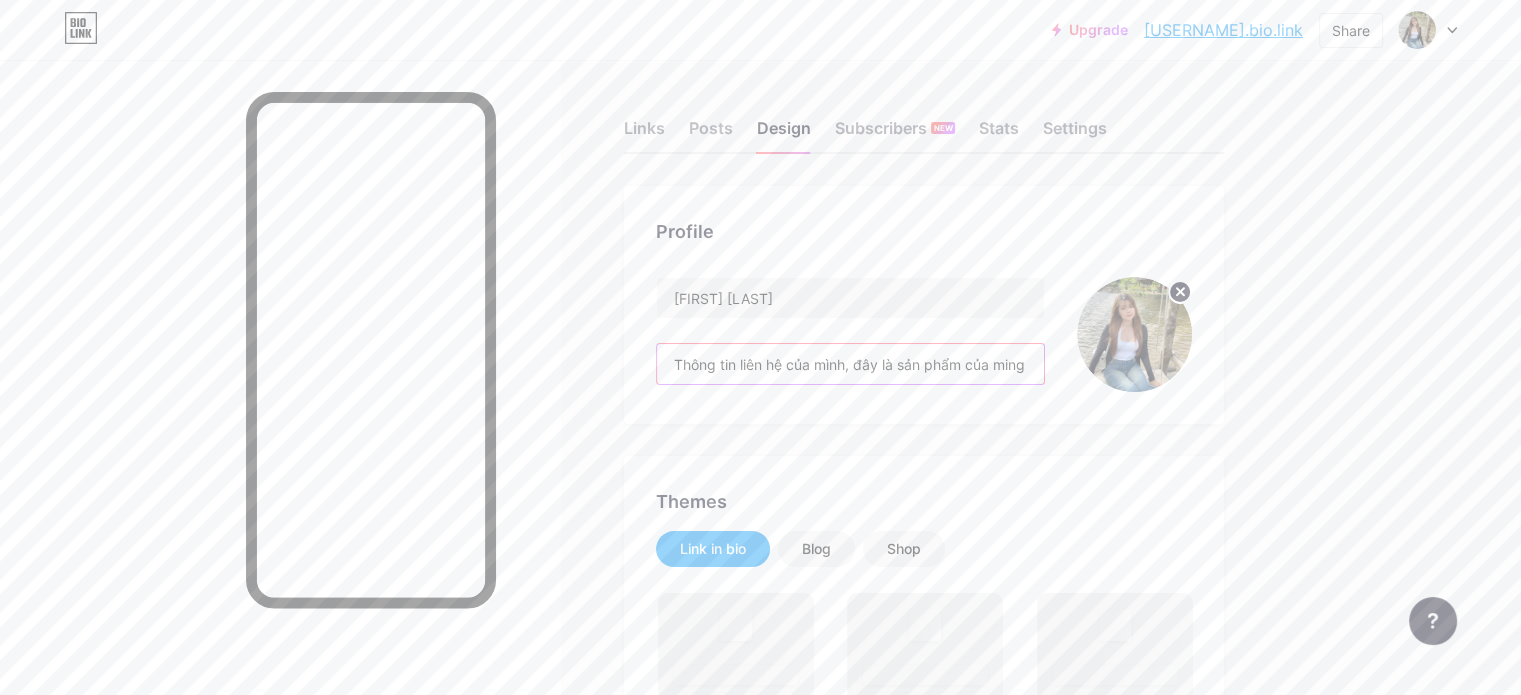 click on "Thông tin liên hệ của mình, đây là sản phẩm của ming review" at bounding box center (850, 364) 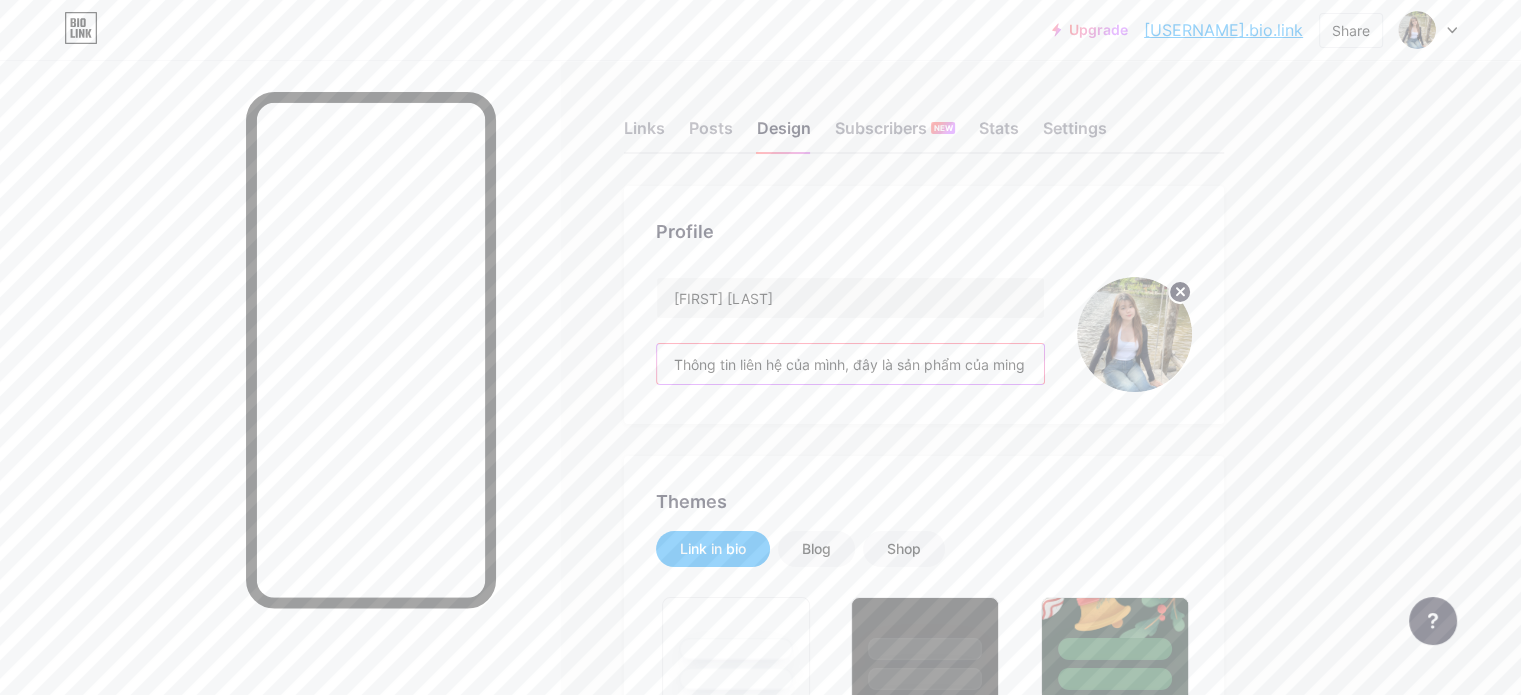 click on "Thông tin liên hệ của mình, đây là sản phẩm của ming review" at bounding box center [850, 364] 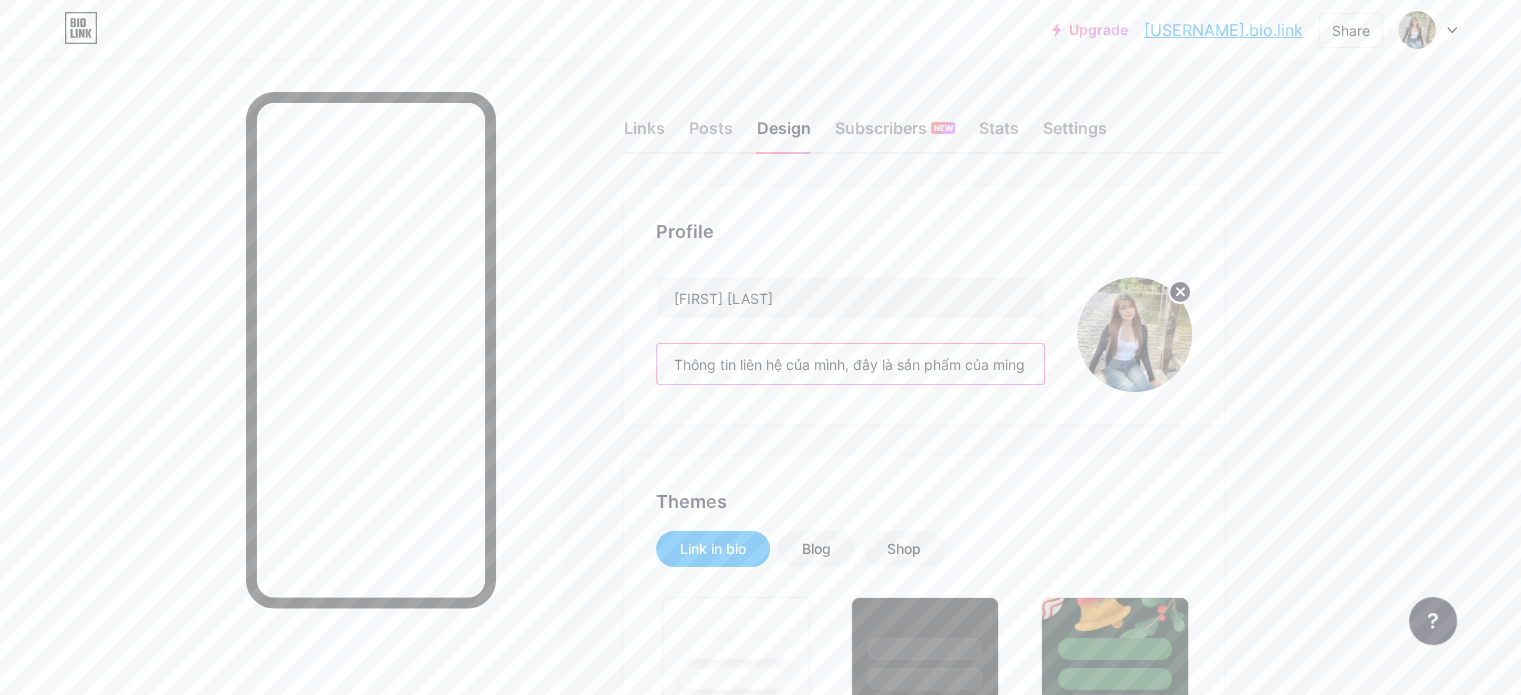 click on "Thông tin liên hệ của mình, đây là sản phẩm của ming review" at bounding box center [850, 364] 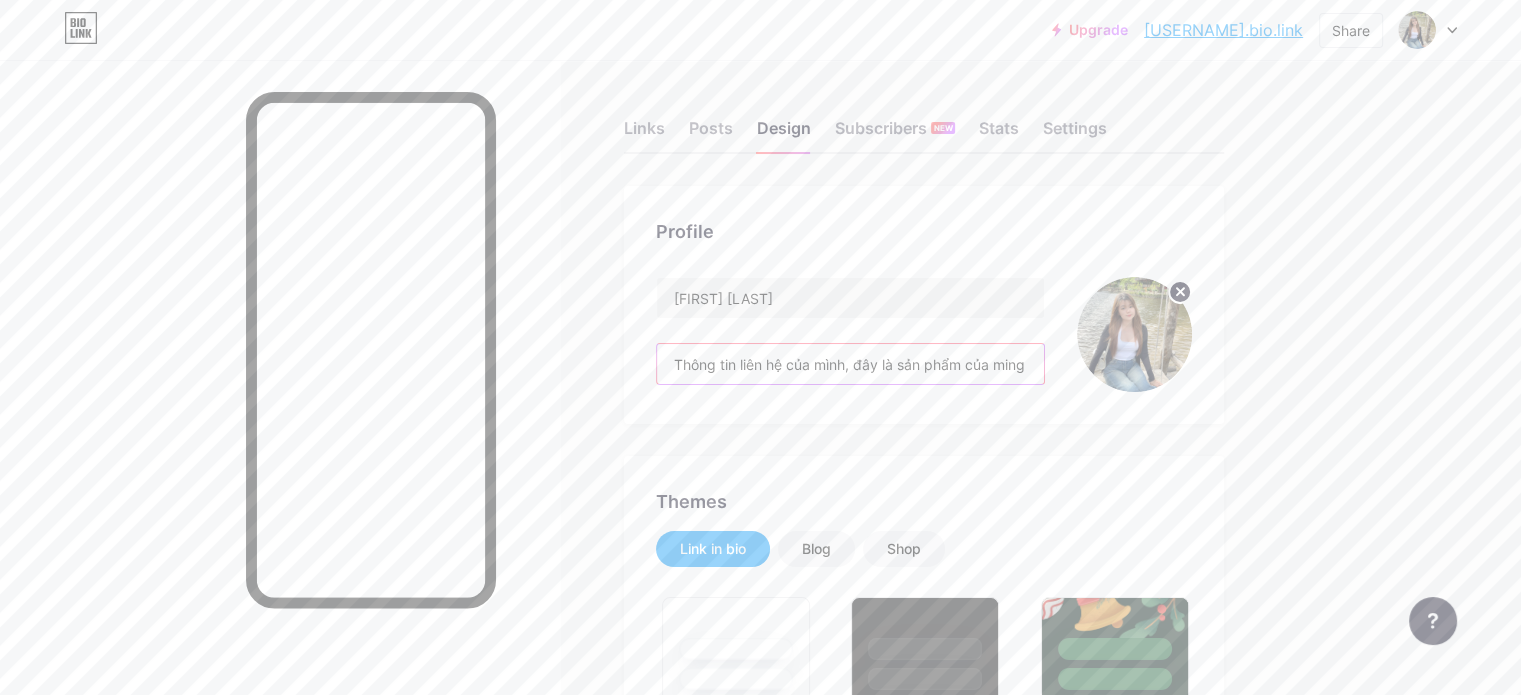 click on "Thông tin liên hệ của mình, đây là sản phẩm của ming review" at bounding box center (850, 364) 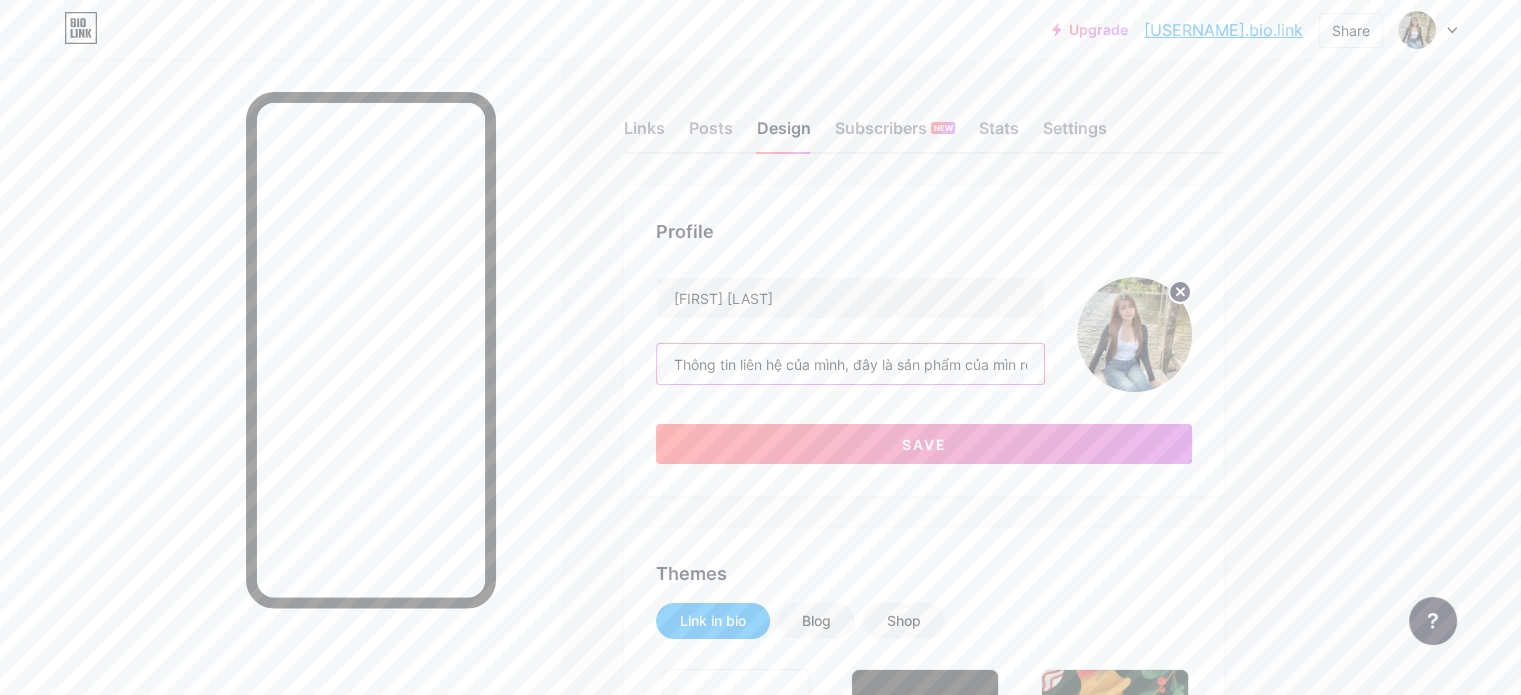 click on "Thông tin liên hệ của mình, đây là sản phẩm của mìn review" at bounding box center (850, 364) 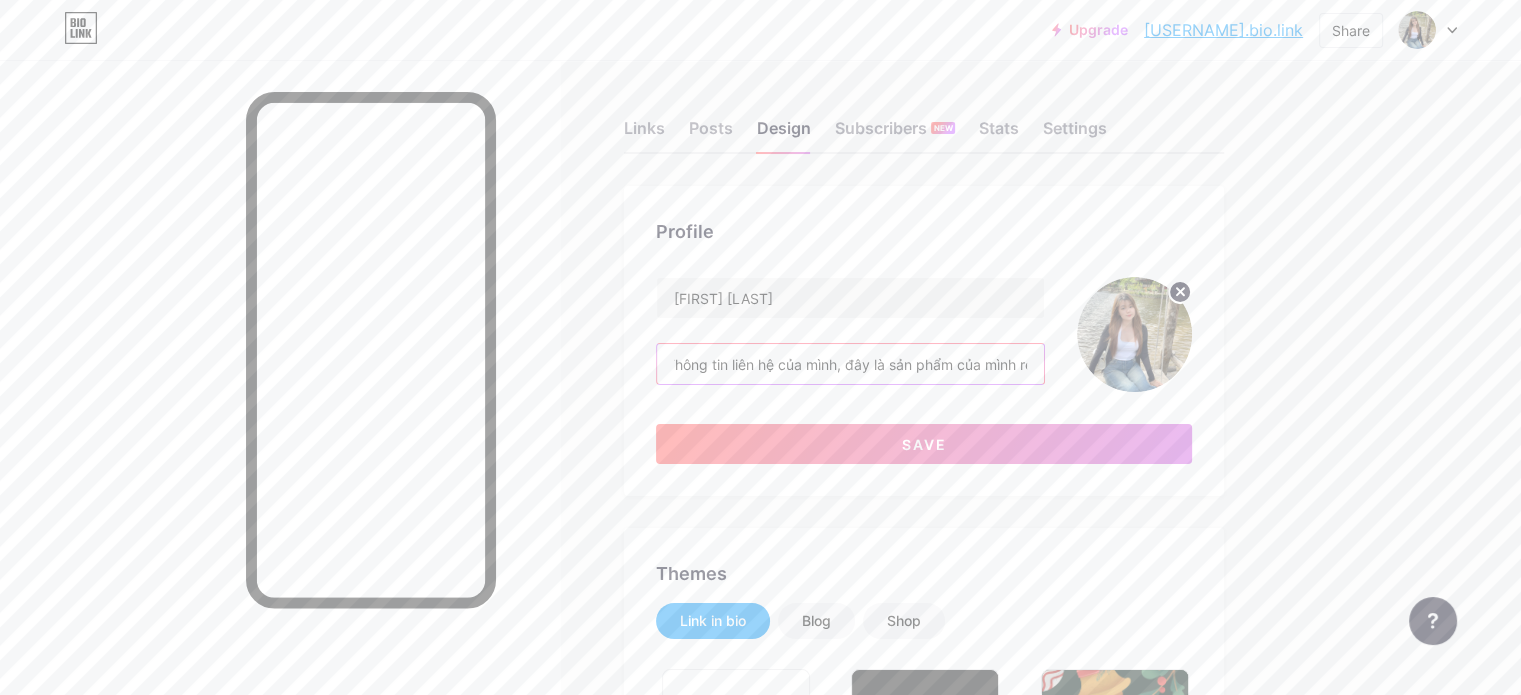 scroll, scrollTop: 0, scrollLeft: 46, axis: horizontal 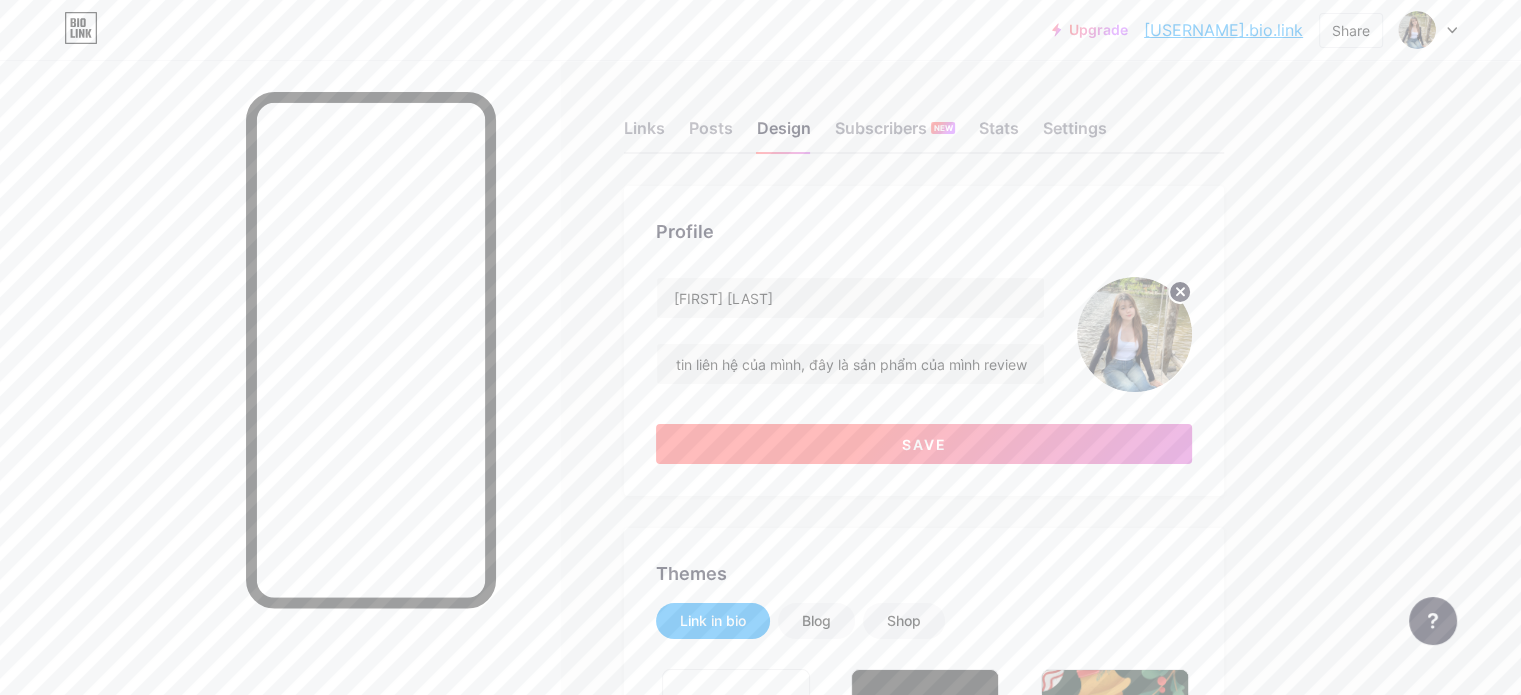 click on "Save" at bounding box center (924, 444) 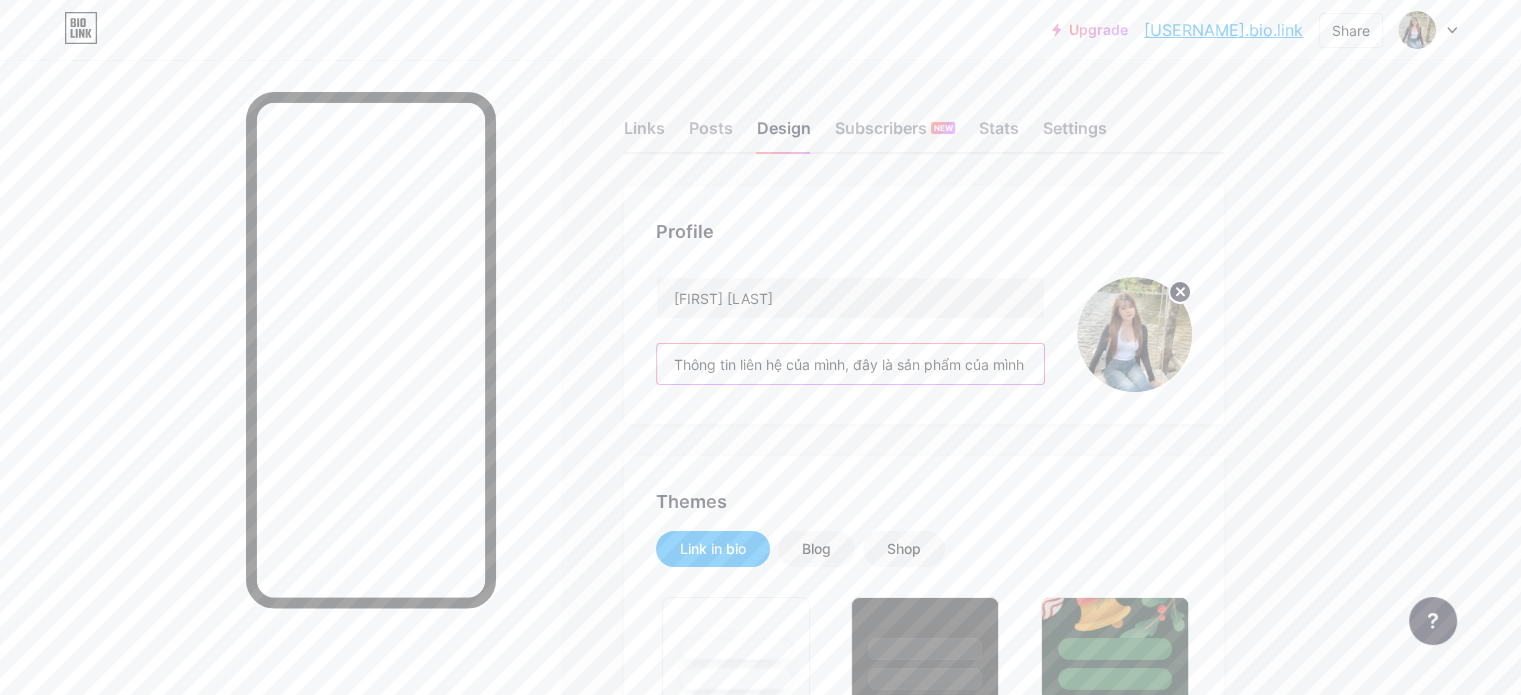 click on "Thông tin liên hệ của mình, đây là sản phẩm của mình review" at bounding box center [850, 364] 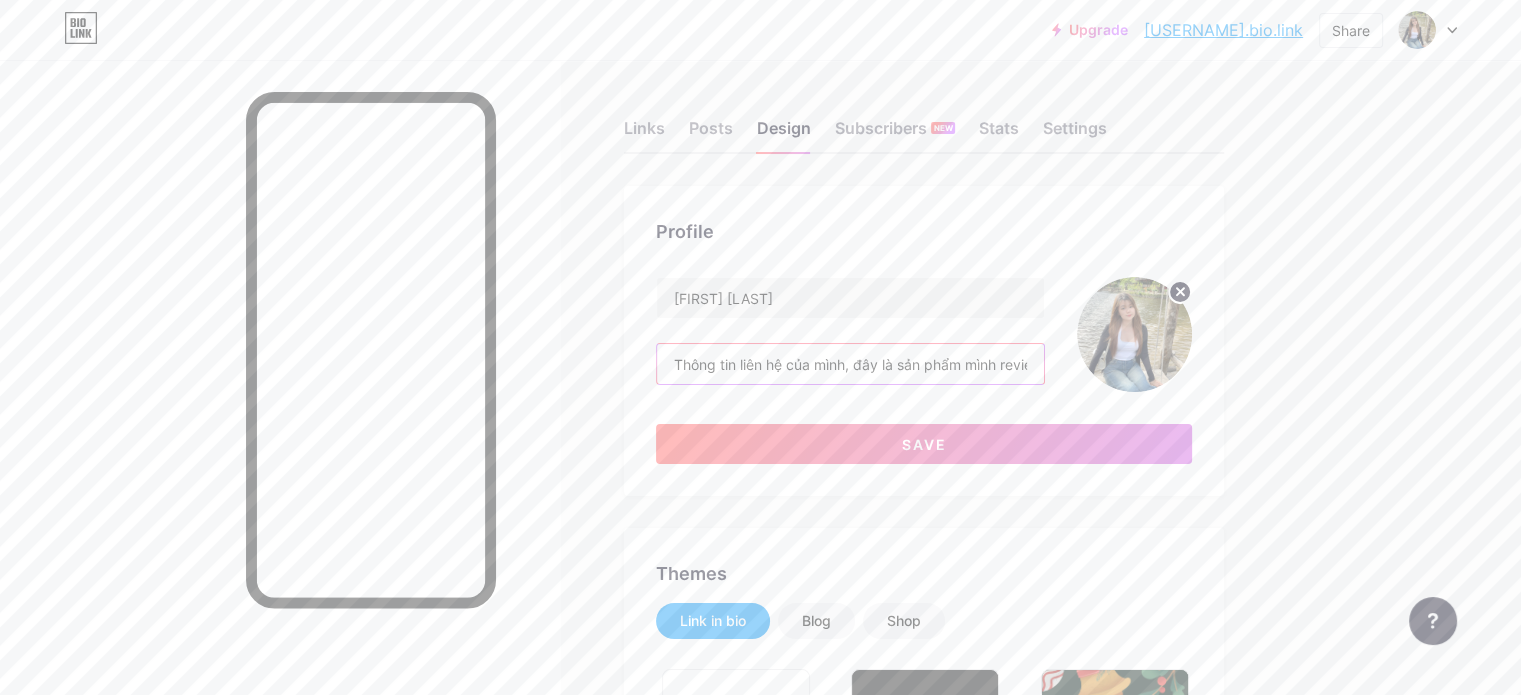 click on "Thông tin liên hệ của mình, đây là sản phẩm mình review" at bounding box center (850, 364) 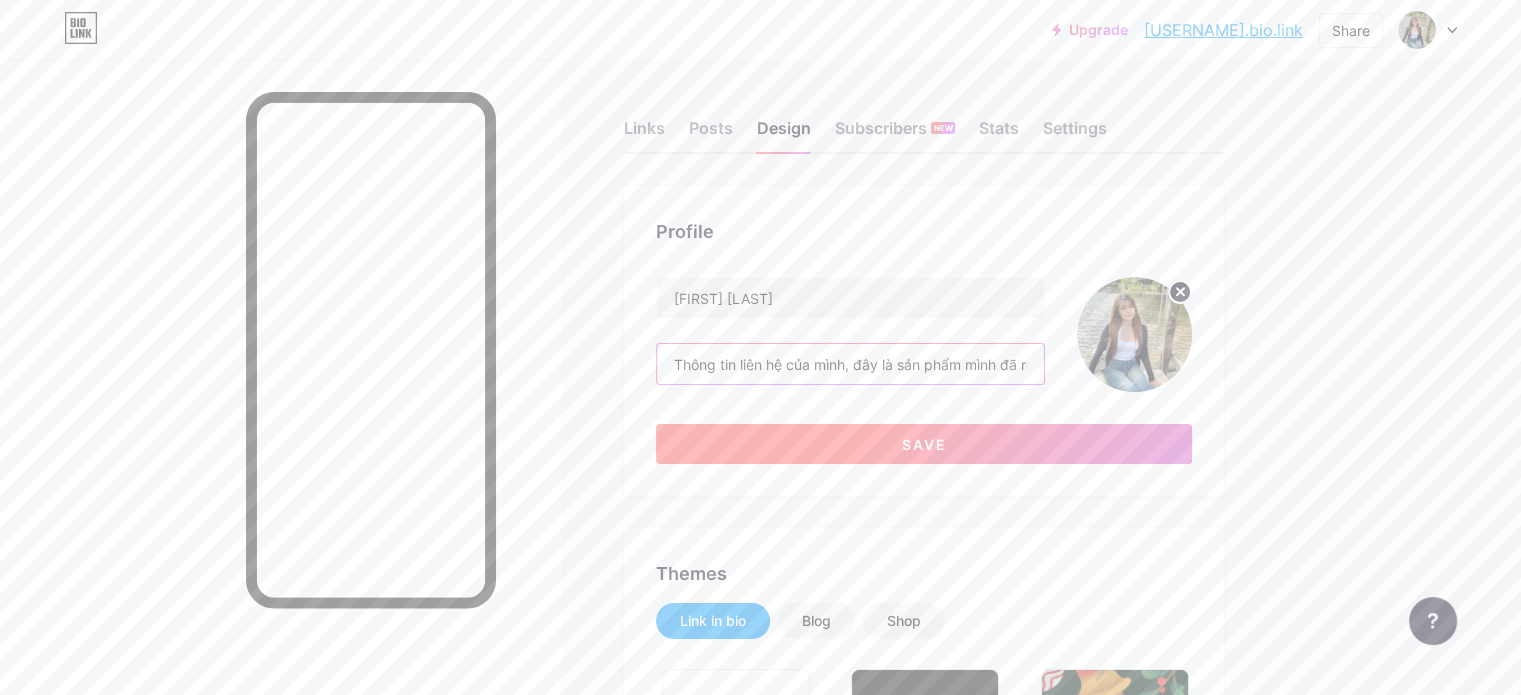 type on "Thông tin liên hệ của mình, đây là sản phẩm mình đã review" 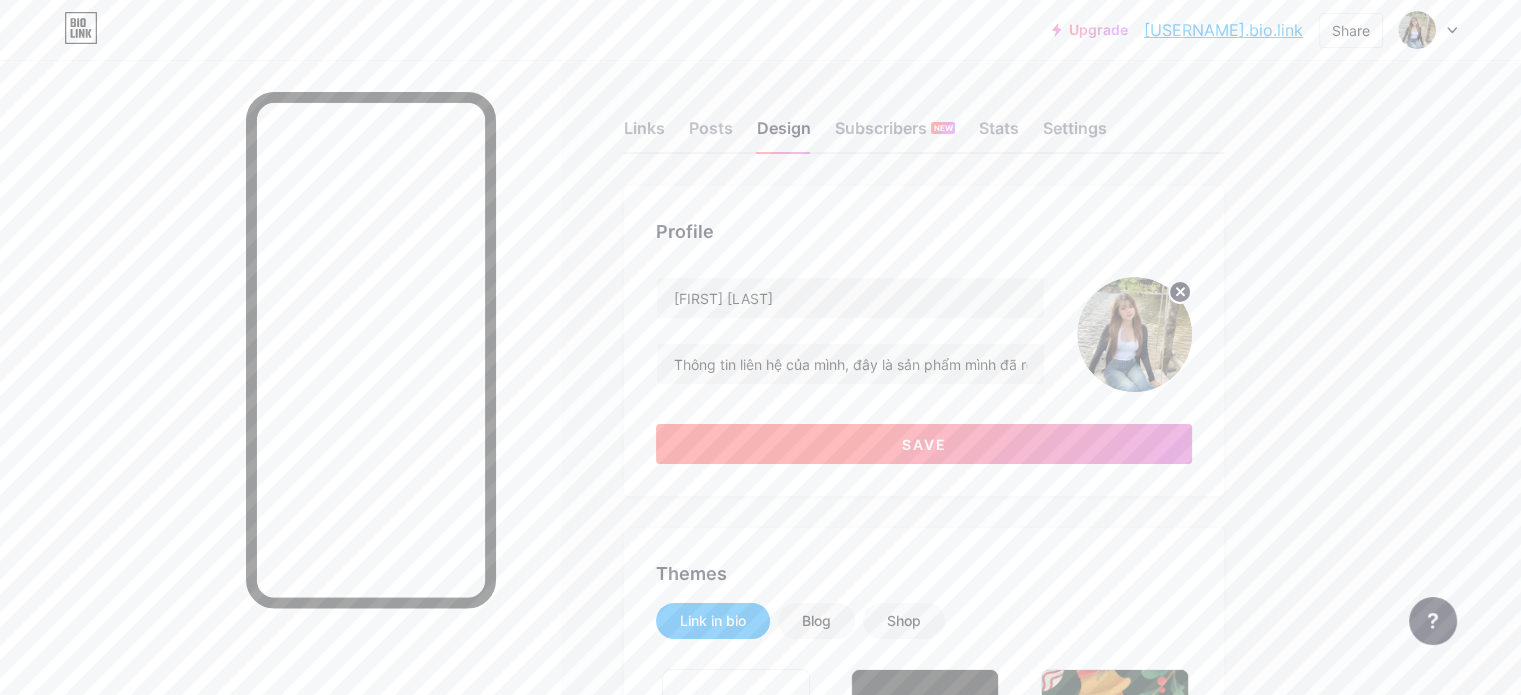 click on "Save" at bounding box center (924, 444) 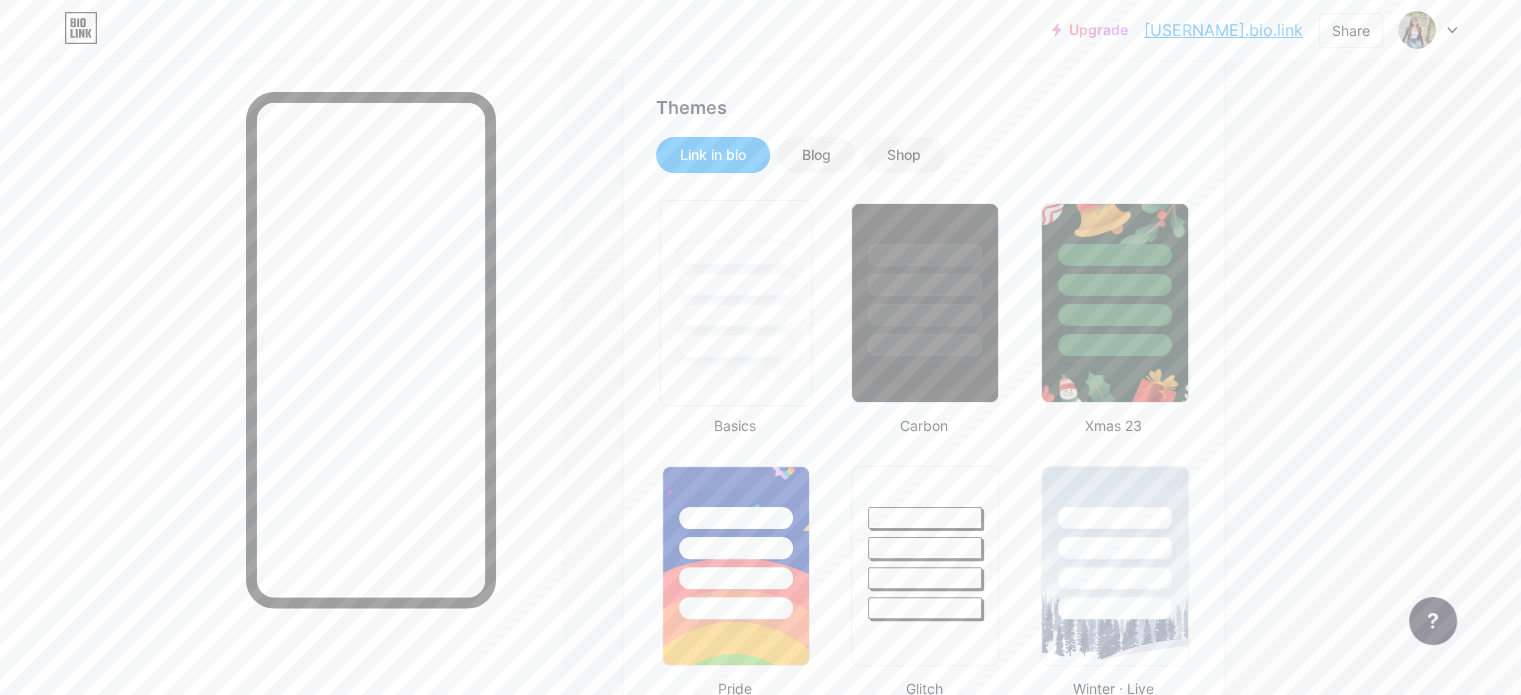 scroll, scrollTop: 400, scrollLeft: 0, axis: vertical 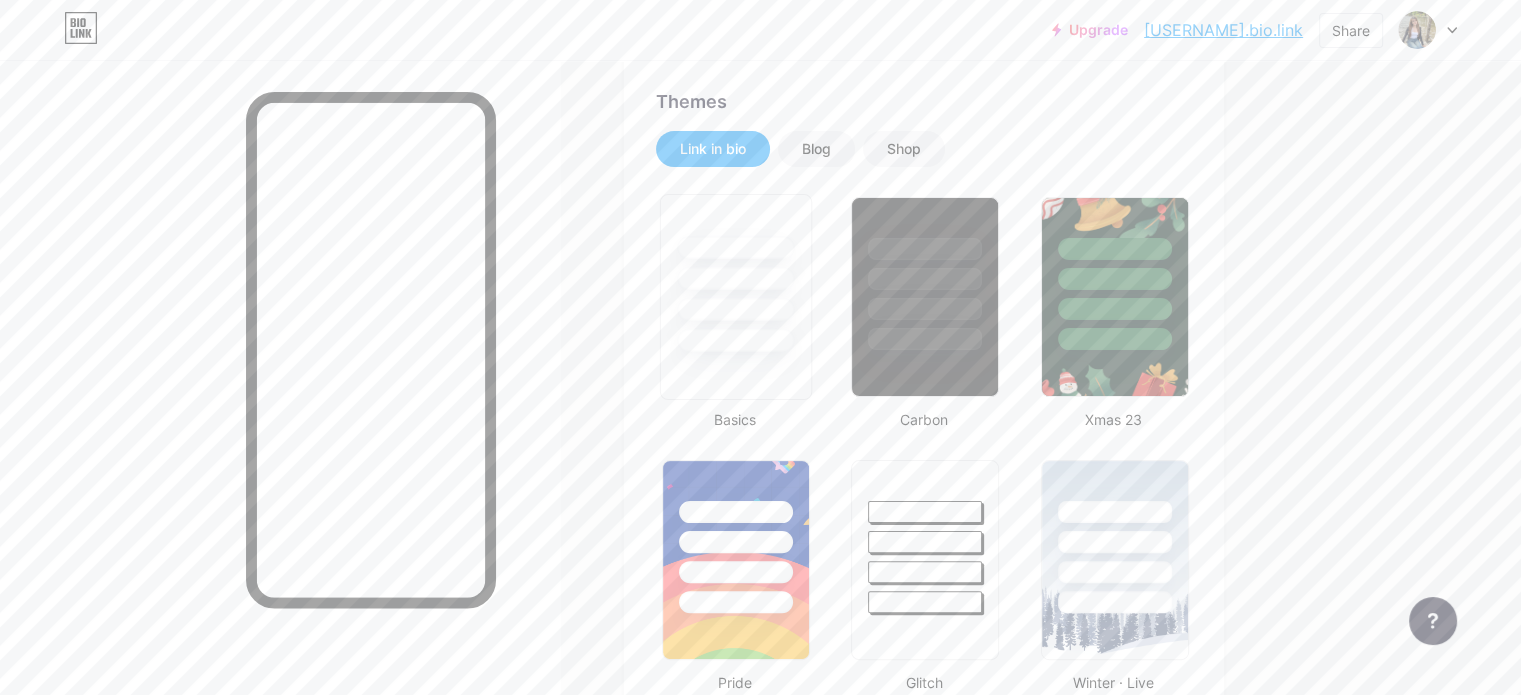 click at bounding box center [735, 278] 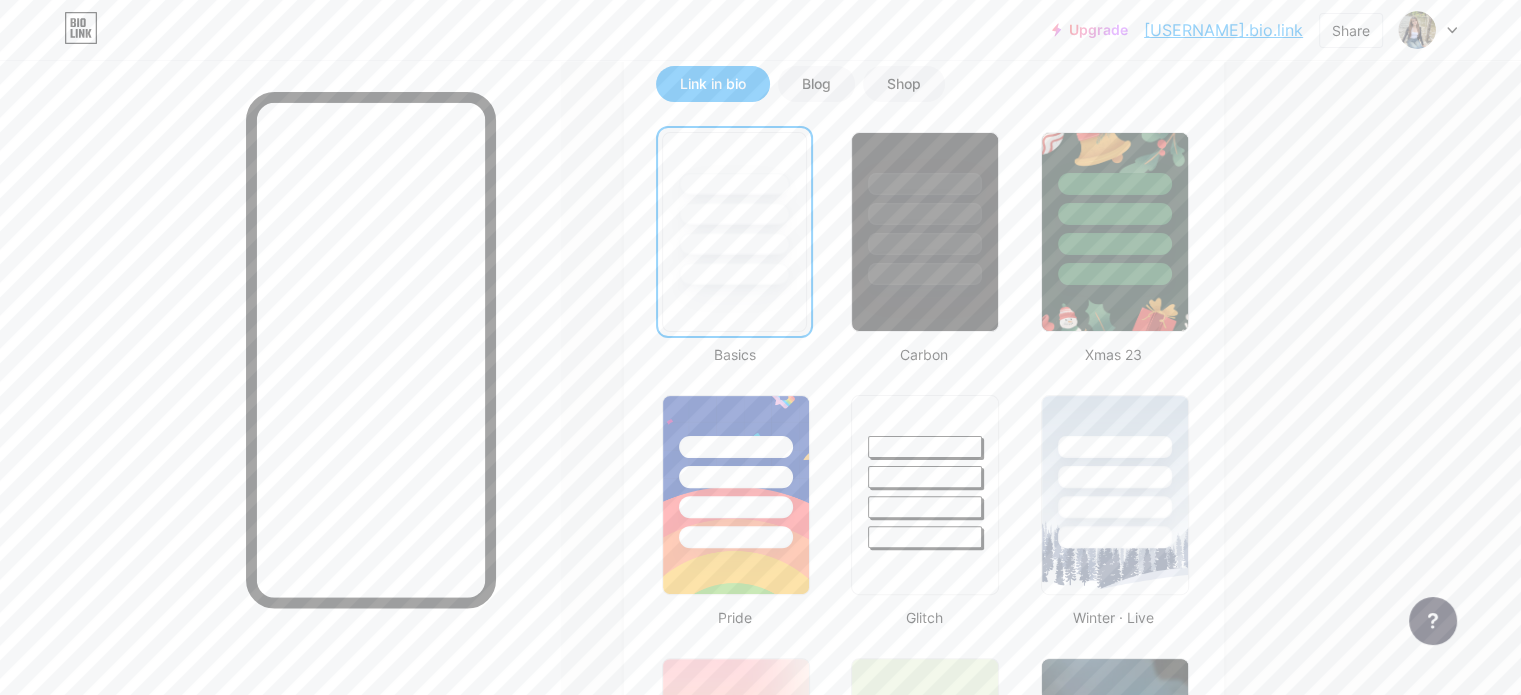 scroll, scrollTop: 500, scrollLeft: 0, axis: vertical 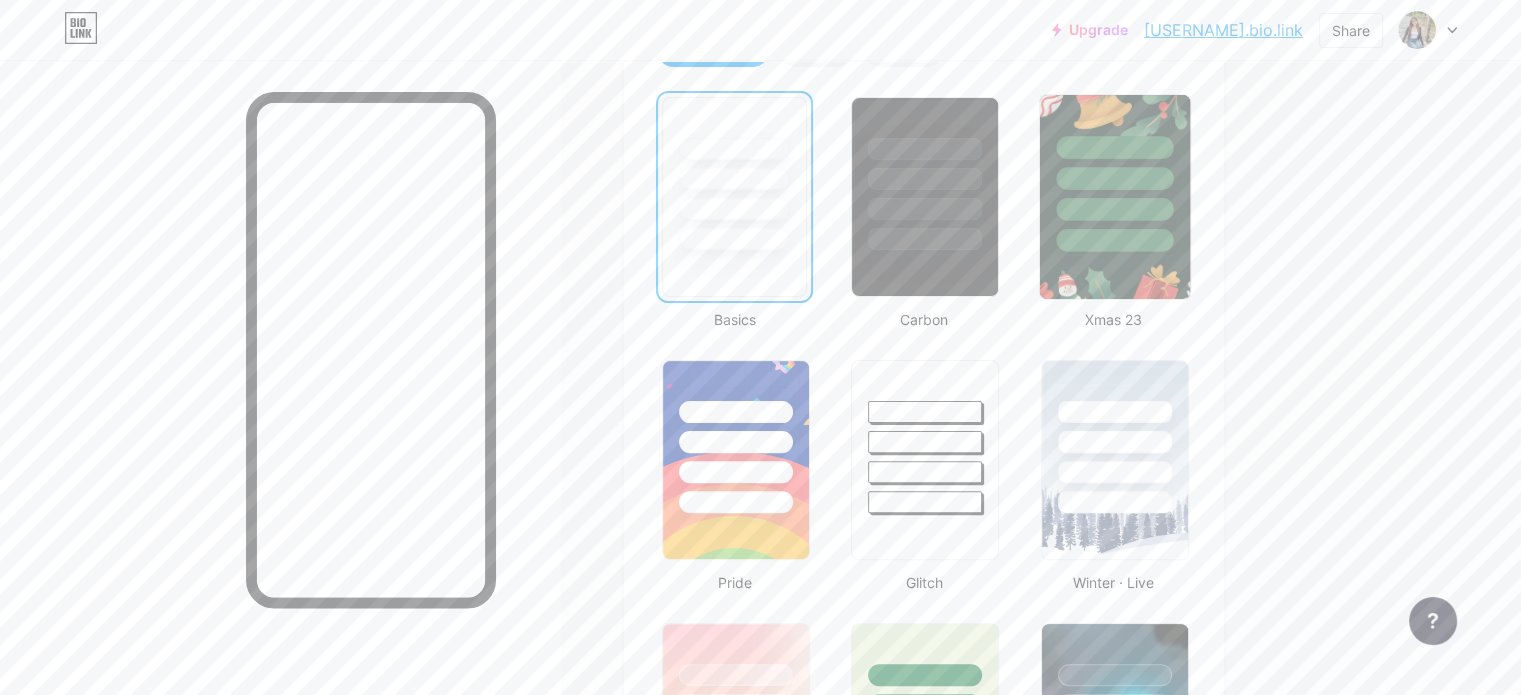 click at bounding box center [1114, 209] 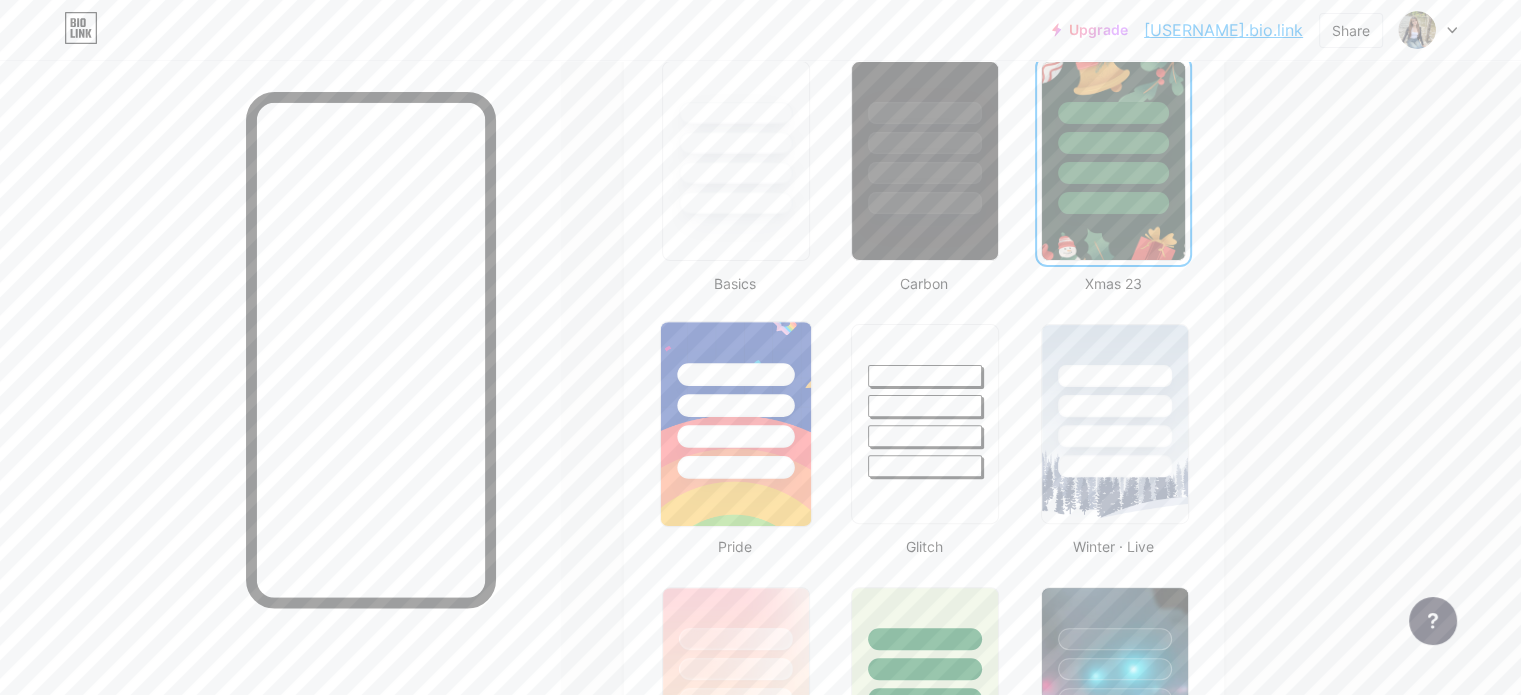 scroll, scrollTop: 600, scrollLeft: 0, axis: vertical 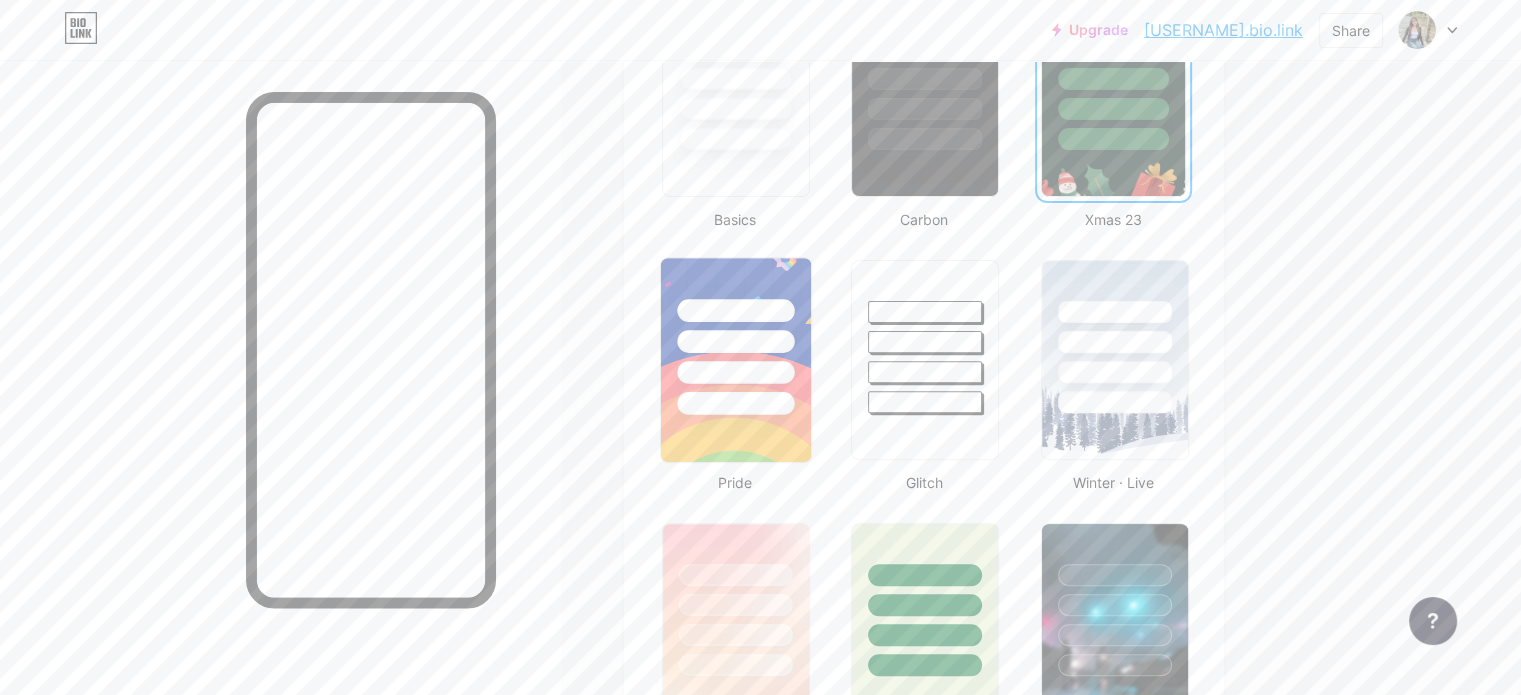 click at bounding box center [735, 341] 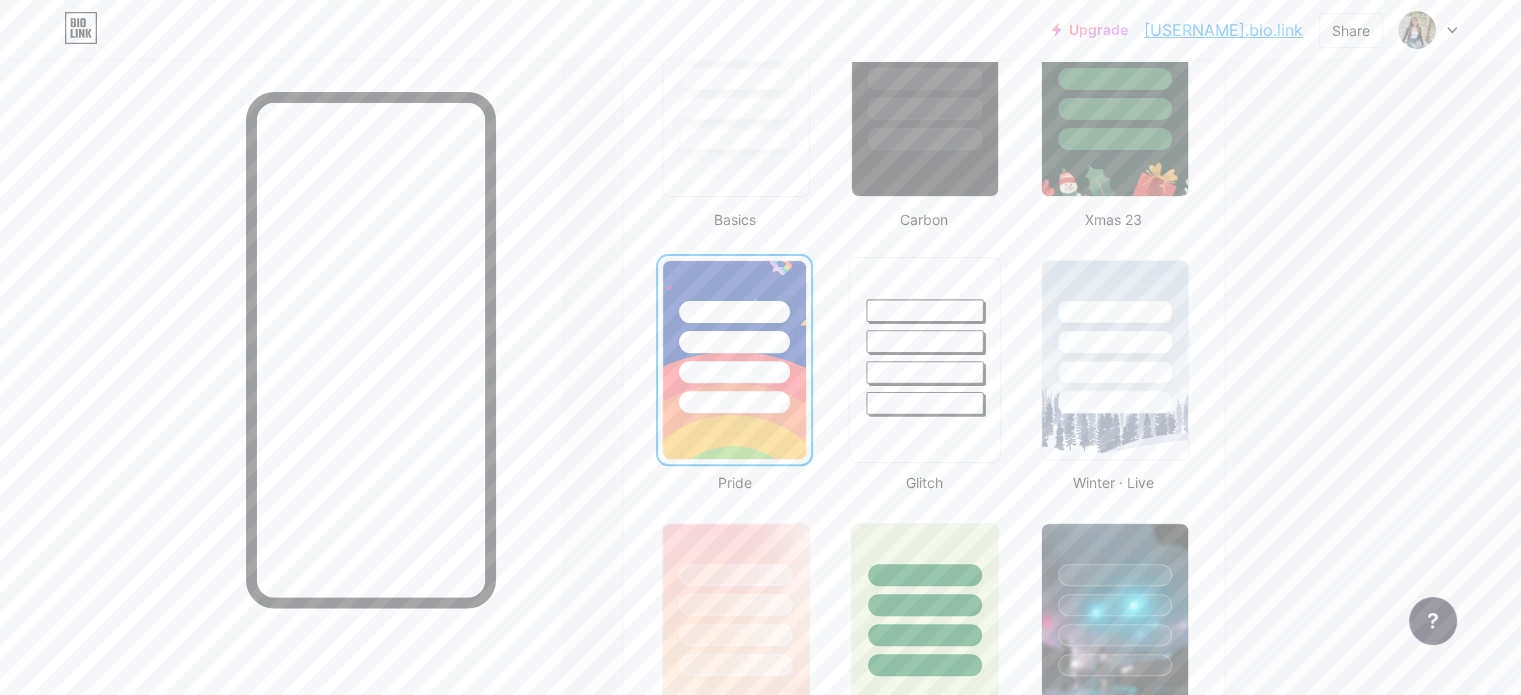 click at bounding box center [925, 310] 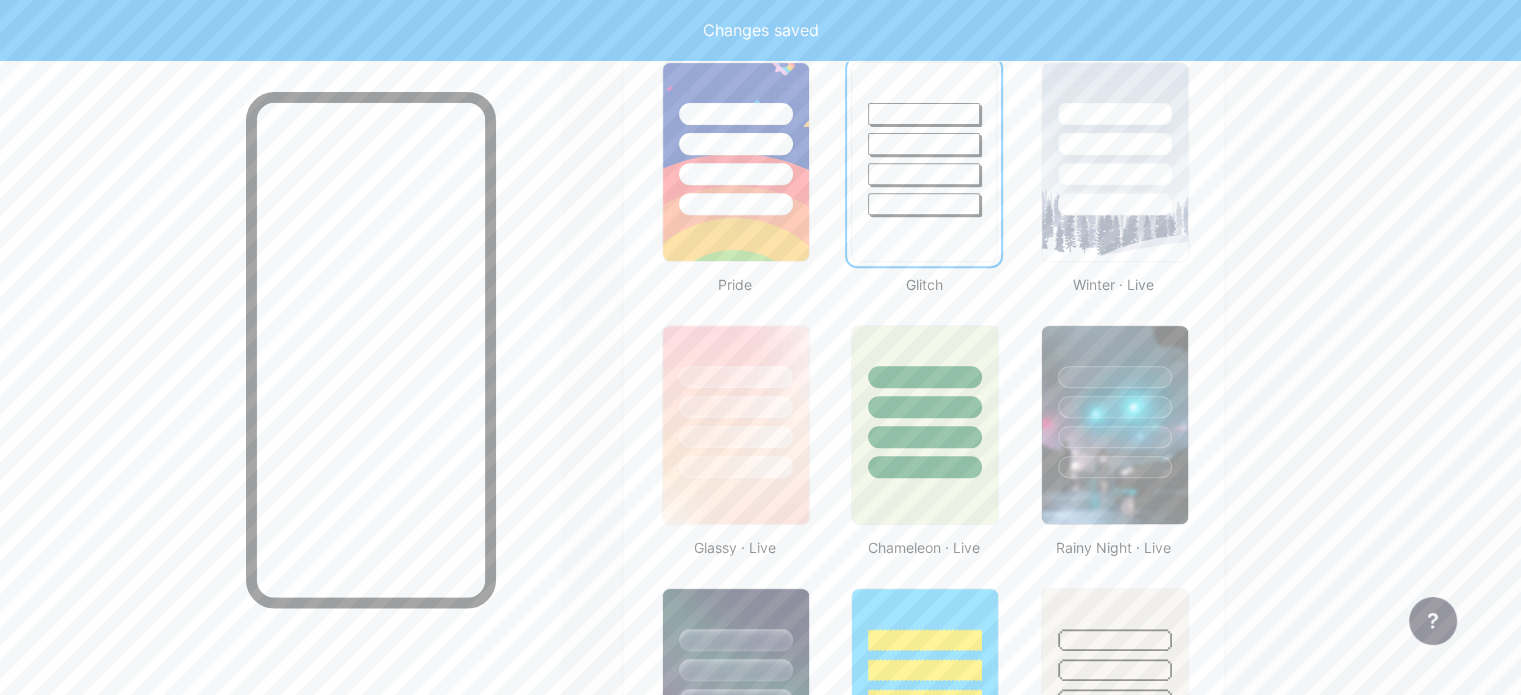 scroll, scrollTop: 800, scrollLeft: 0, axis: vertical 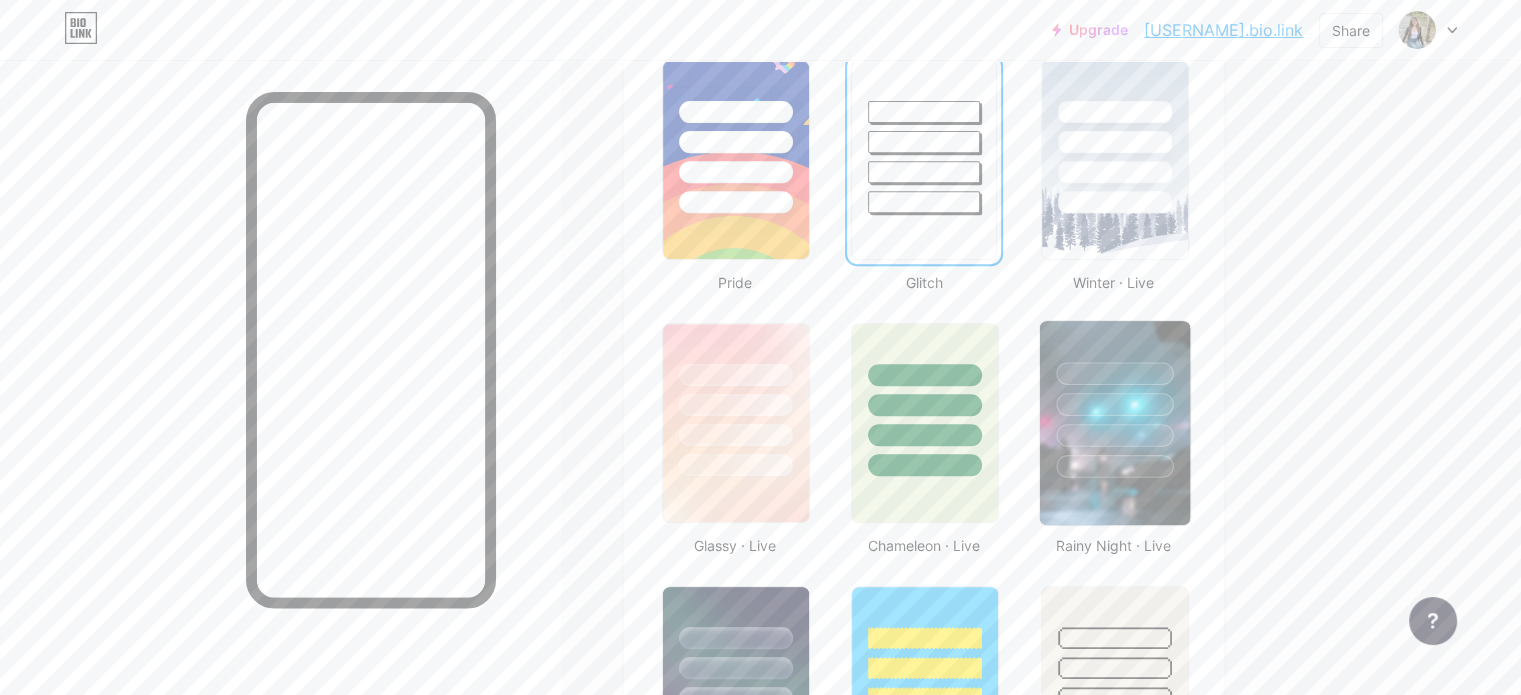 click at bounding box center (1114, 399) 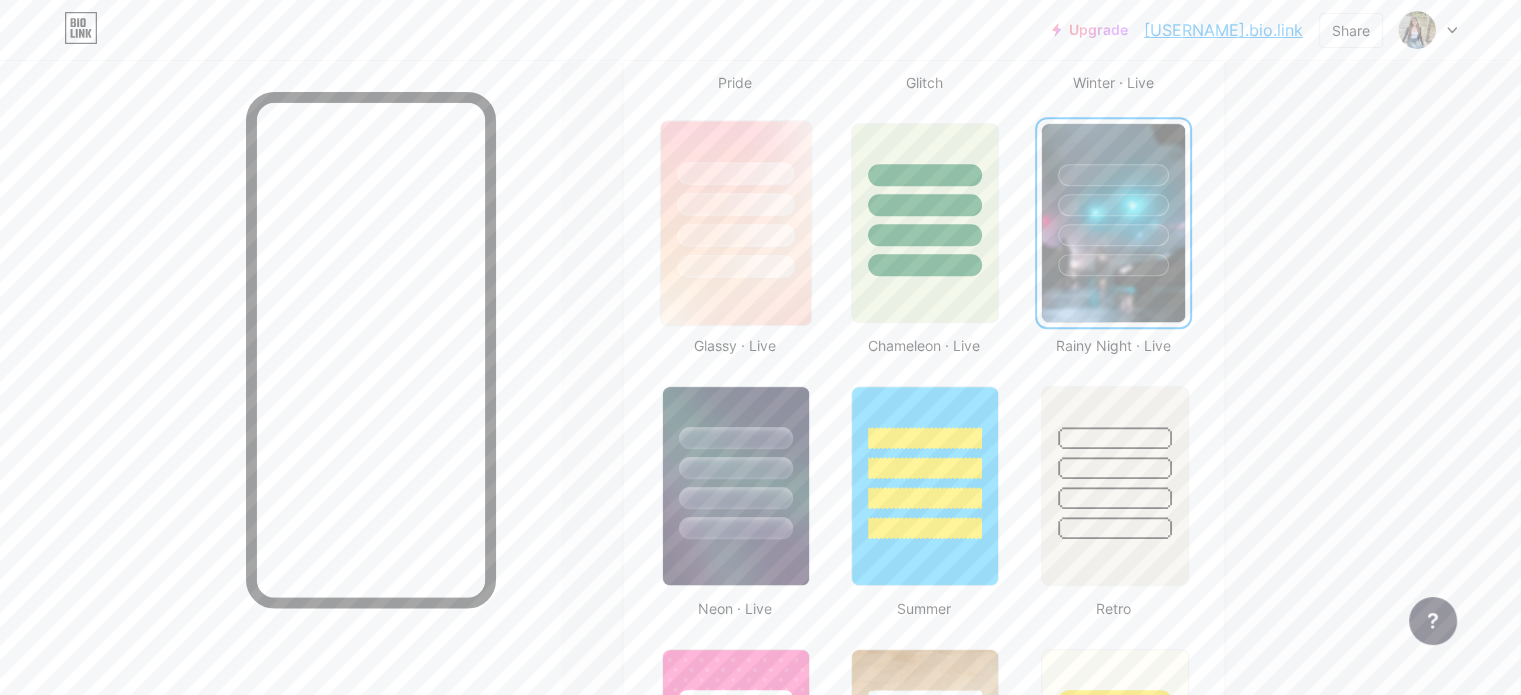 scroll, scrollTop: 1200, scrollLeft: 0, axis: vertical 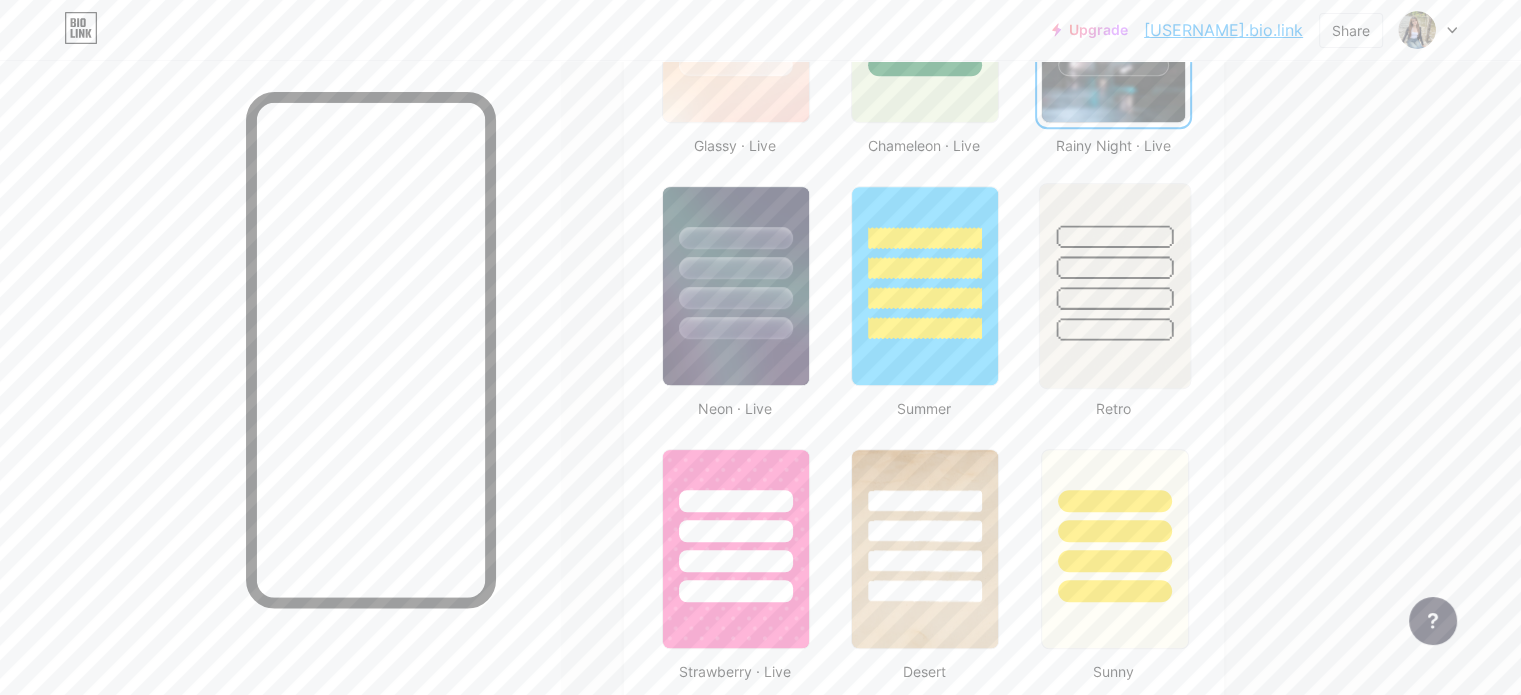 click at bounding box center (1114, 267) 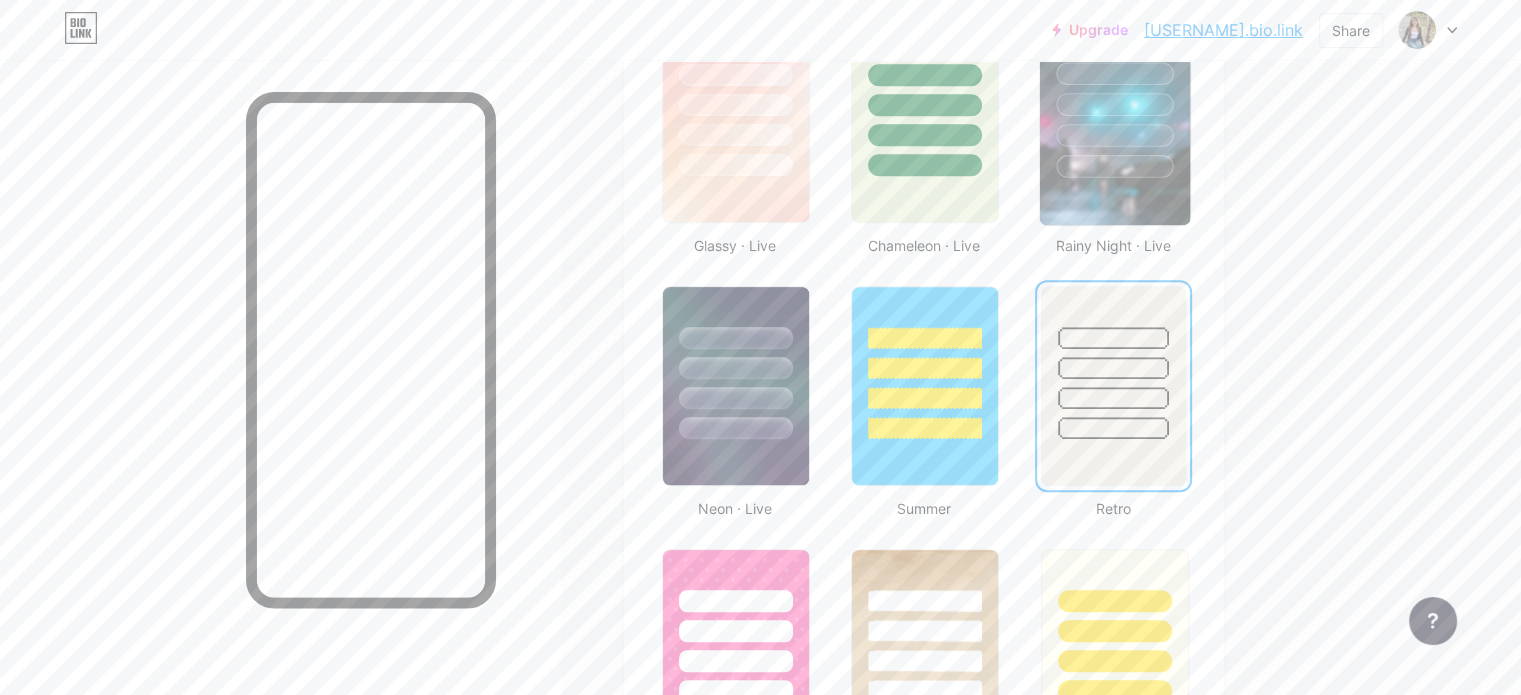 scroll, scrollTop: 1100, scrollLeft: 0, axis: vertical 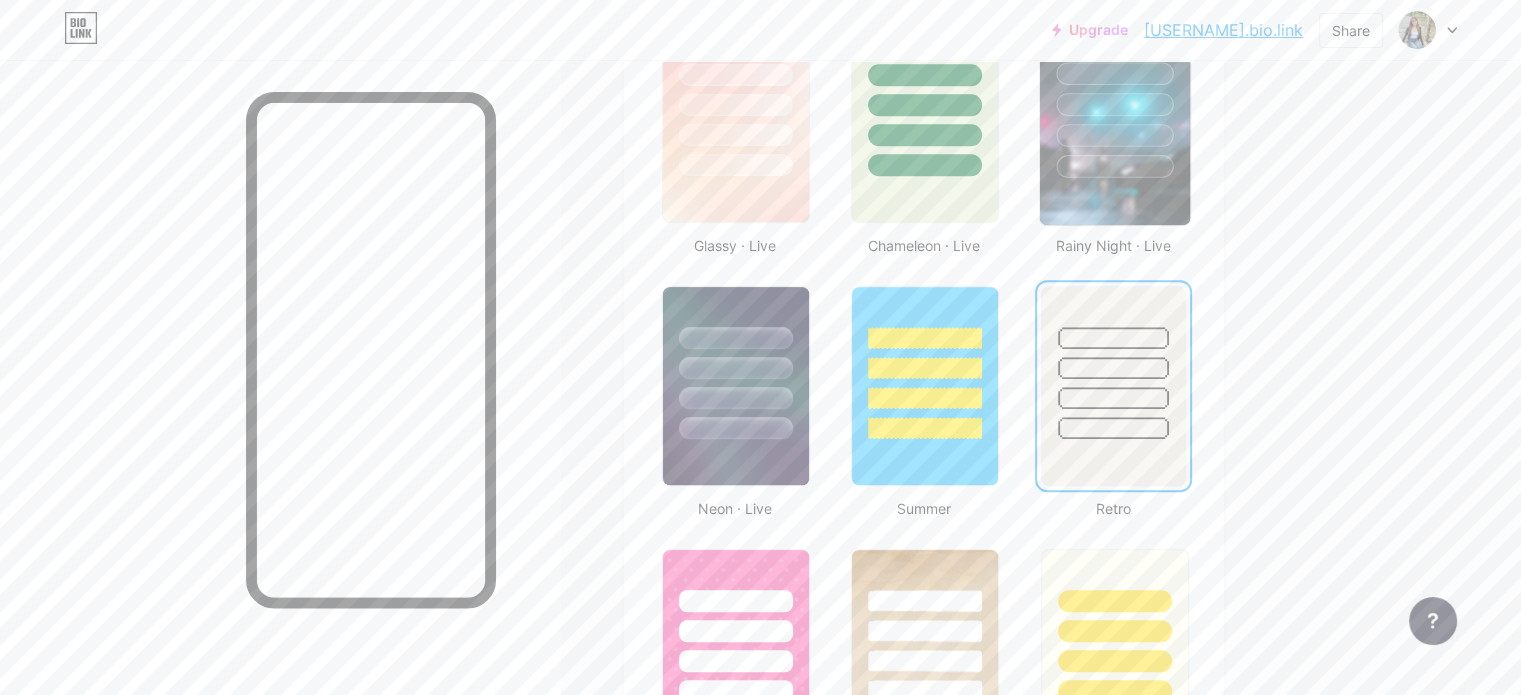 click at bounding box center (1114, 135) 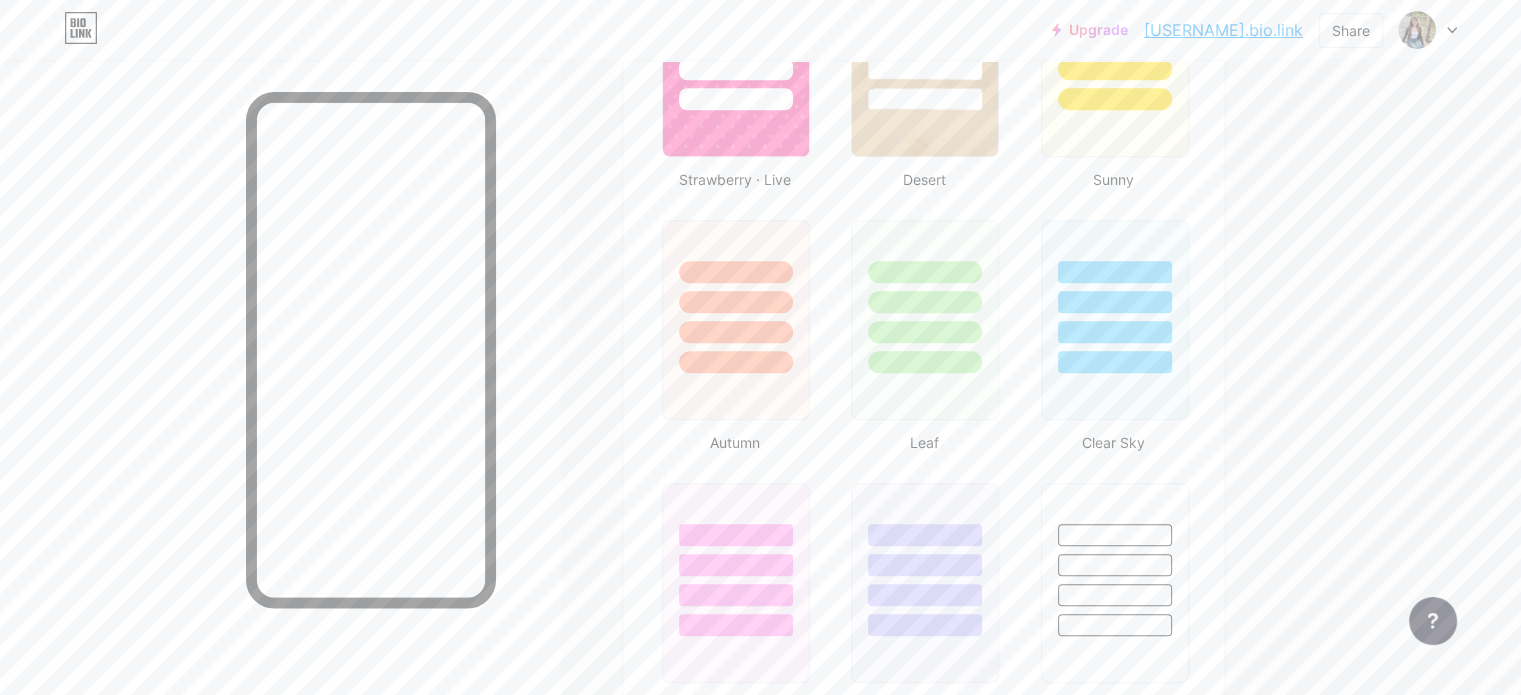scroll, scrollTop: 1700, scrollLeft: 0, axis: vertical 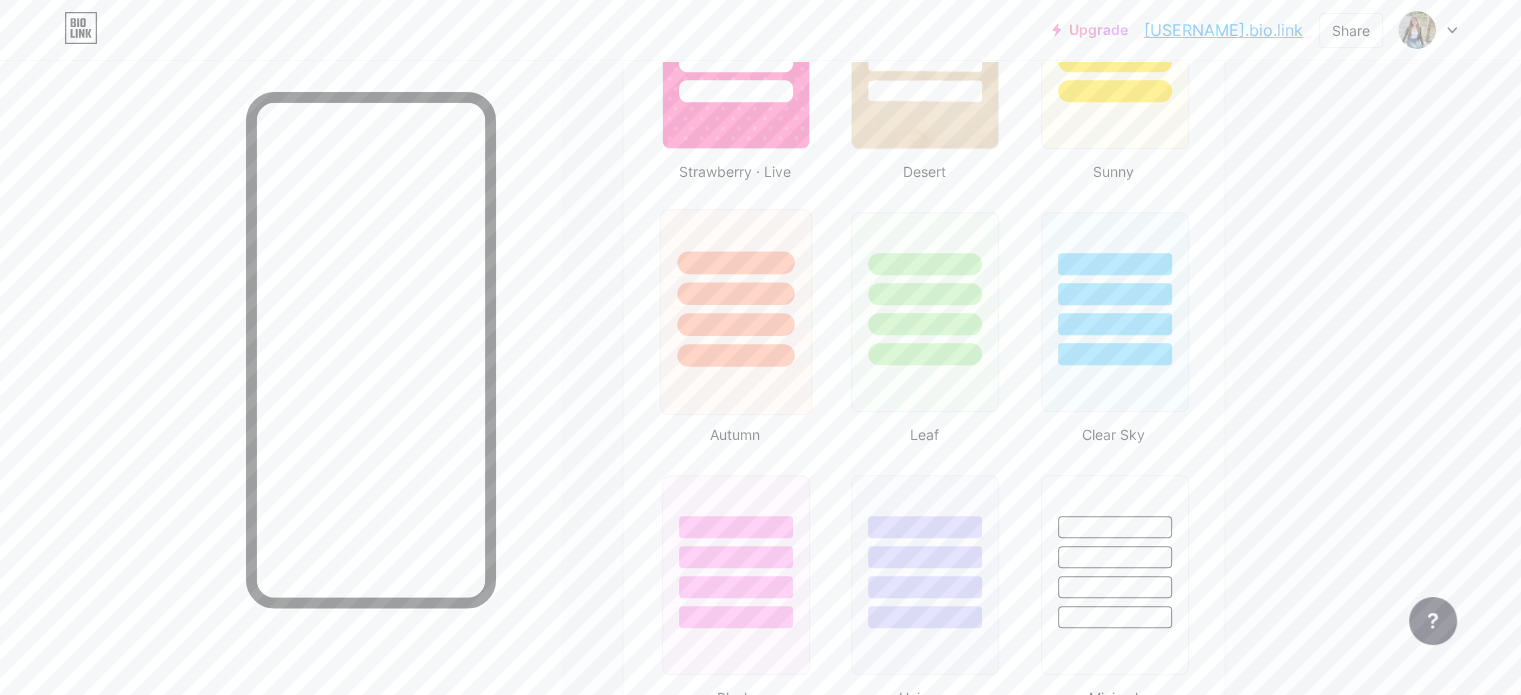 click at bounding box center [735, 293] 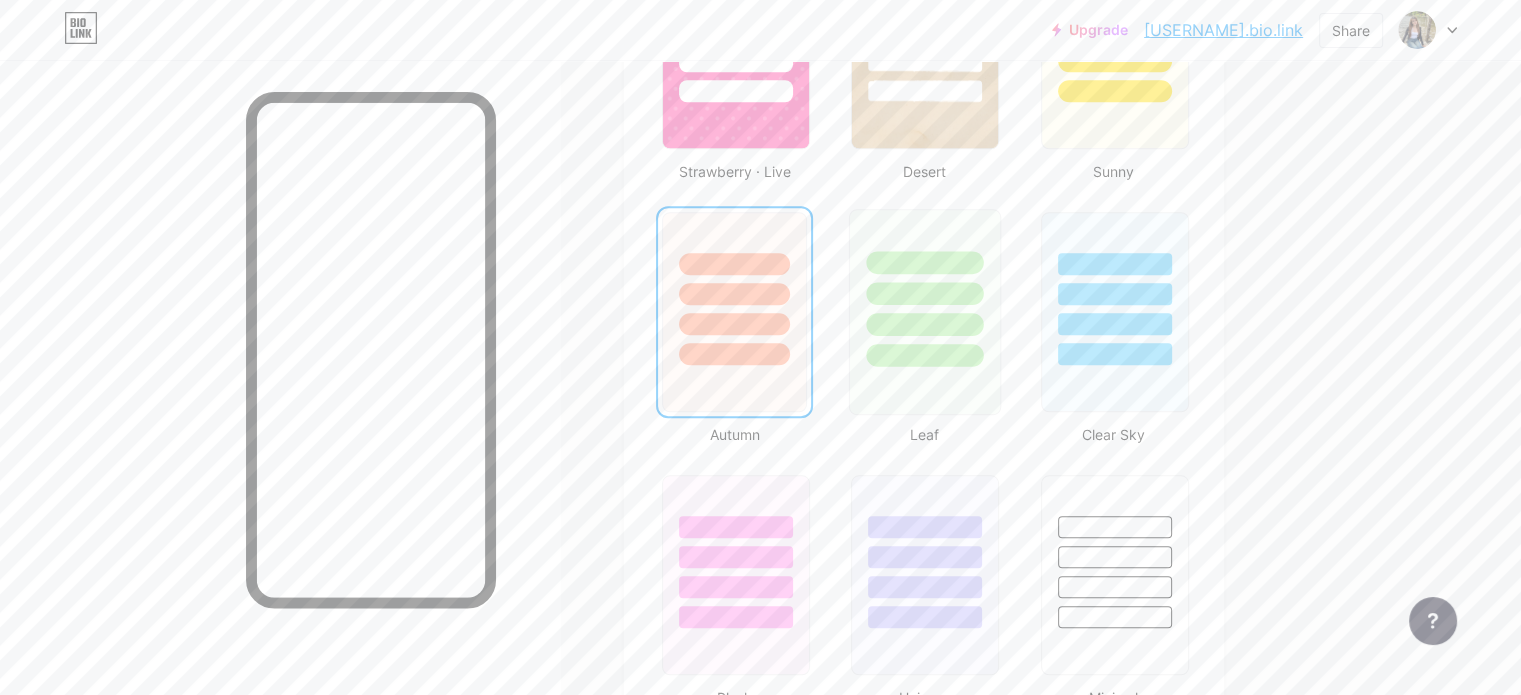 click at bounding box center (925, 324) 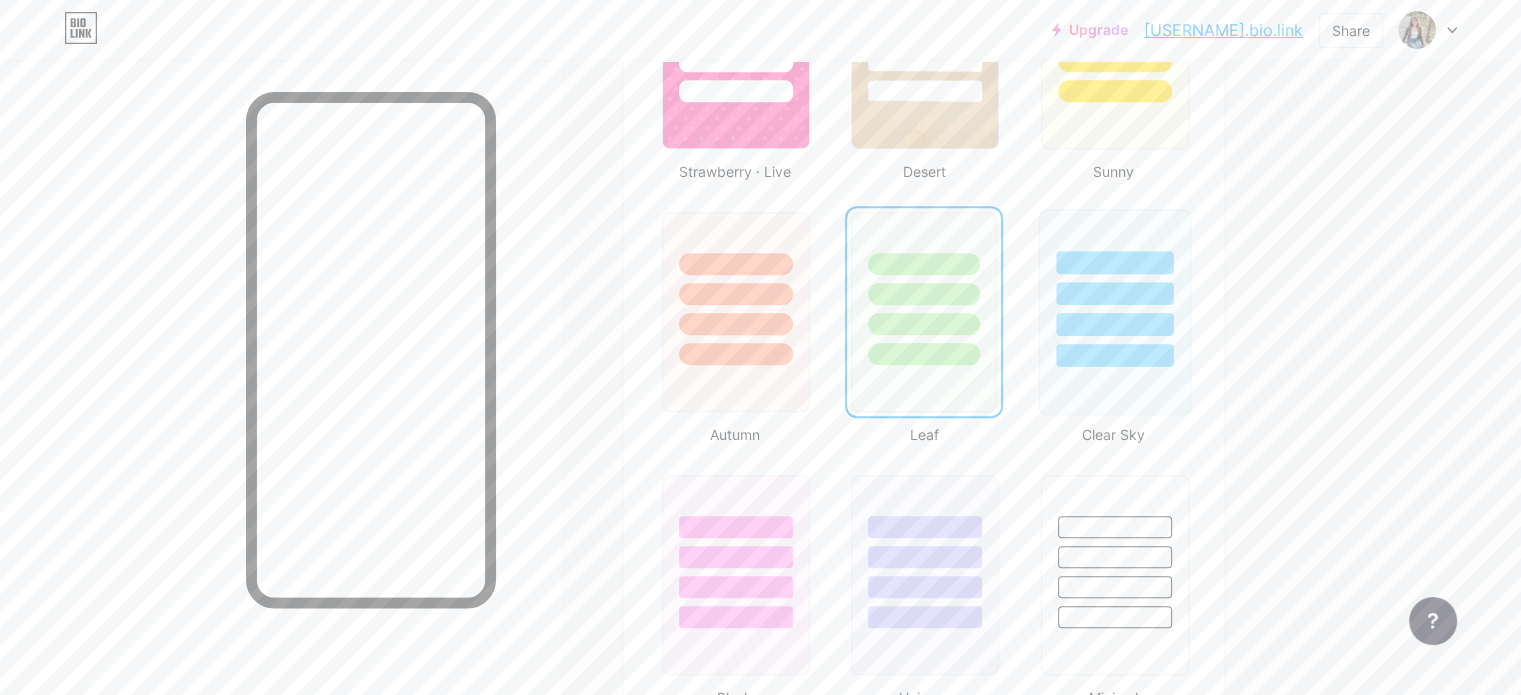 click at bounding box center [1114, 293] 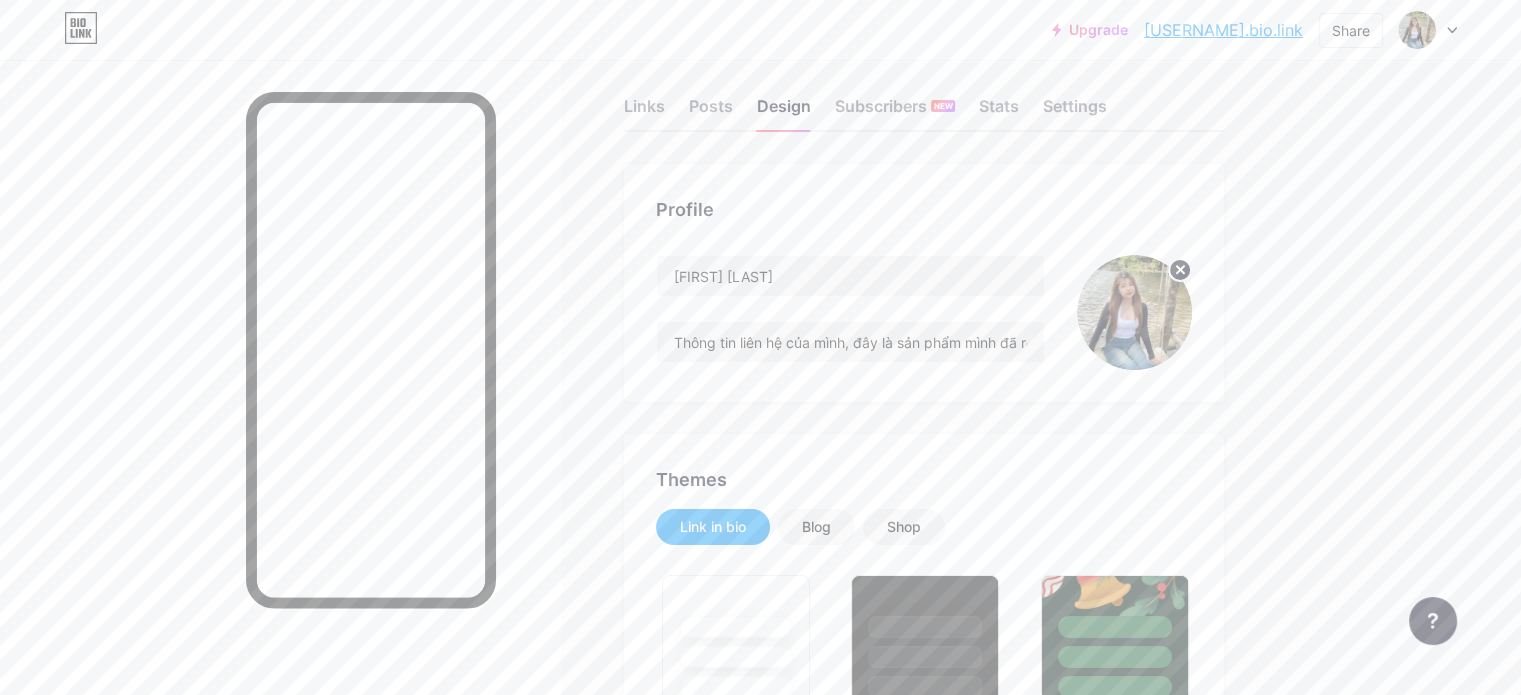 scroll, scrollTop: 0, scrollLeft: 0, axis: both 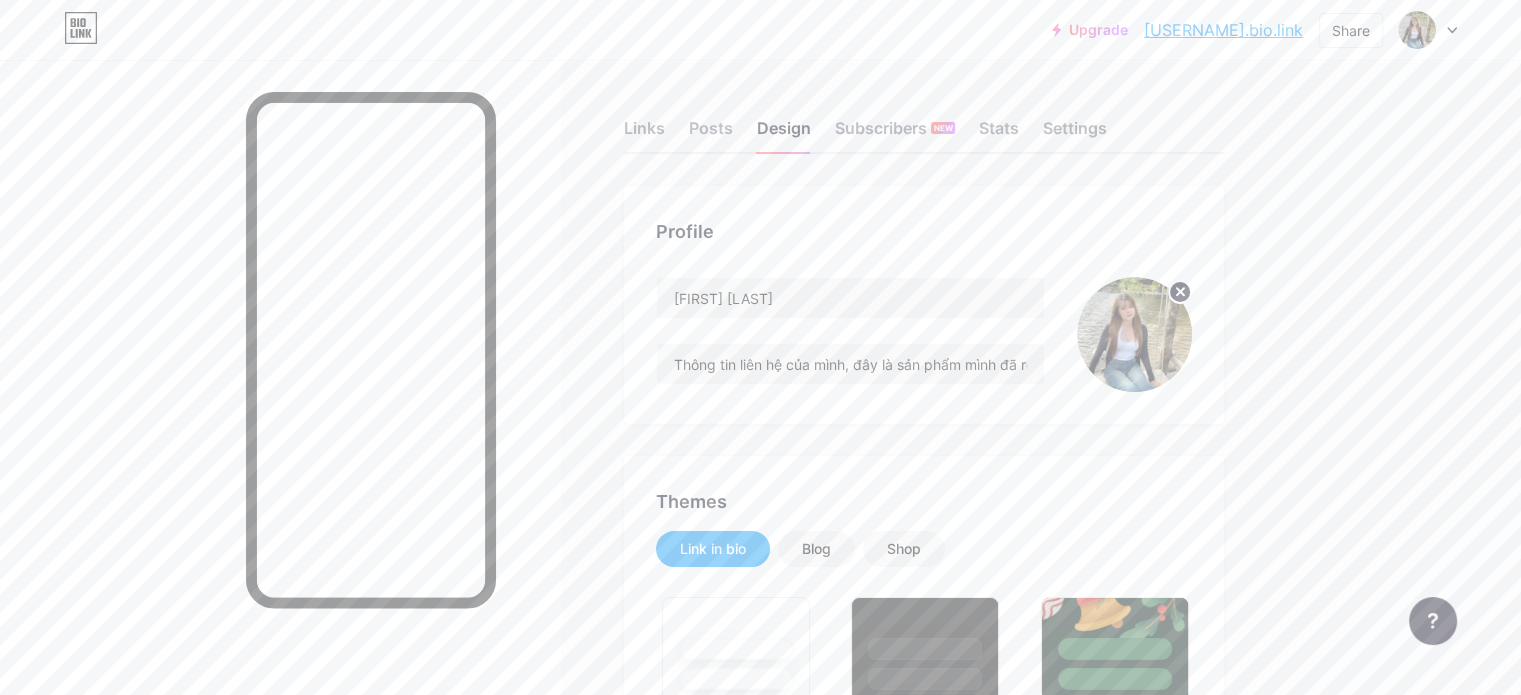 click on "Links" at bounding box center (644, 134) 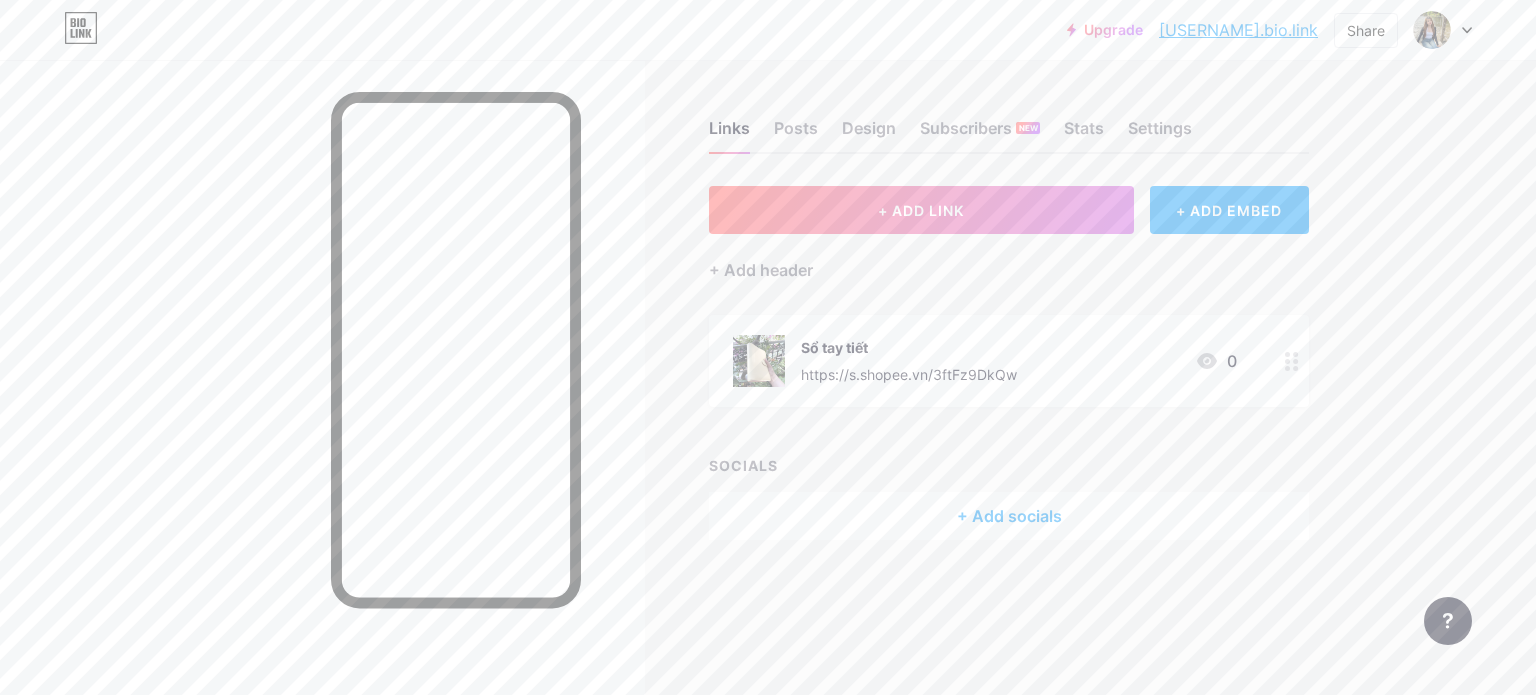 click 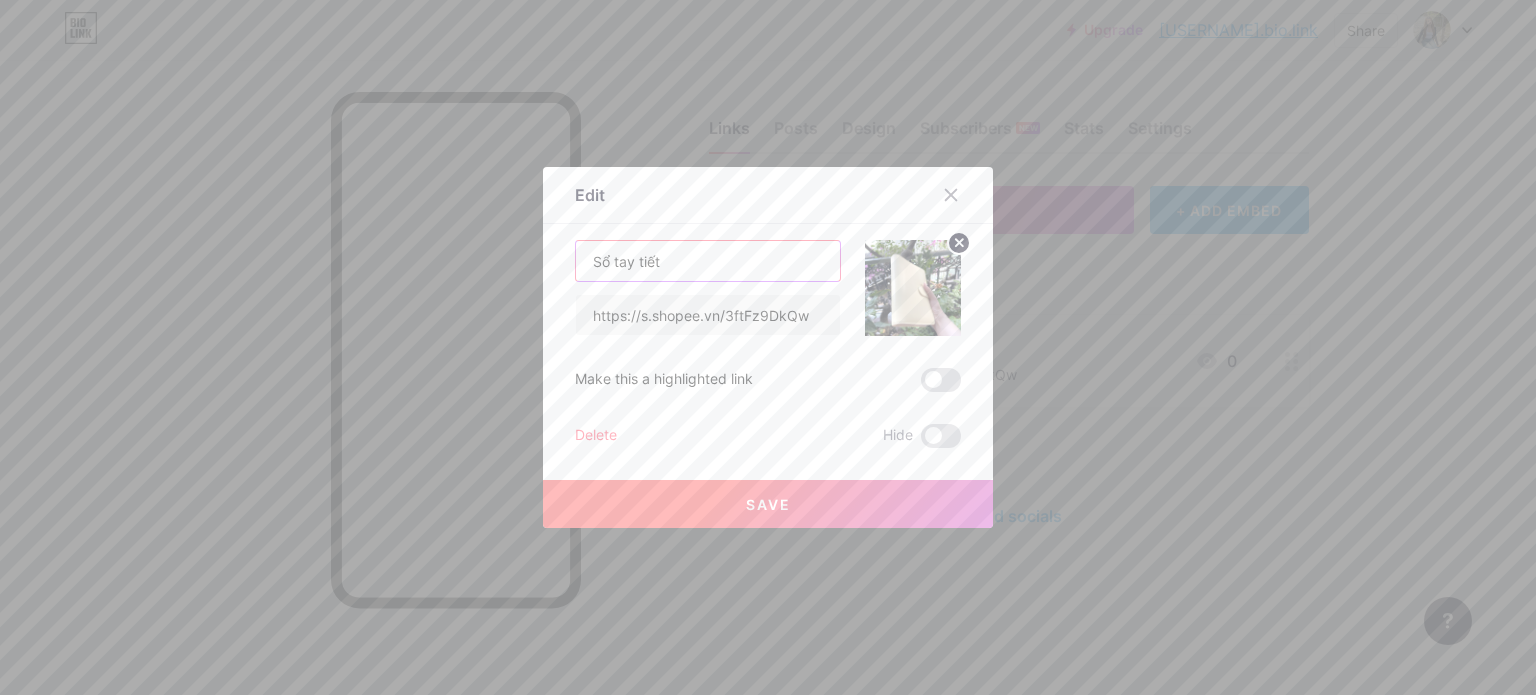 click on "Sổ tay tiết" at bounding box center (708, 261) 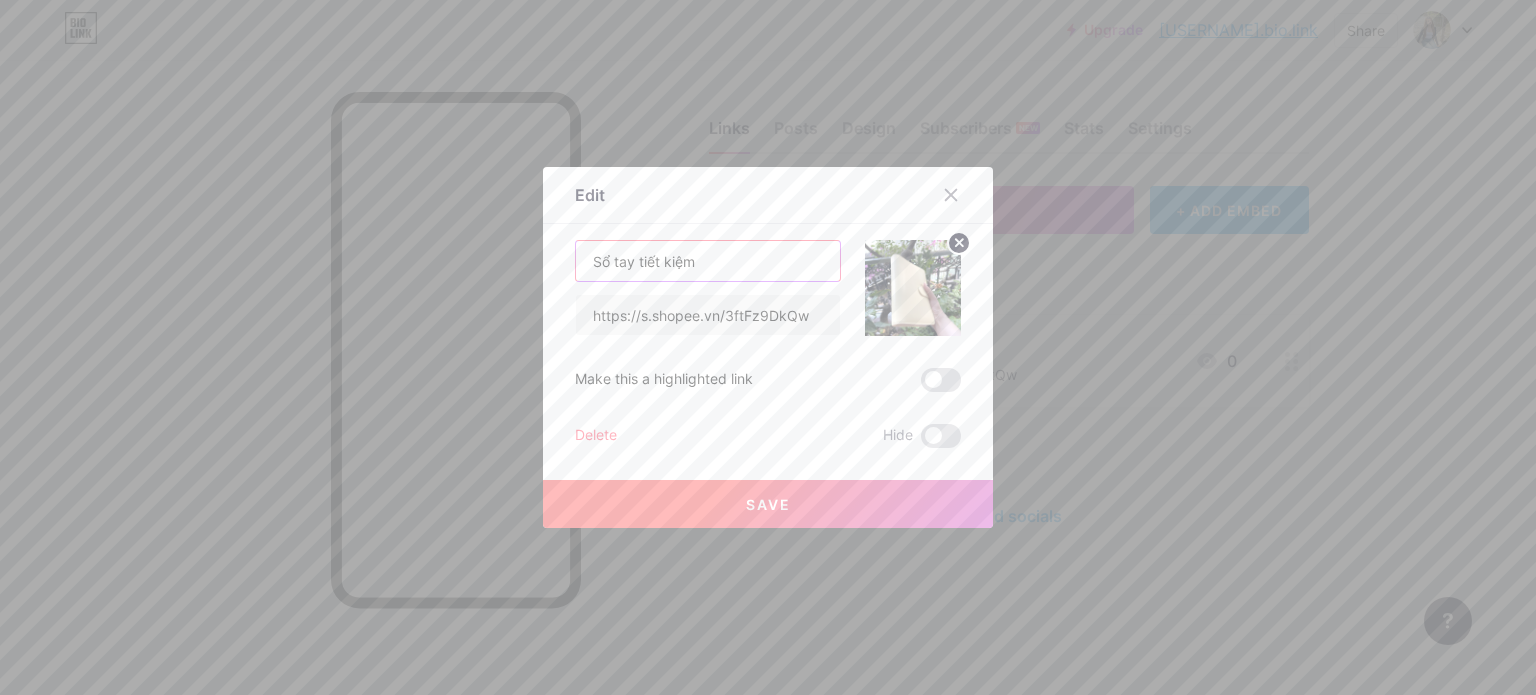 type on "Sổ tay tiết kiệm" 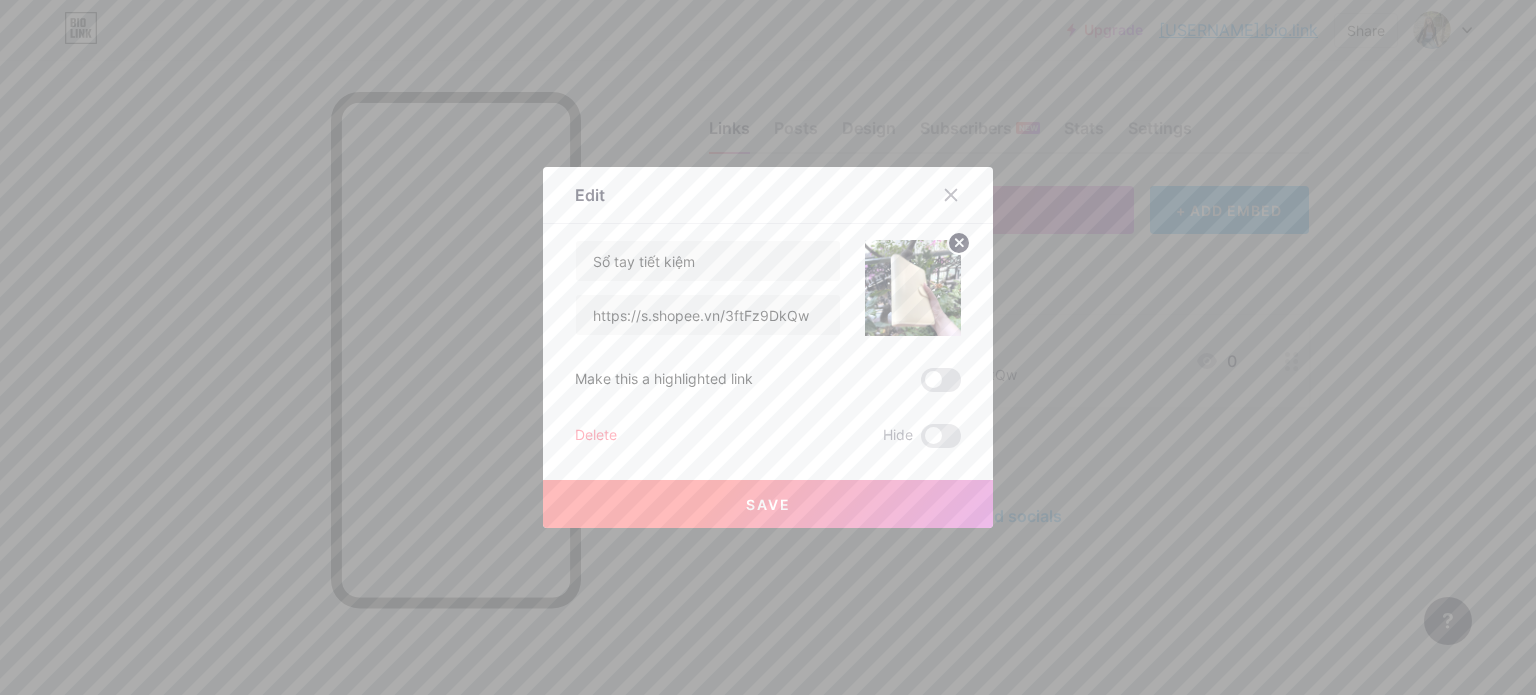 click on "Save" at bounding box center [768, 504] 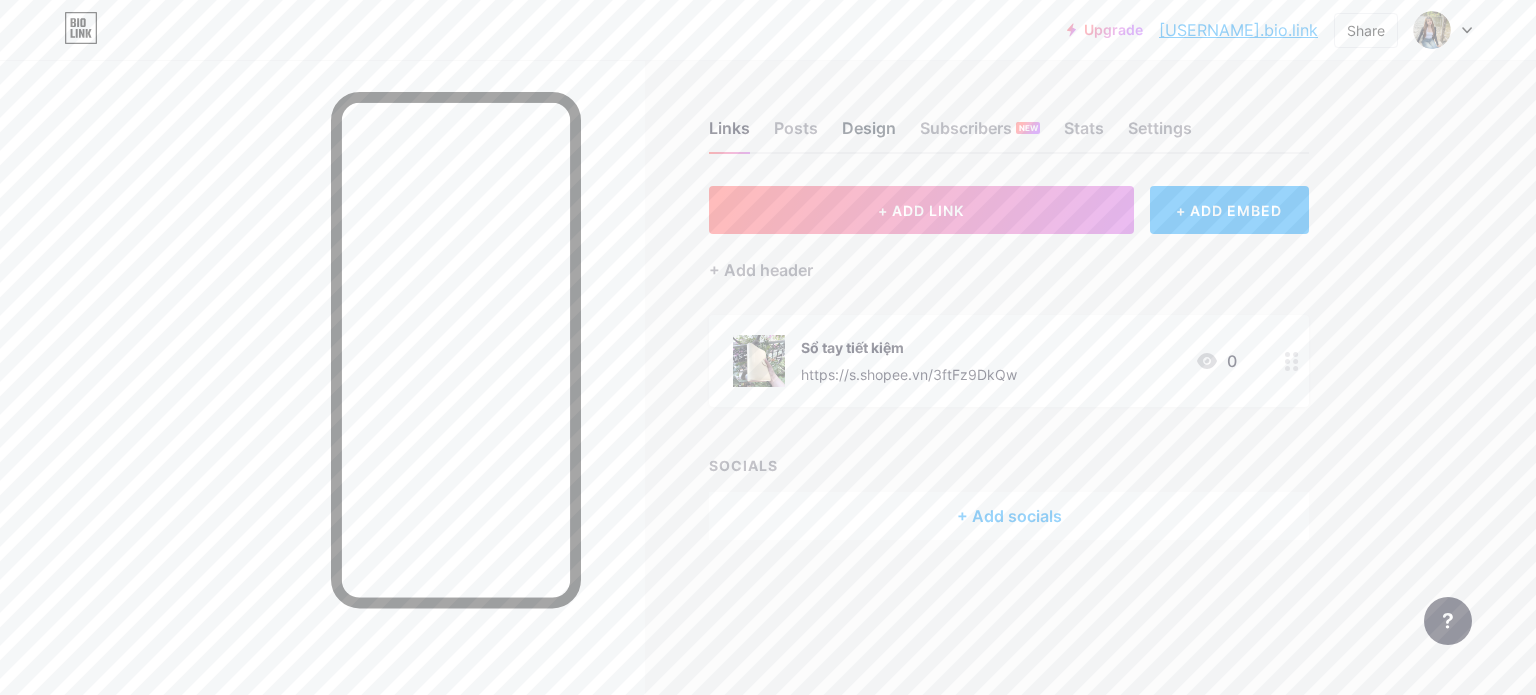 click on "Design" at bounding box center [869, 134] 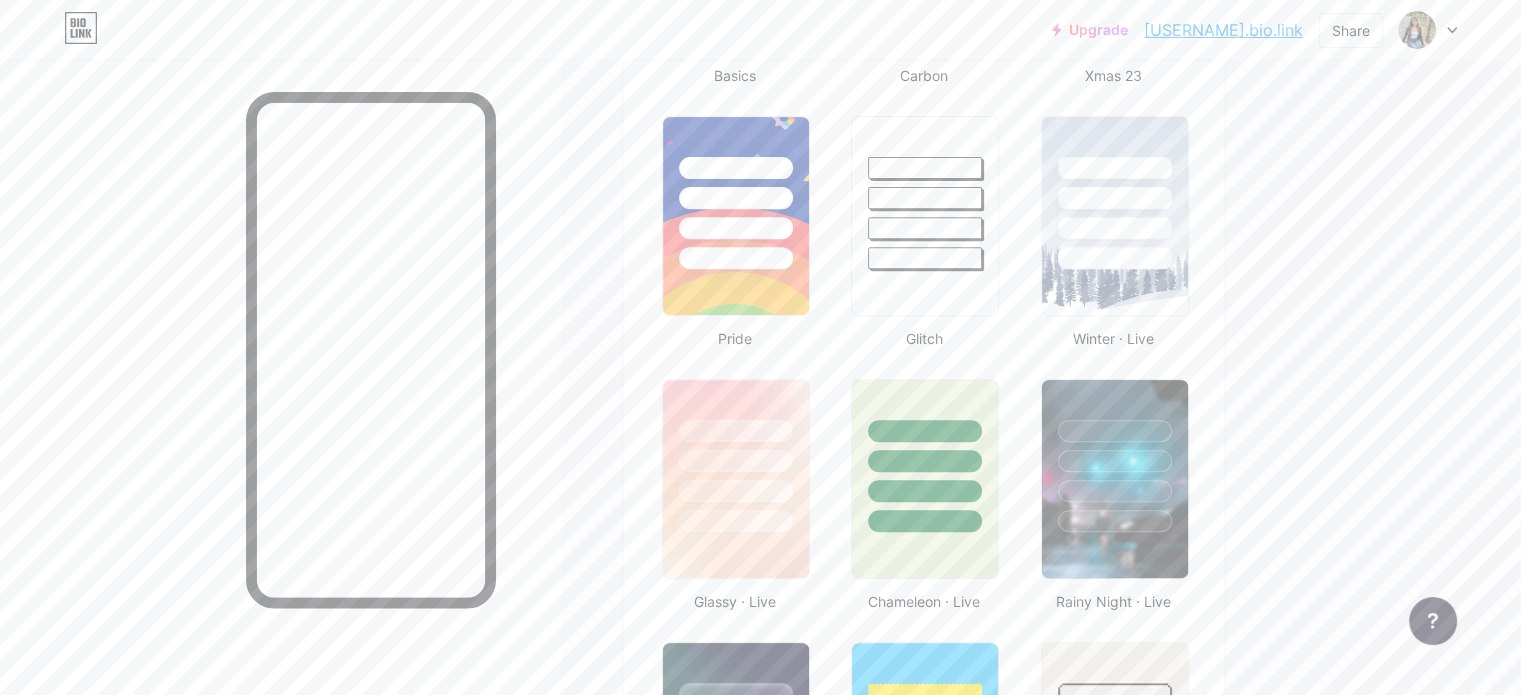 scroll, scrollTop: 800, scrollLeft: 0, axis: vertical 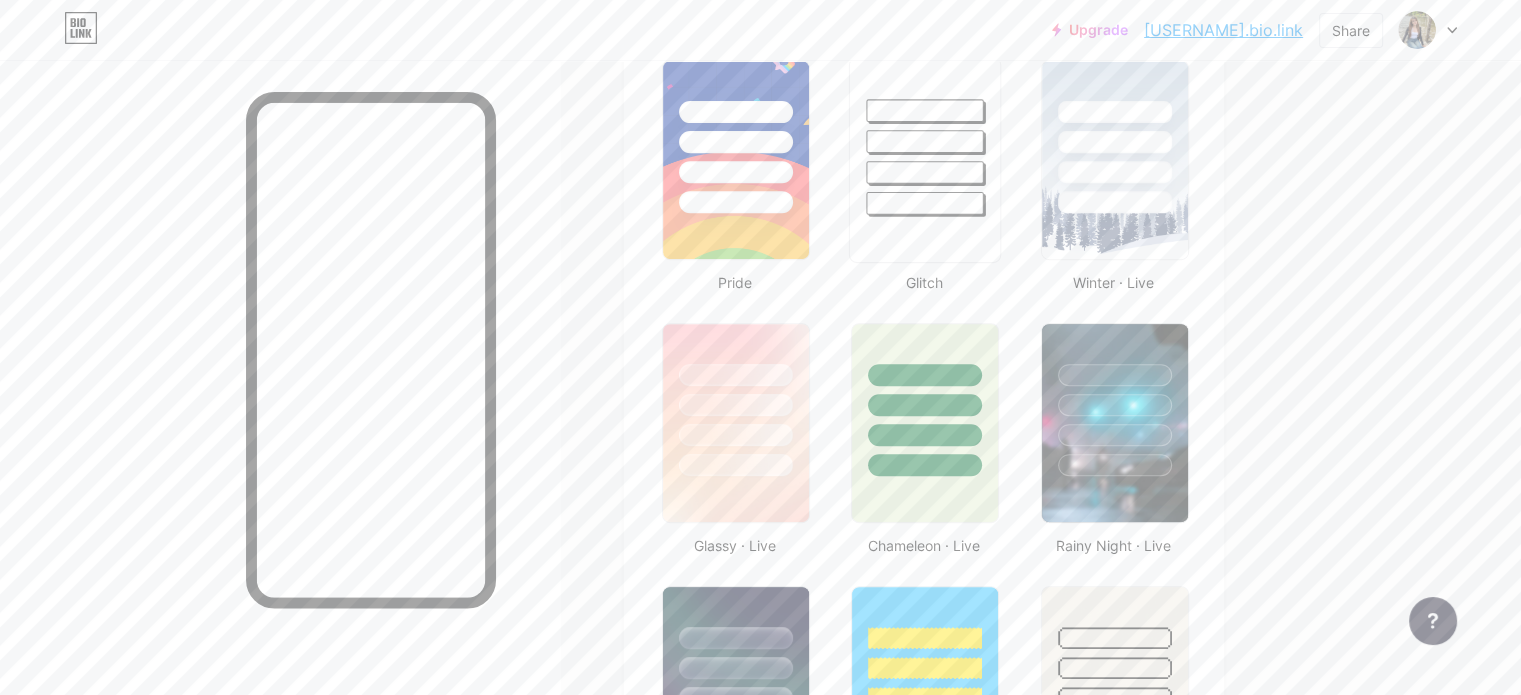 click at bounding box center [925, 203] 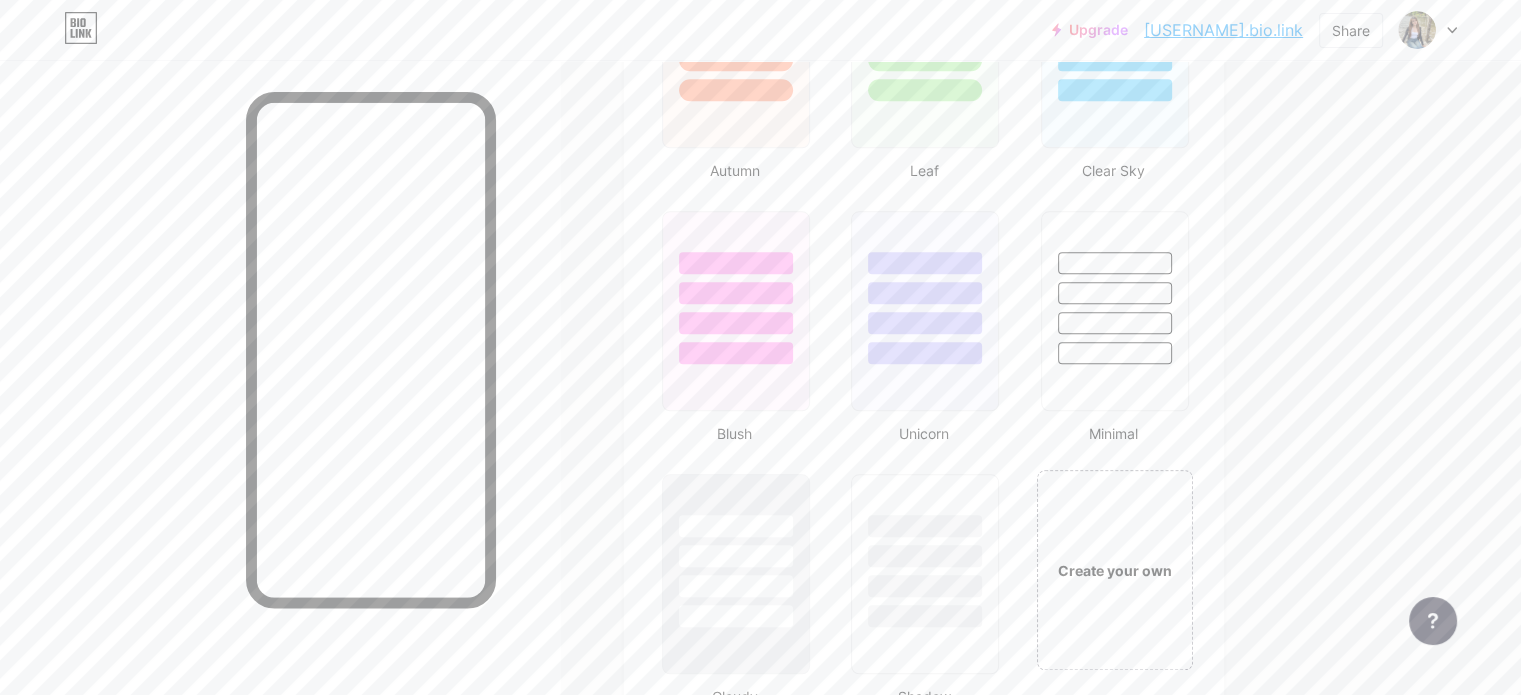 scroll, scrollTop: 2000, scrollLeft: 0, axis: vertical 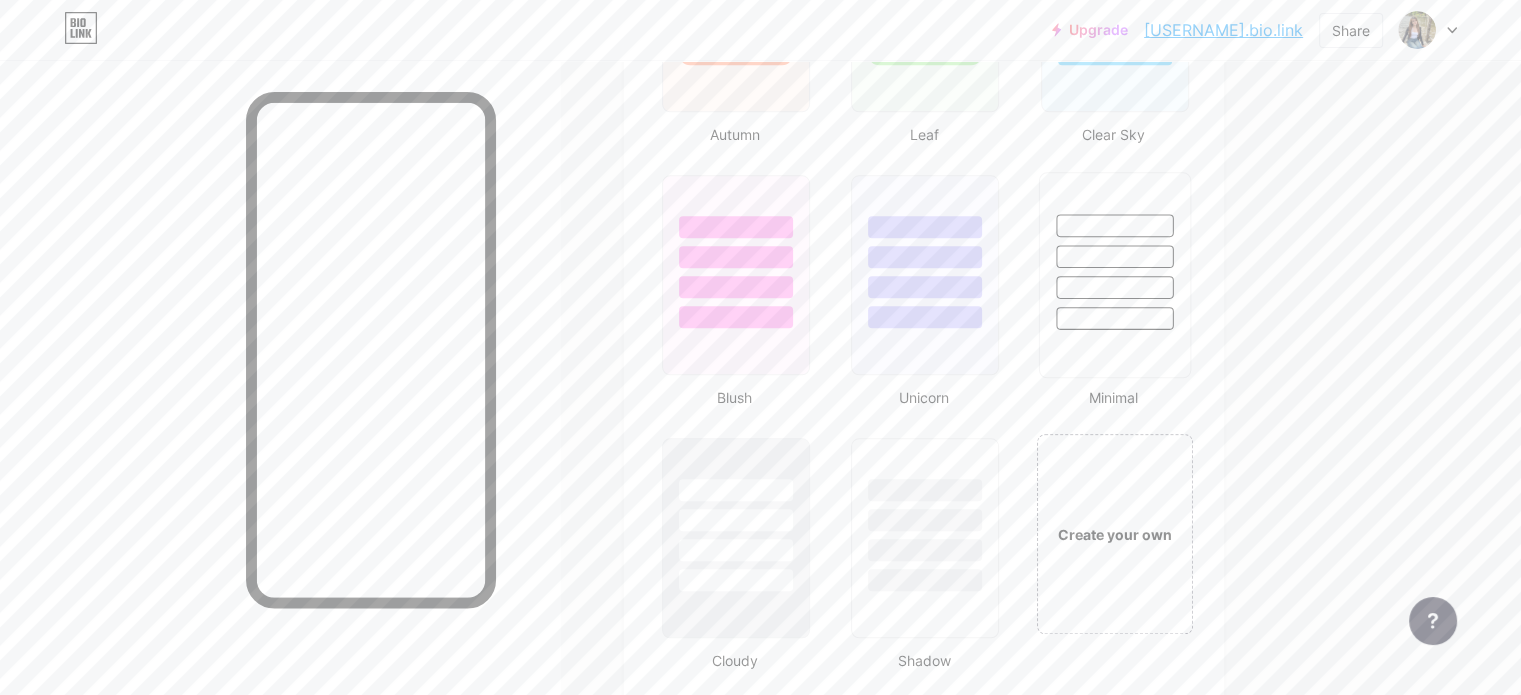 click at bounding box center [1114, 256] 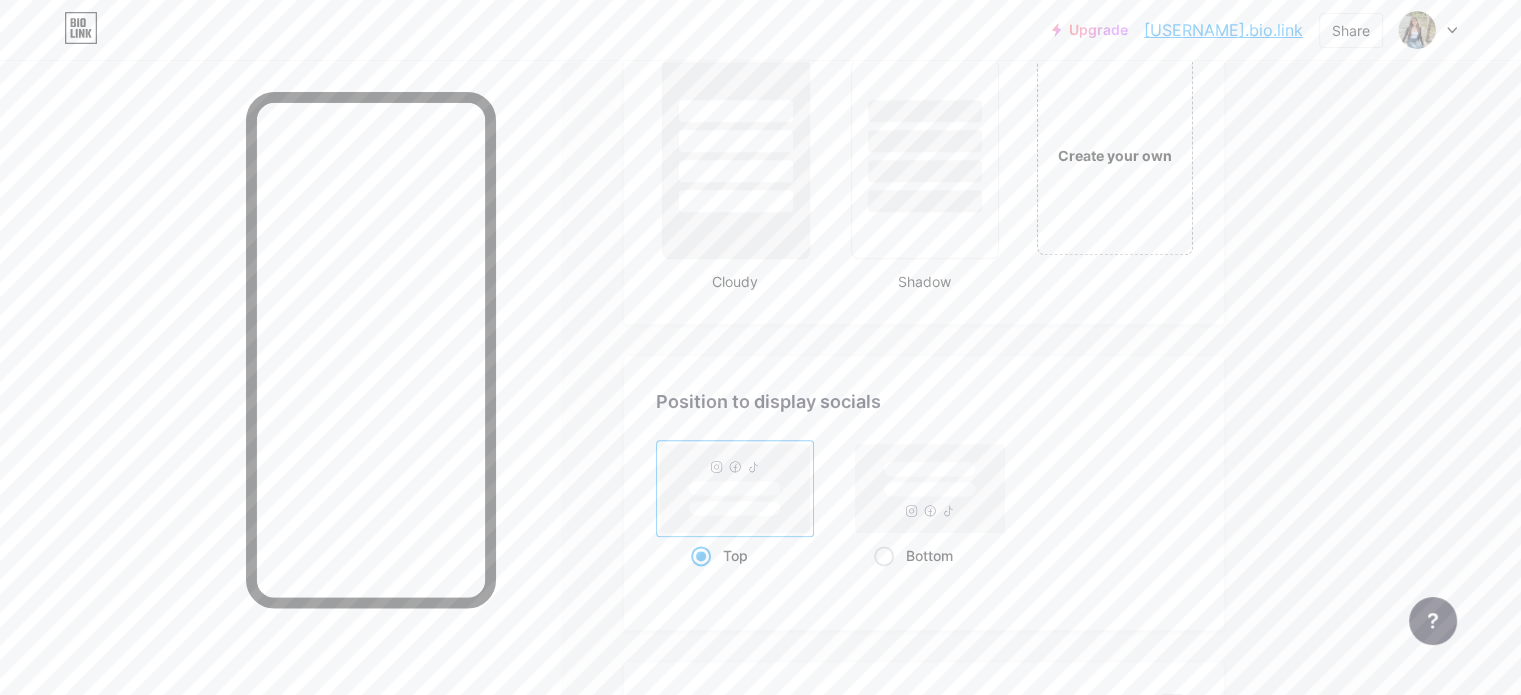 scroll, scrollTop: 2200, scrollLeft: 0, axis: vertical 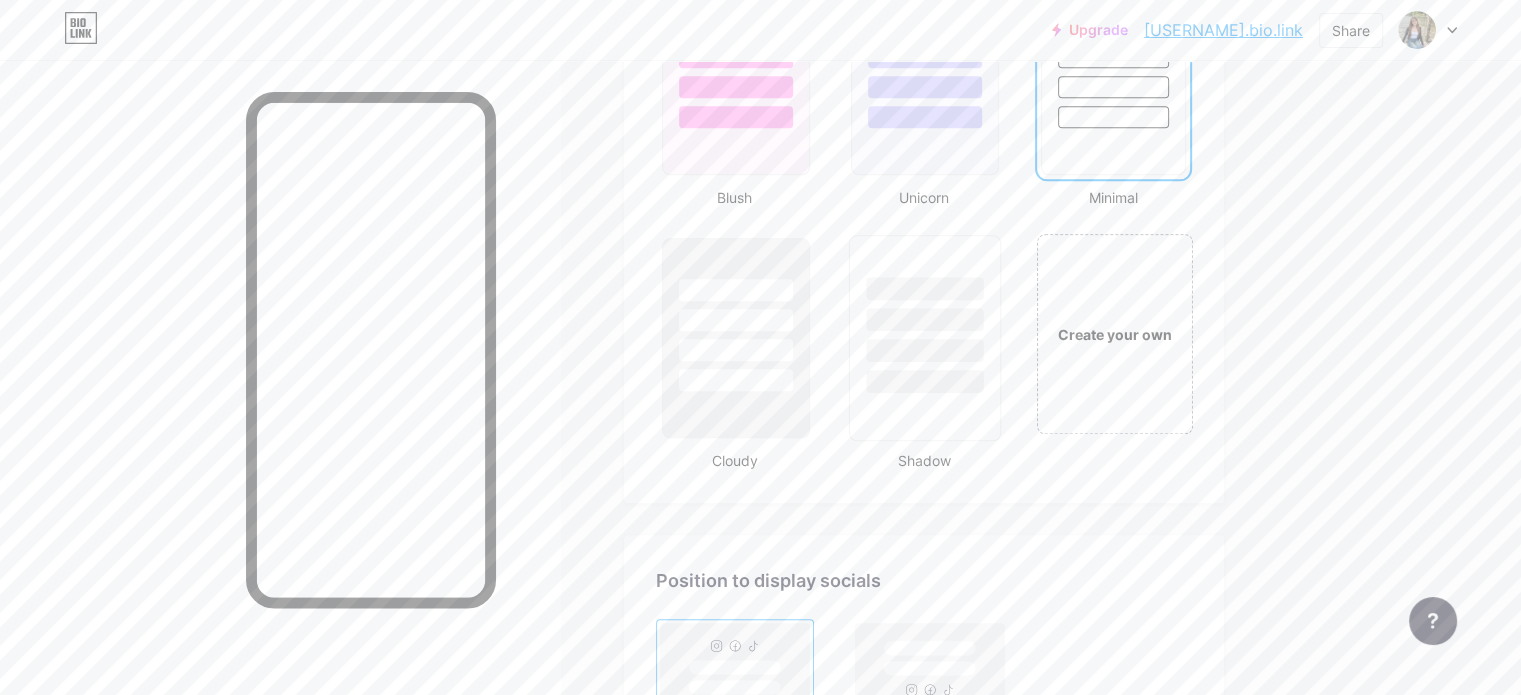 click at bounding box center [925, 314] 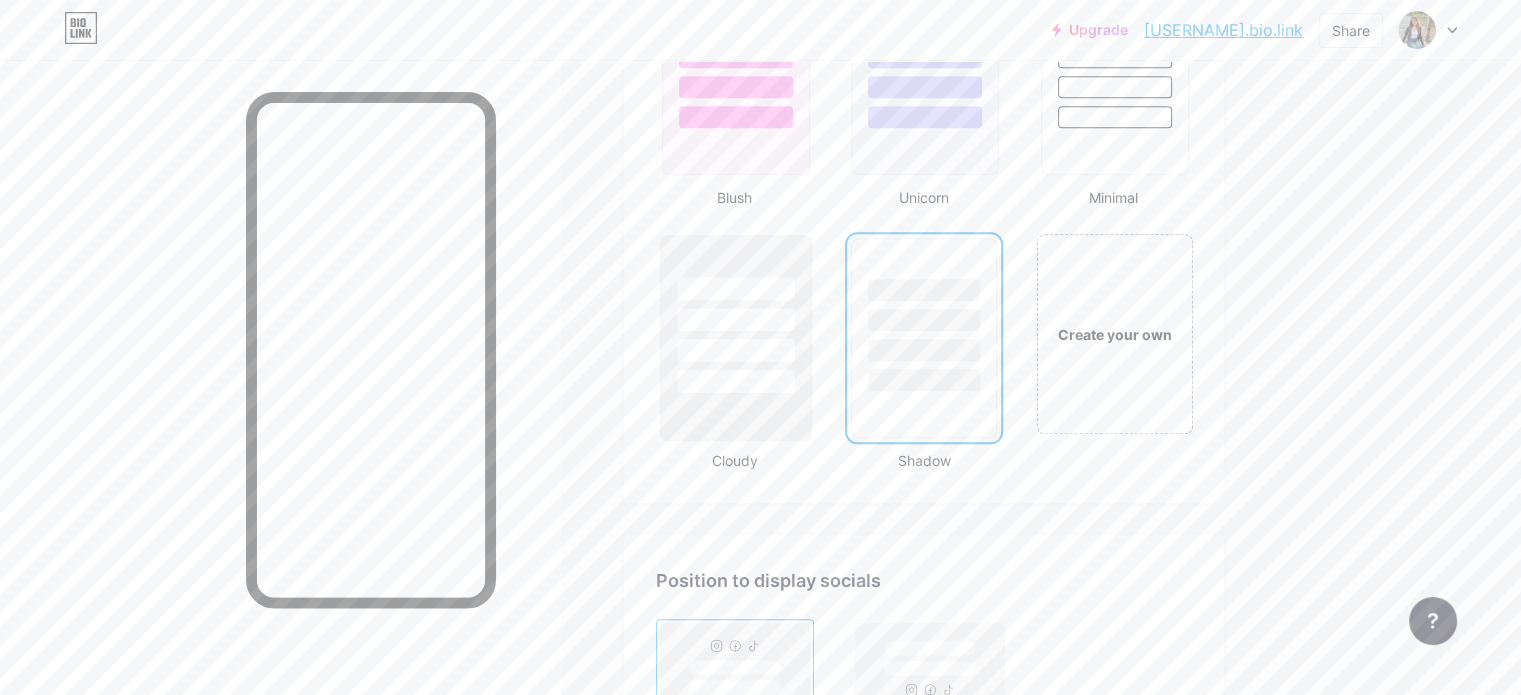 scroll, scrollTop: 2100, scrollLeft: 0, axis: vertical 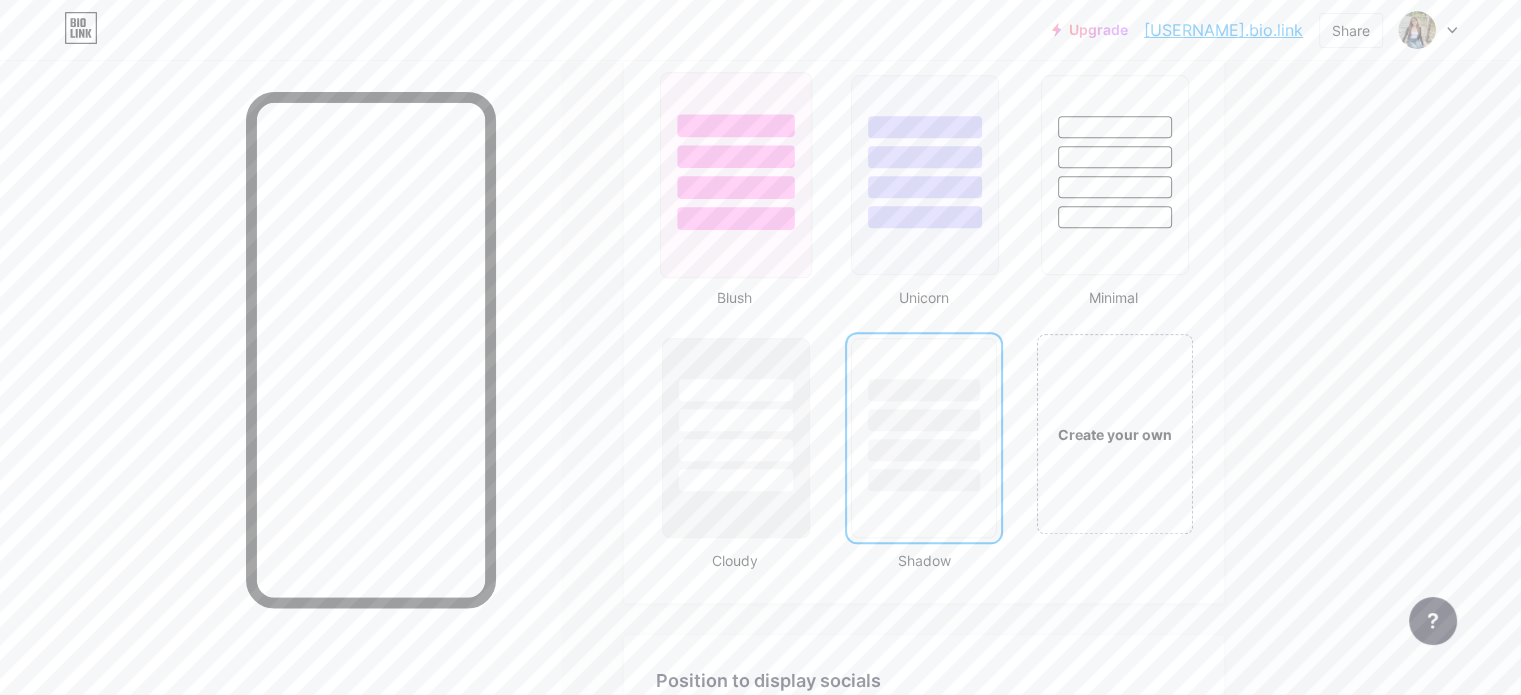 click at bounding box center [736, 175] 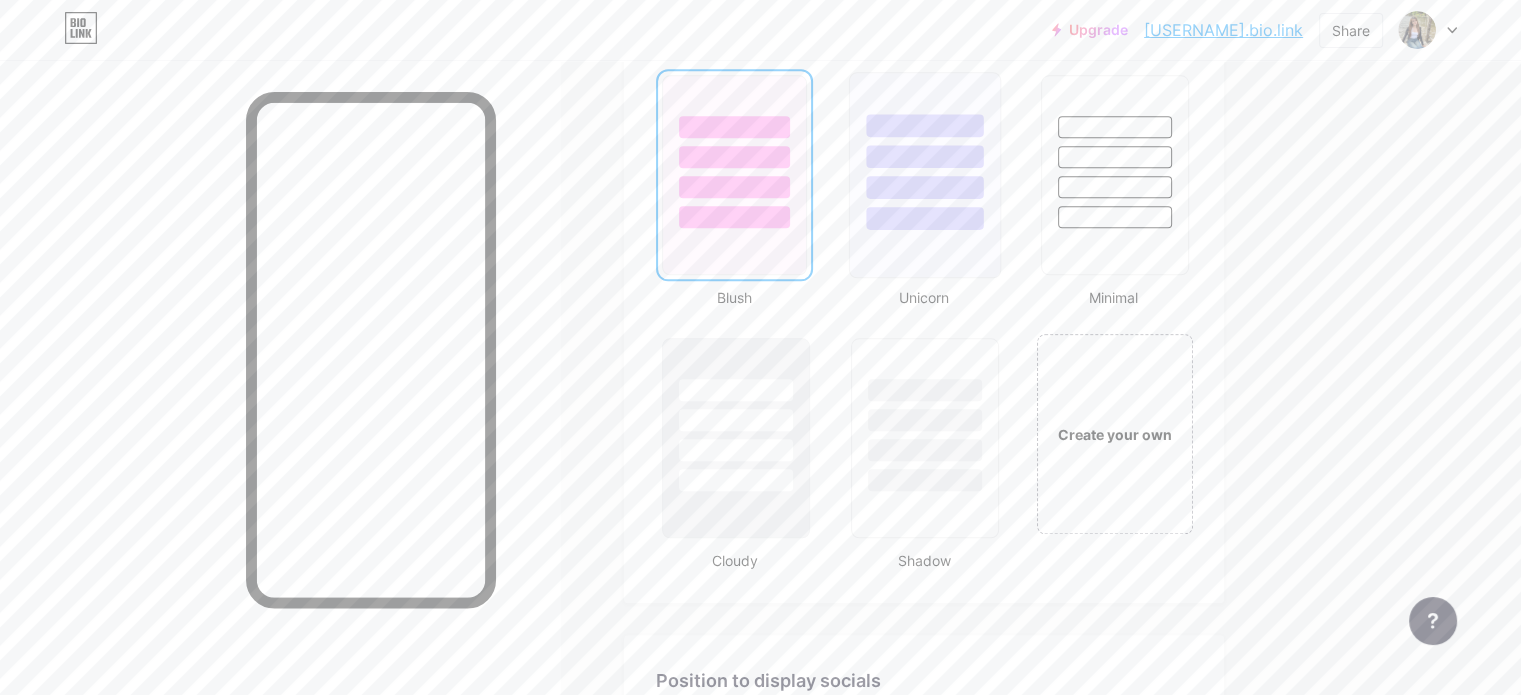 click at bounding box center [925, 187] 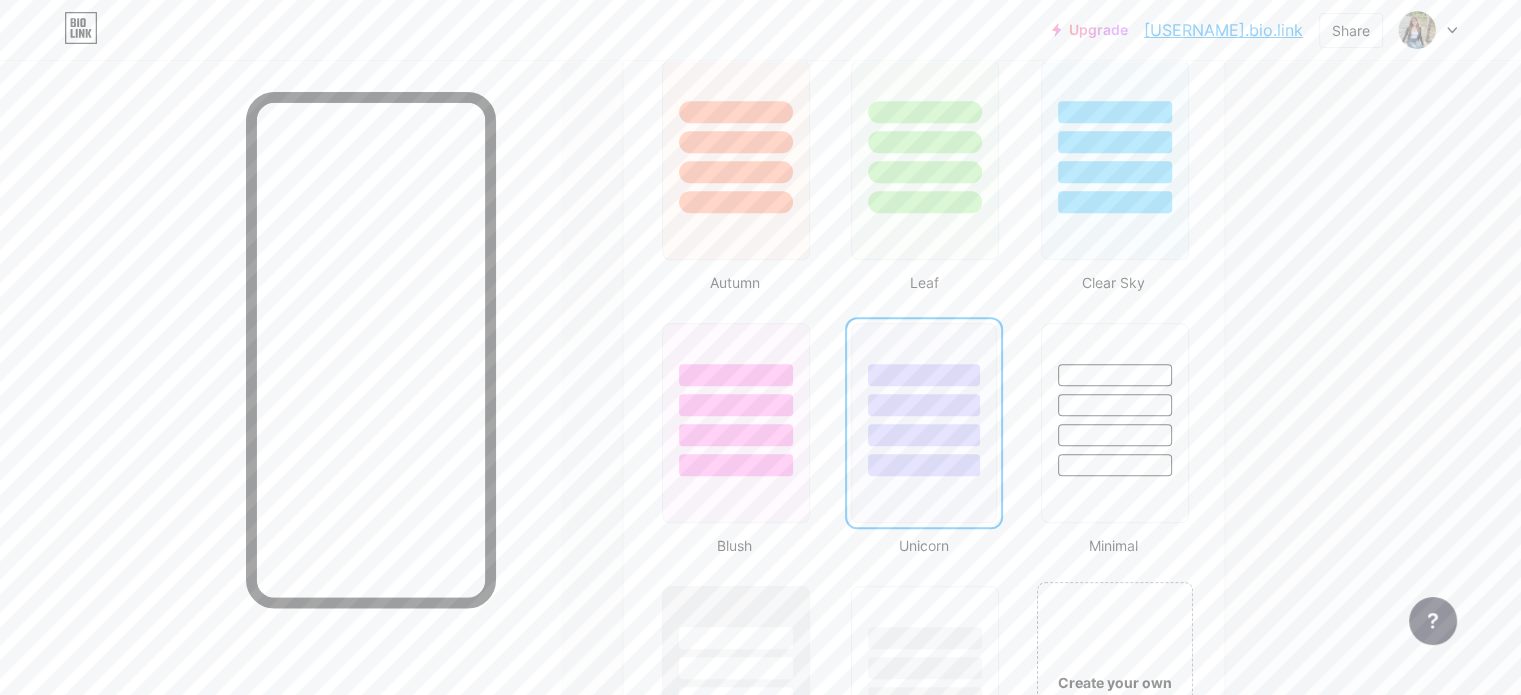 scroll, scrollTop: 1800, scrollLeft: 0, axis: vertical 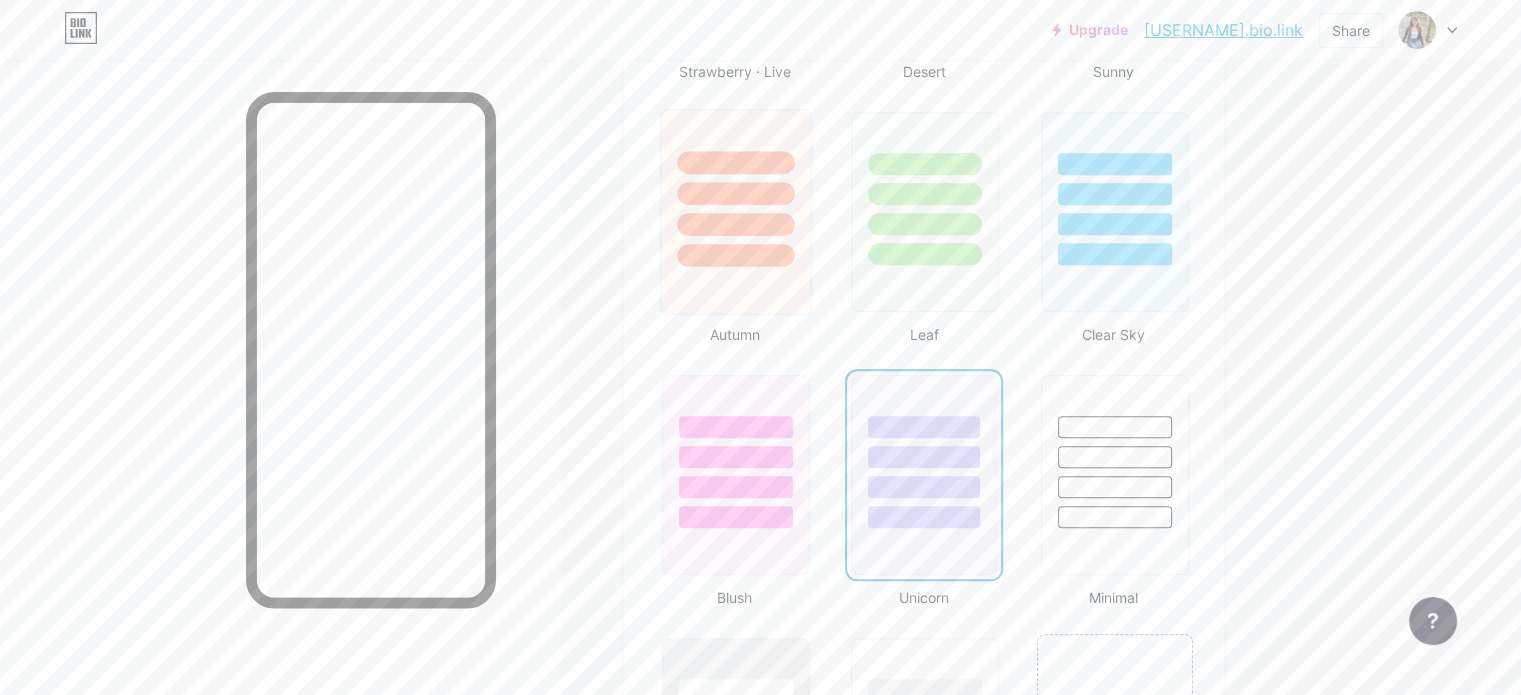 click at bounding box center (735, 224) 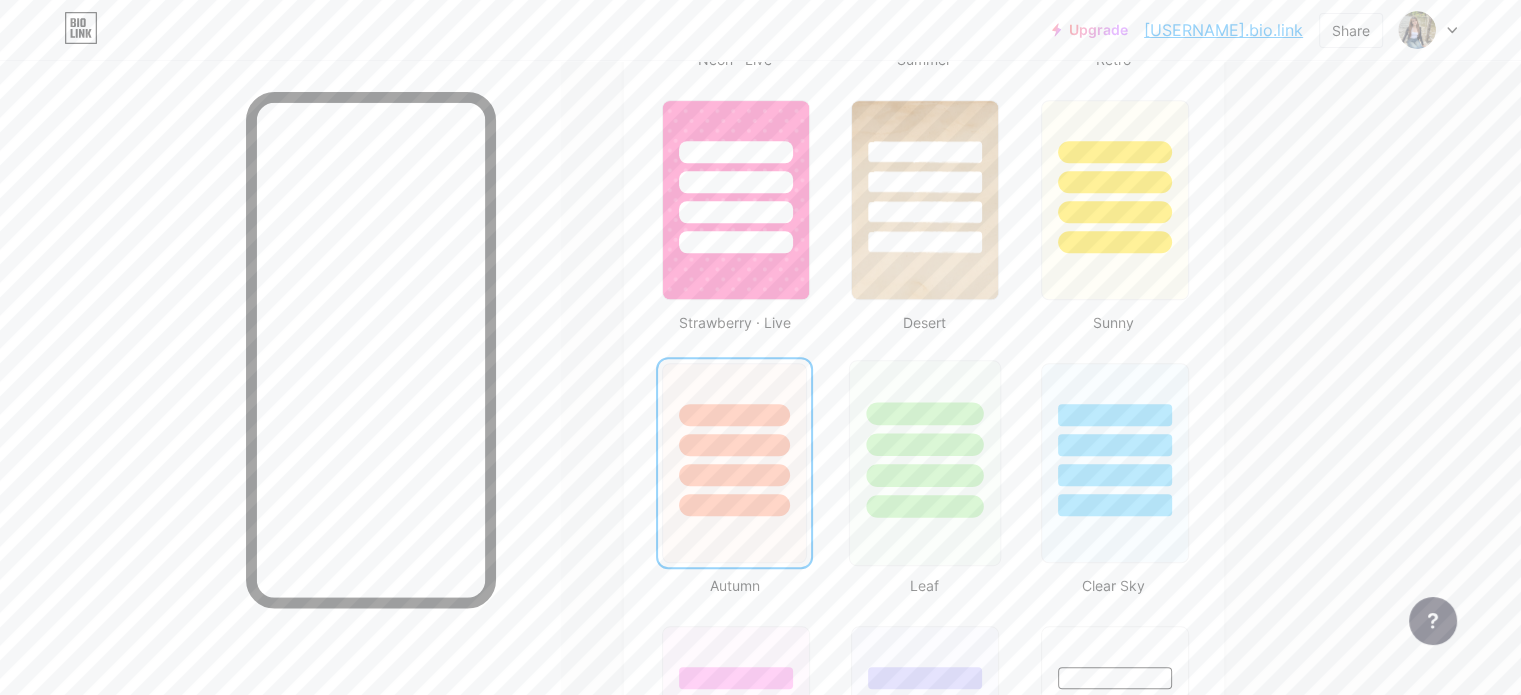 scroll, scrollTop: 1500, scrollLeft: 0, axis: vertical 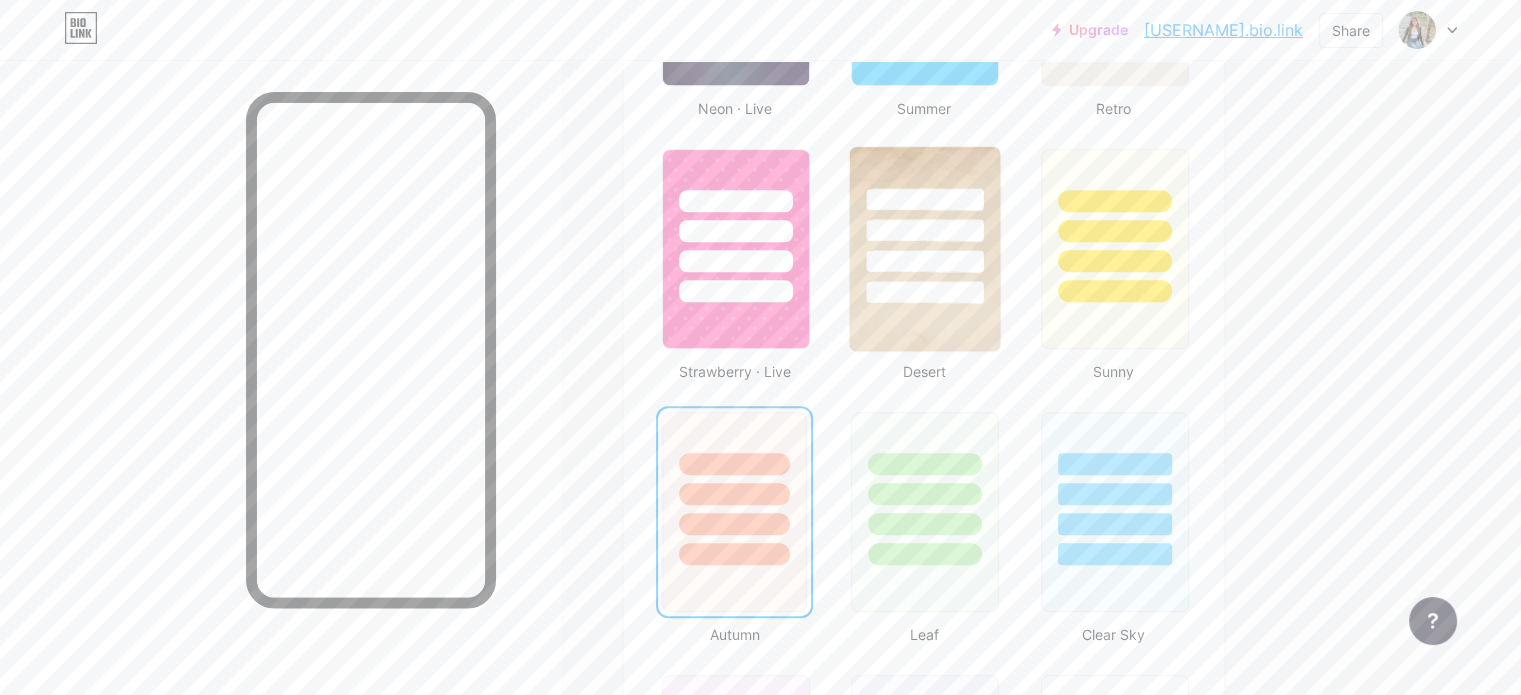 click at bounding box center [925, 230] 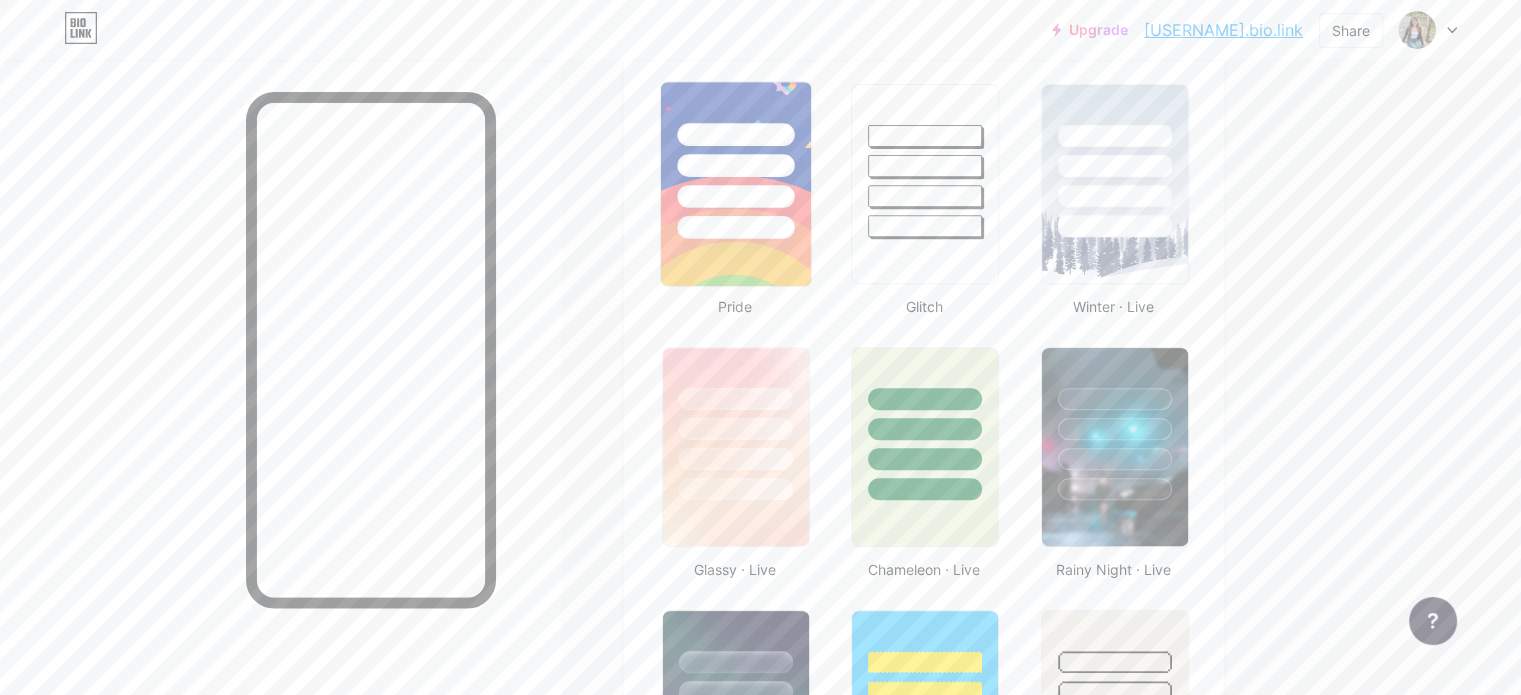 scroll, scrollTop: 900, scrollLeft: 0, axis: vertical 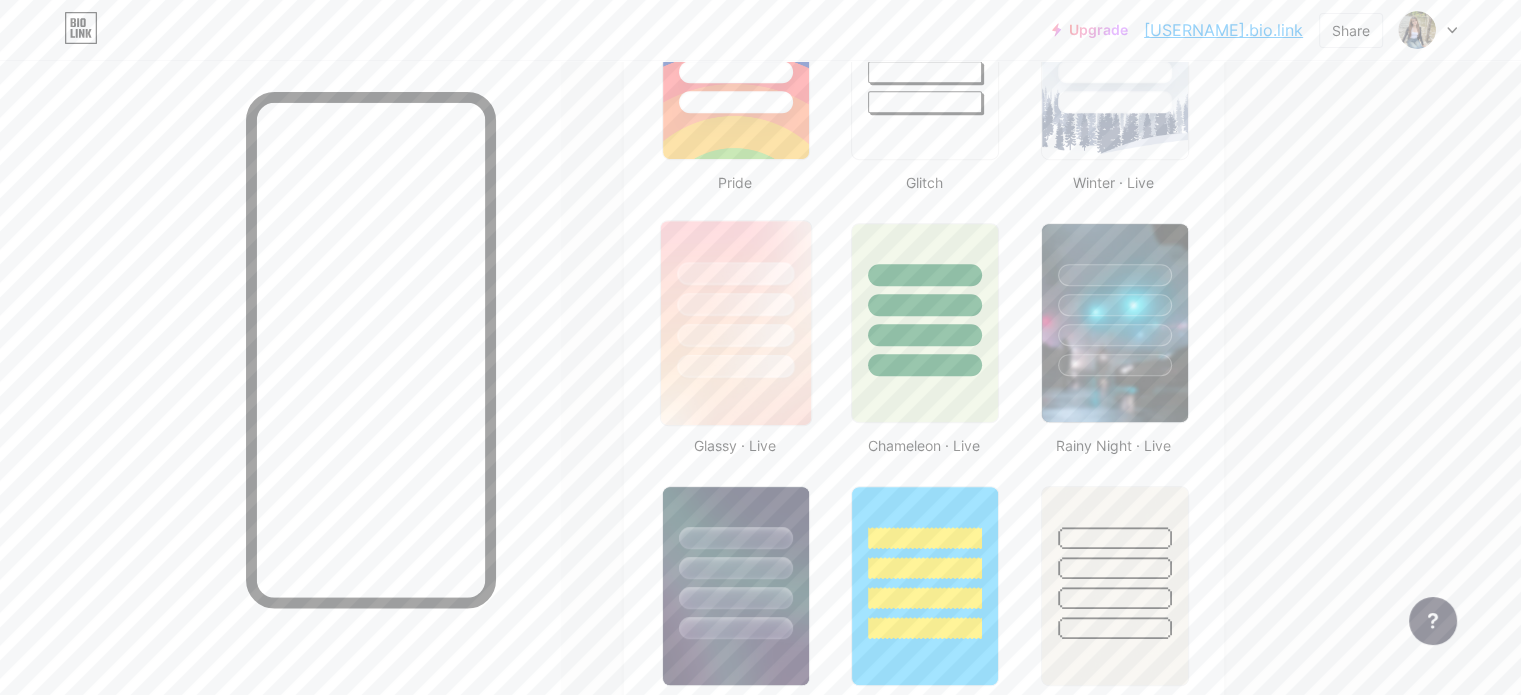 click at bounding box center [736, 299] 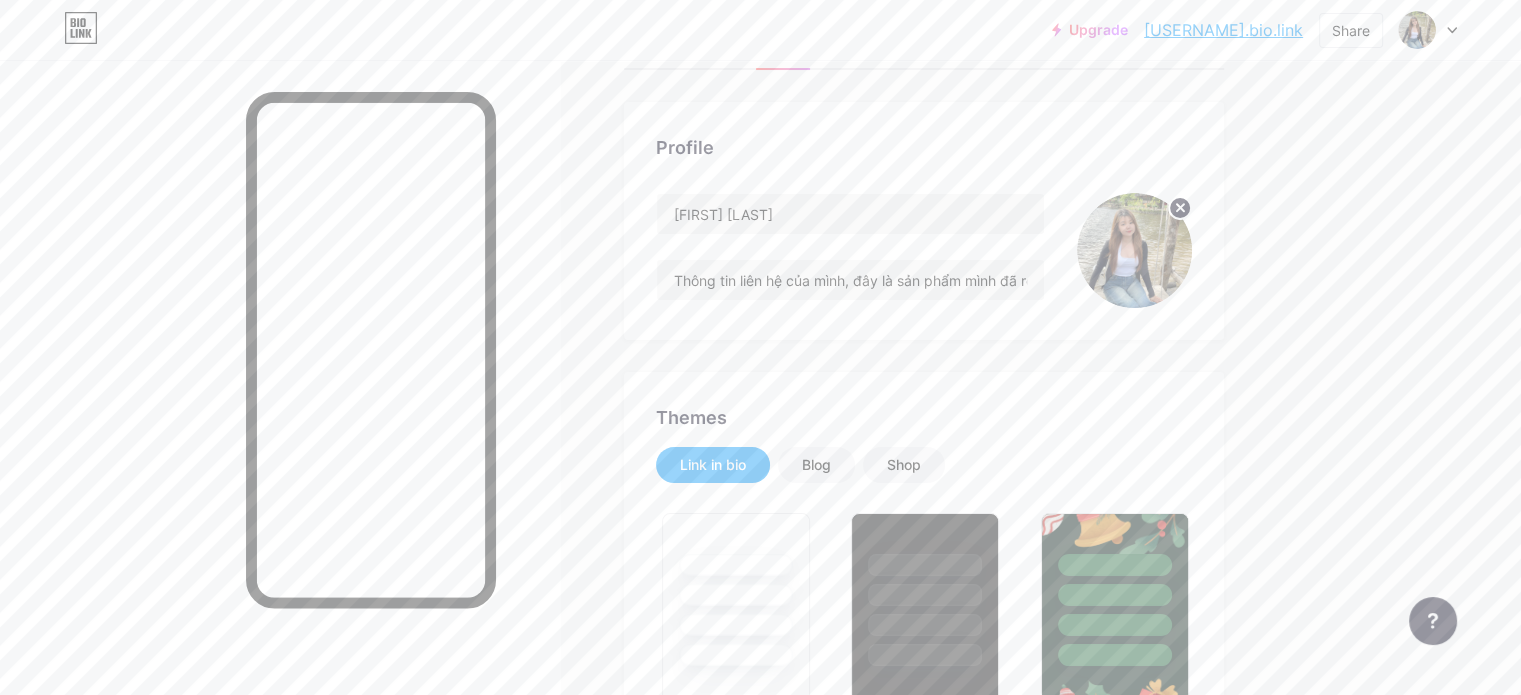 scroll, scrollTop: 0, scrollLeft: 0, axis: both 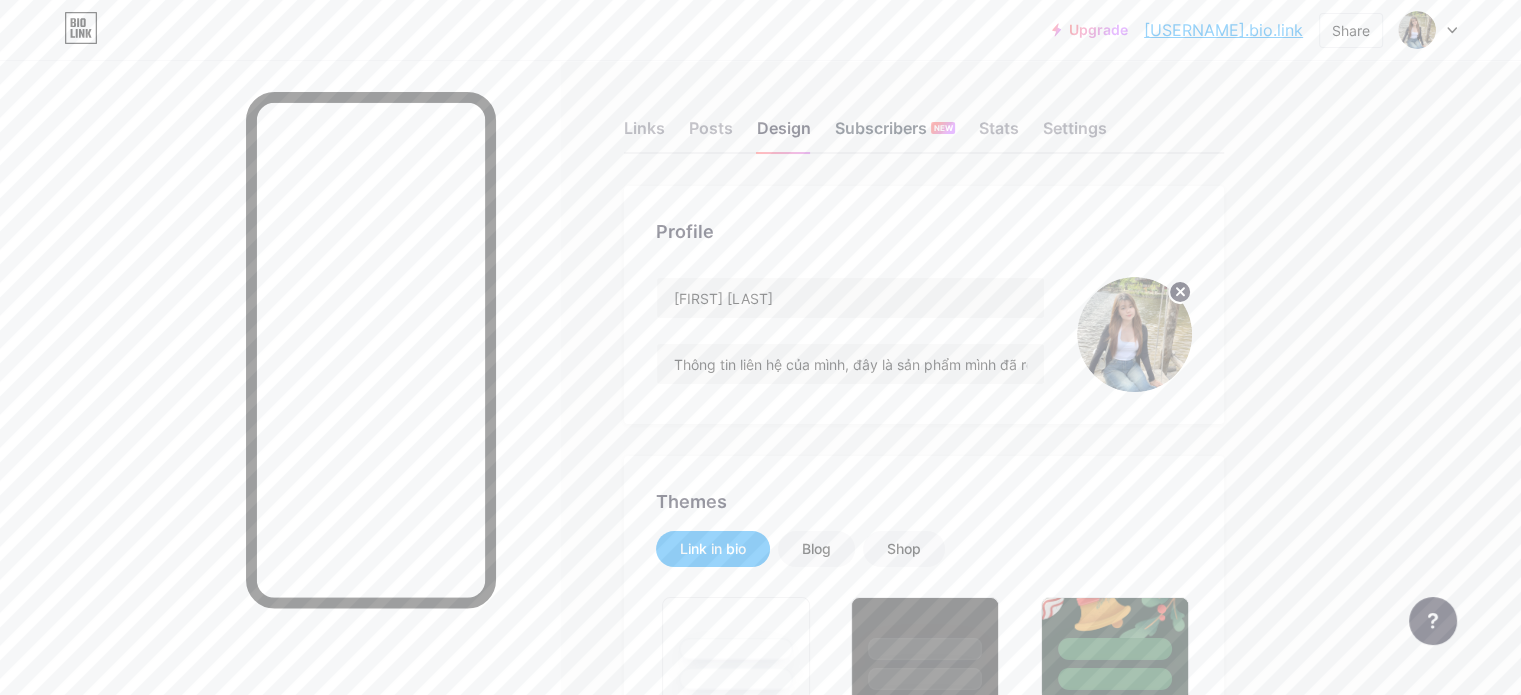 click on "Subscribers
NEW" at bounding box center [895, 134] 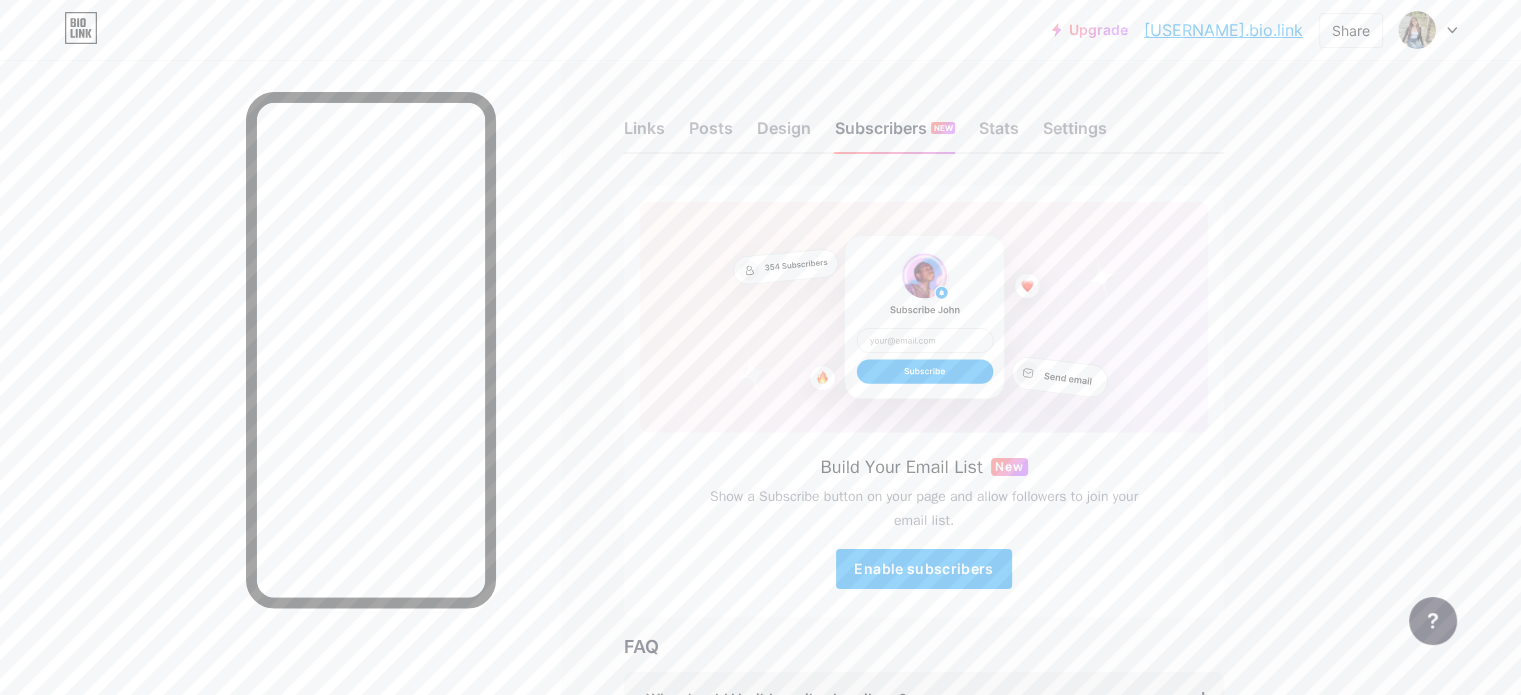drag, startPoint x: 916, startPoint y: 123, endPoint x: 1016, endPoint y: 120, distance: 100.04499 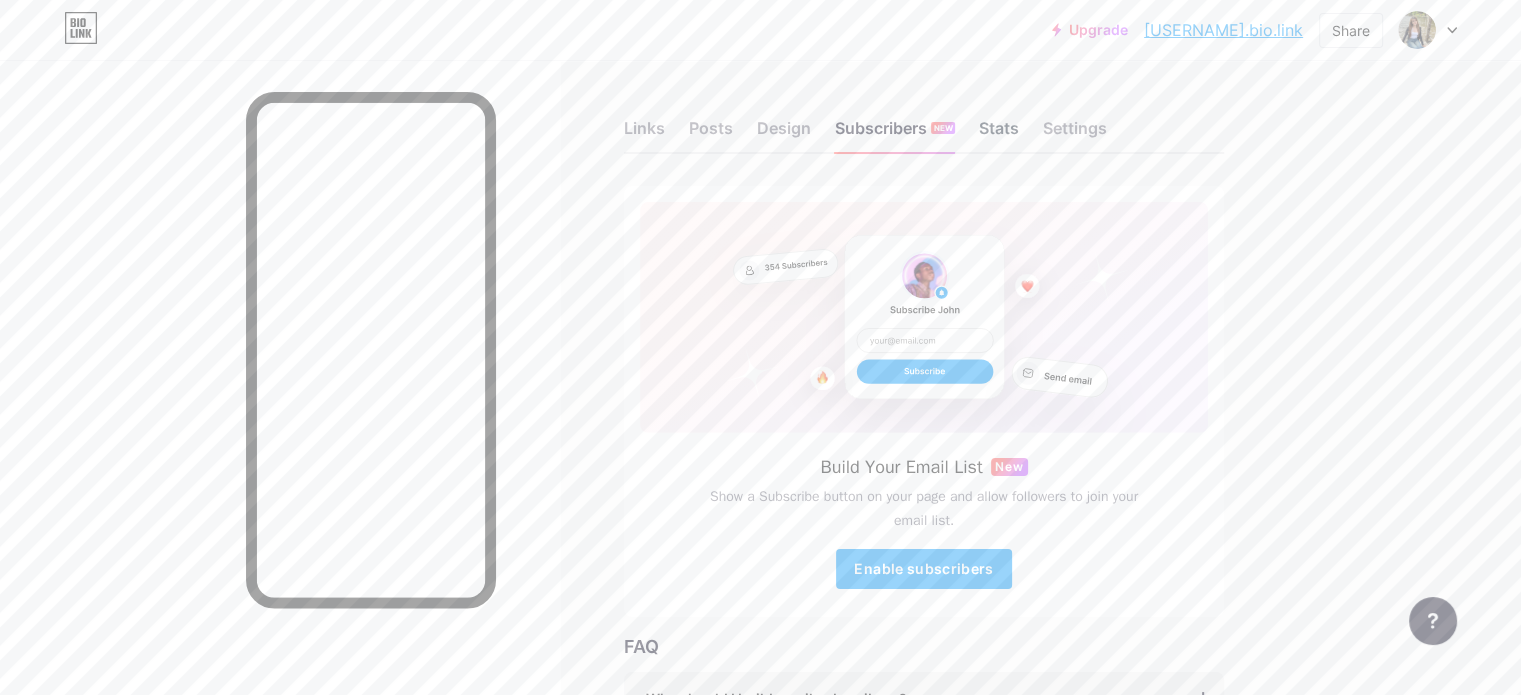click on "Stats" at bounding box center [999, 134] 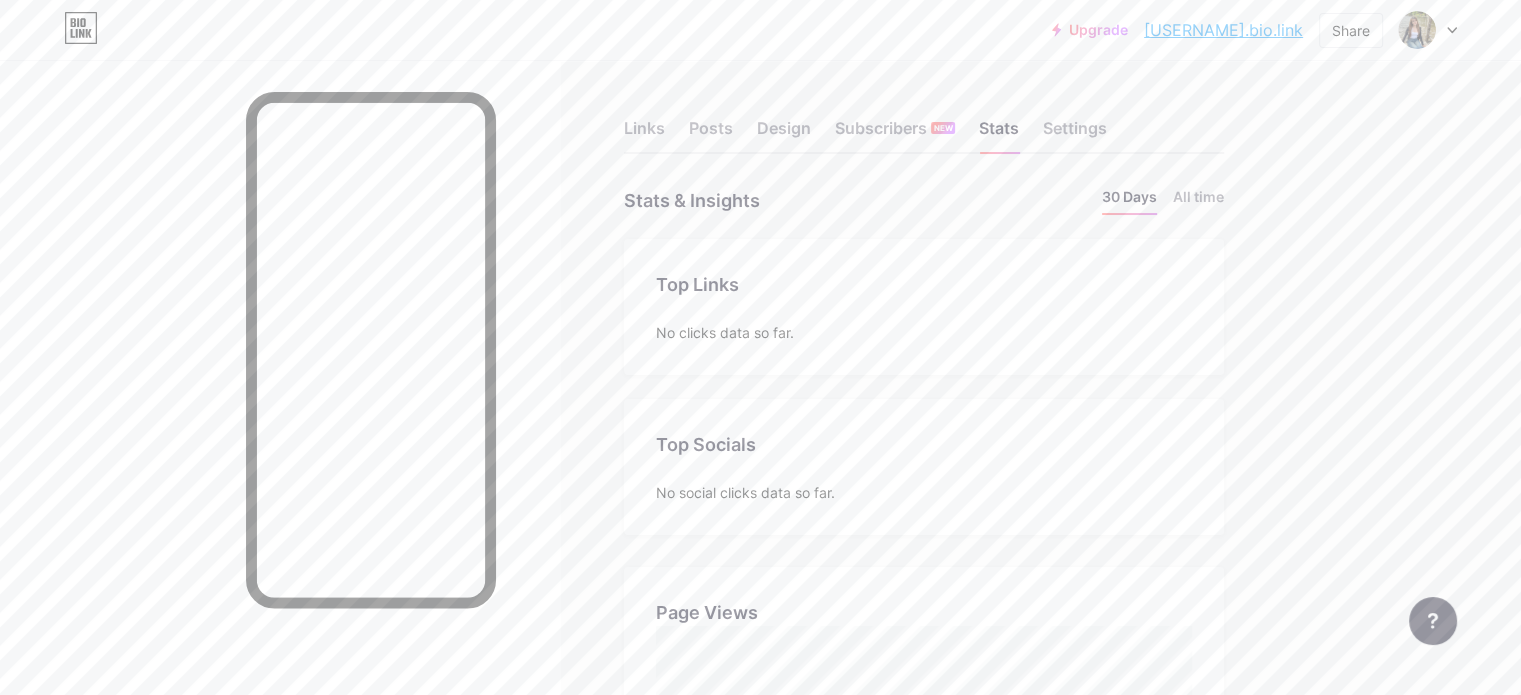 scroll, scrollTop: 999304, scrollLeft: 998479, axis: both 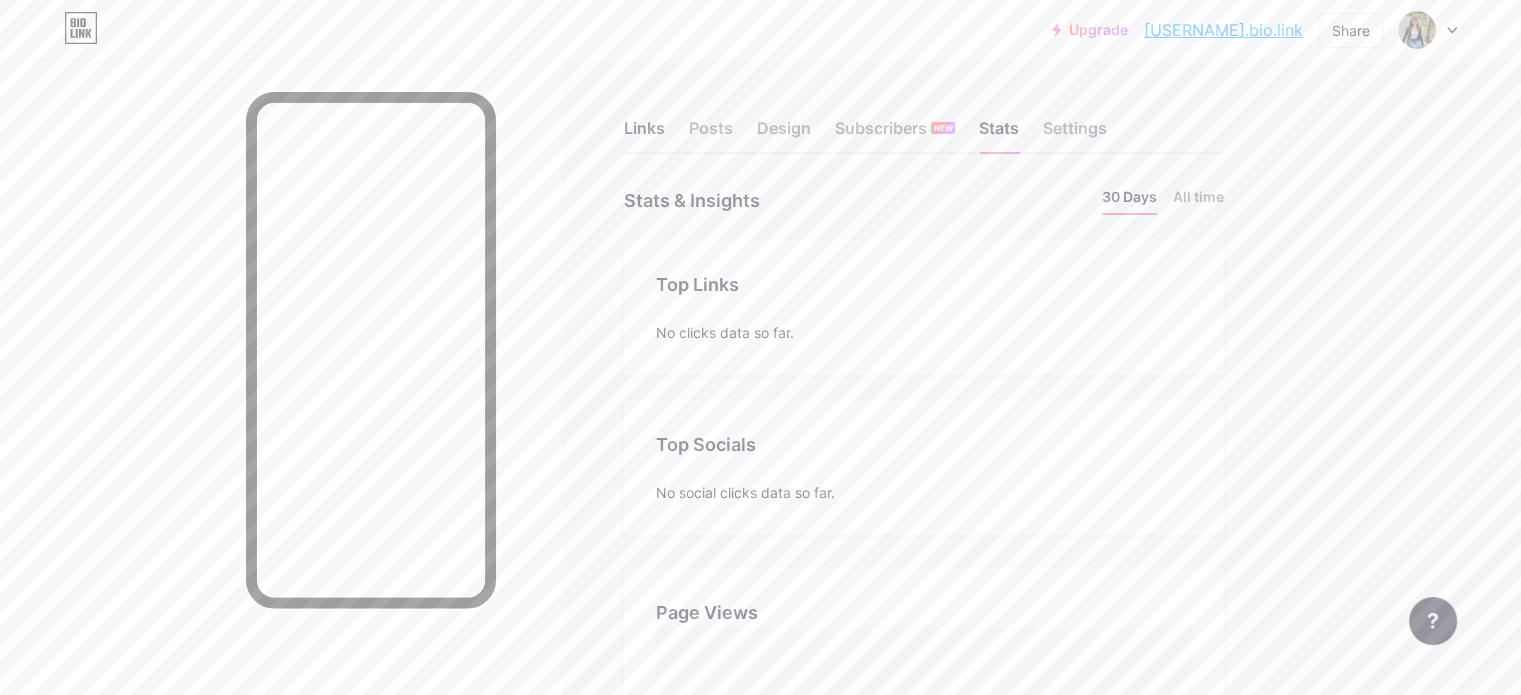 click on "Links" at bounding box center (644, 134) 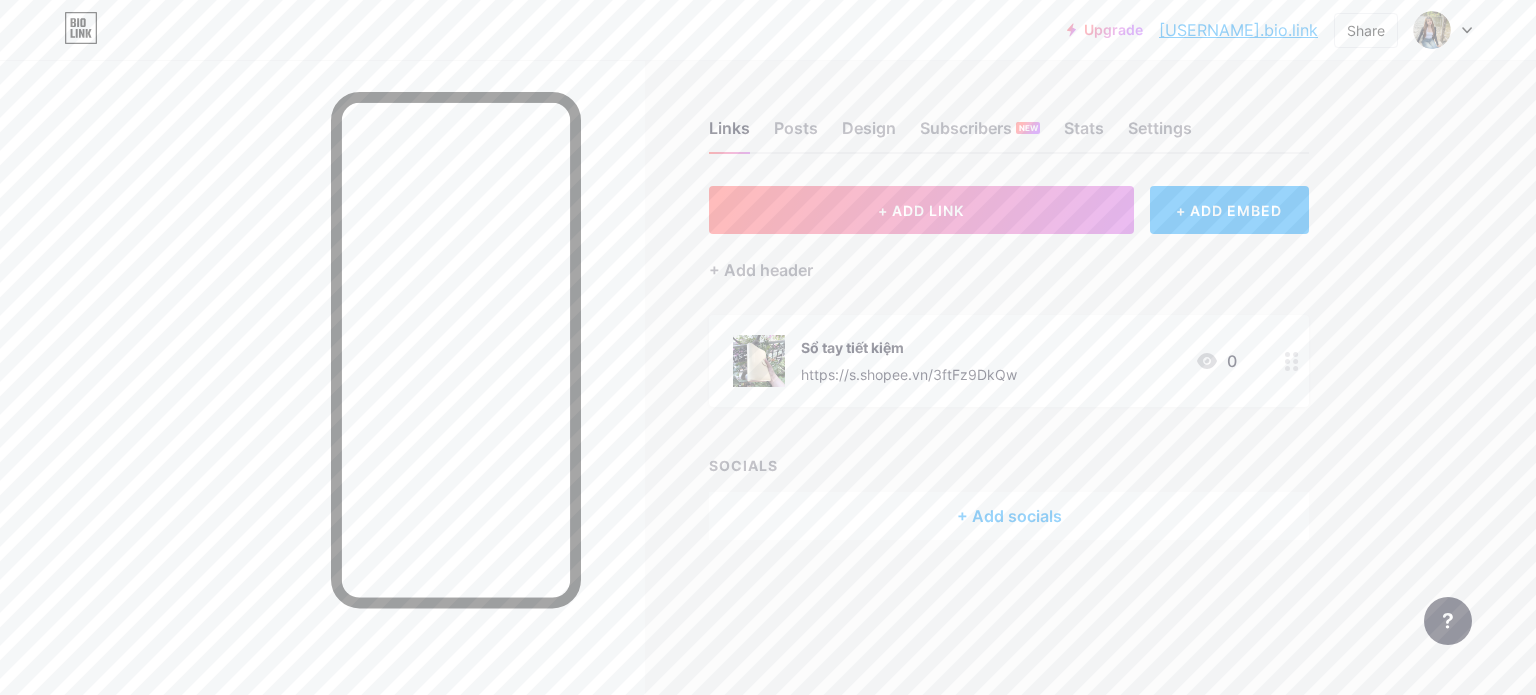 click on "+ Add socials" at bounding box center (1009, 516) 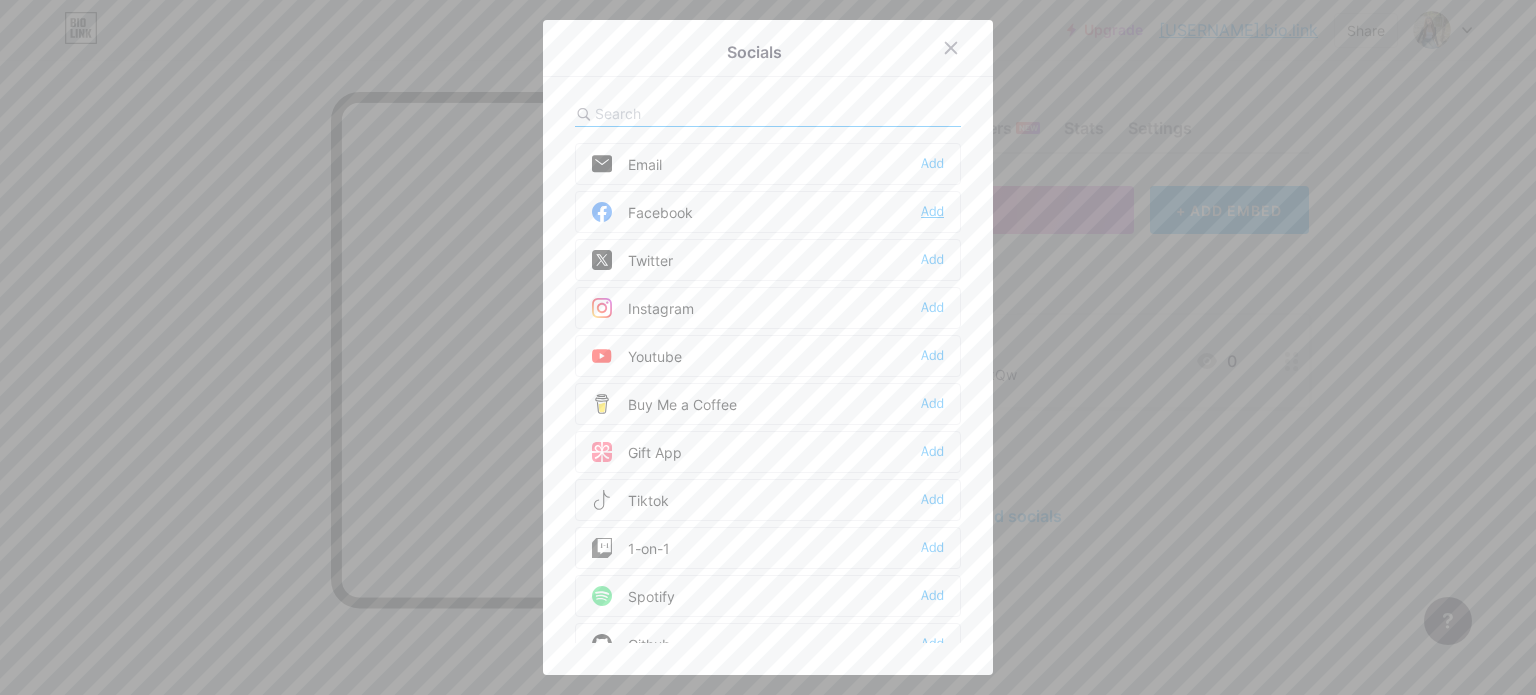 click on "Add" at bounding box center [932, 212] 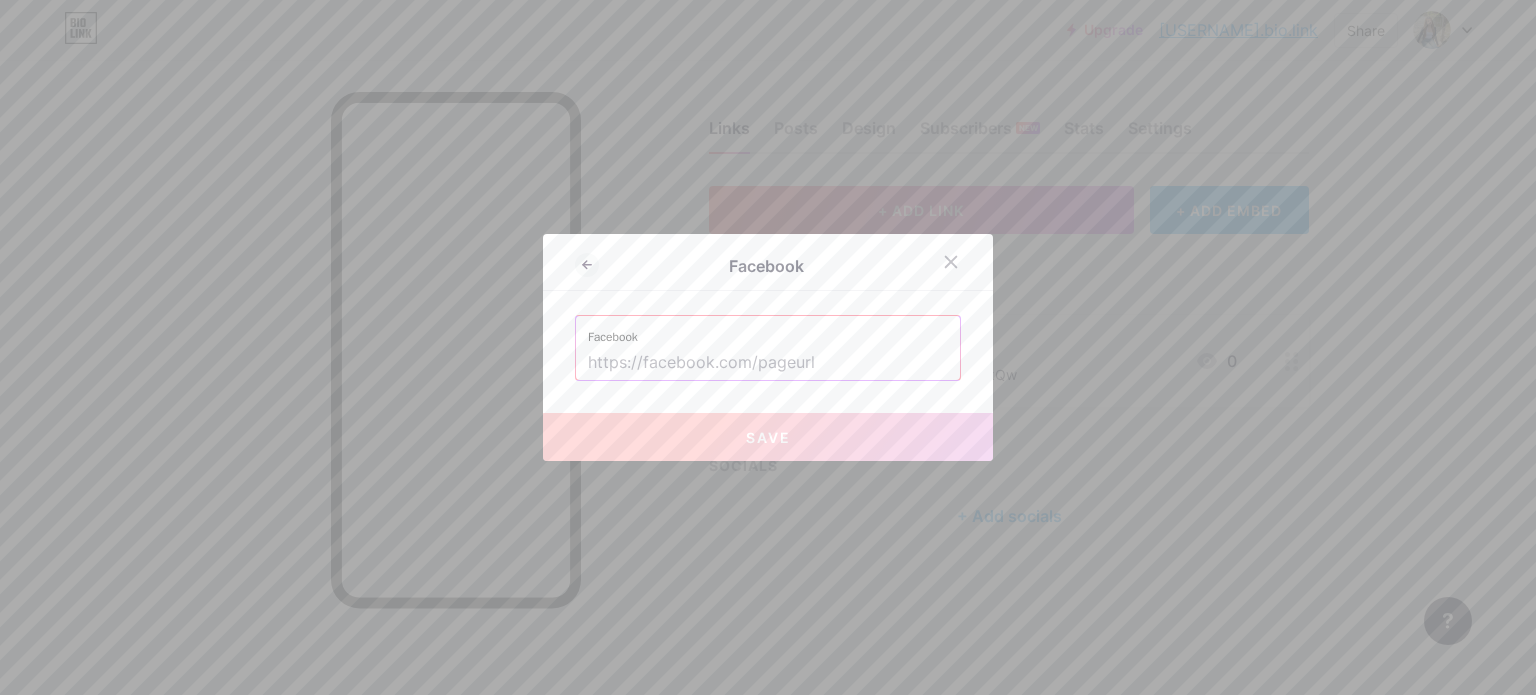 click at bounding box center (768, 363) 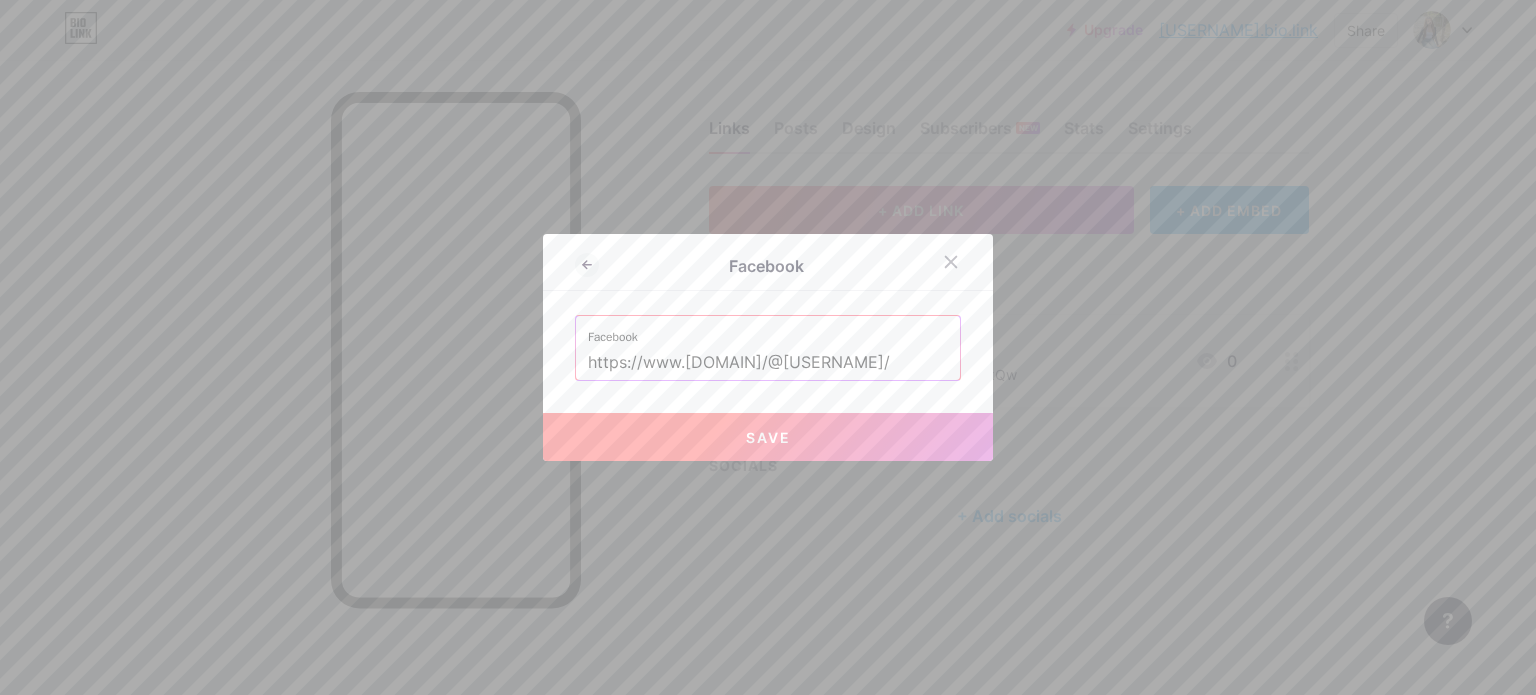 type on "https://www.[DOMAIN]/@[USERNAME]/" 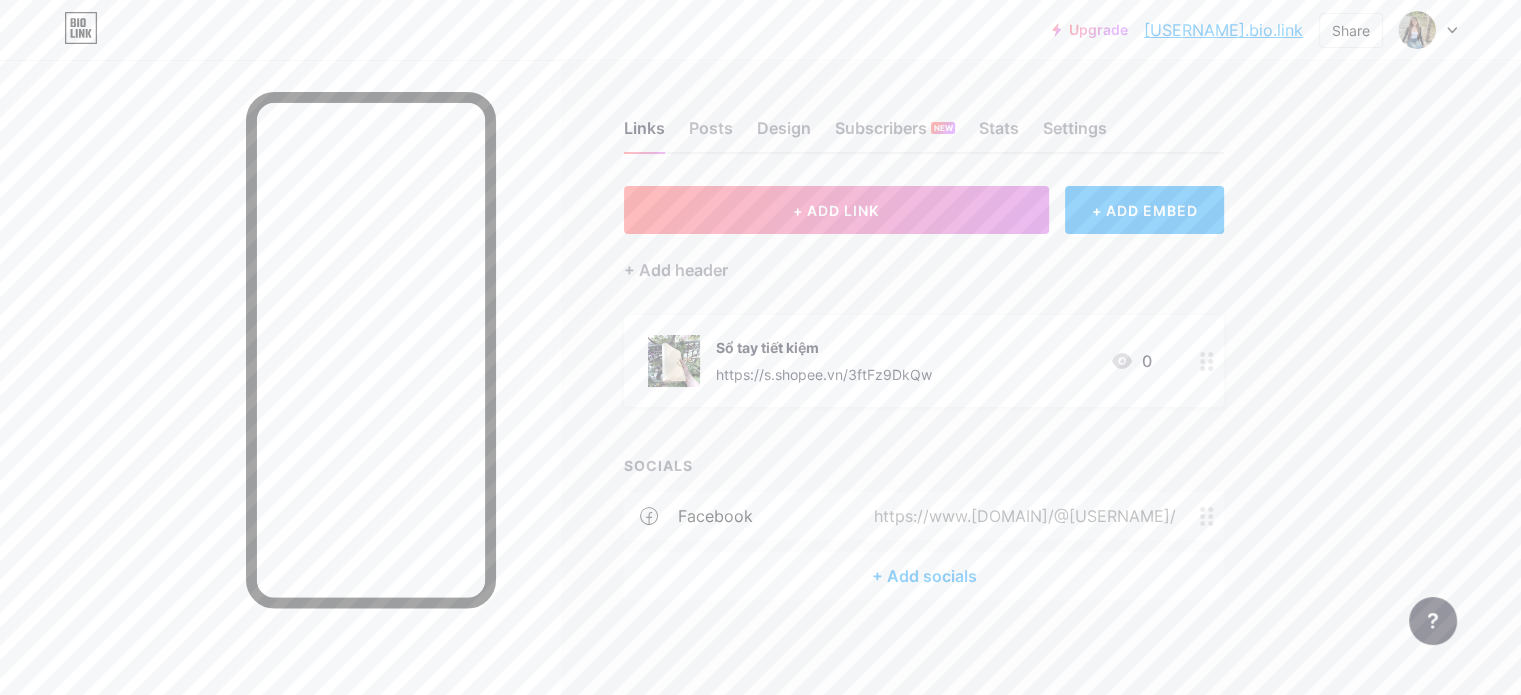 click on "+ Add socials" at bounding box center (924, 576) 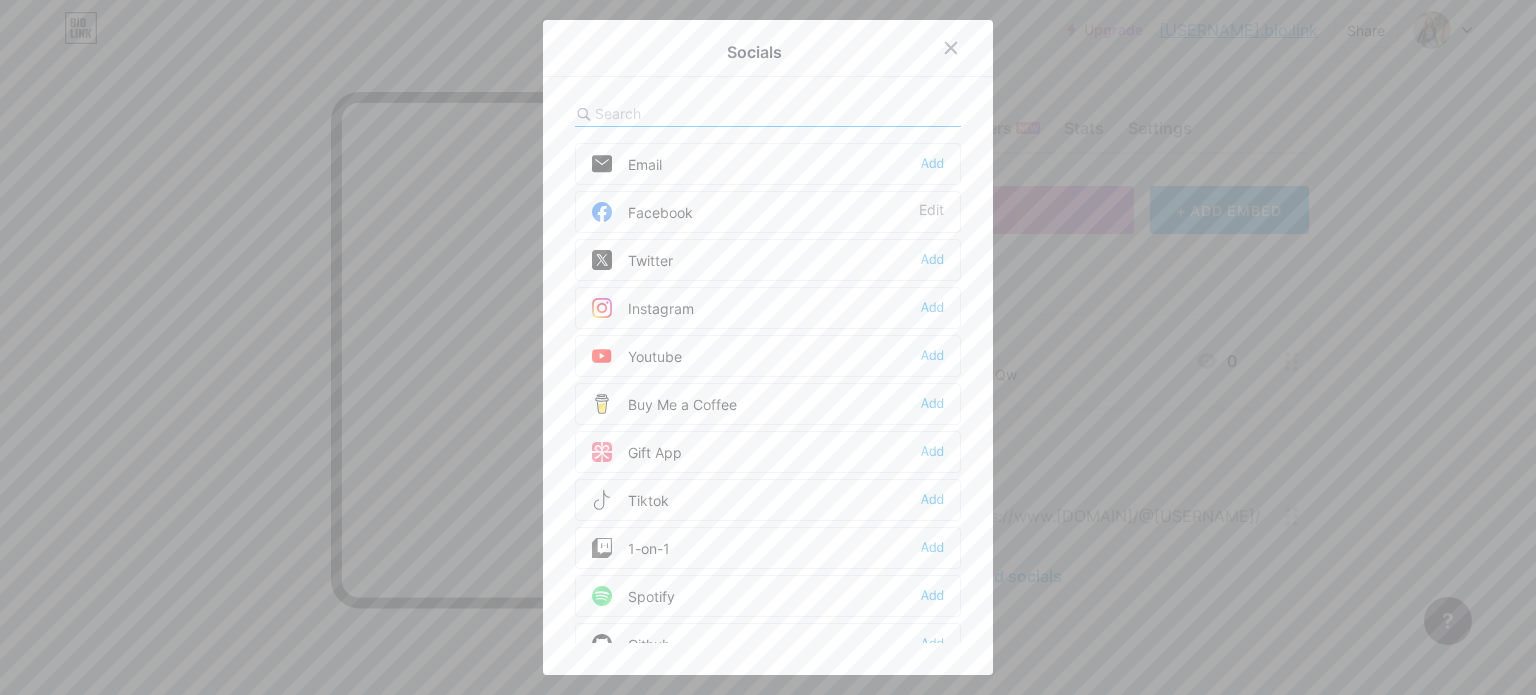 click on "Email
Add" at bounding box center (768, 164) 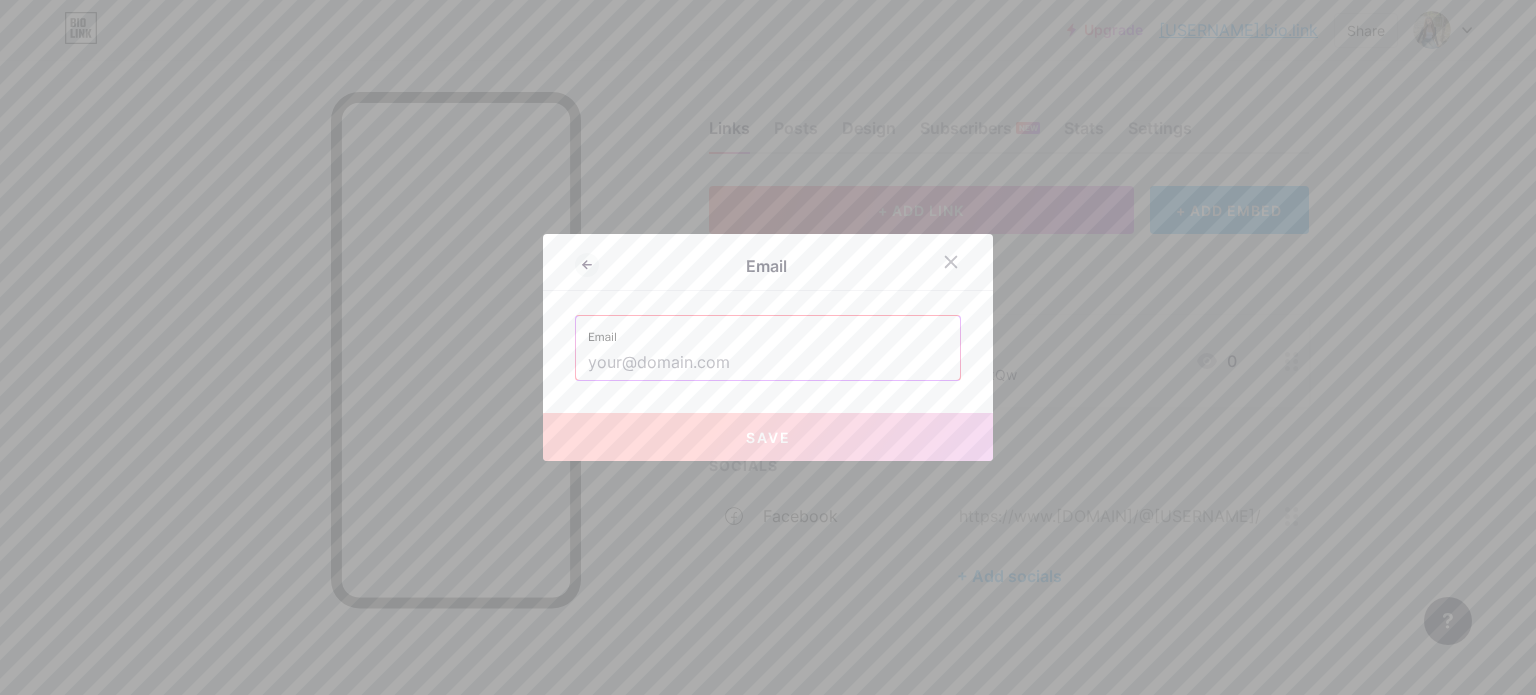 click at bounding box center (768, 363) 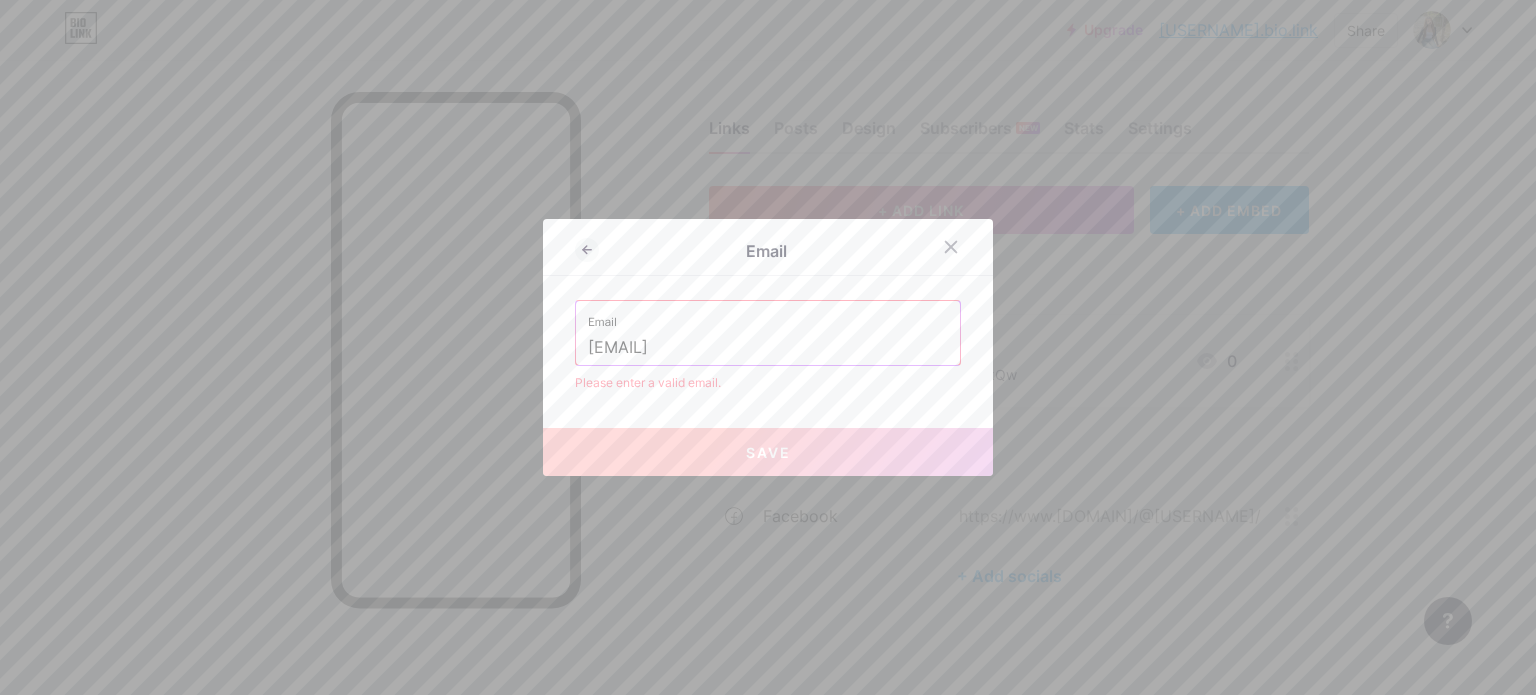 click on "[EMAIL]" at bounding box center [768, 348] 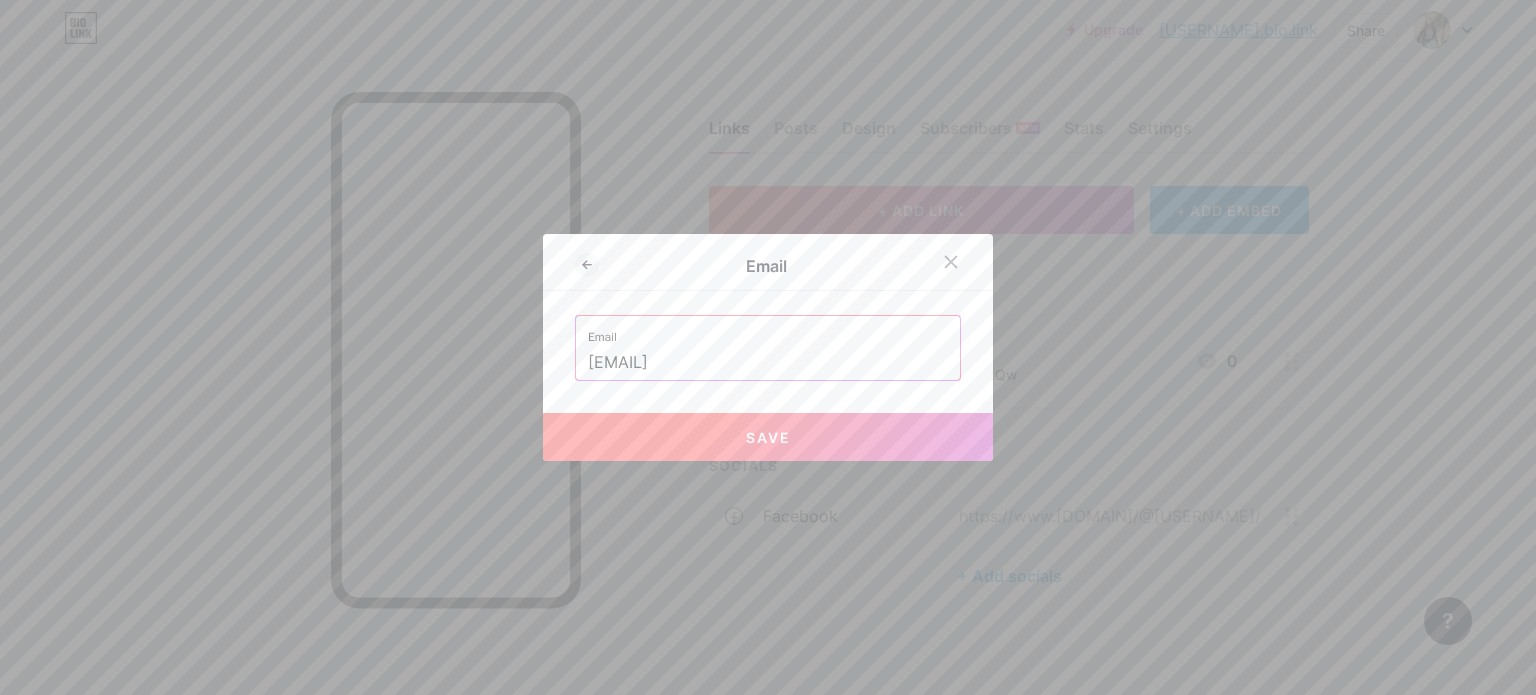 click on "Save" at bounding box center (768, 437) 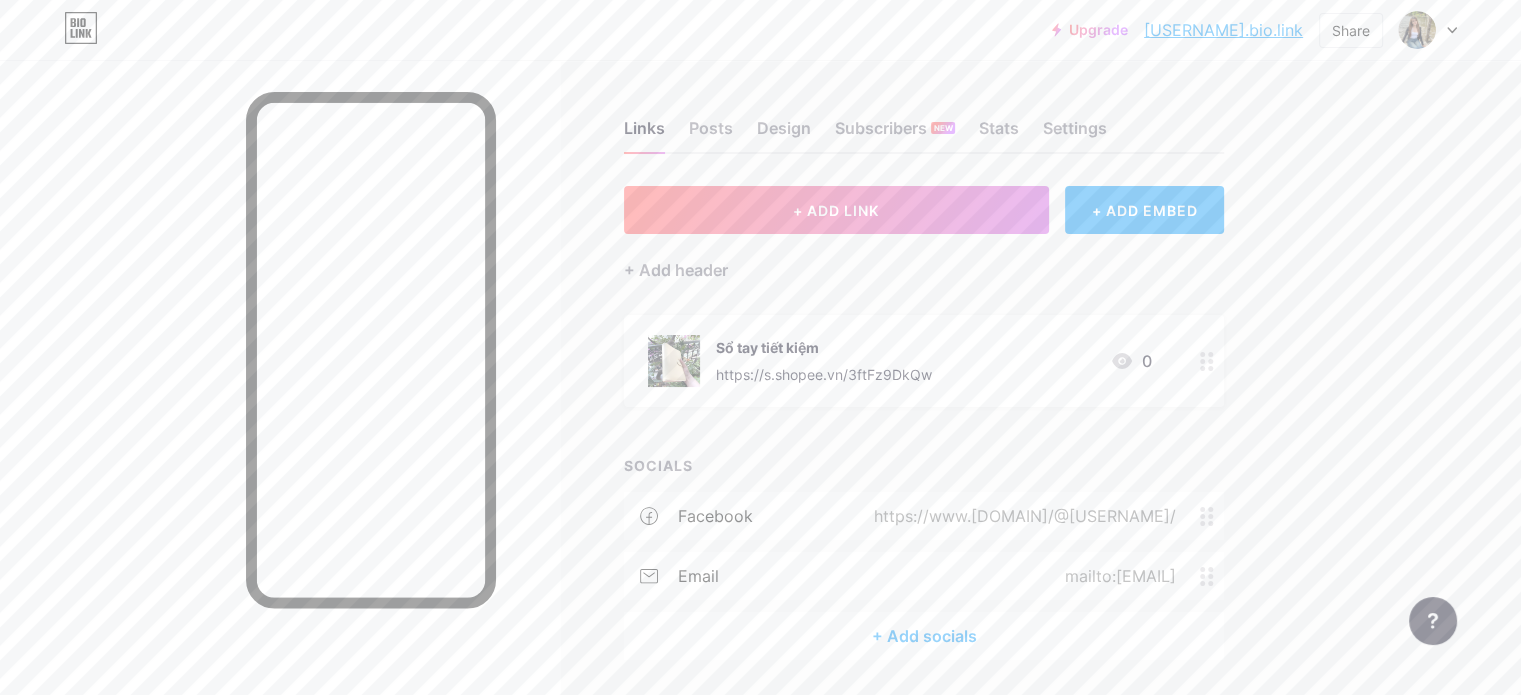 scroll, scrollTop: 63, scrollLeft: 0, axis: vertical 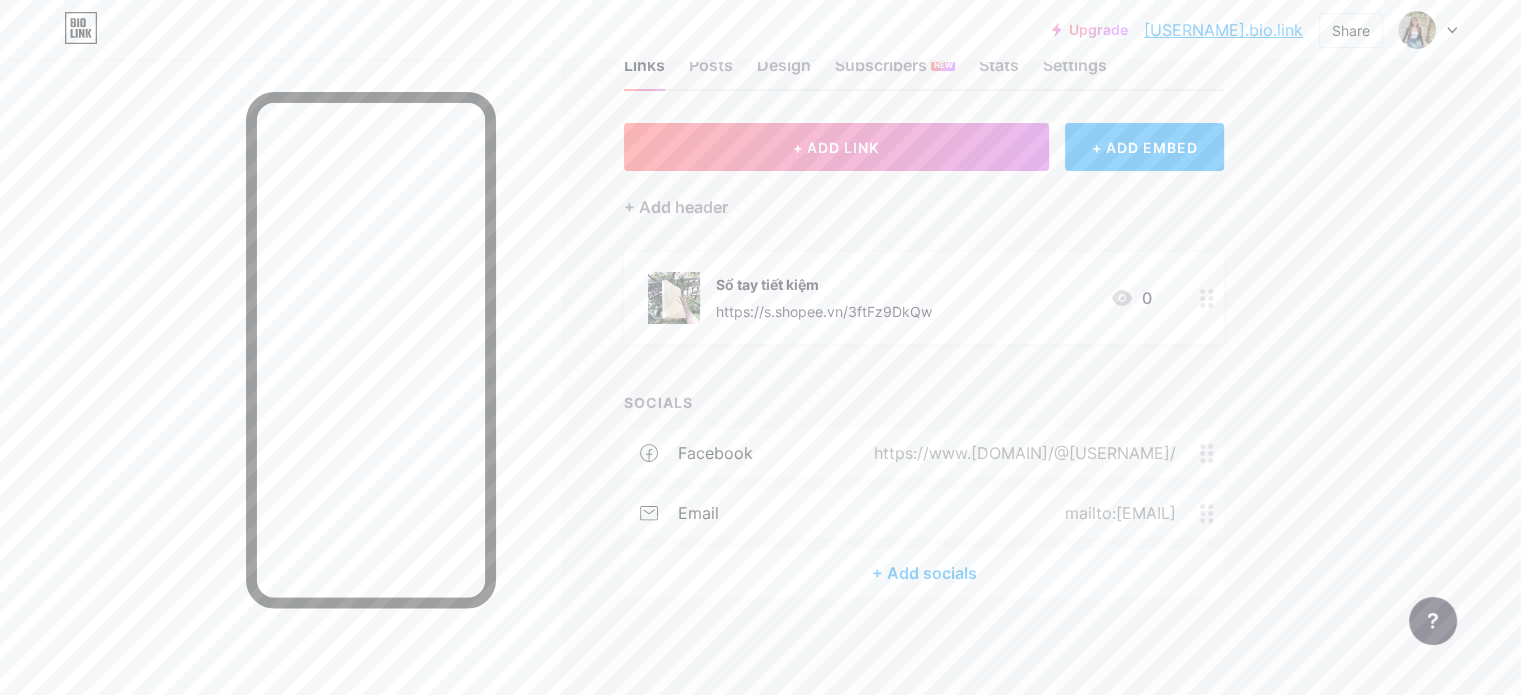 click on "+ Add socials" at bounding box center (924, 573) 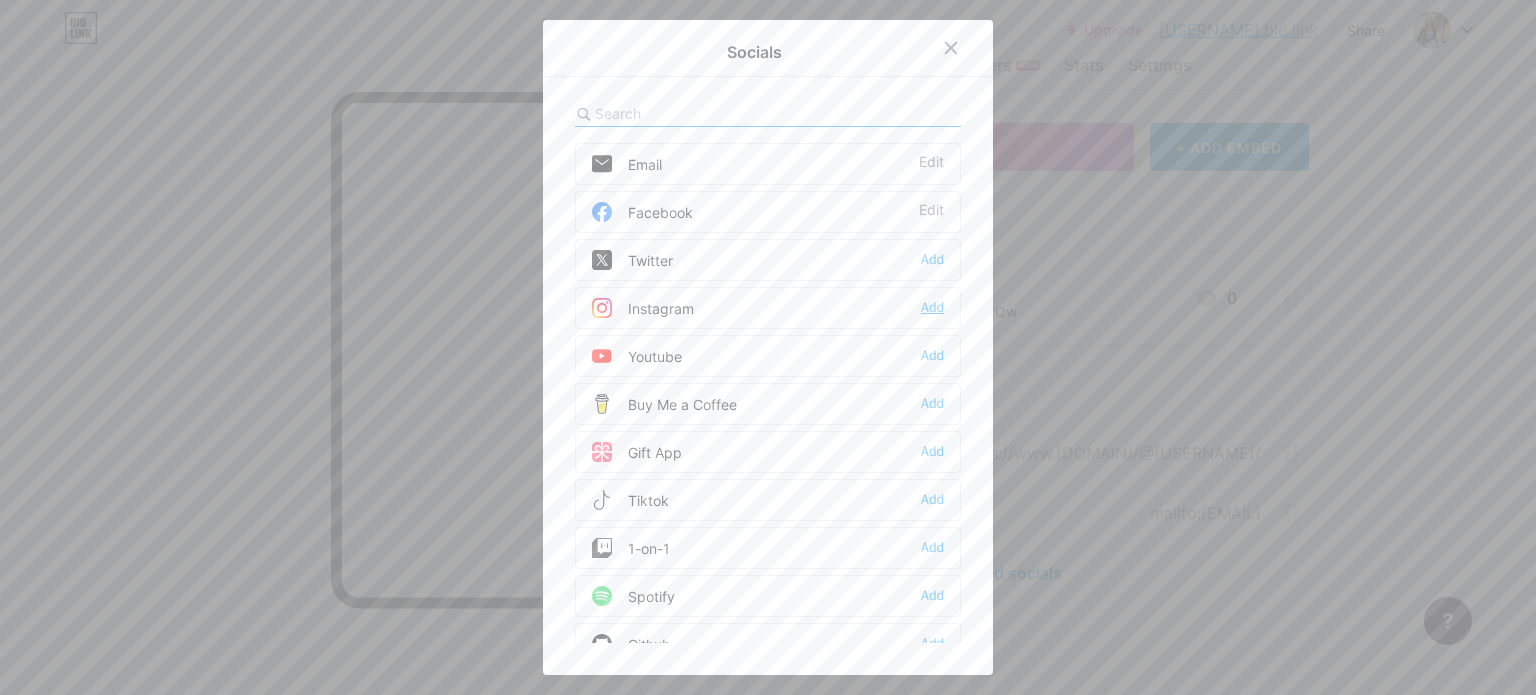 click on "Add" at bounding box center [932, 308] 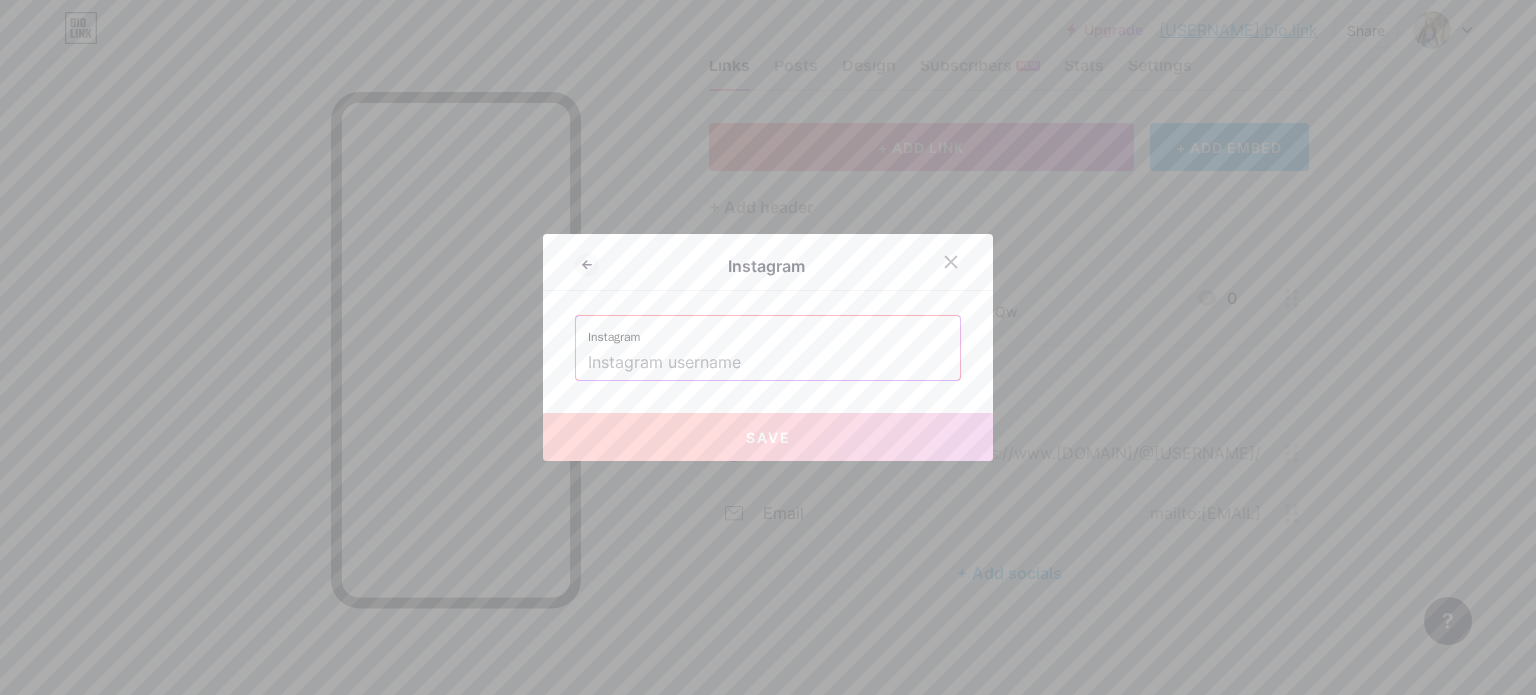 click at bounding box center [768, 363] 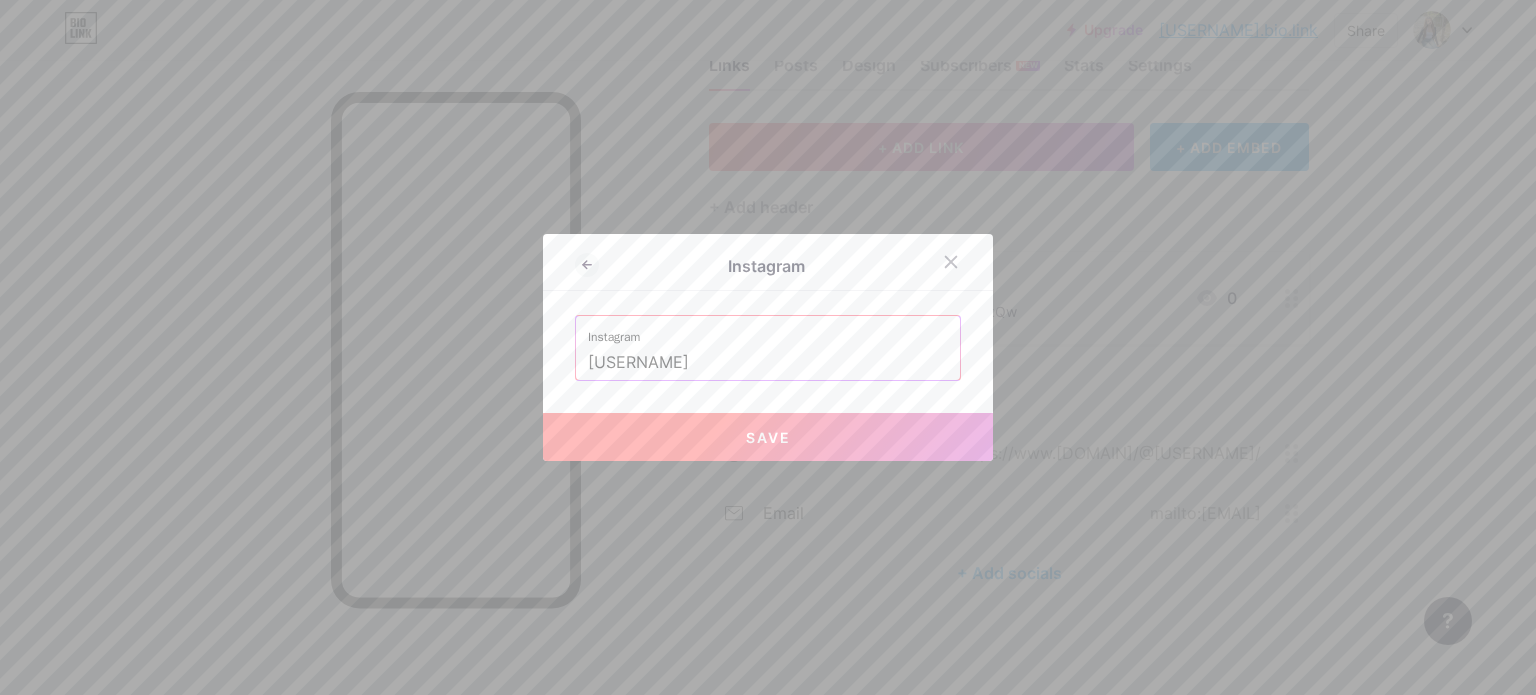 click on "Save" at bounding box center (768, 437) 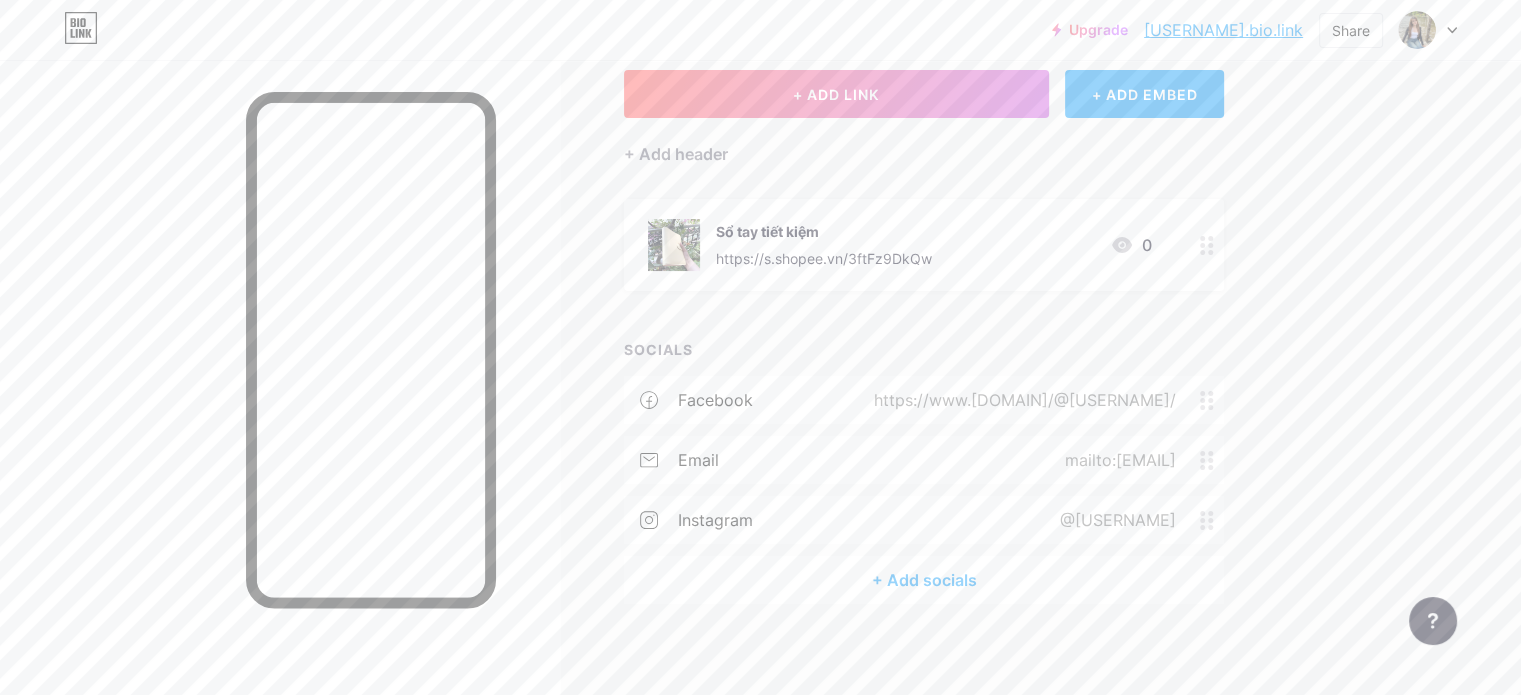 scroll, scrollTop: 123, scrollLeft: 0, axis: vertical 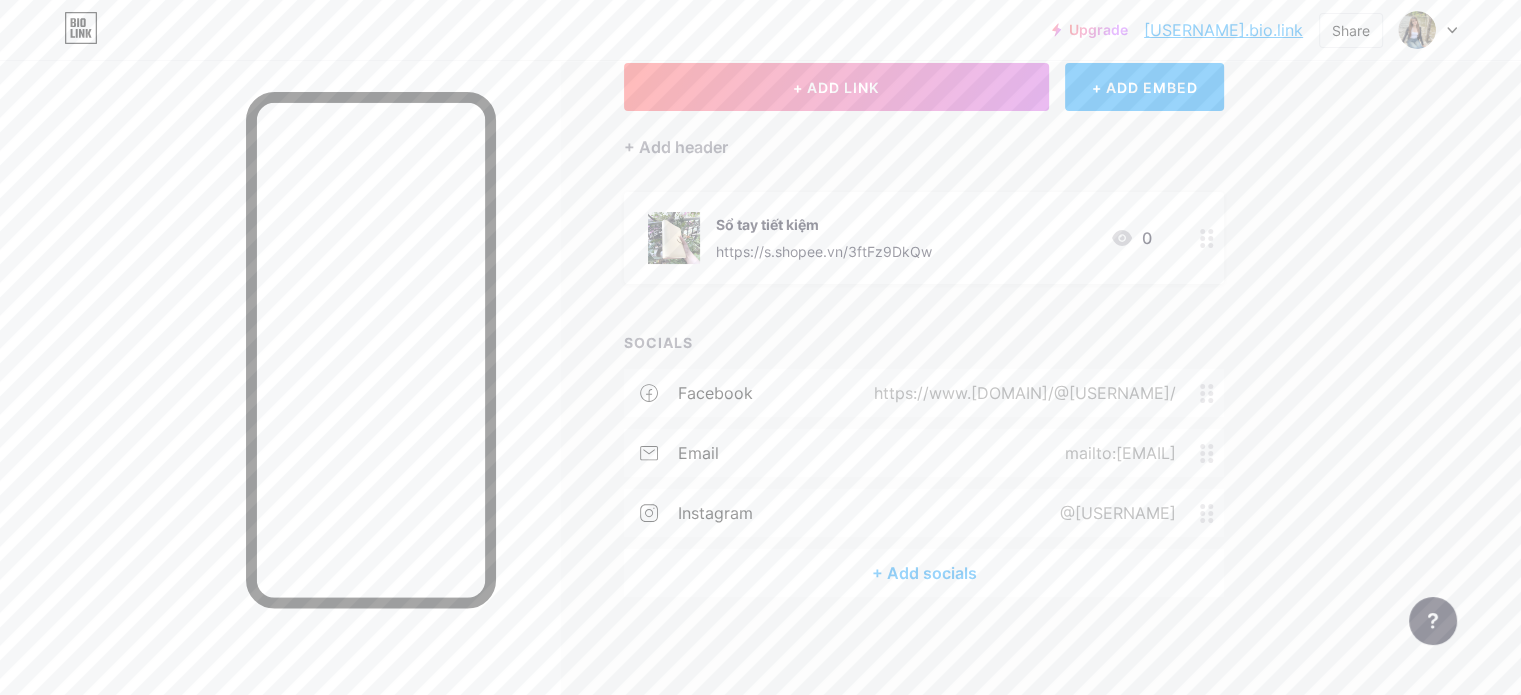 click on "+ Add socials" at bounding box center (924, 573) 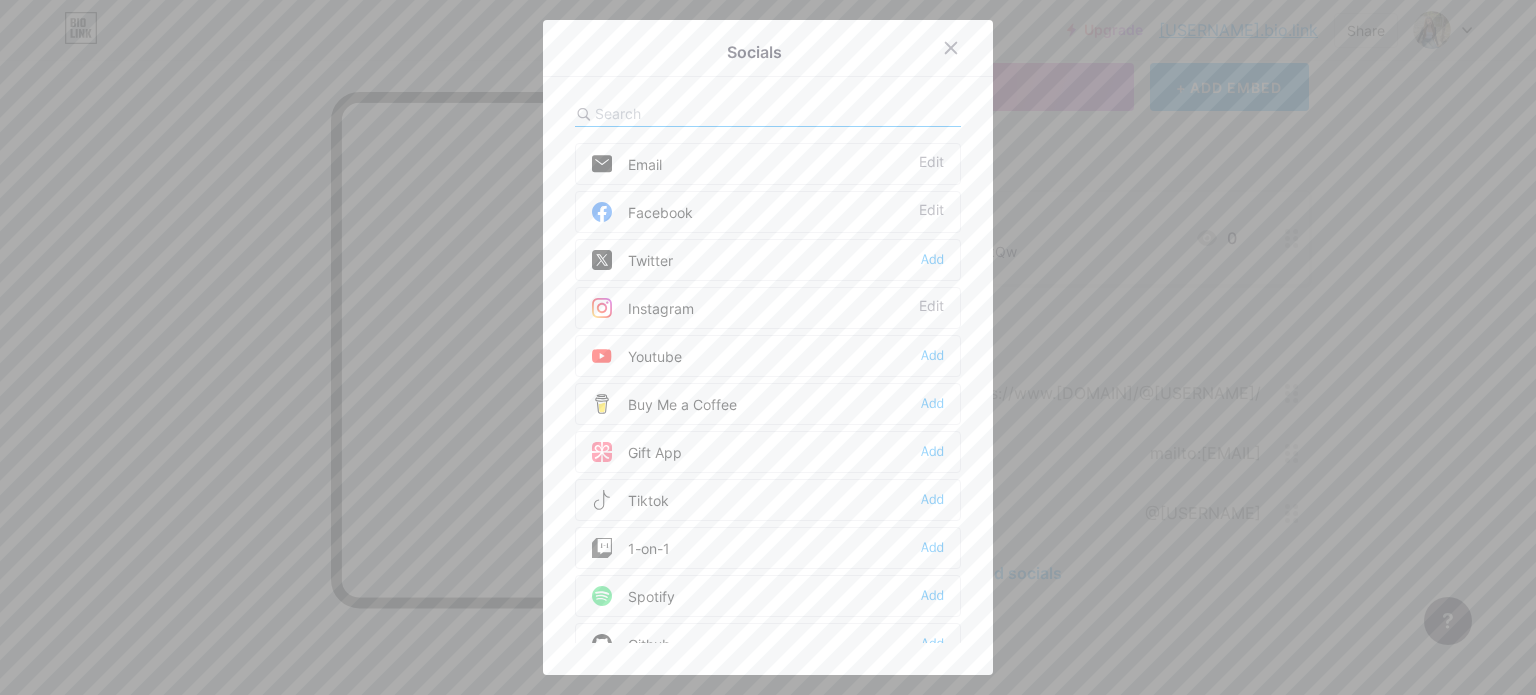 click on "Tiktok" at bounding box center (630, 500) 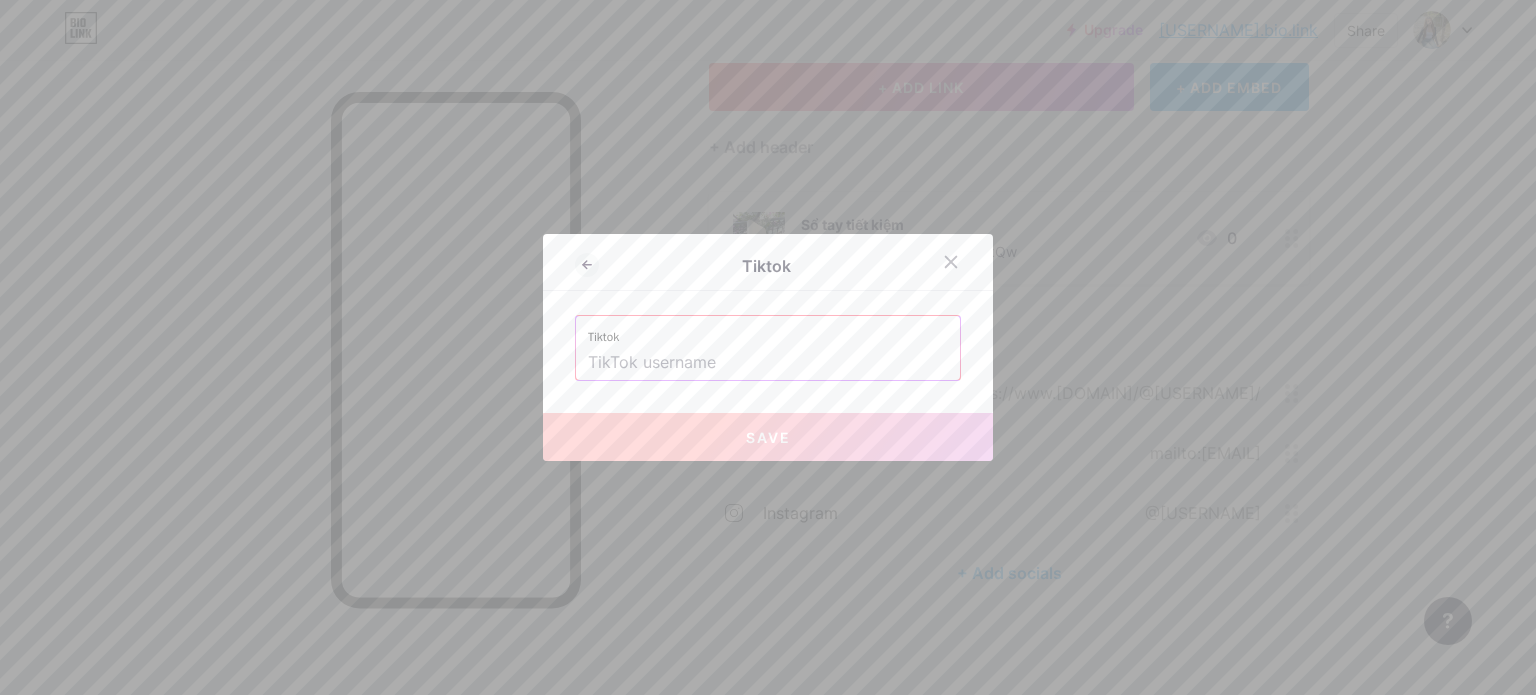 click at bounding box center (768, 363) 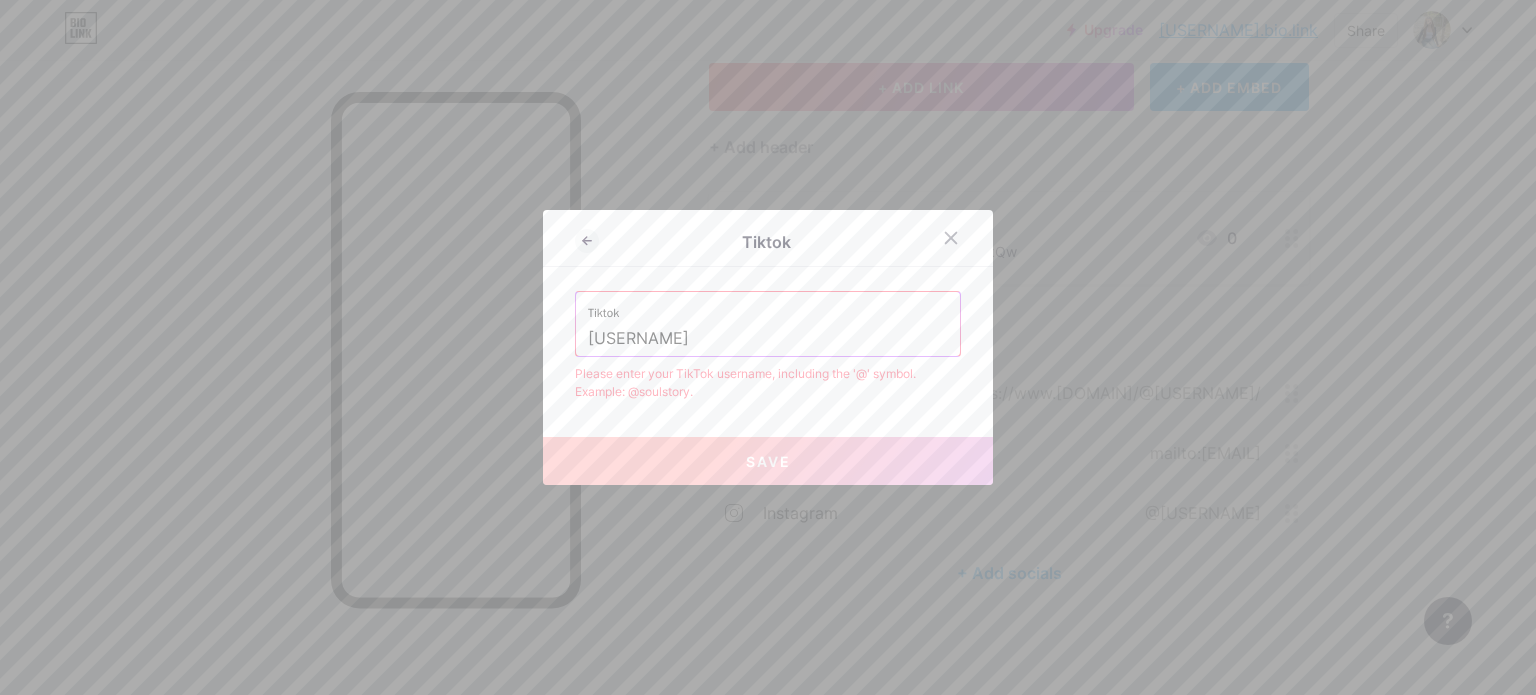 click on "Please enter your TikTok username, including the '@' symbol. Example: @soulstory." at bounding box center (768, 383) 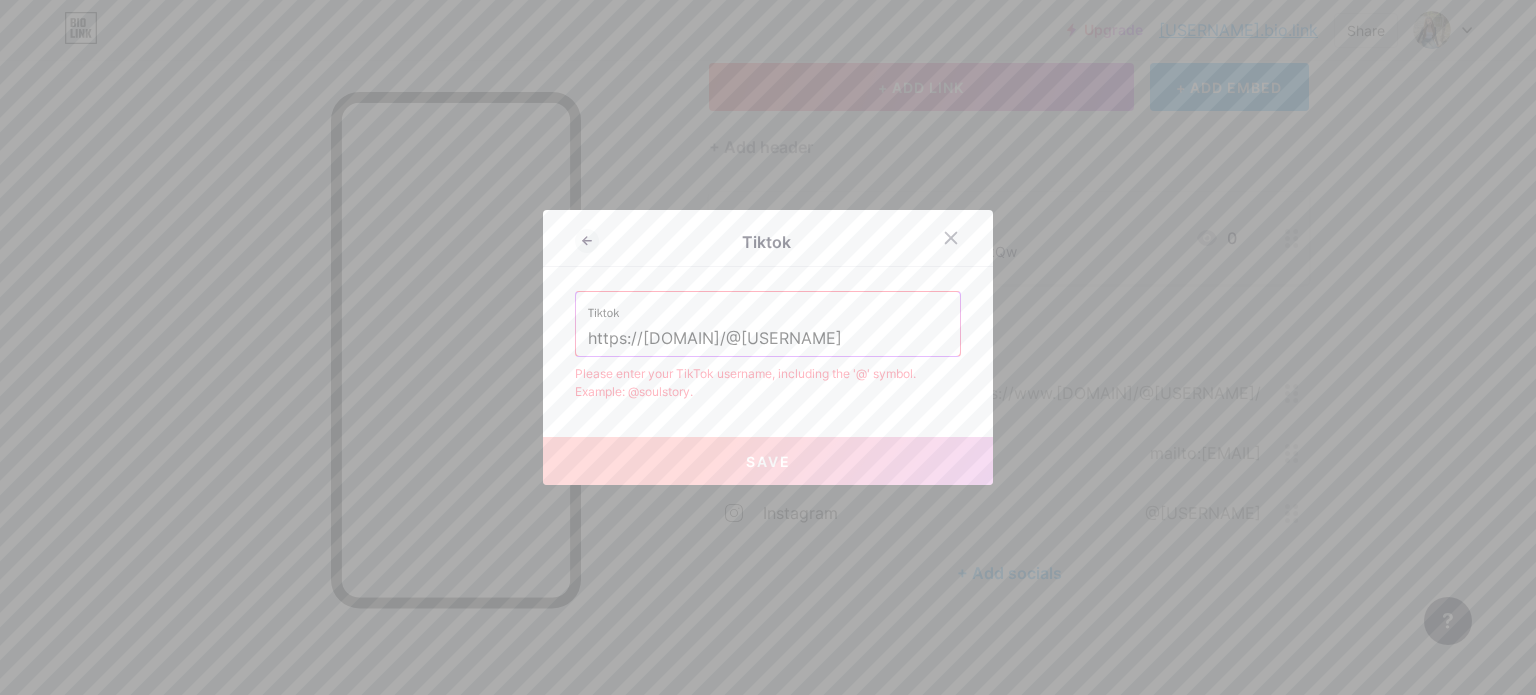click on "Please enter your TikTok username, including the '@' symbol. Example: @soulstory." at bounding box center (768, 383) 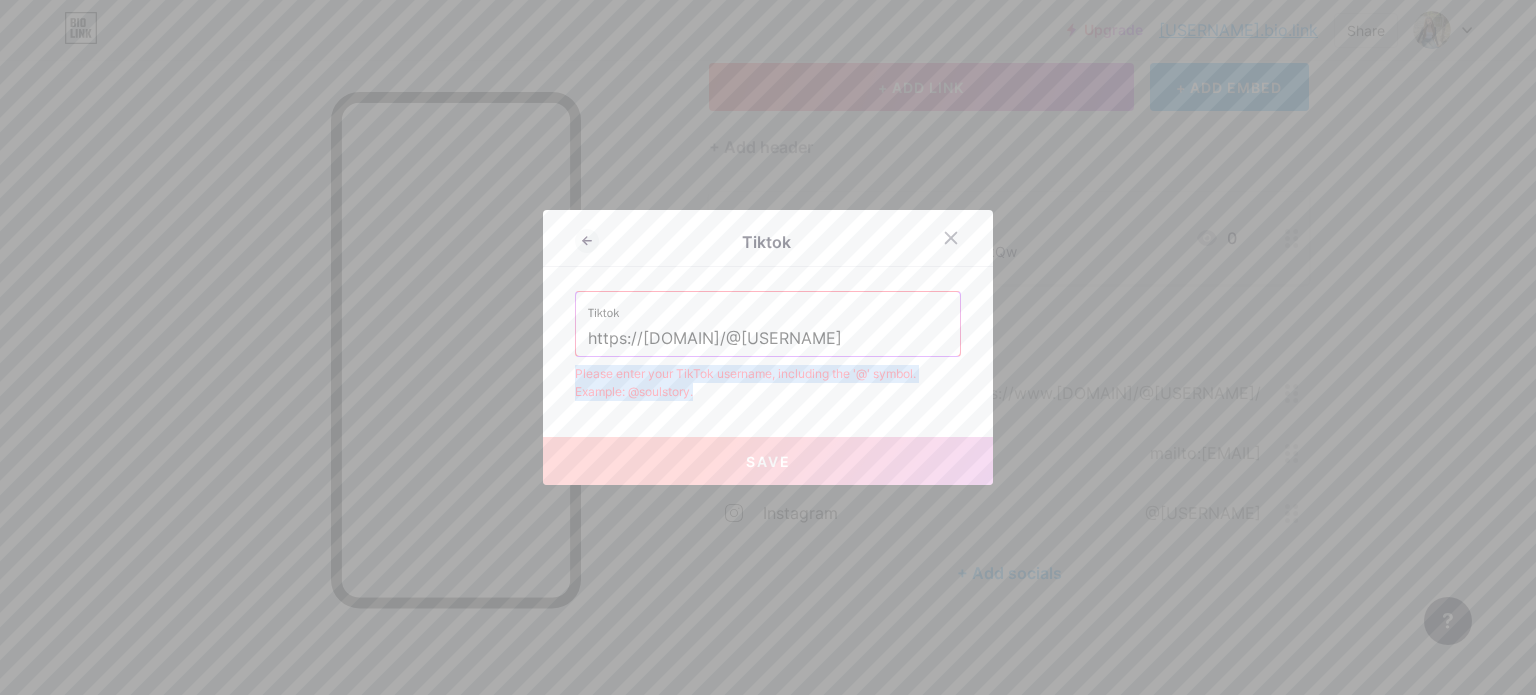 drag, startPoint x: 567, startPoint y: 369, endPoint x: 689, endPoint y: 409, distance: 128.39003 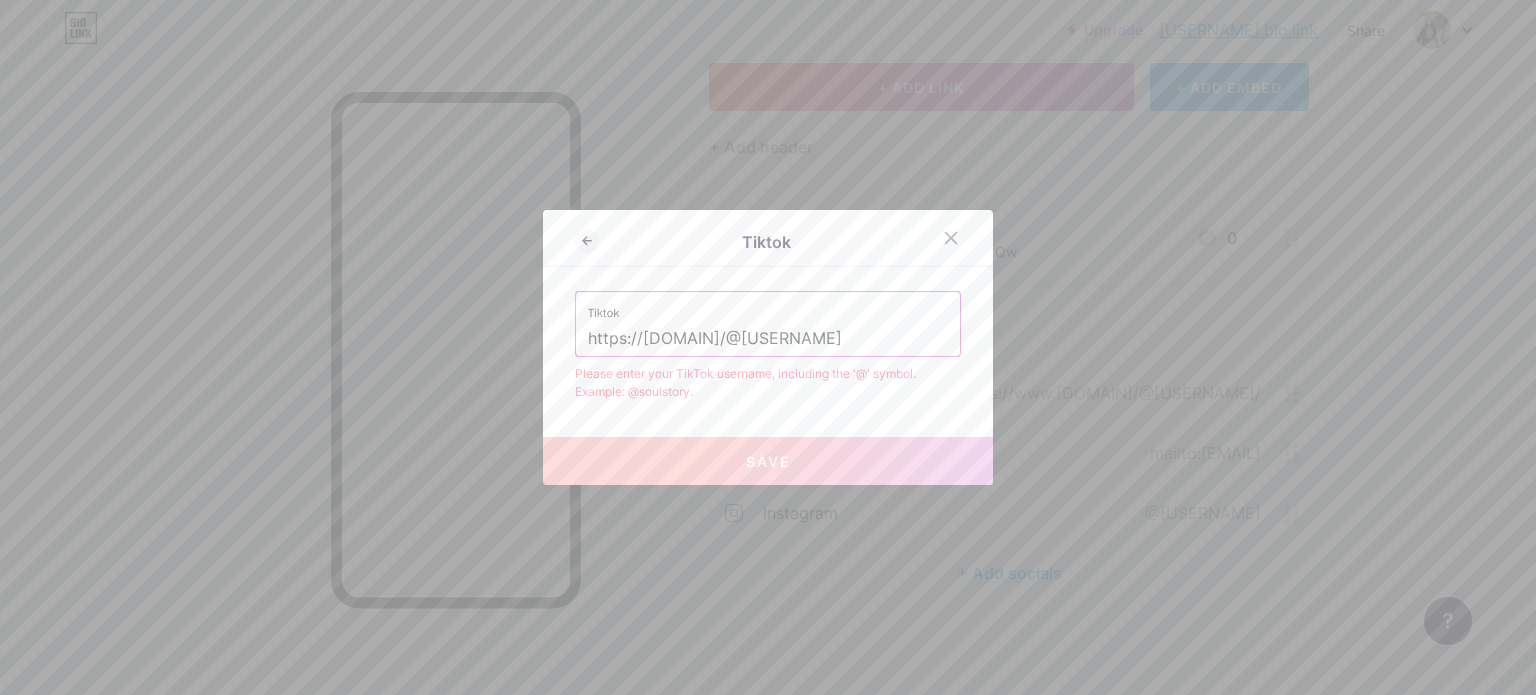 drag, startPoint x: 663, startPoint y: 327, endPoint x: 559, endPoint y: 328, distance: 104.00481 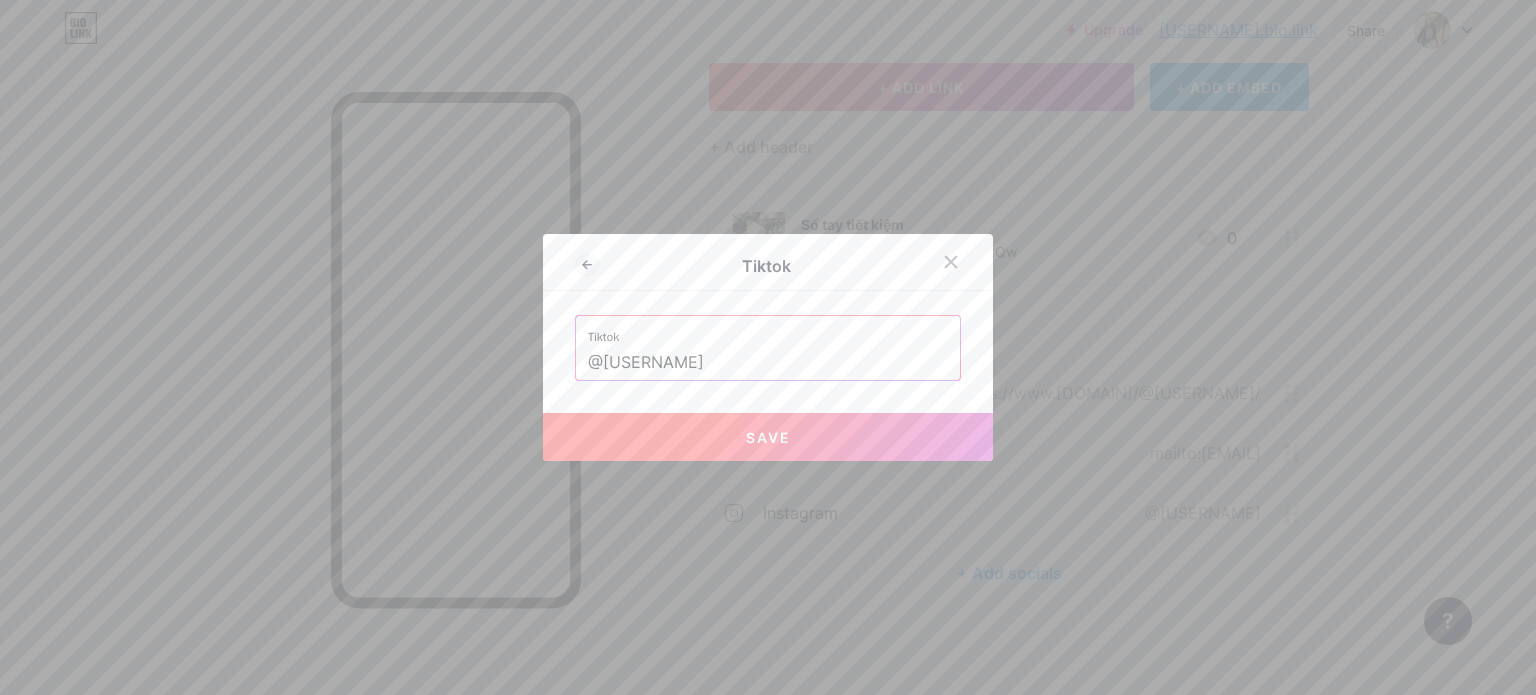 click on "Save" at bounding box center (768, 437) 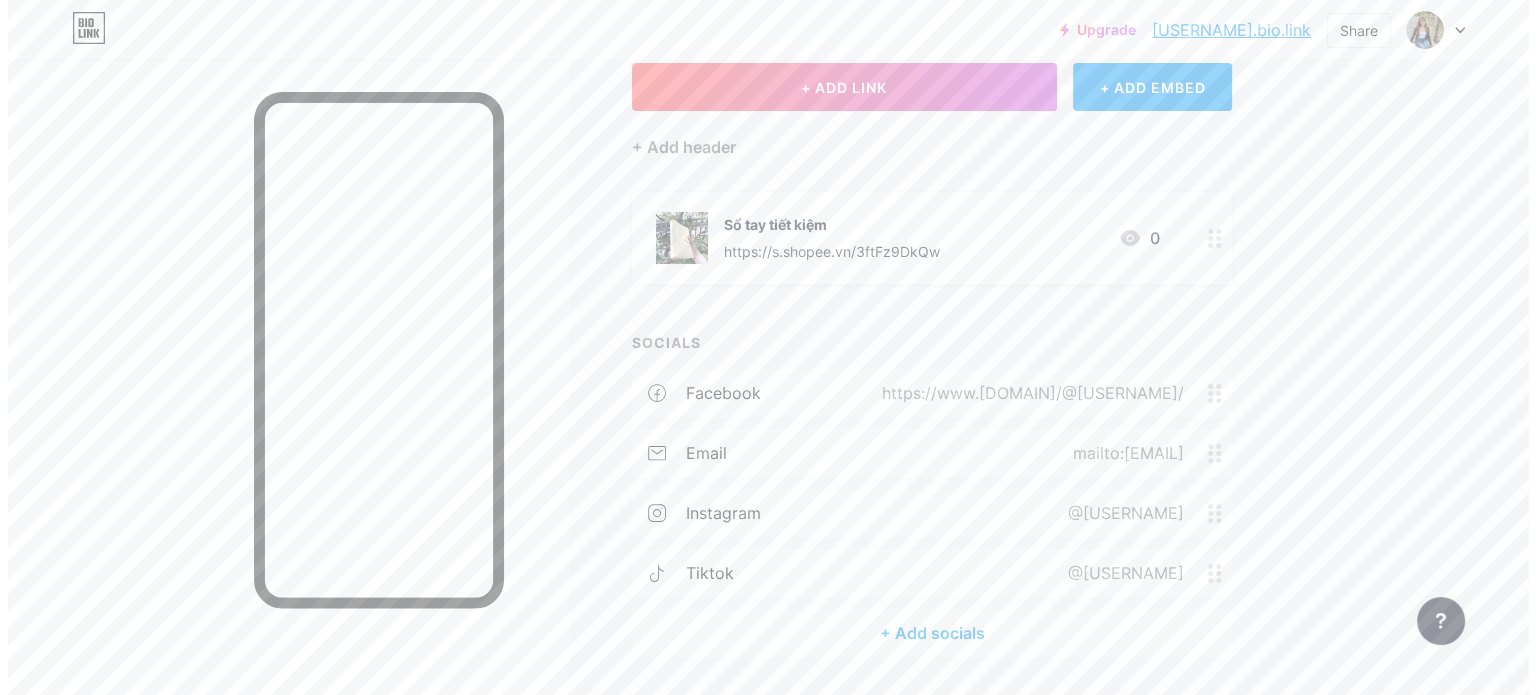 scroll, scrollTop: 183, scrollLeft: 0, axis: vertical 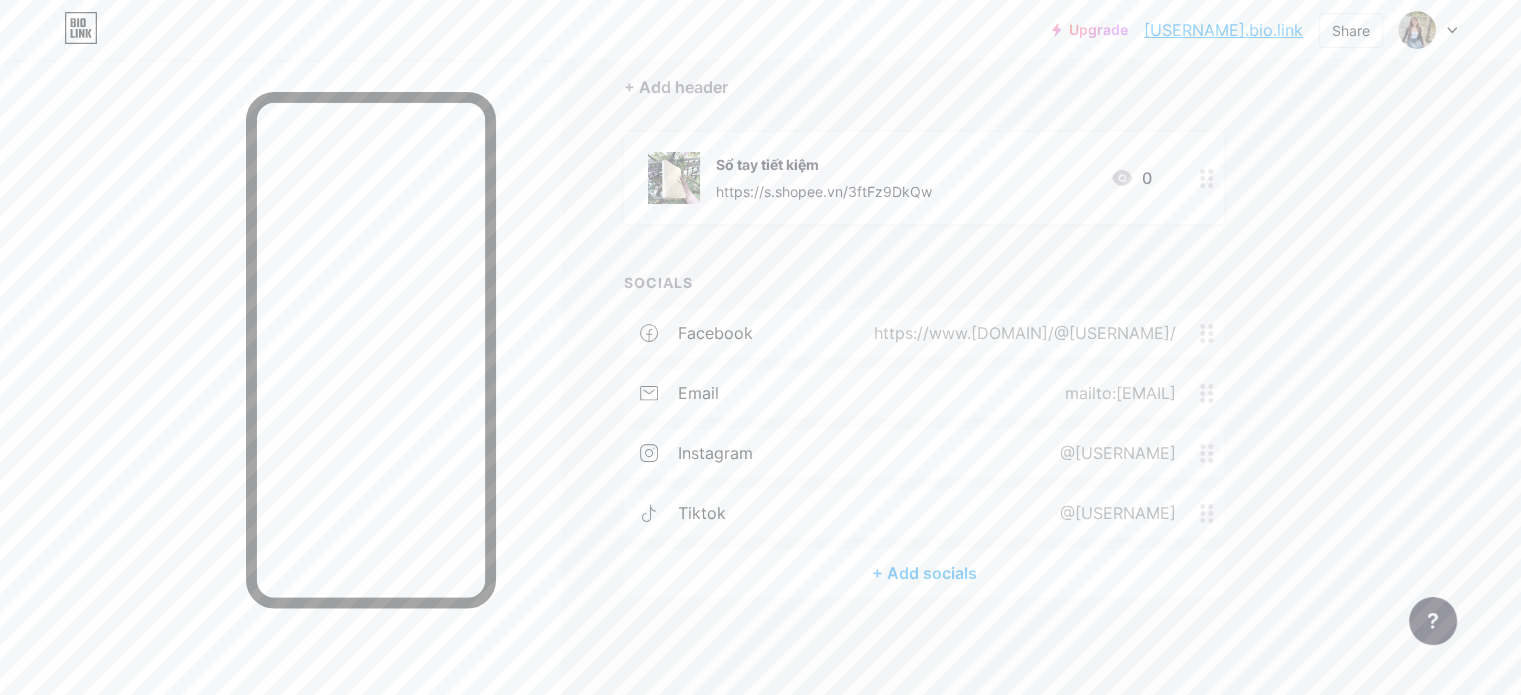 click on "+ Add socials" at bounding box center (924, 573) 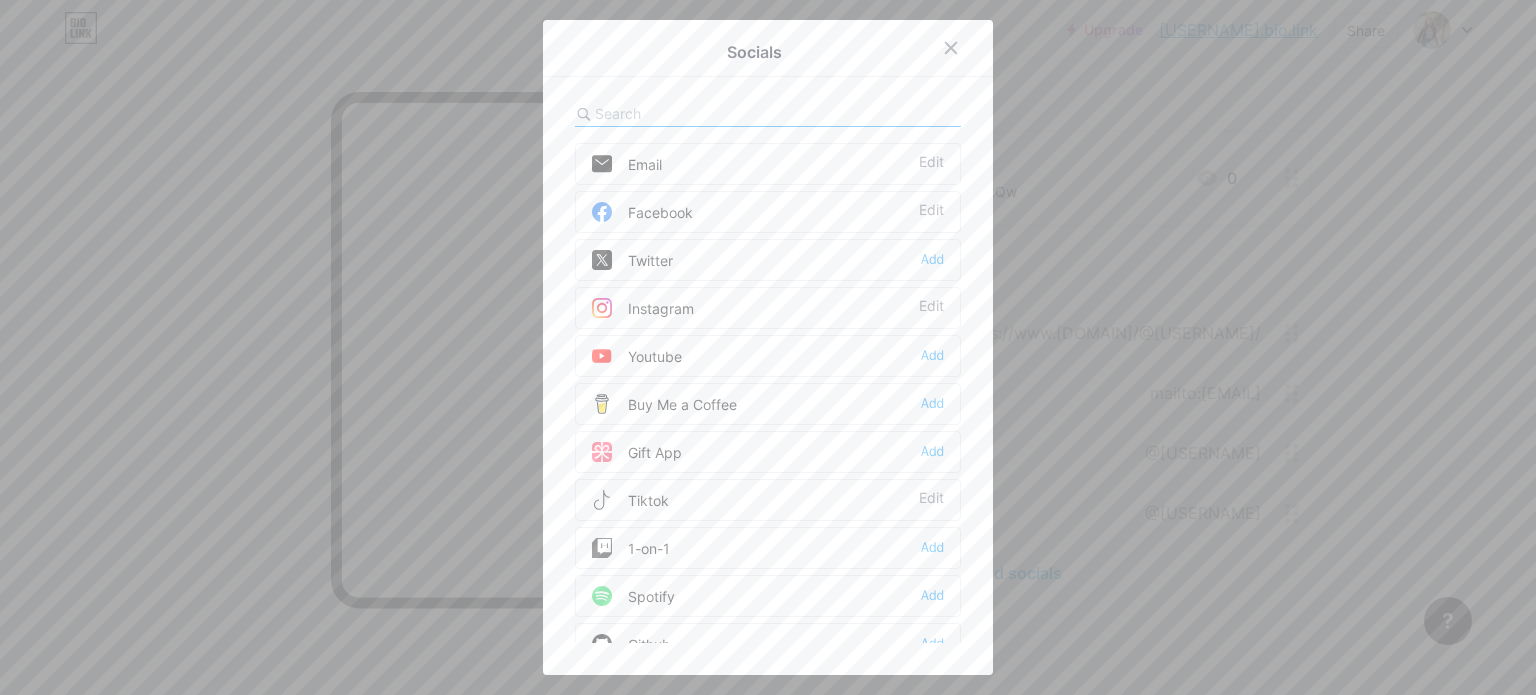 scroll, scrollTop: 100, scrollLeft: 0, axis: vertical 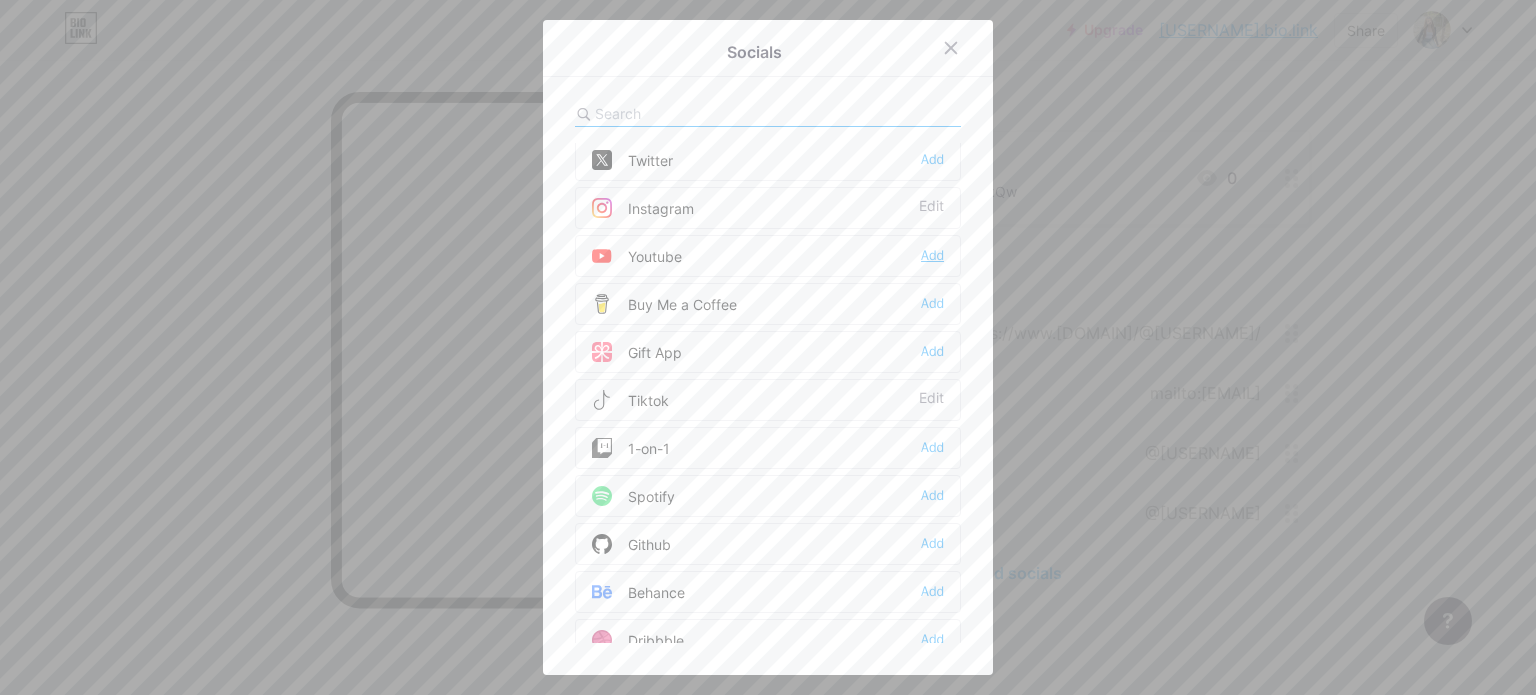 click on "Add" at bounding box center [932, 256] 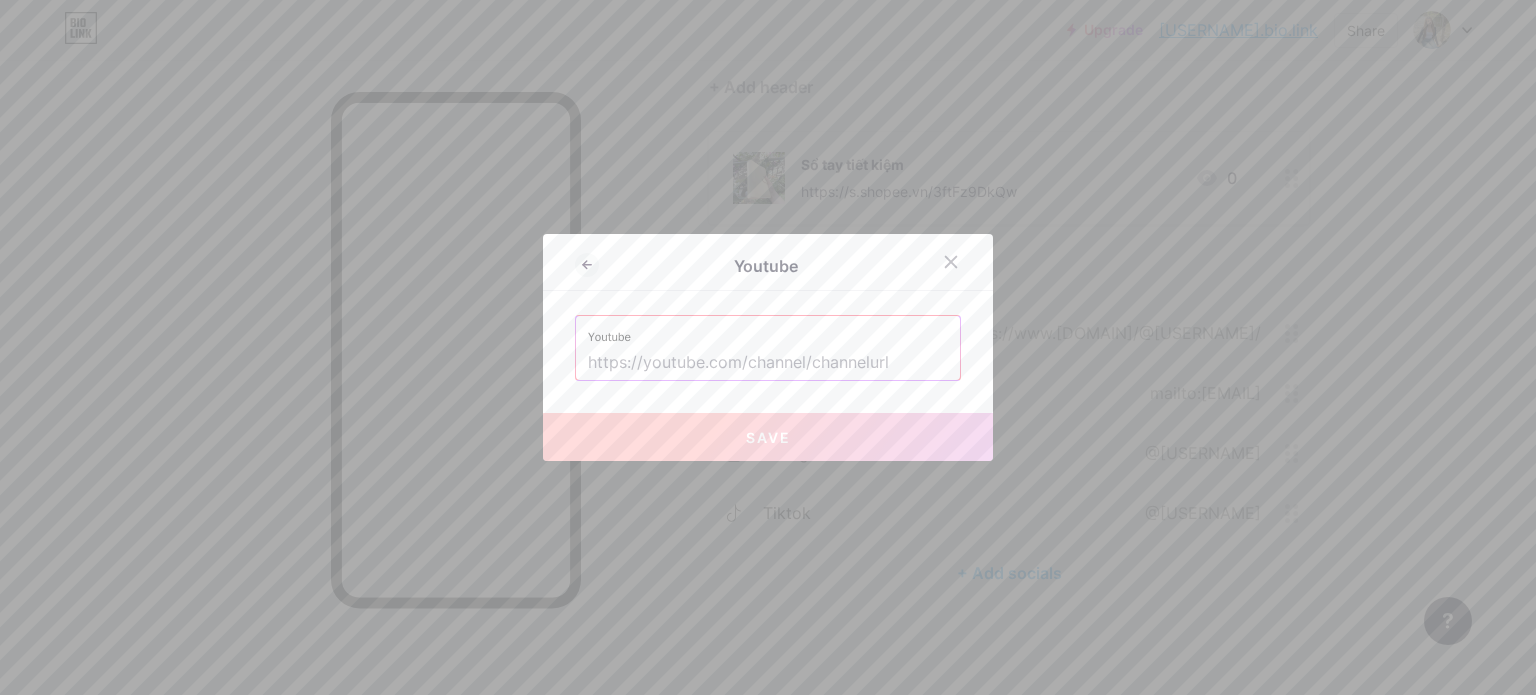 click on "Youtube" at bounding box center [768, 331] 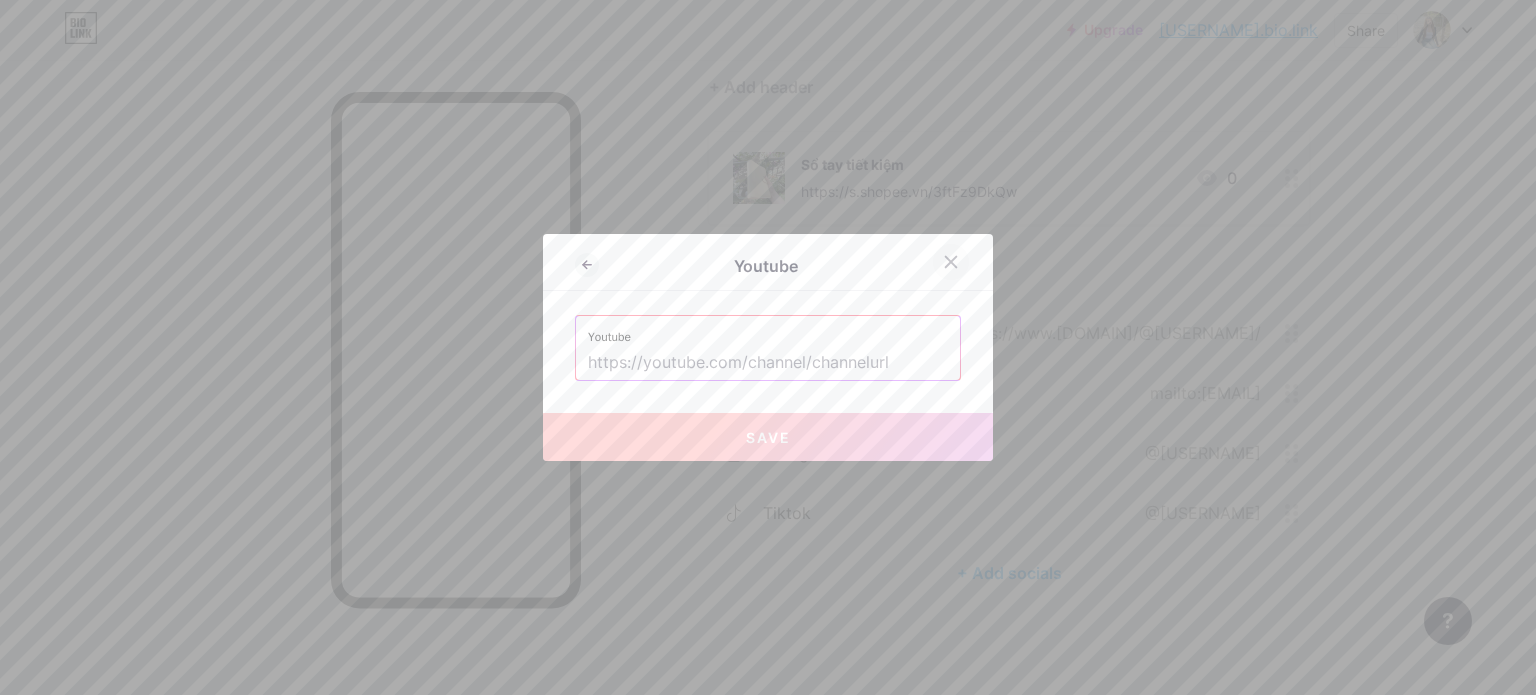 click at bounding box center (951, 262) 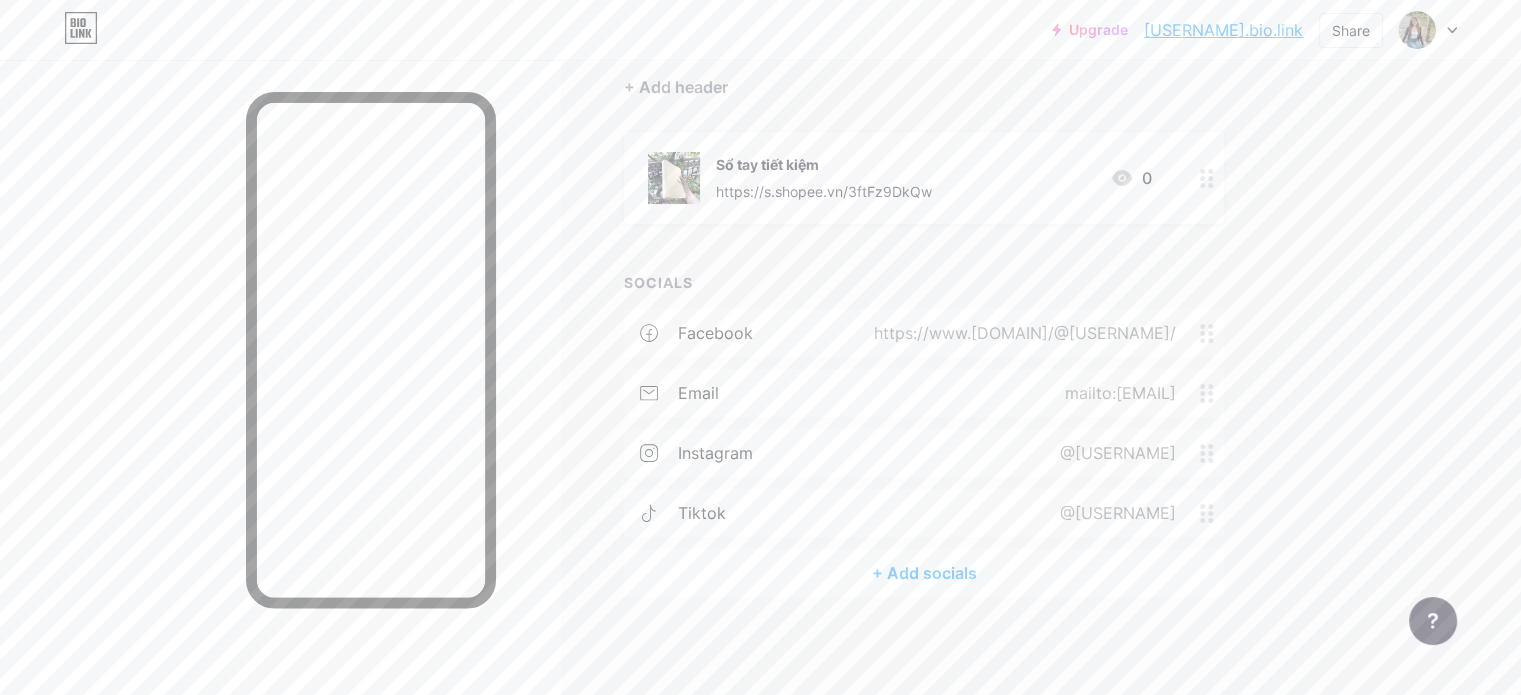 click on "+ Add socials" at bounding box center (924, 573) 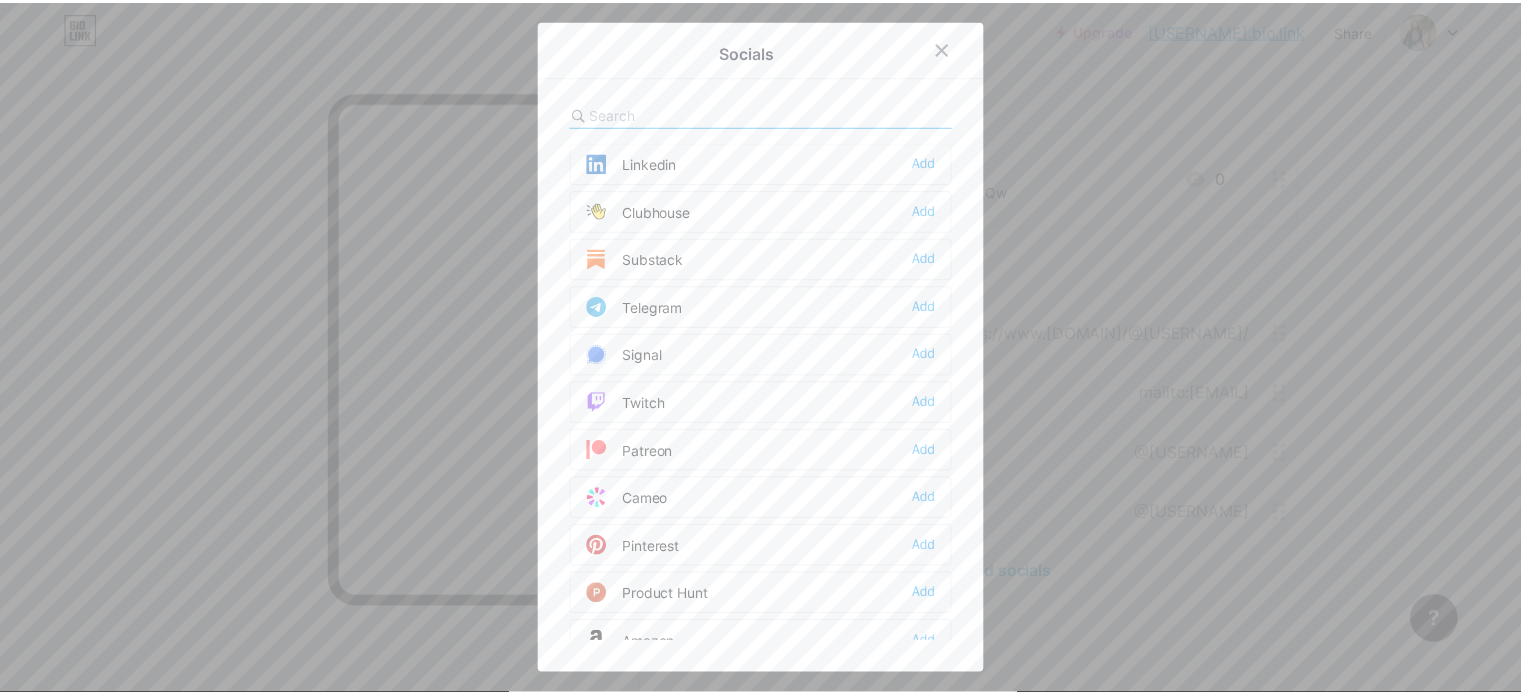 scroll, scrollTop: 900, scrollLeft: 0, axis: vertical 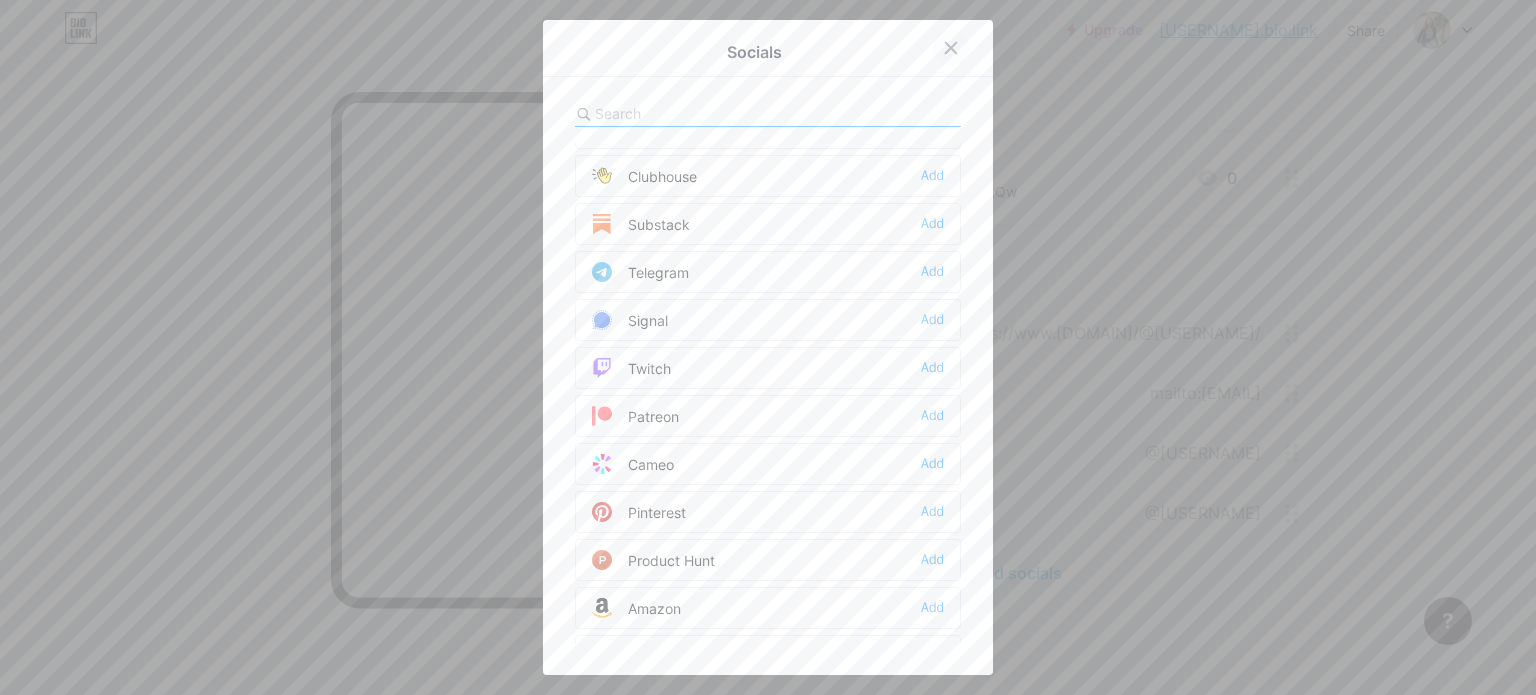 click 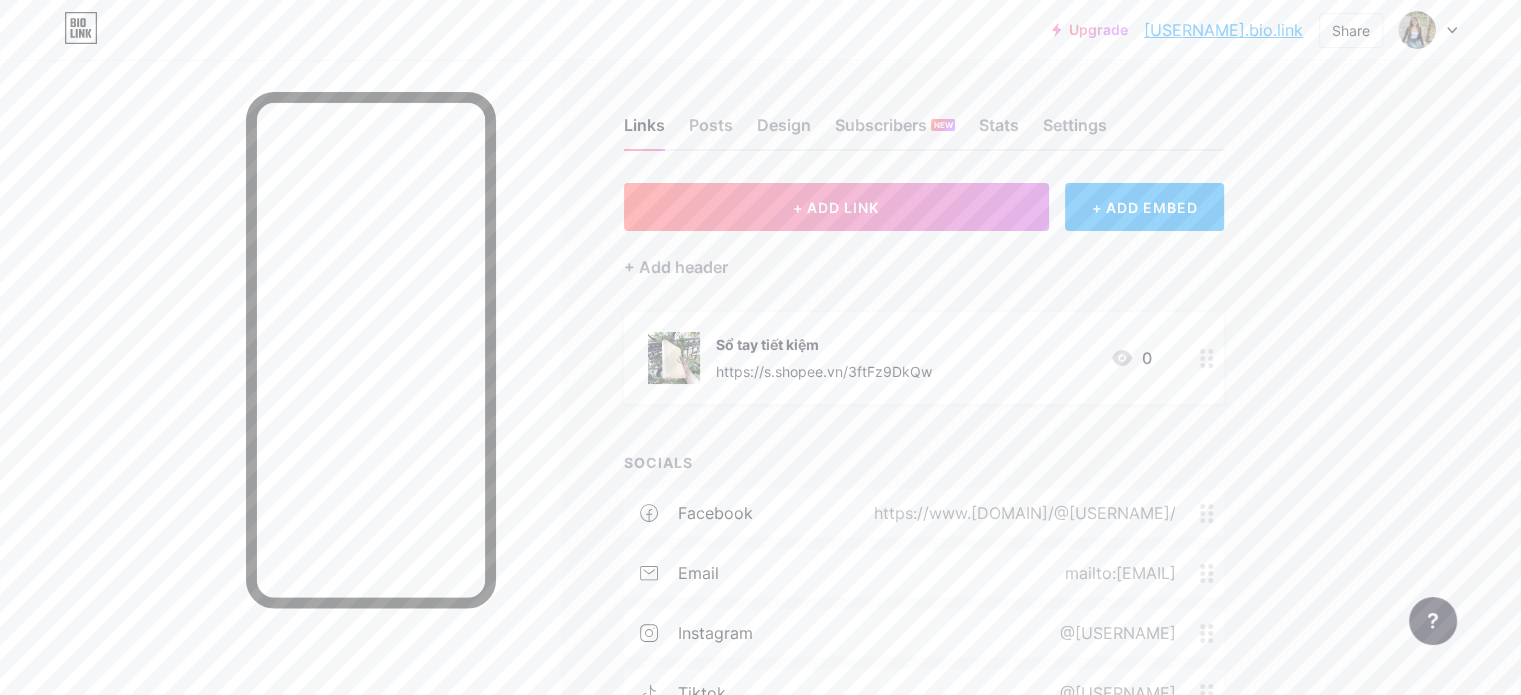 scroll, scrollTop: 0, scrollLeft: 0, axis: both 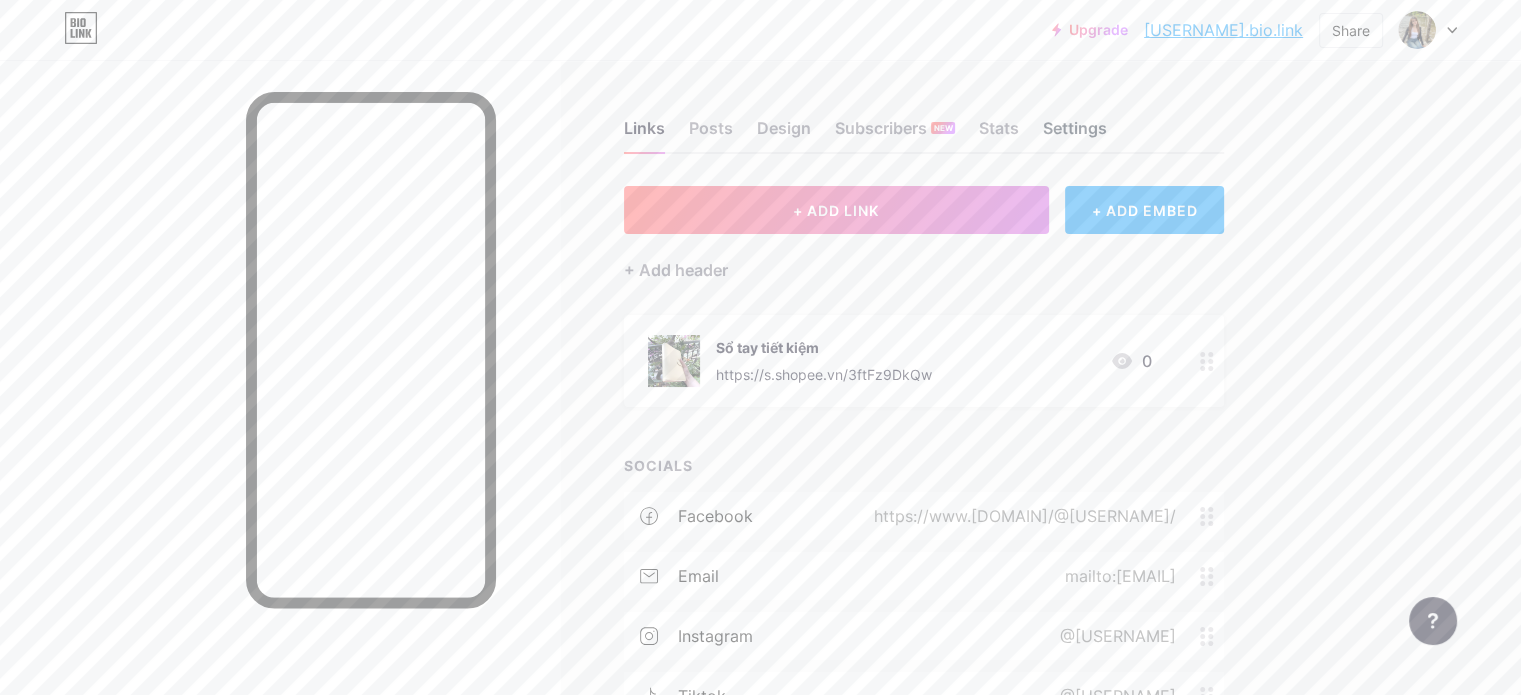 click on "Settings" at bounding box center [1075, 134] 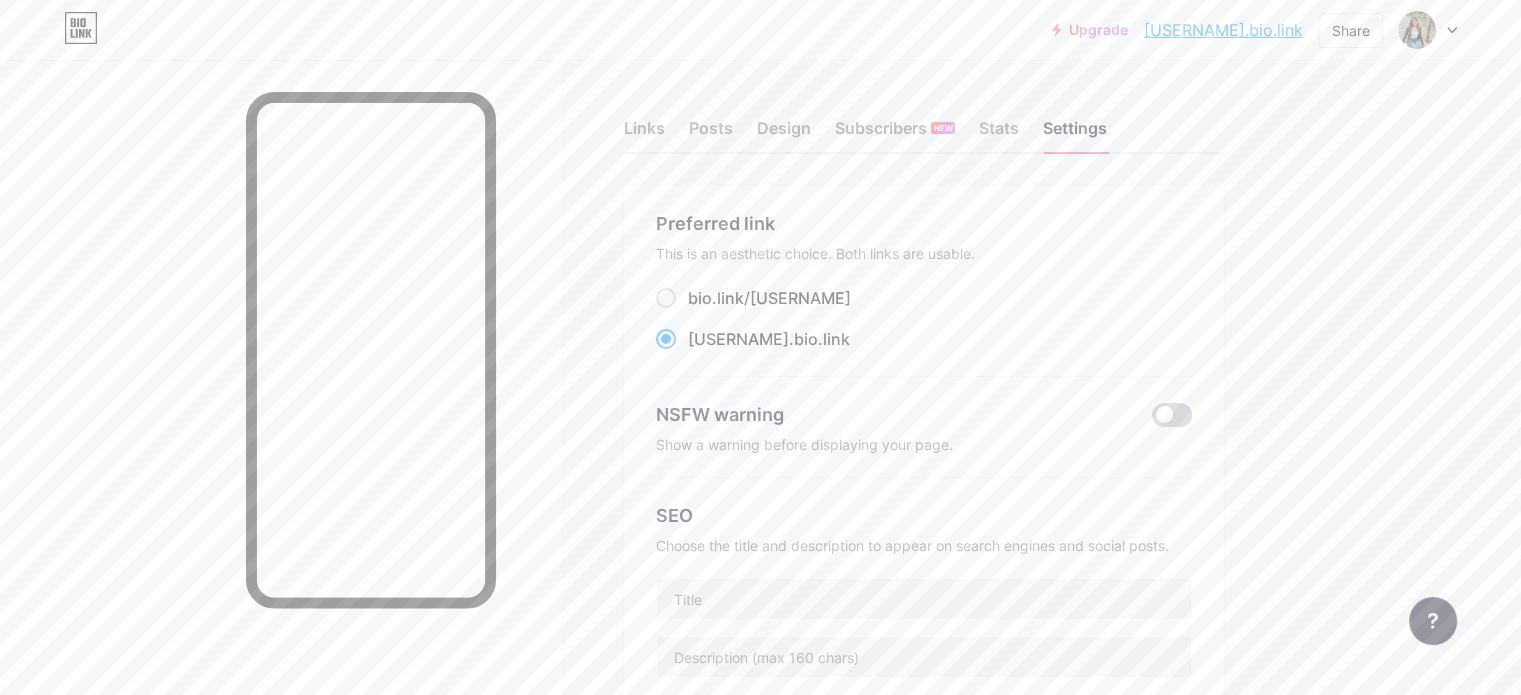 click at bounding box center (1172, 415) 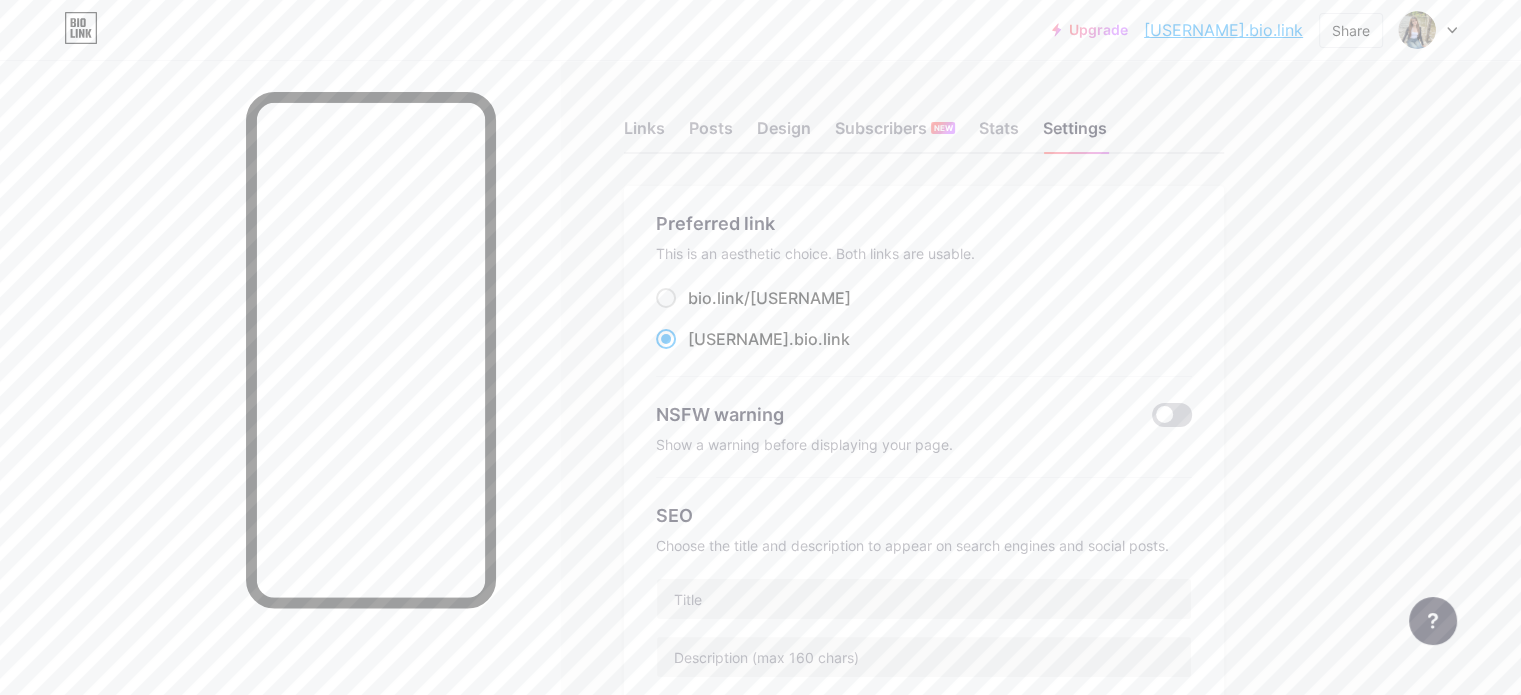 click at bounding box center [1152, 420] 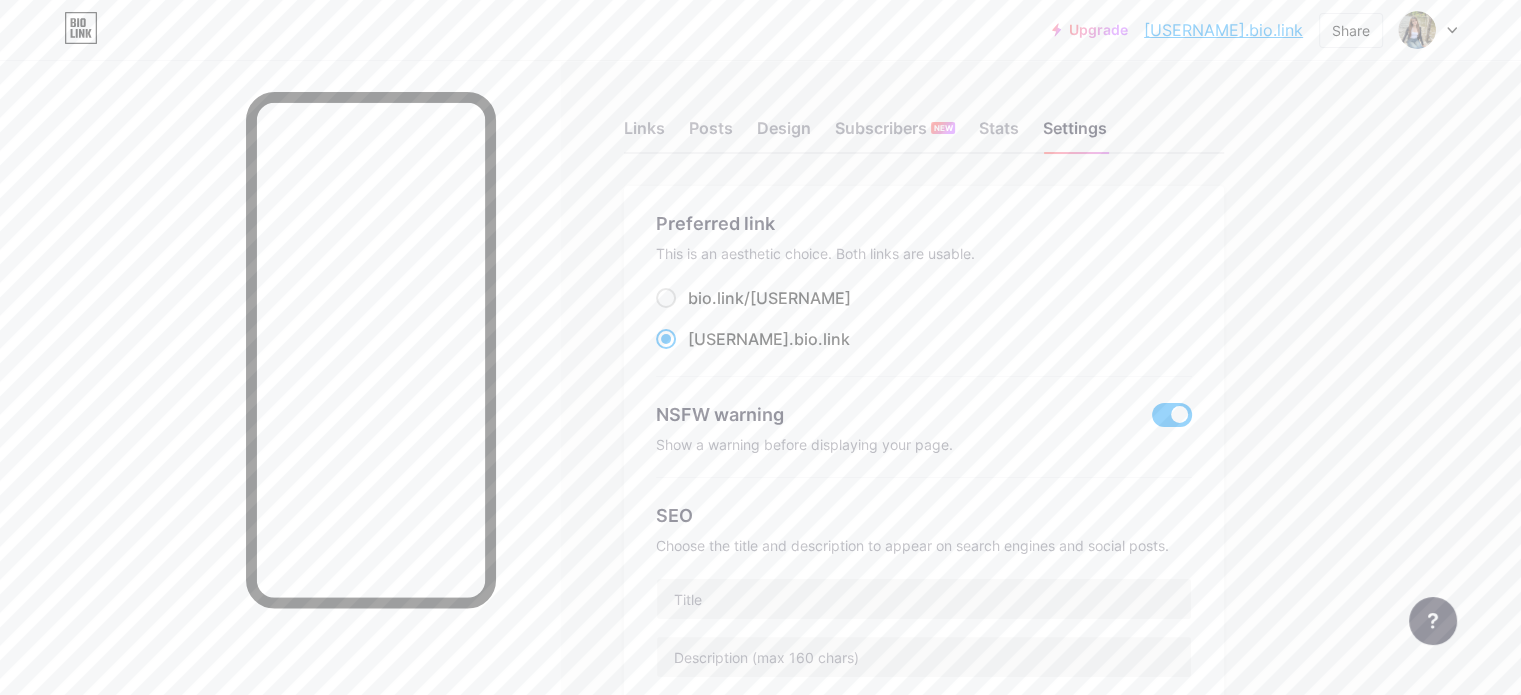 click at bounding box center [1172, 415] 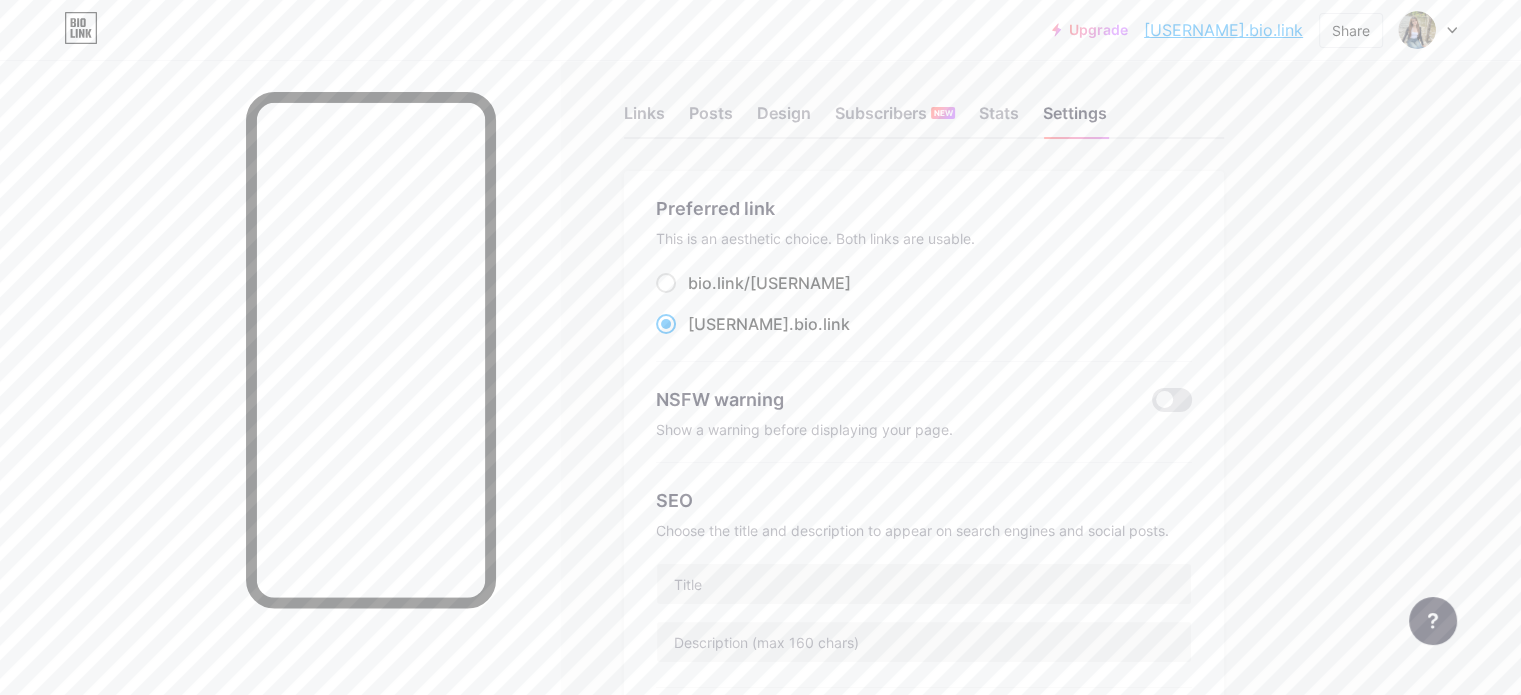 scroll, scrollTop: 0, scrollLeft: 0, axis: both 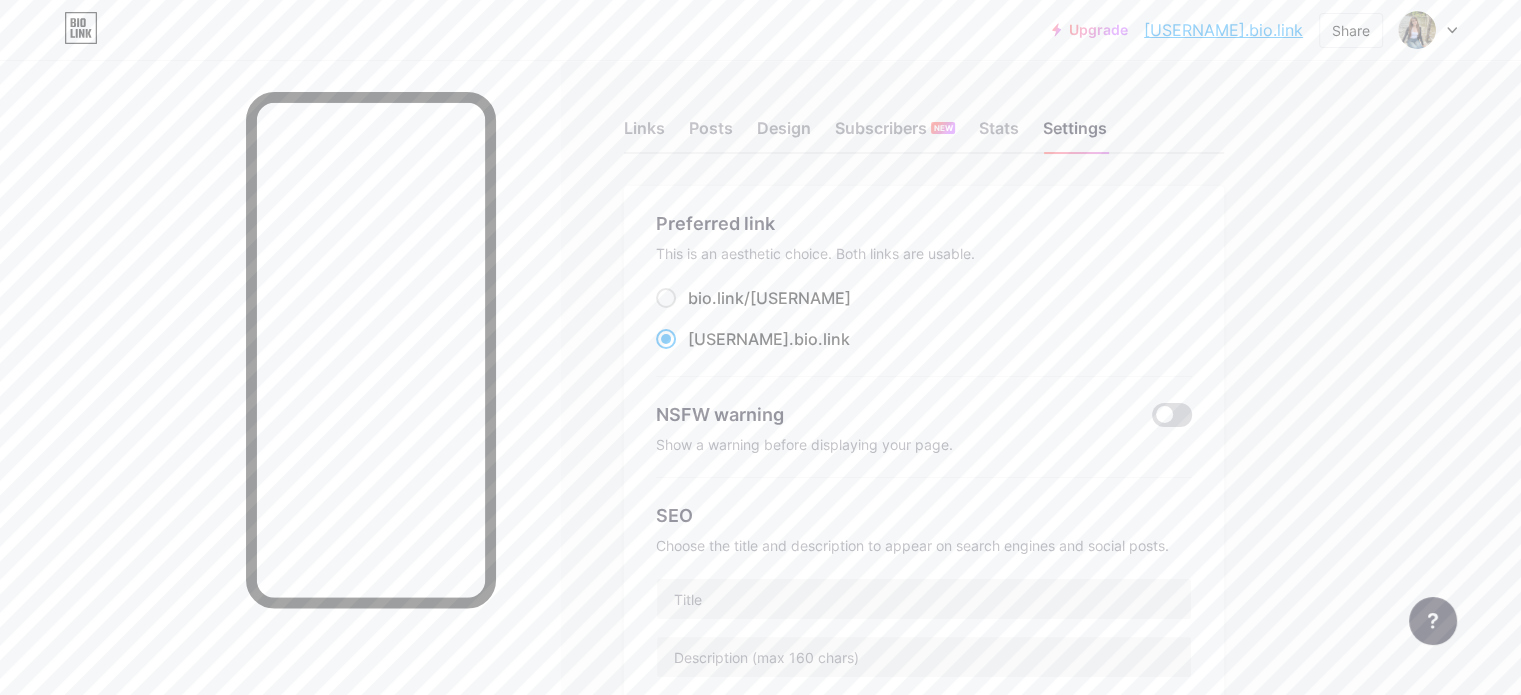click at bounding box center (1172, 415) 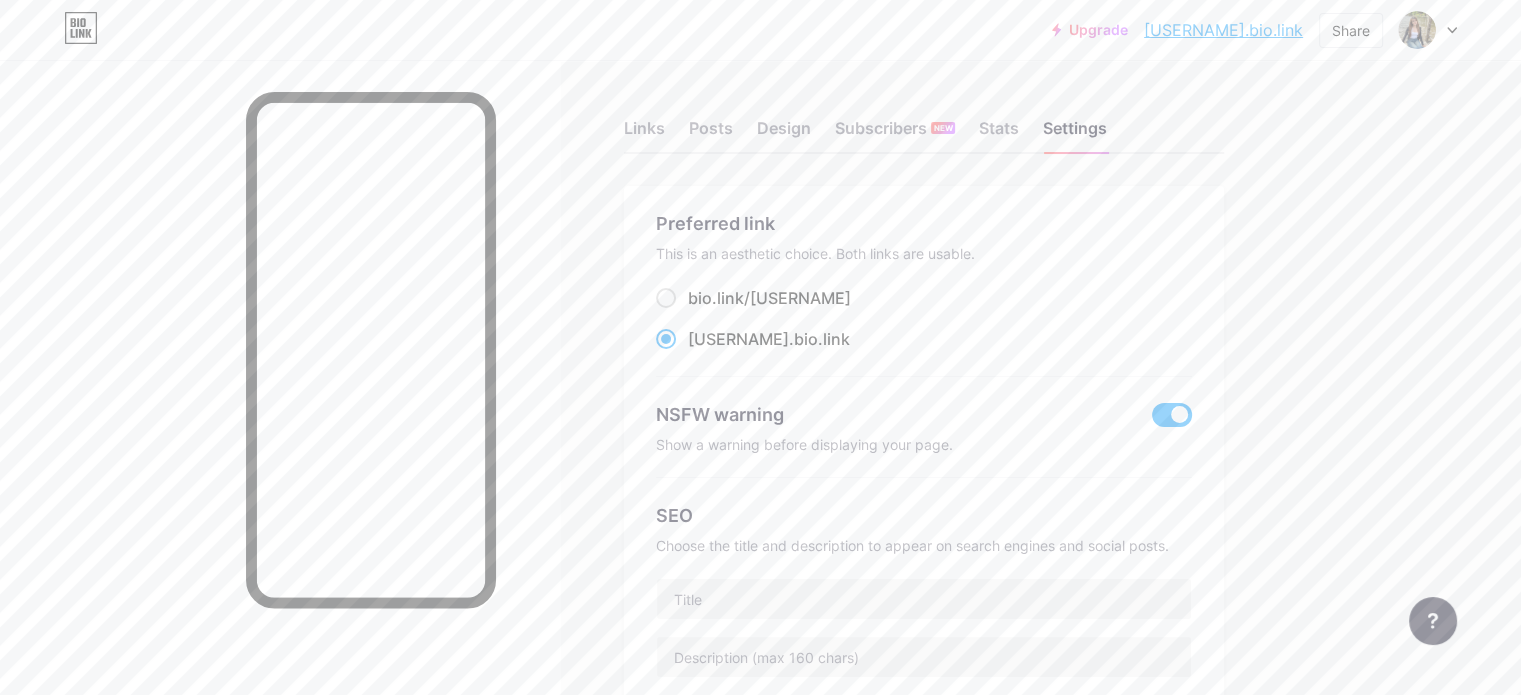 click at bounding box center (1172, 415) 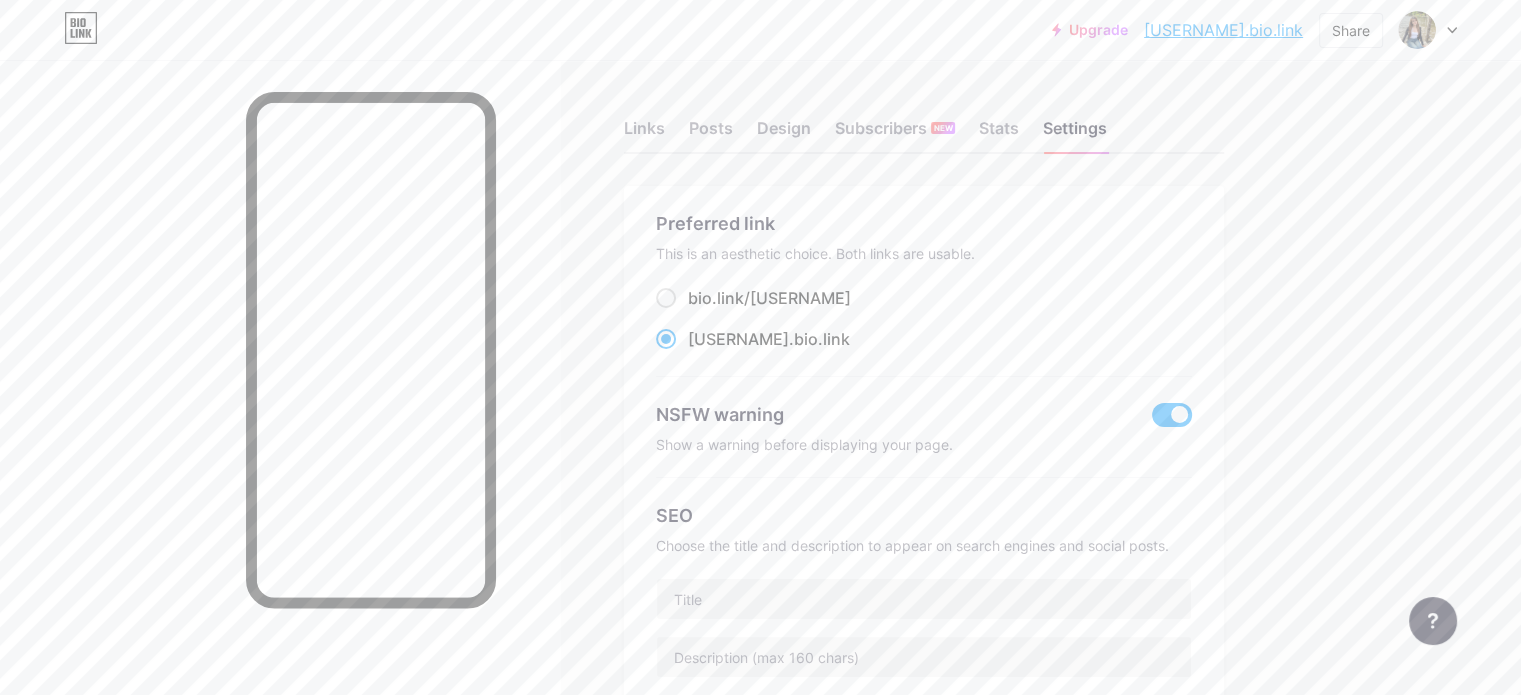 click at bounding box center (1152, 420) 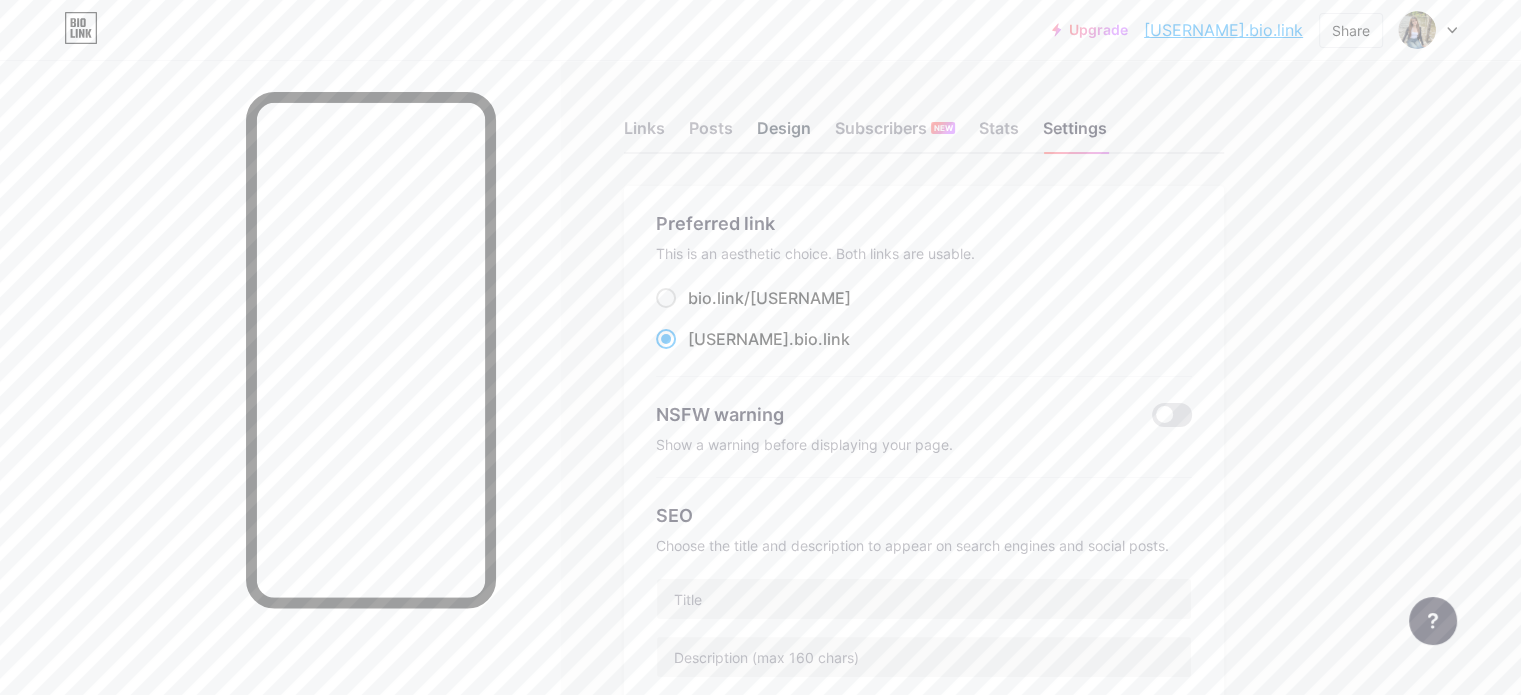 click on "Design" at bounding box center [784, 134] 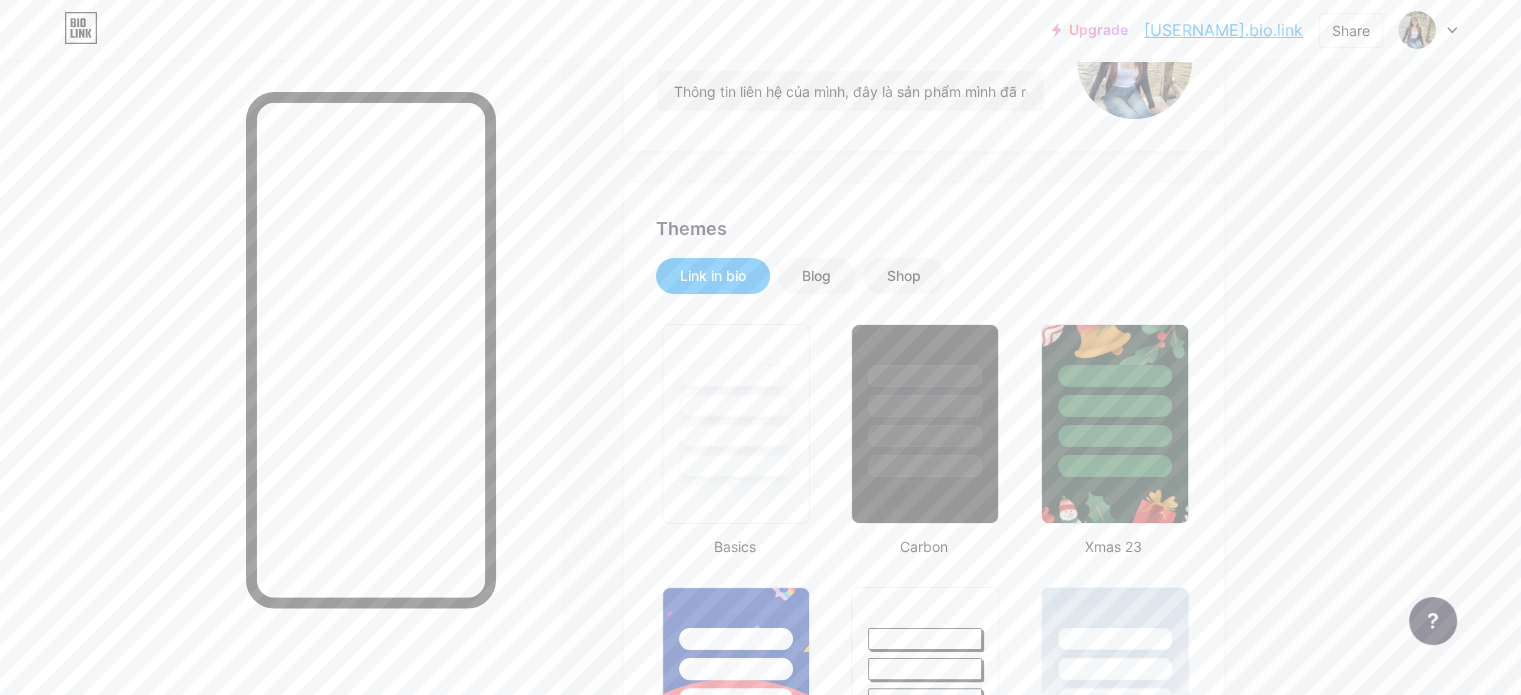 scroll, scrollTop: 0, scrollLeft: 0, axis: both 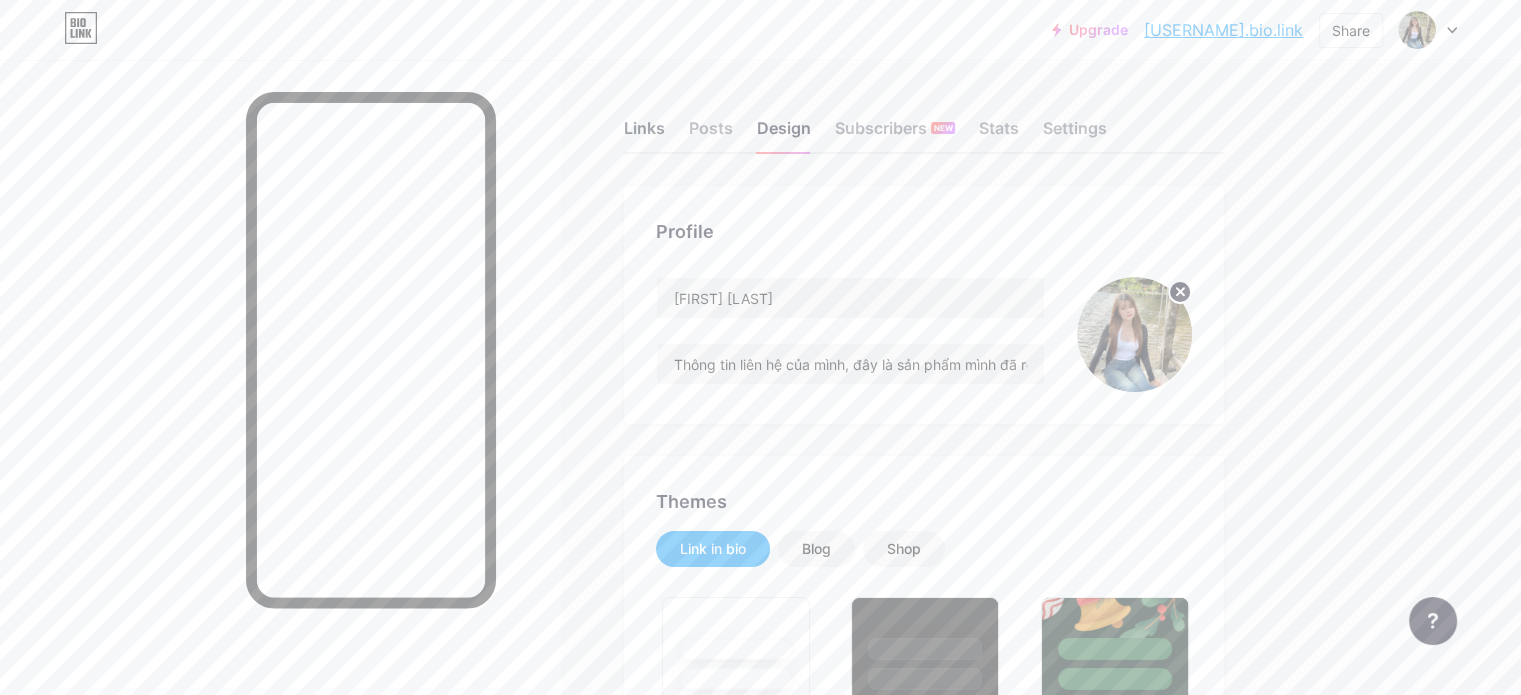 click on "Links" at bounding box center [644, 134] 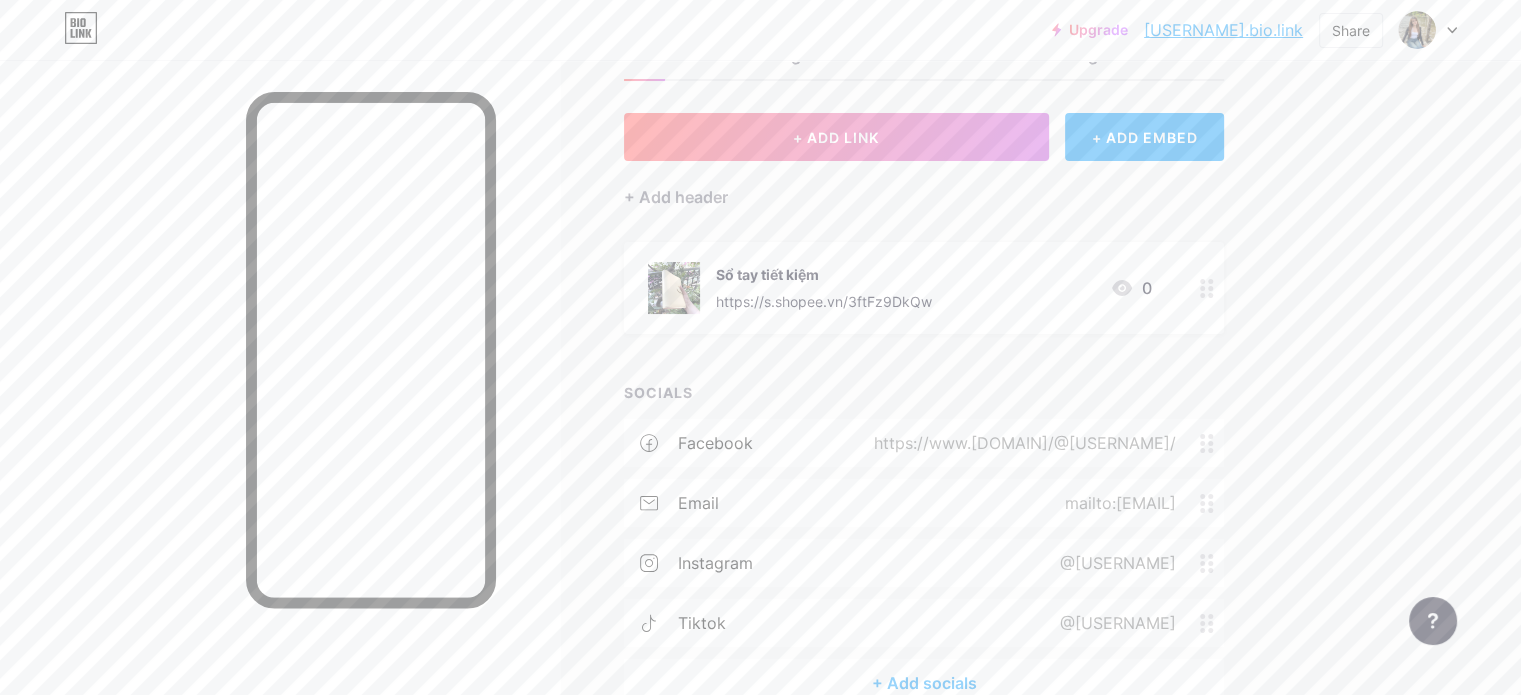 scroll, scrollTop: 0, scrollLeft: 0, axis: both 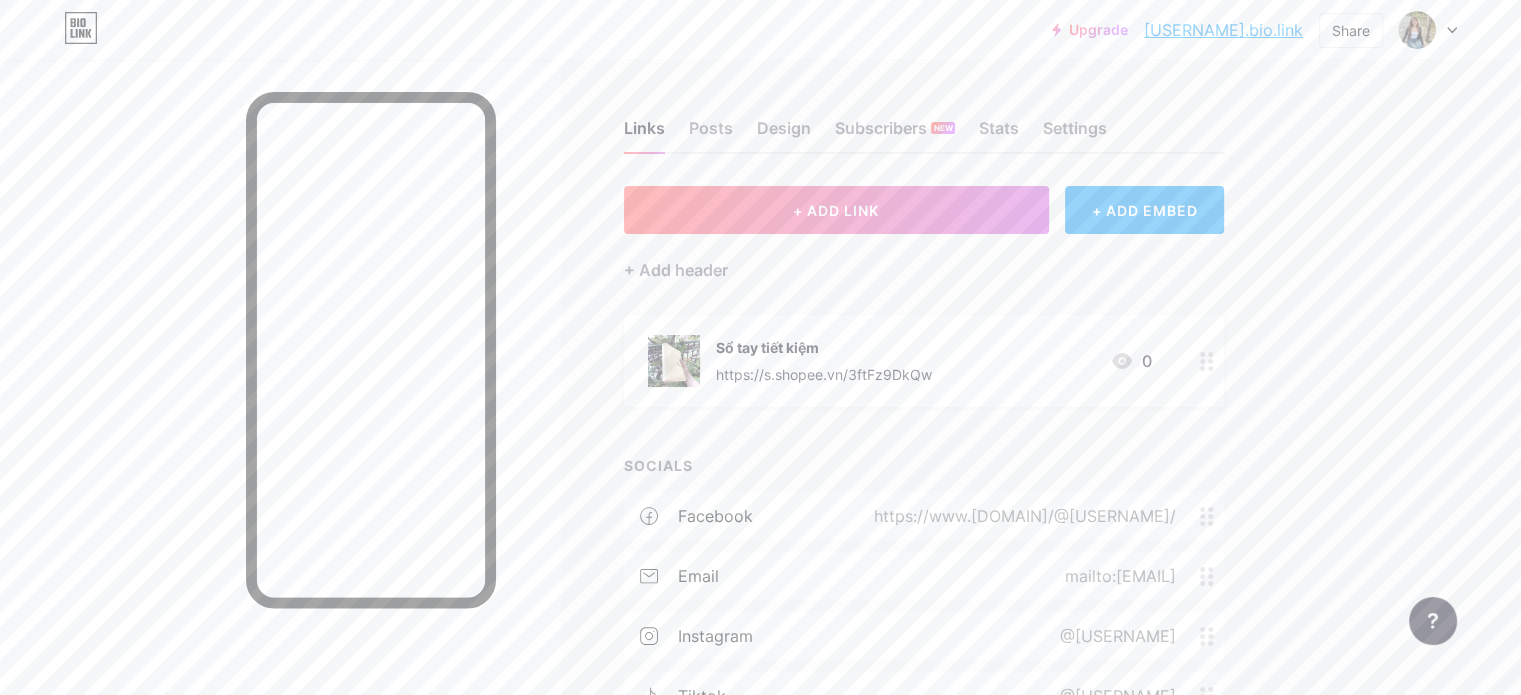 click on "Links
Posts
Design
Subscribers
NEW
Stats
Settings" at bounding box center (924, 119) 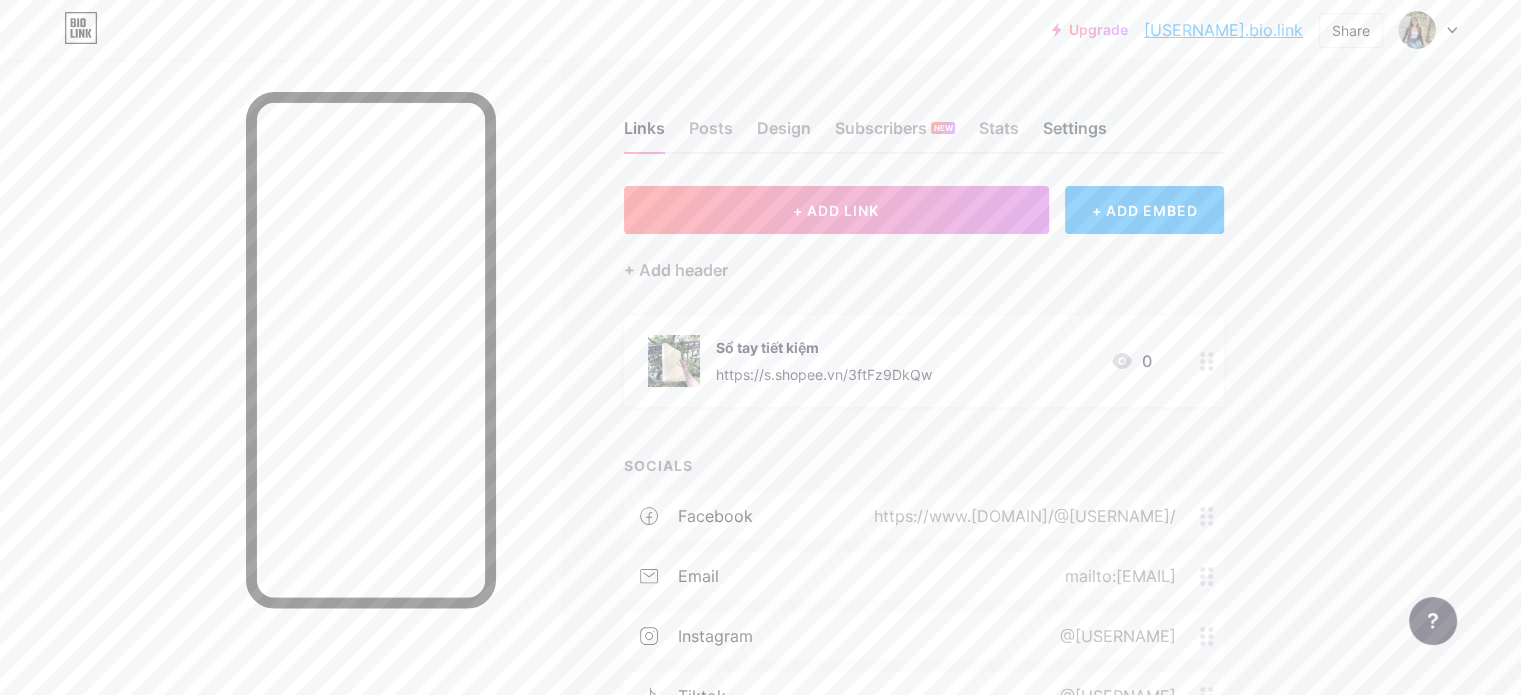 click on "Settings" at bounding box center (1075, 134) 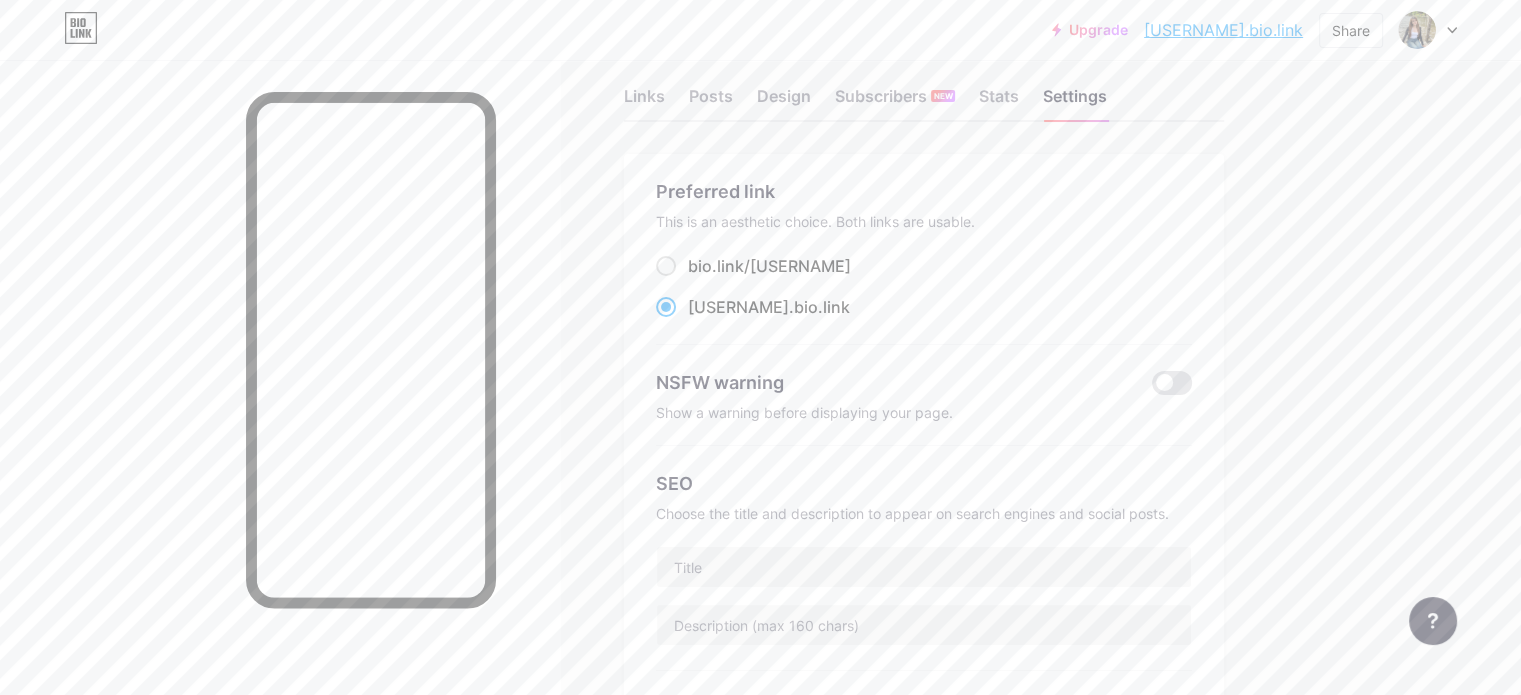 scroll, scrollTop: 0, scrollLeft: 0, axis: both 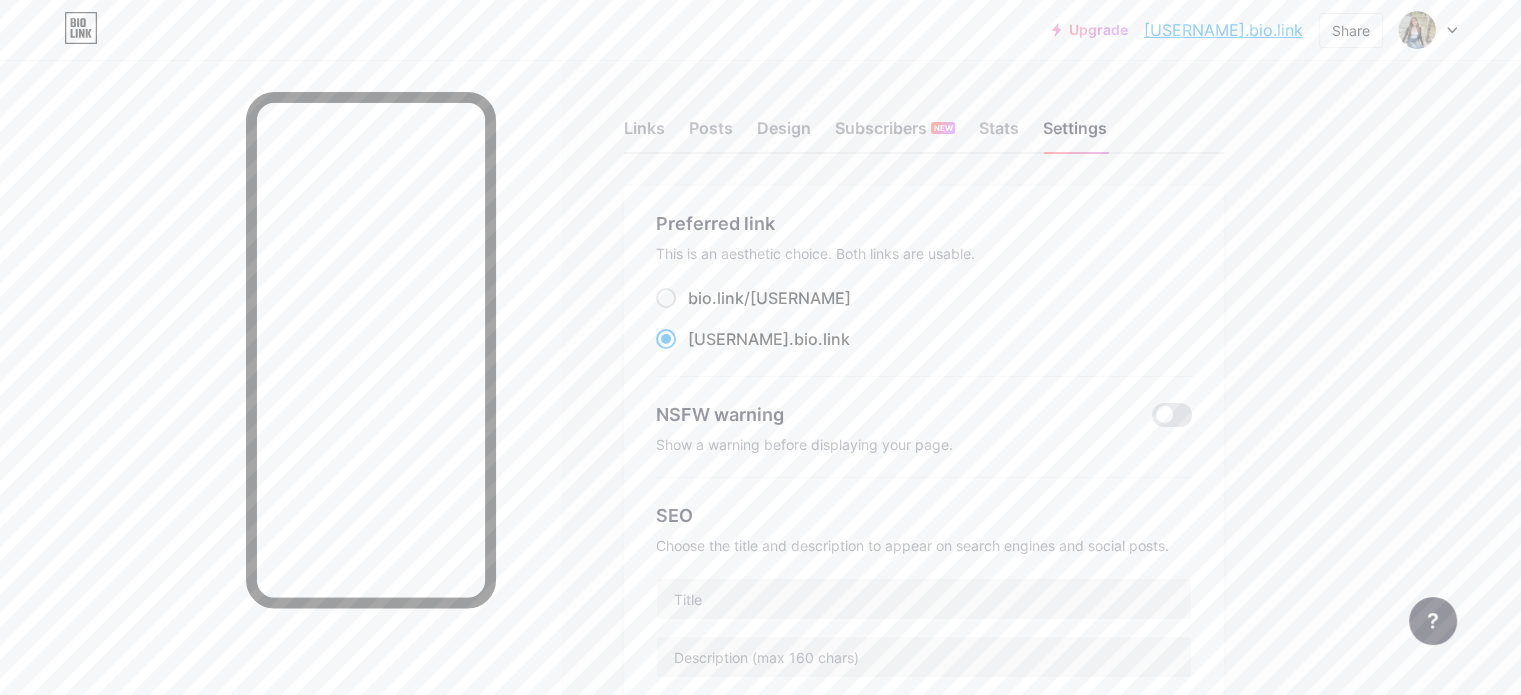 click on "Links
Posts
Design
Subscribers
NEW
Stats
Settings" at bounding box center [924, 119] 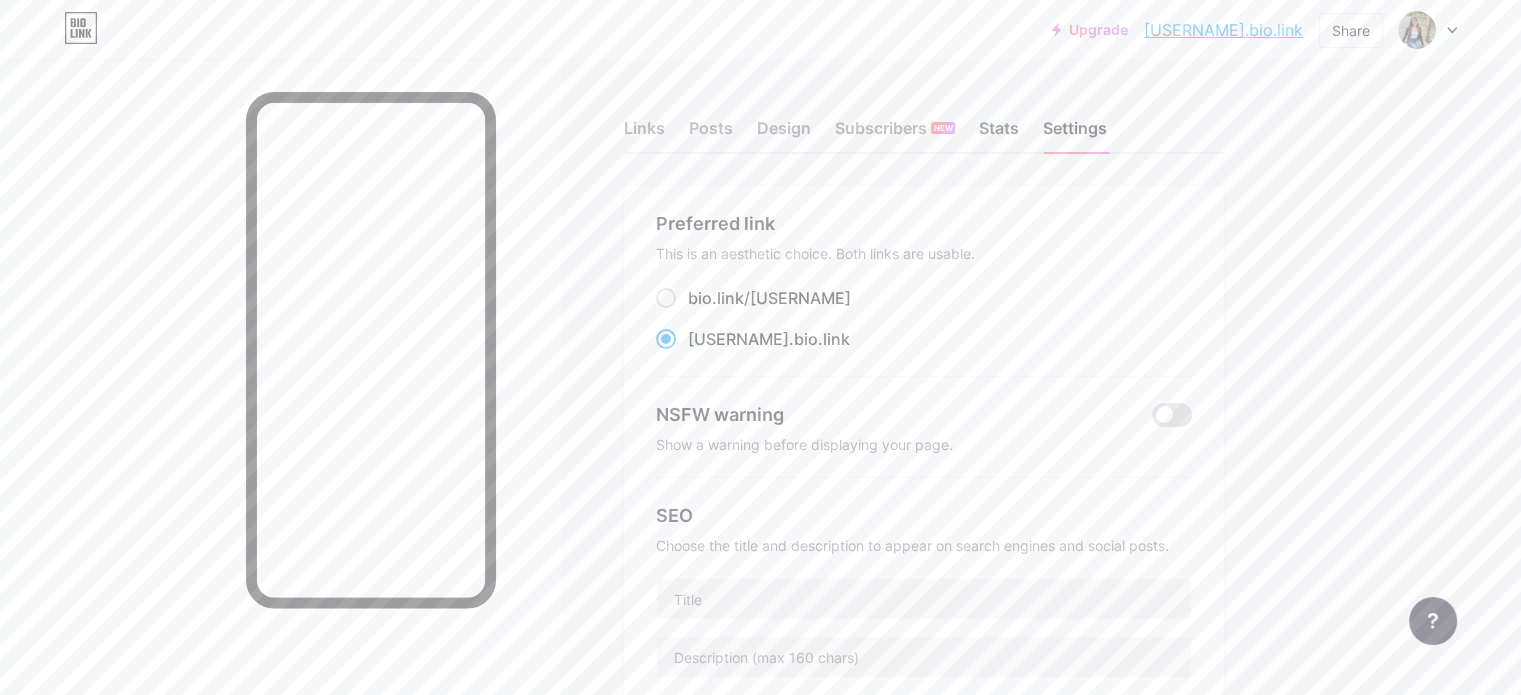 click on "Stats" at bounding box center [999, 134] 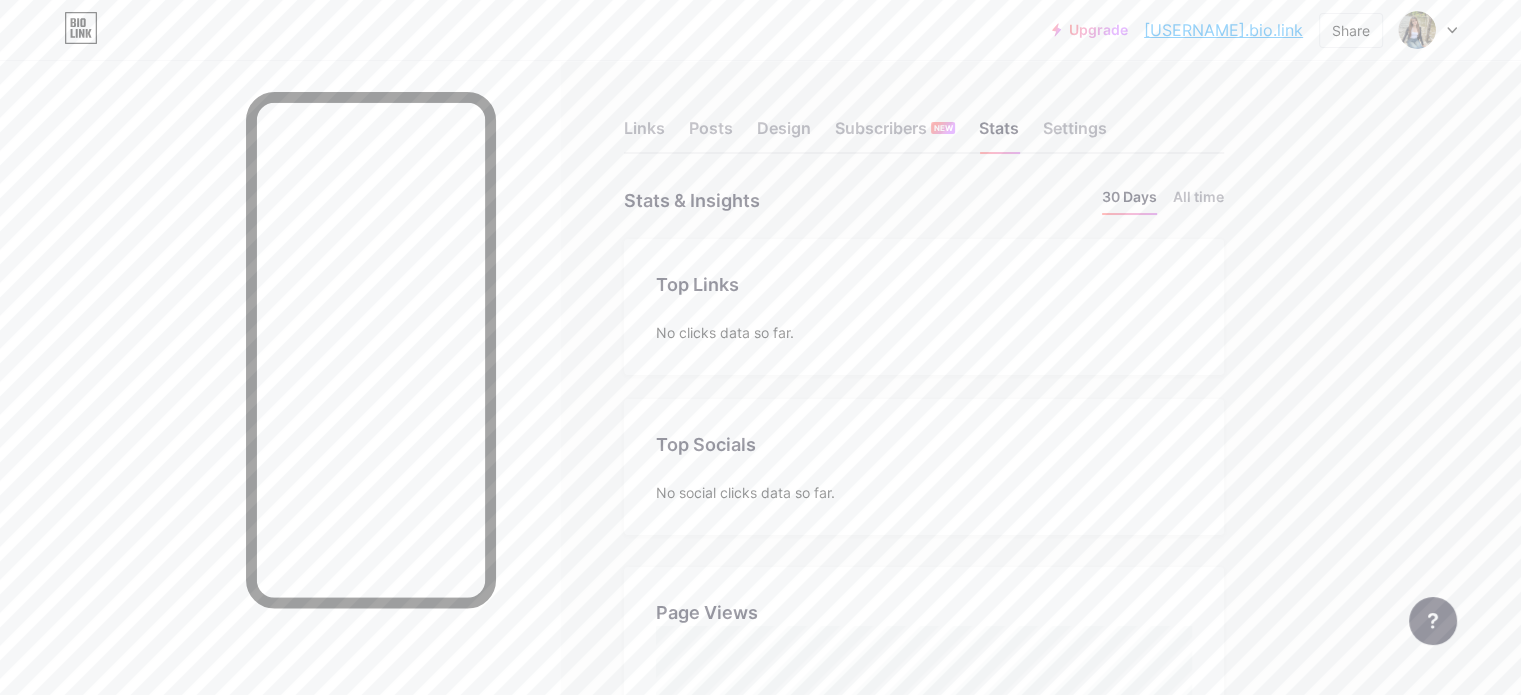 scroll, scrollTop: 999304, scrollLeft: 998479, axis: both 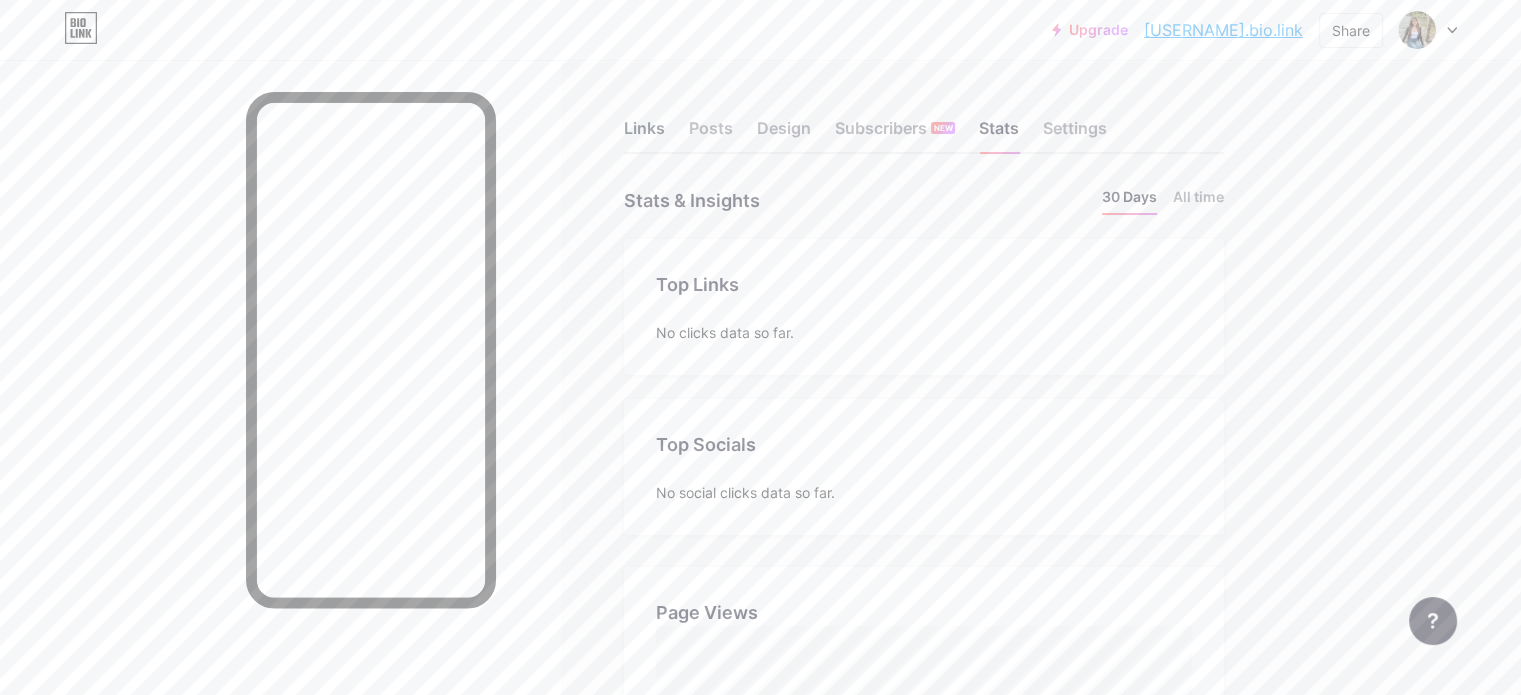 click on "Links" at bounding box center (644, 134) 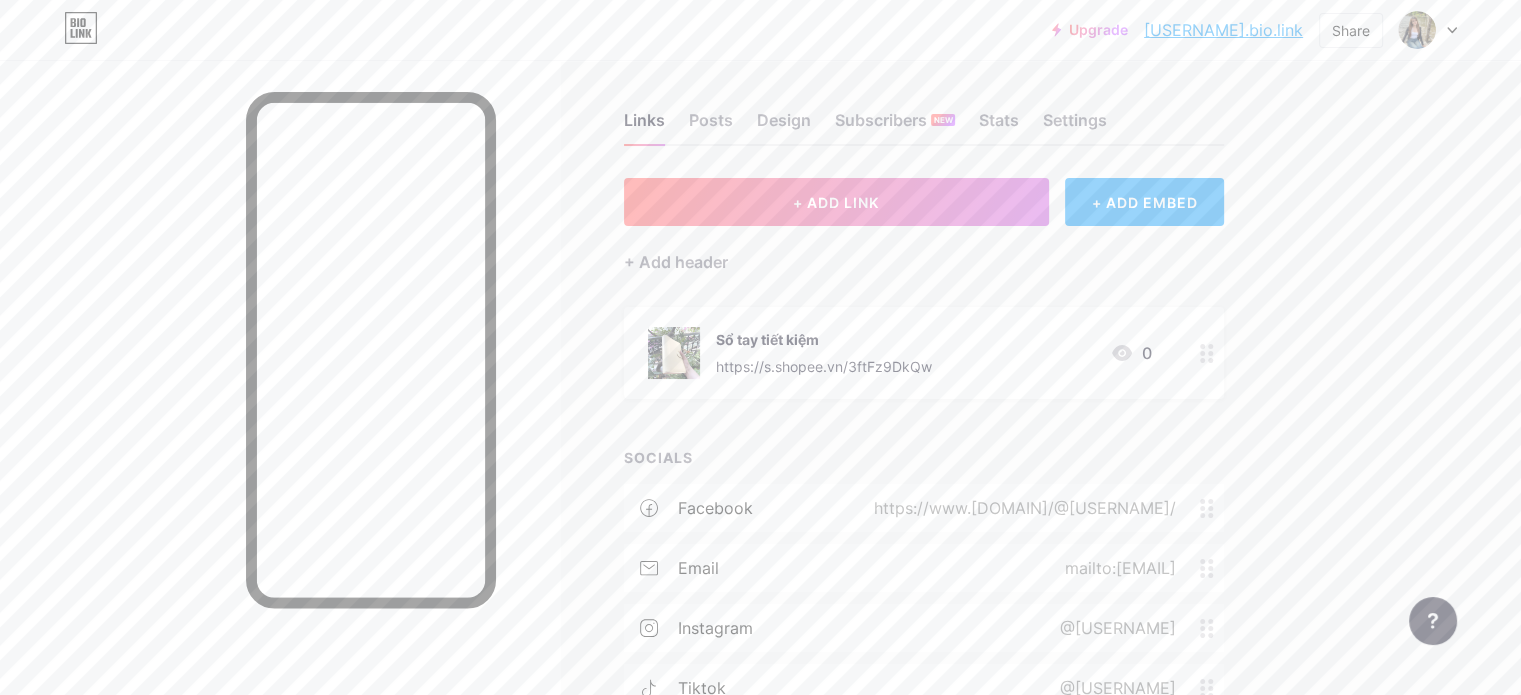 scroll, scrollTop: 0, scrollLeft: 0, axis: both 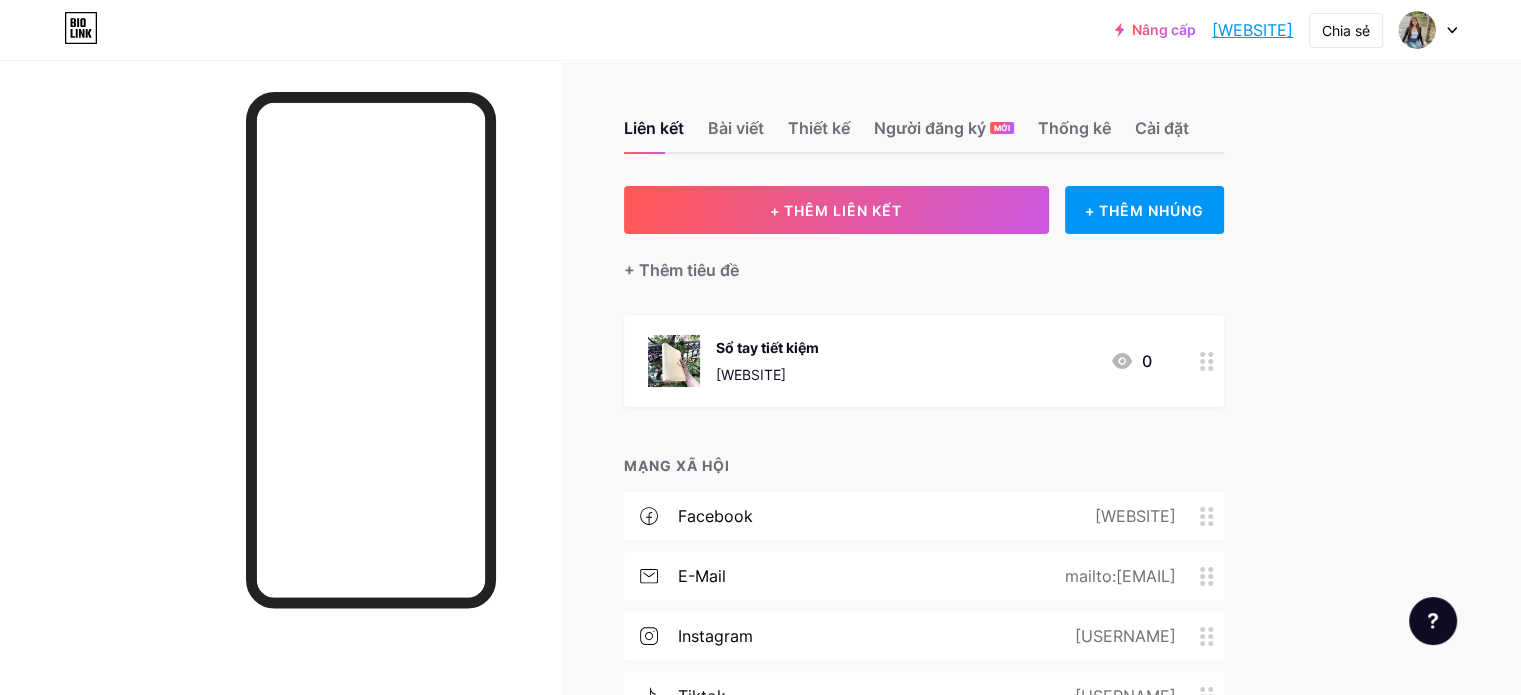 click at bounding box center (280, 407) 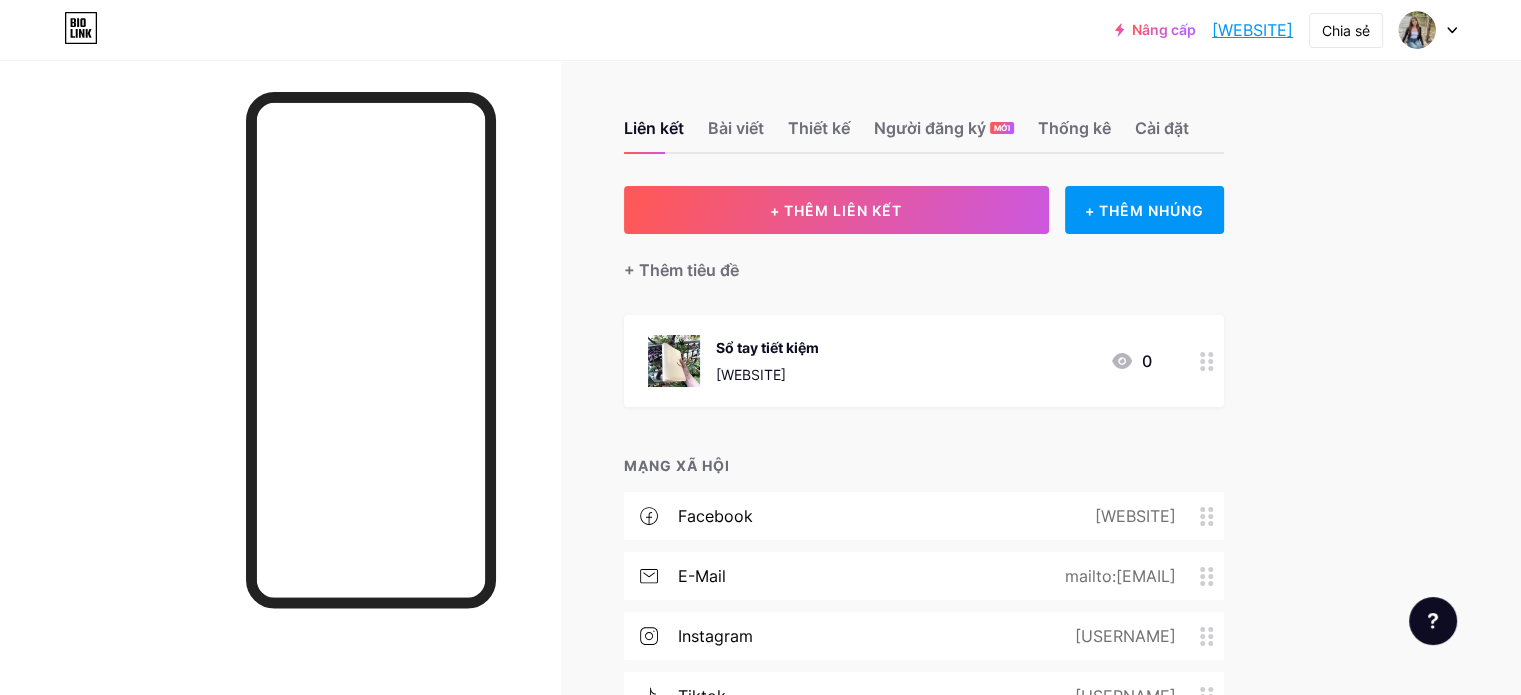 drag, startPoint x: 1146, startPoint y: 36, endPoint x: 1296, endPoint y: 46, distance: 150.33296 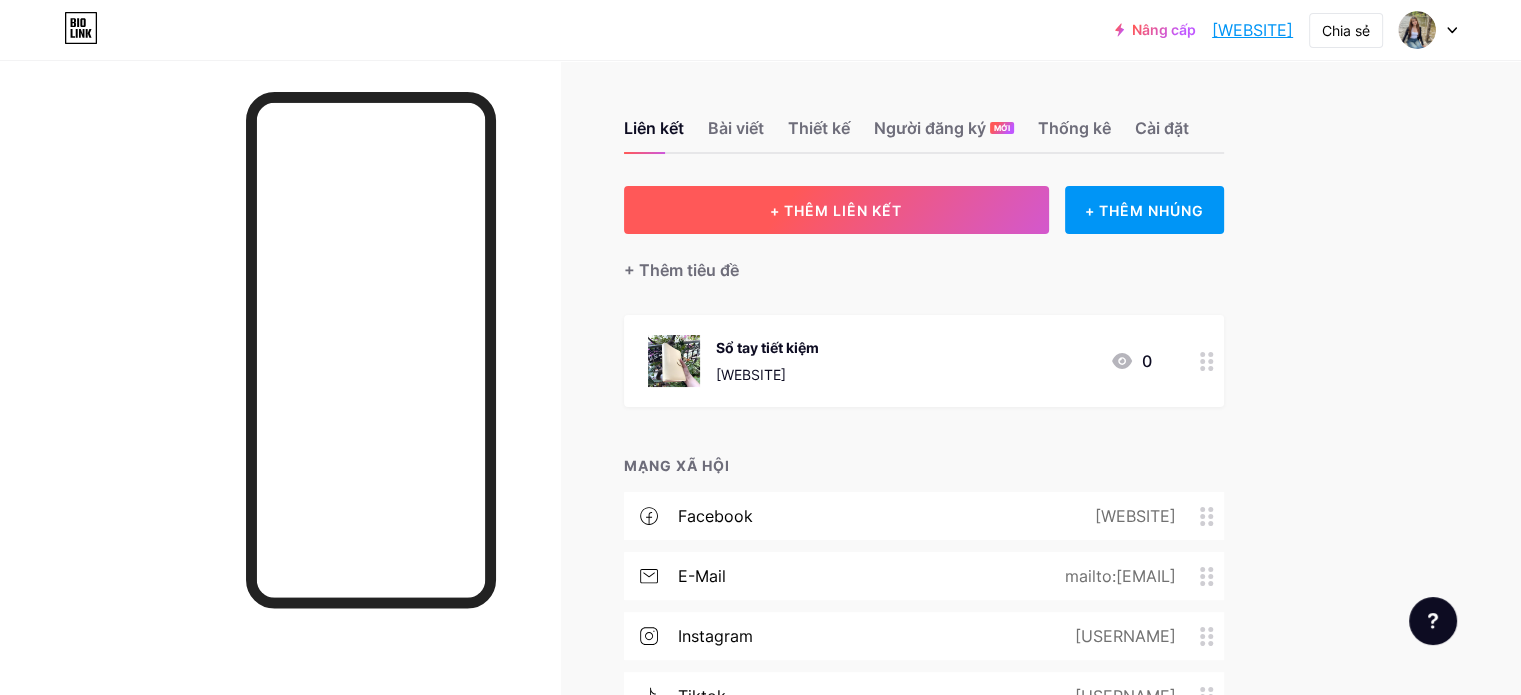 copy on "Nâng cấp   [EMAIL]   [WEBSITE]" 